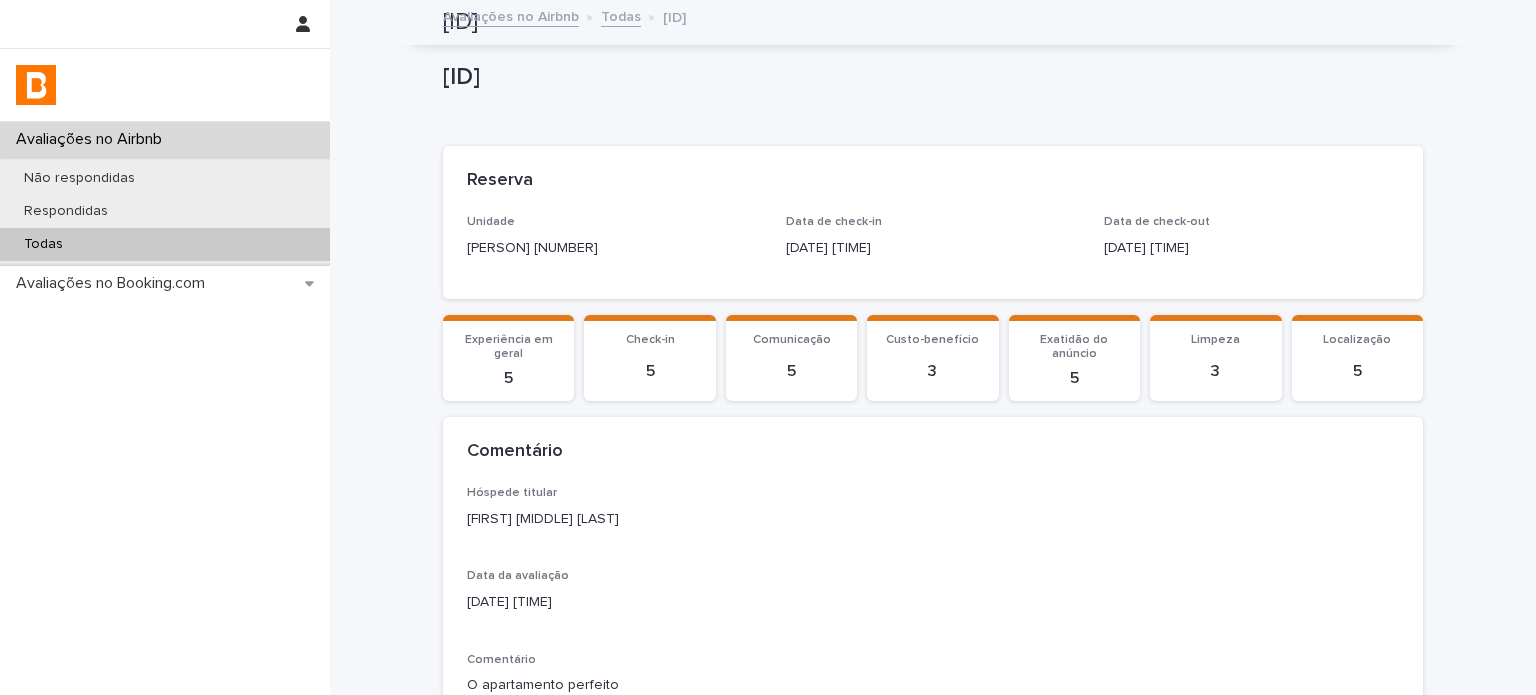 scroll, scrollTop: 0, scrollLeft: 0, axis: both 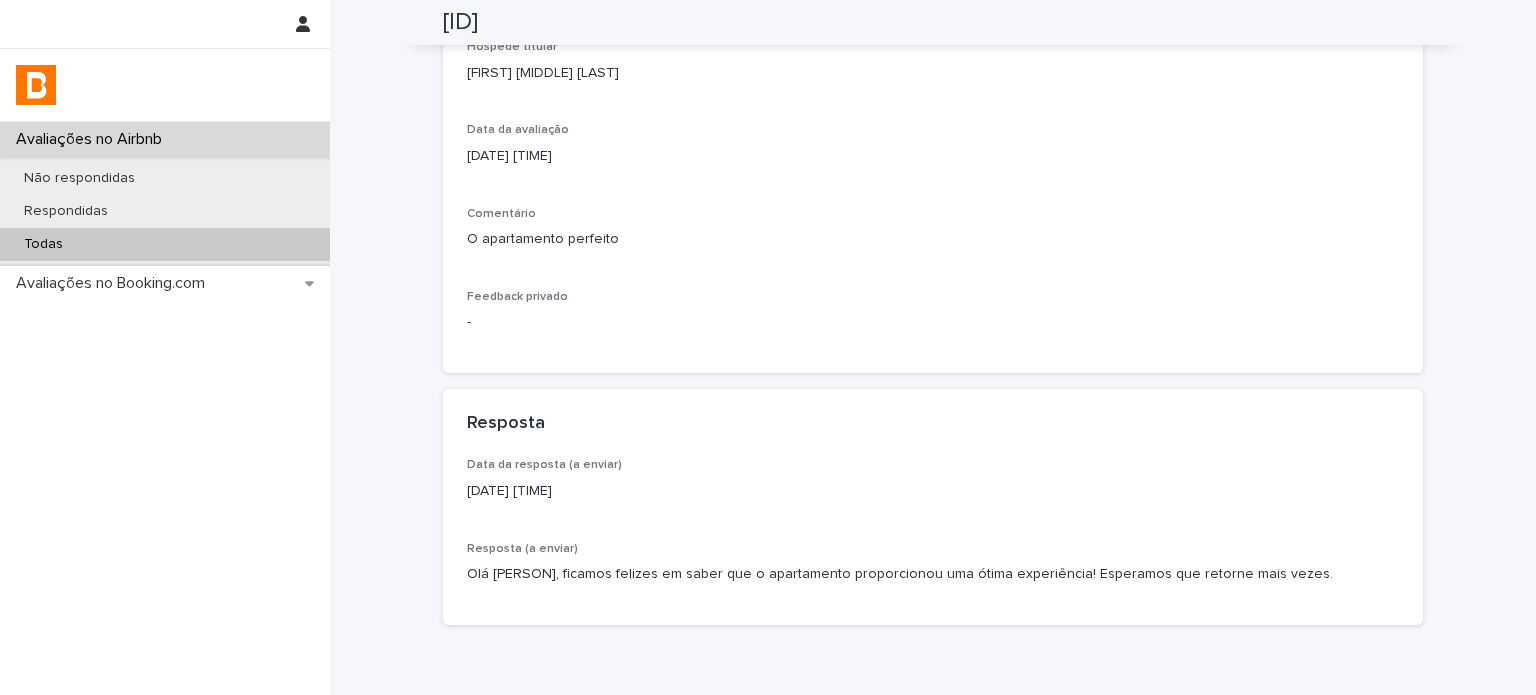click on "Todas" at bounding box center [165, 244] 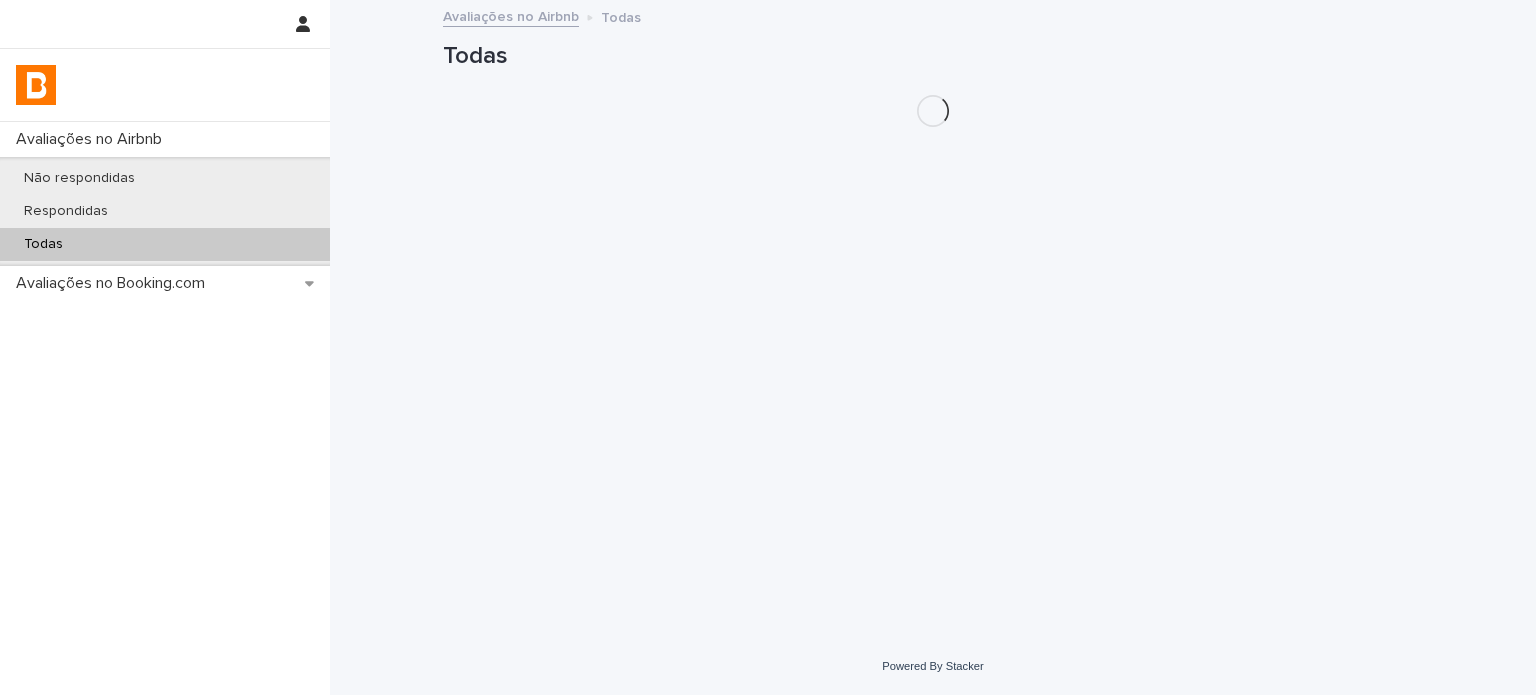 scroll, scrollTop: 0, scrollLeft: 0, axis: both 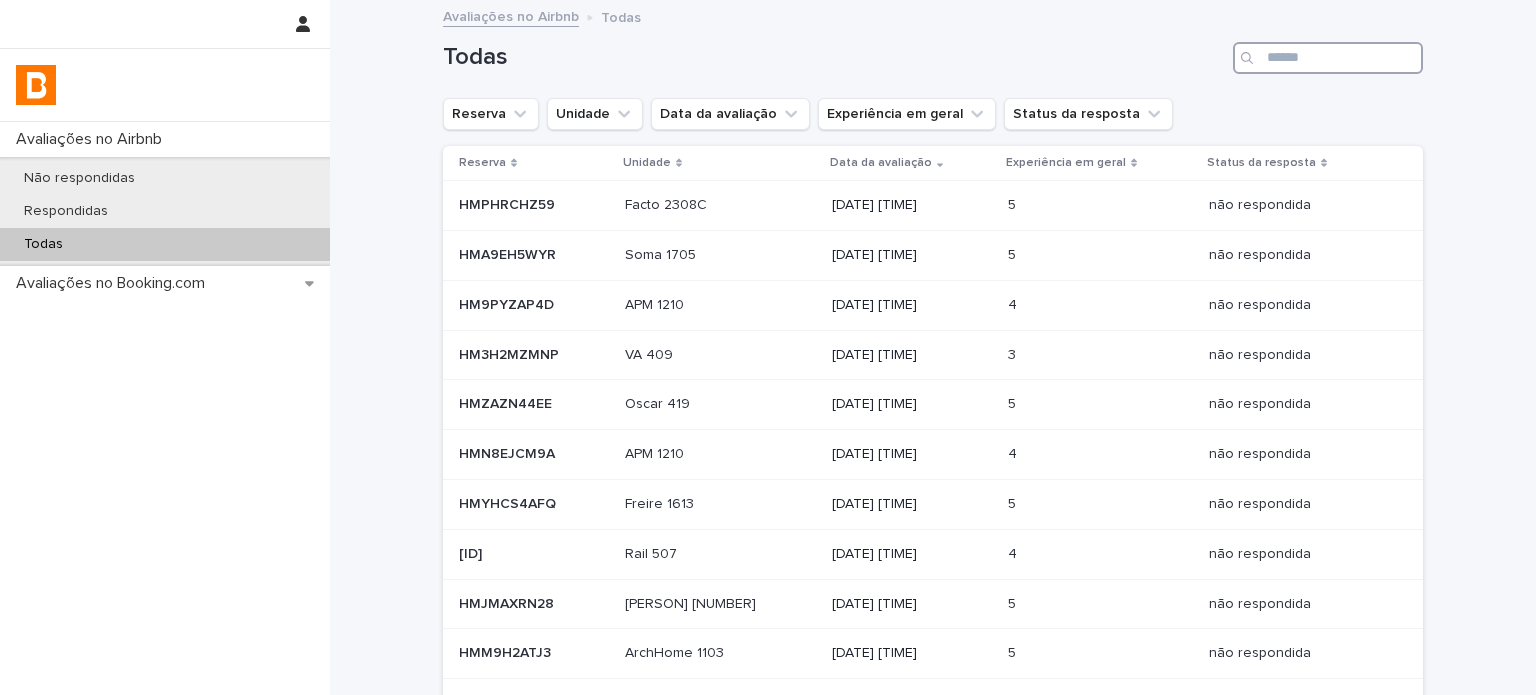 click at bounding box center [1328, 58] 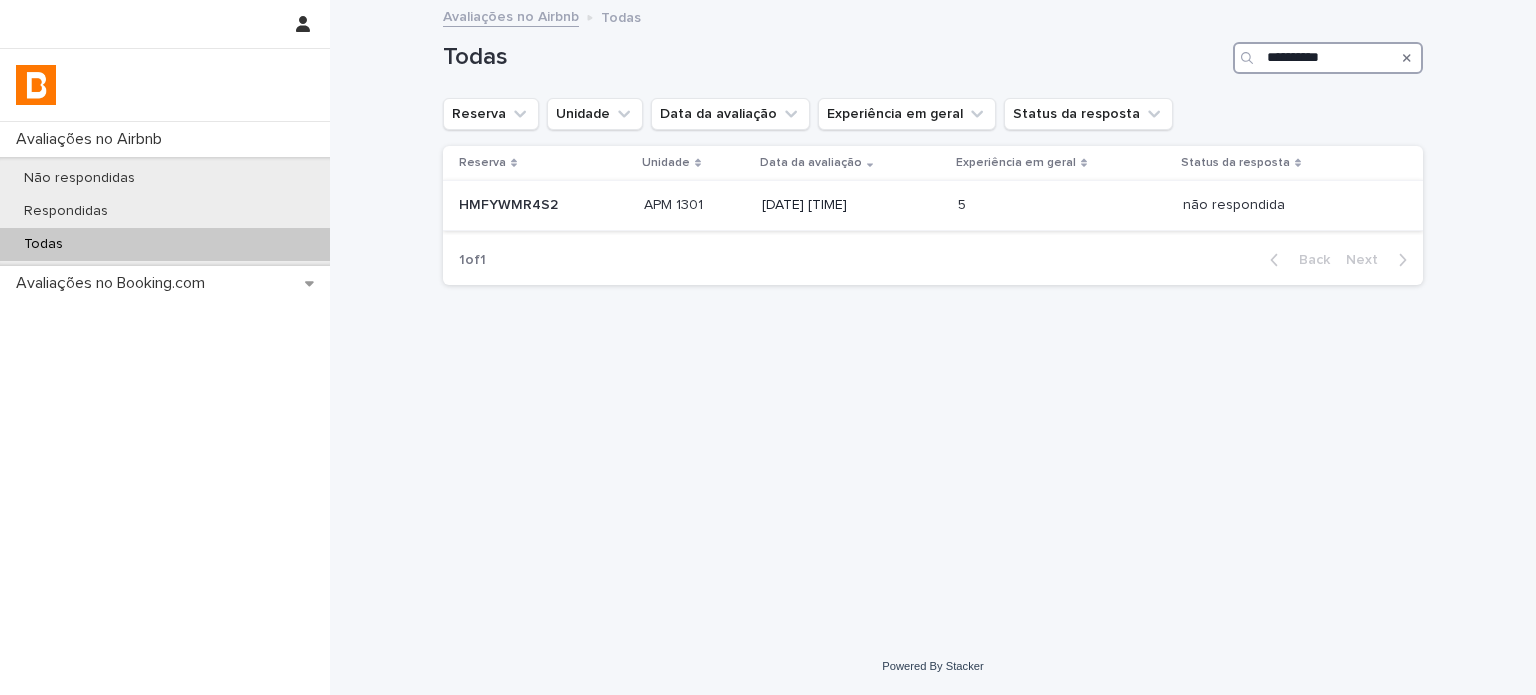 type on "**********" 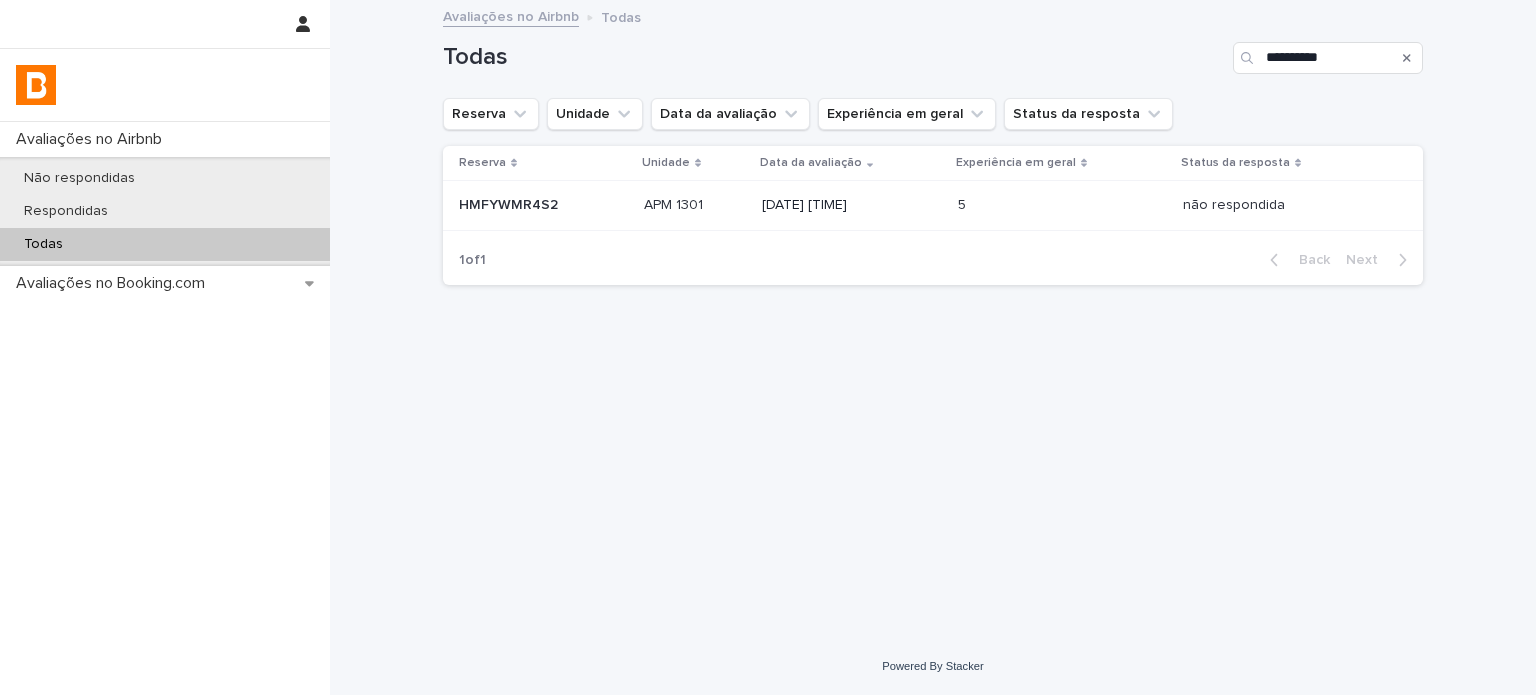 click on "[DATE] [TIME]" at bounding box center (852, 205) 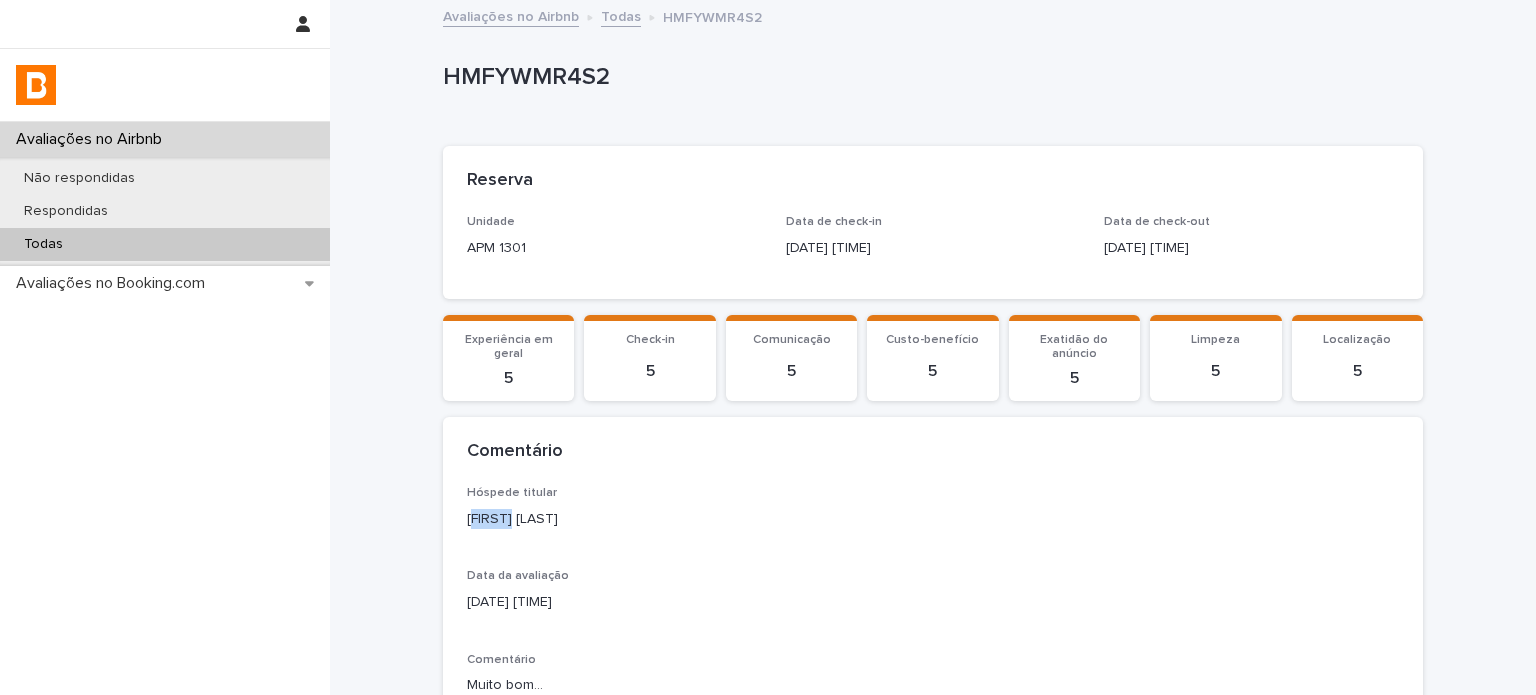 drag, startPoint x: 505, startPoint y: 521, endPoint x: 471, endPoint y: 519, distance: 34.058773 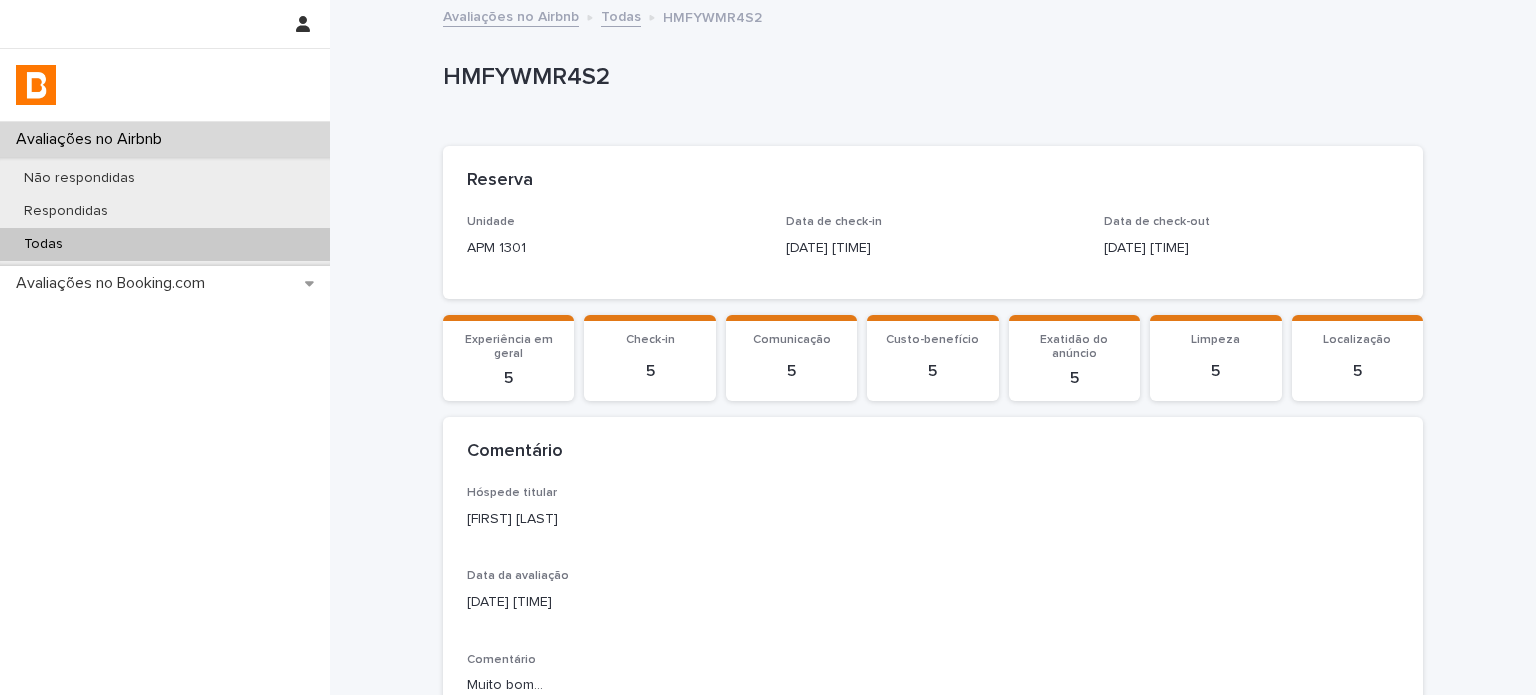 click on "[FIRST] [LAST]" at bounding box center (933, 519) 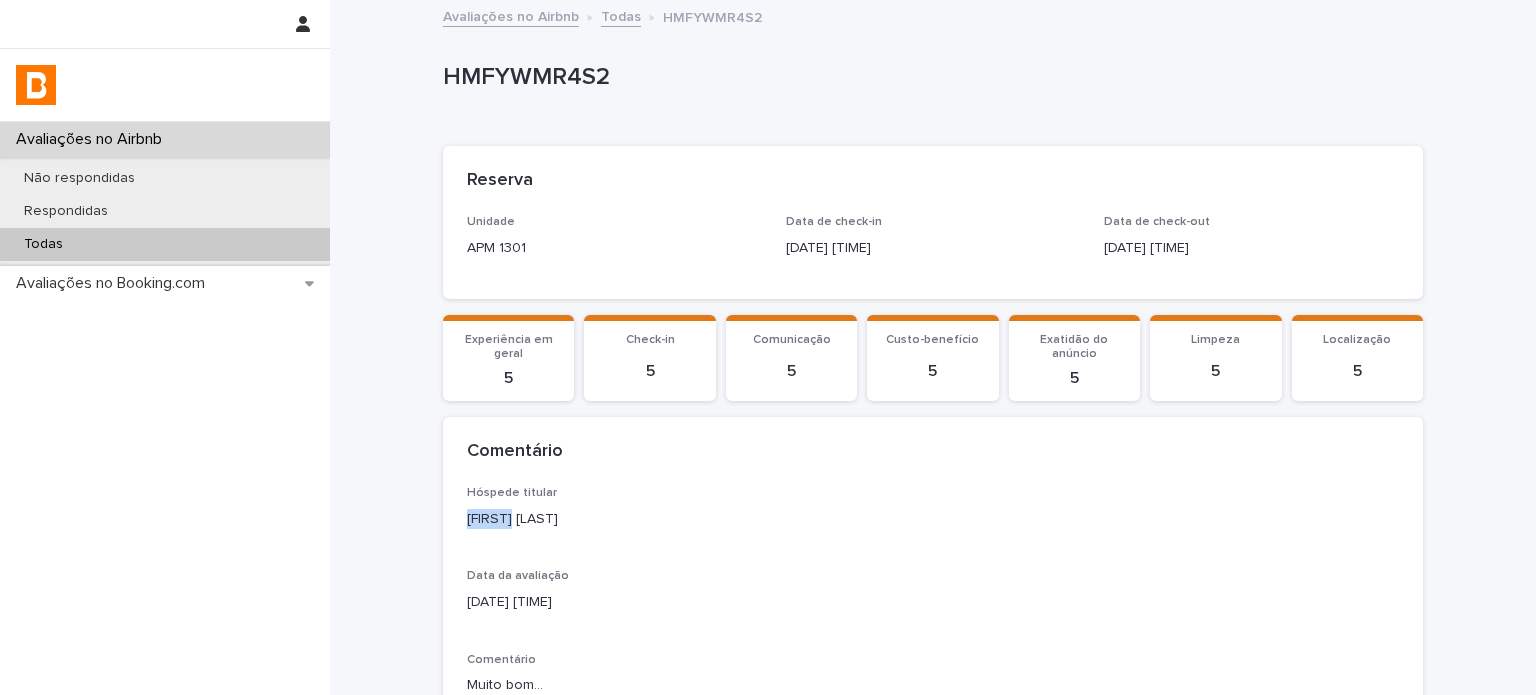 click on "[FIRST] [LAST]" at bounding box center [933, 519] 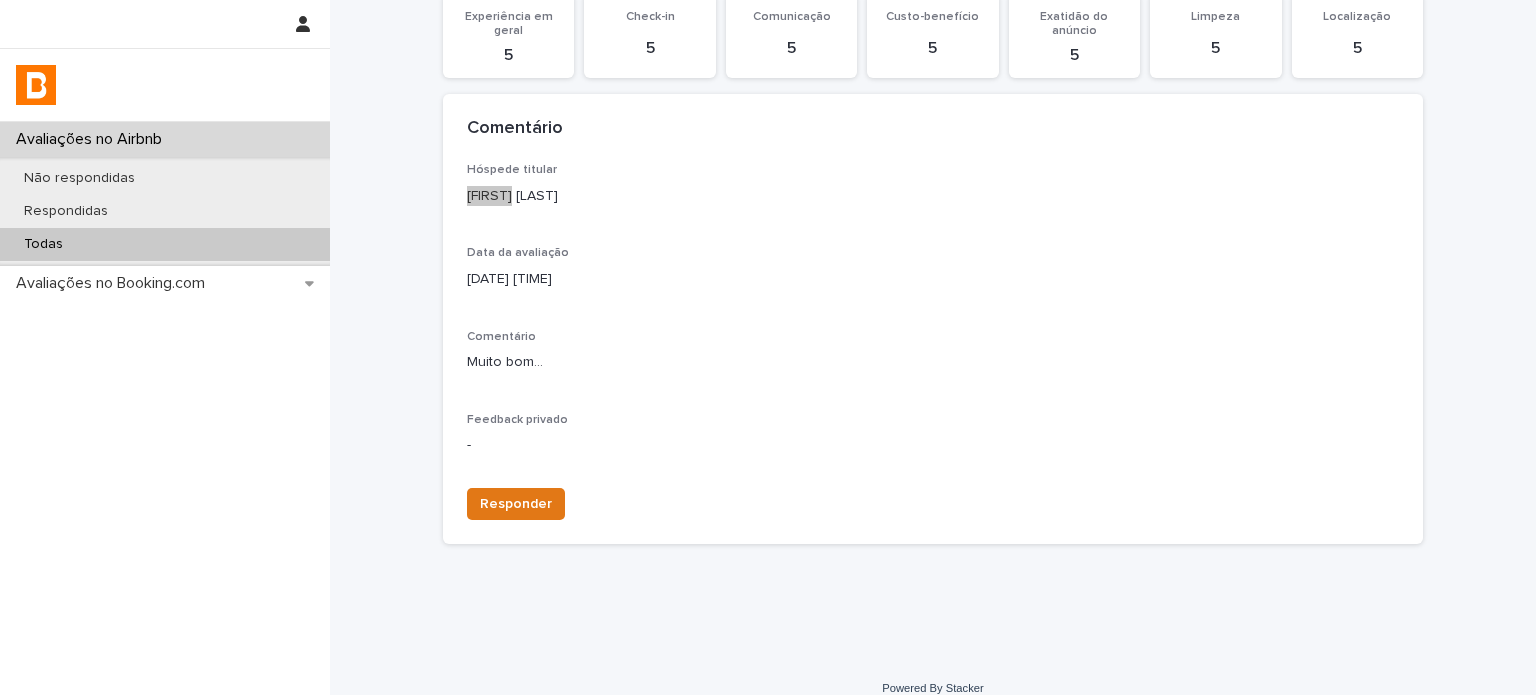 scroll, scrollTop: 344, scrollLeft: 0, axis: vertical 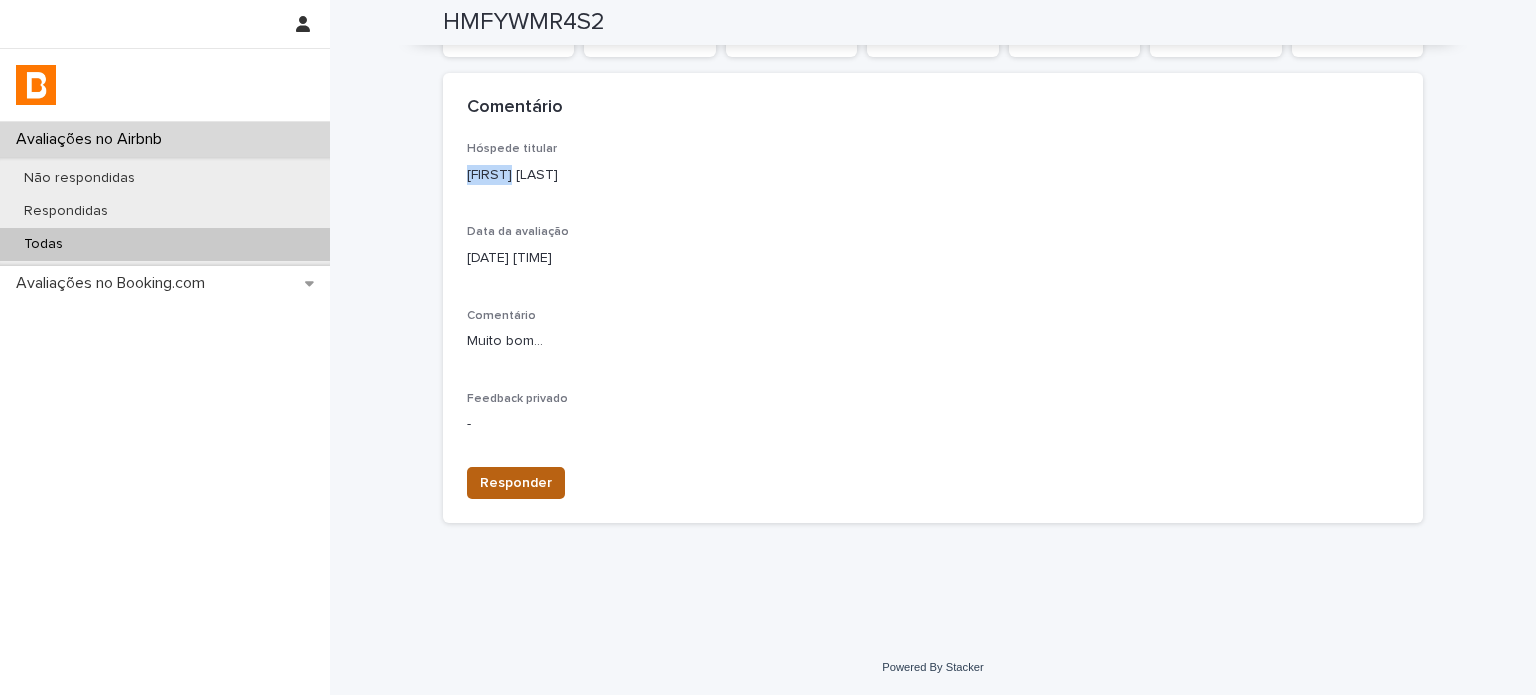 click on "Responder" at bounding box center (516, 483) 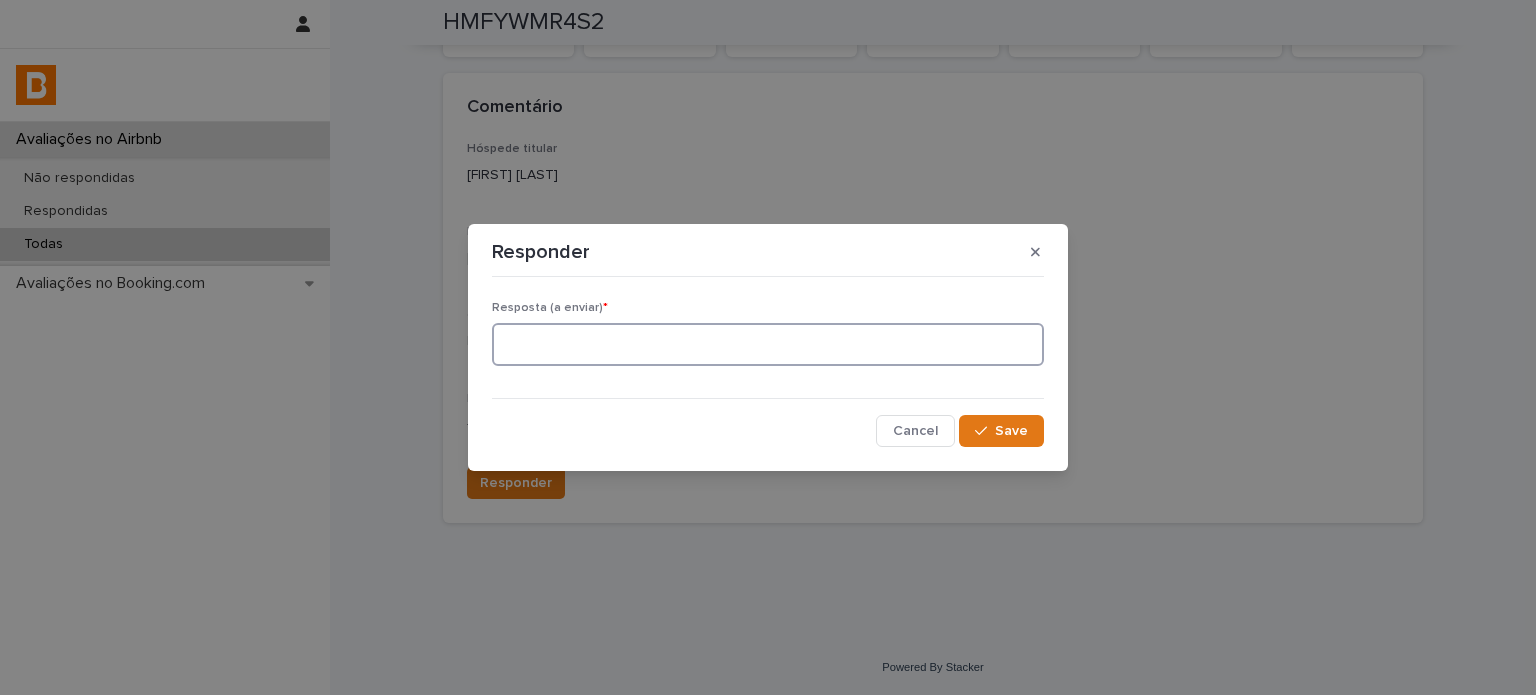 click at bounding box center [768, 344] 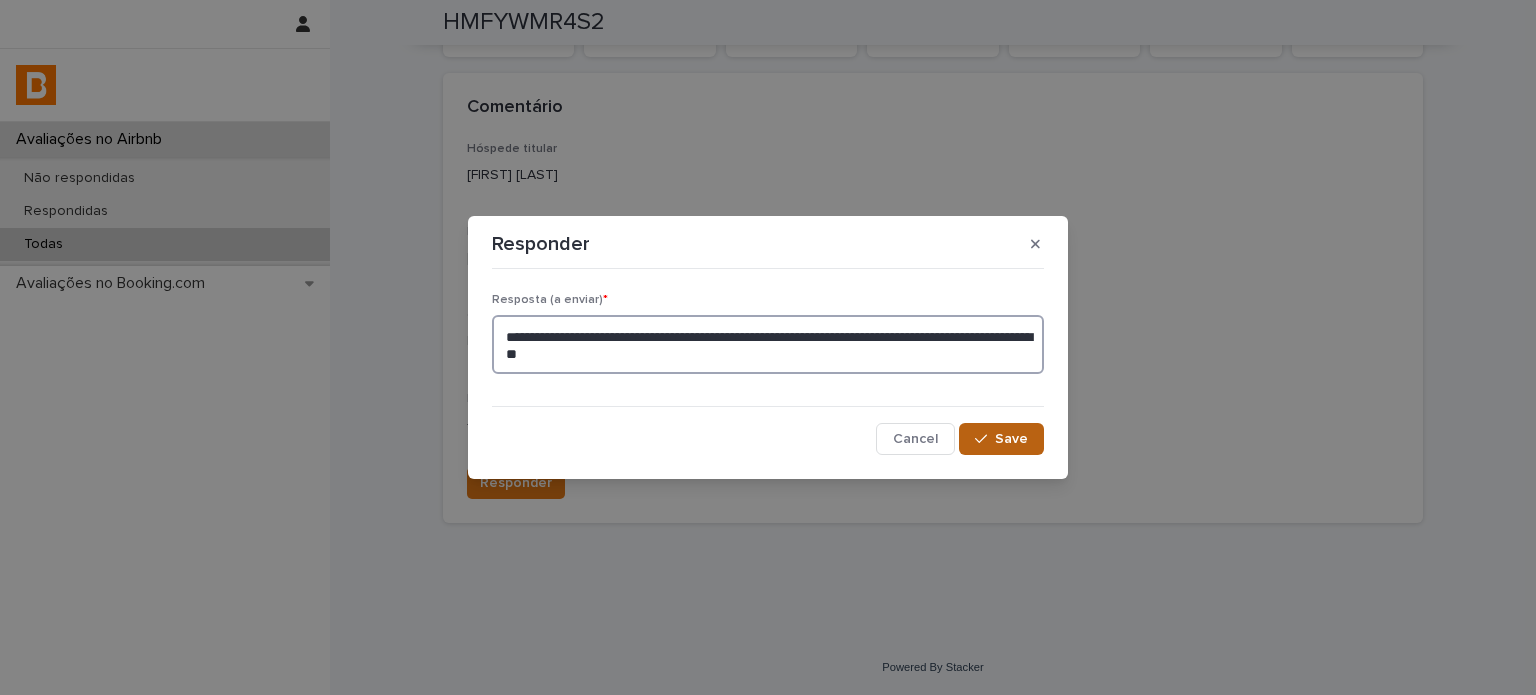 type on "**********" 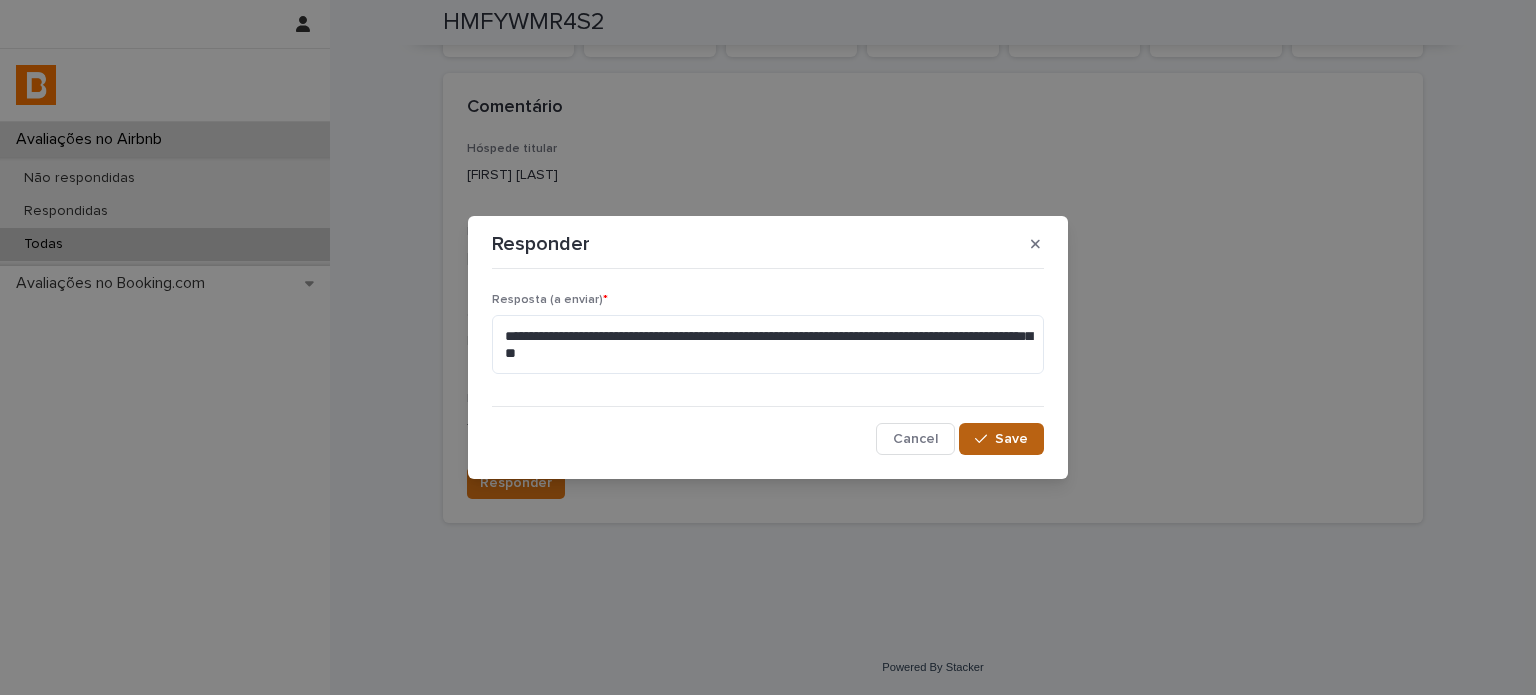 click on "Save" at bounding box center (1011, 439) 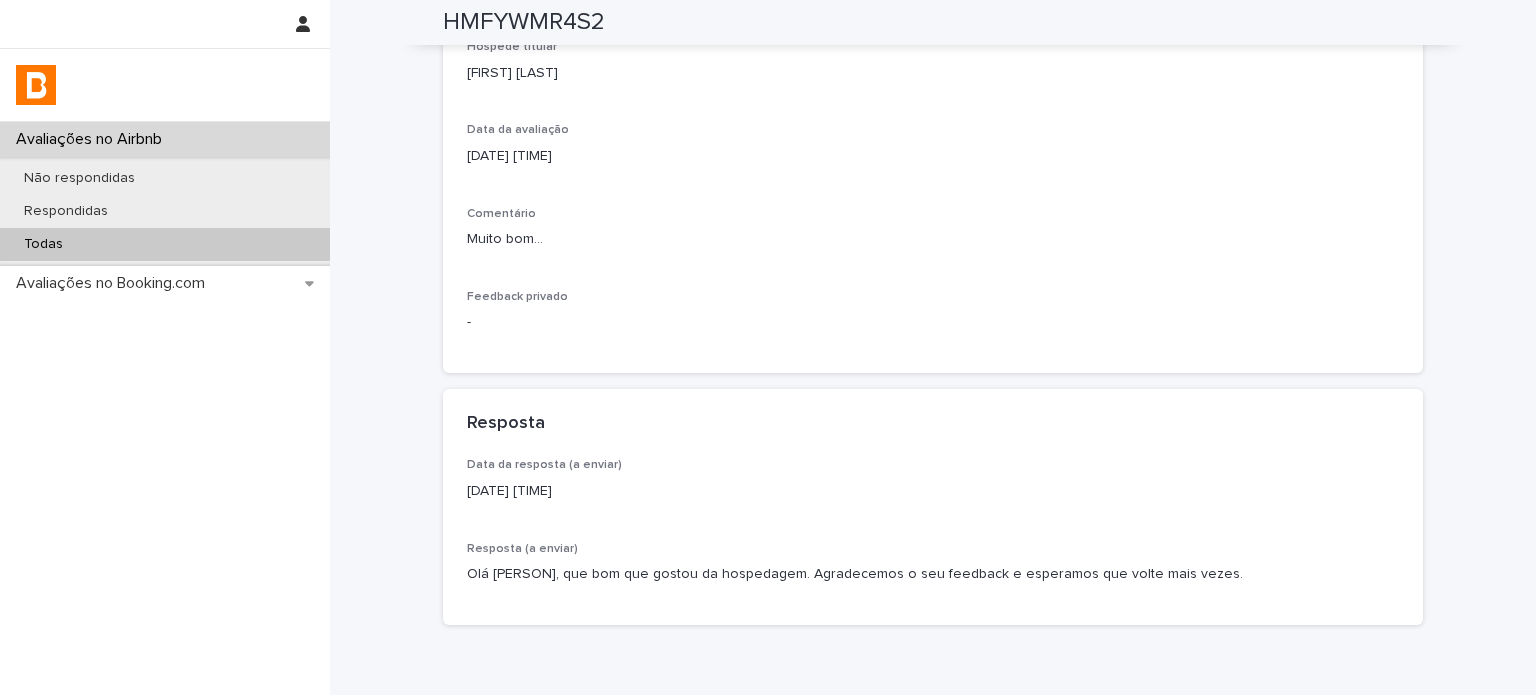 scroll, scrollTop: 446, scrollLeft: 0, axis: vertical 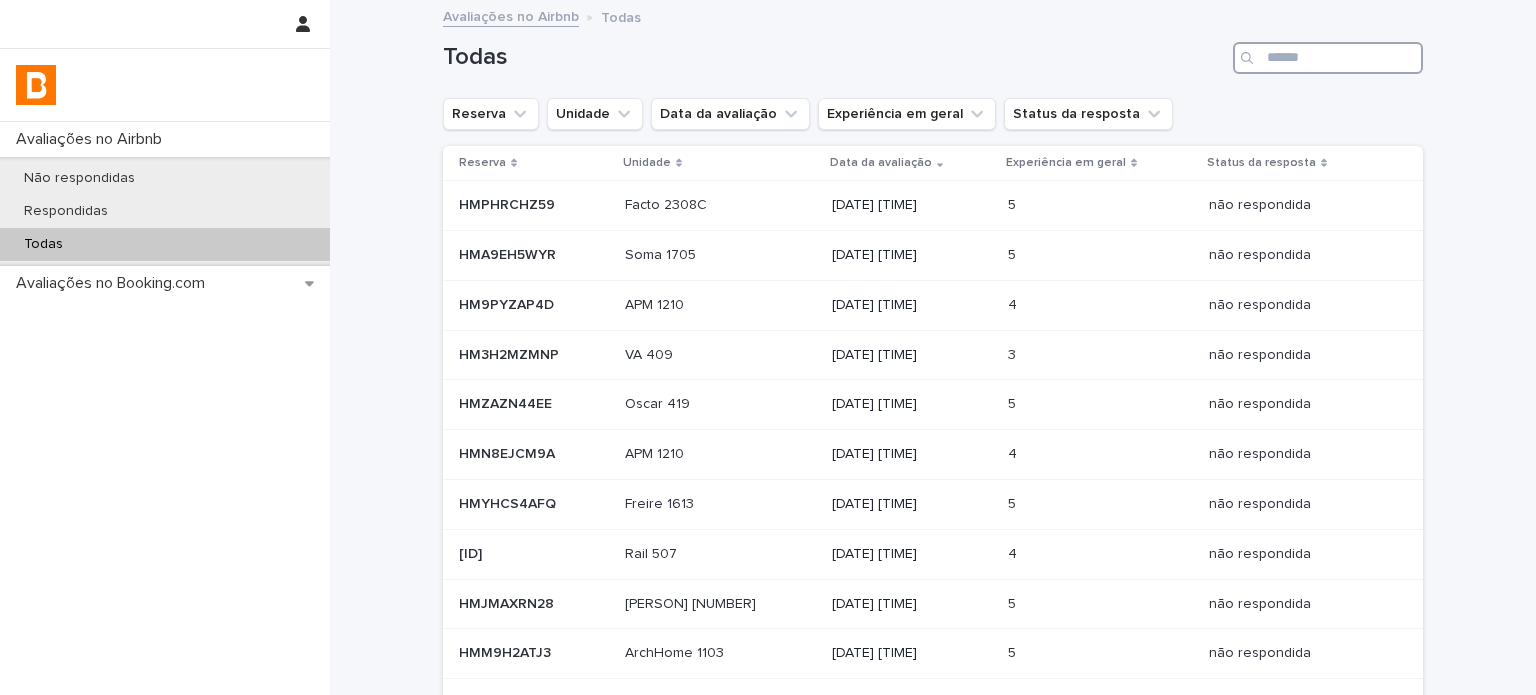 click at bounding box center [1328, 58] 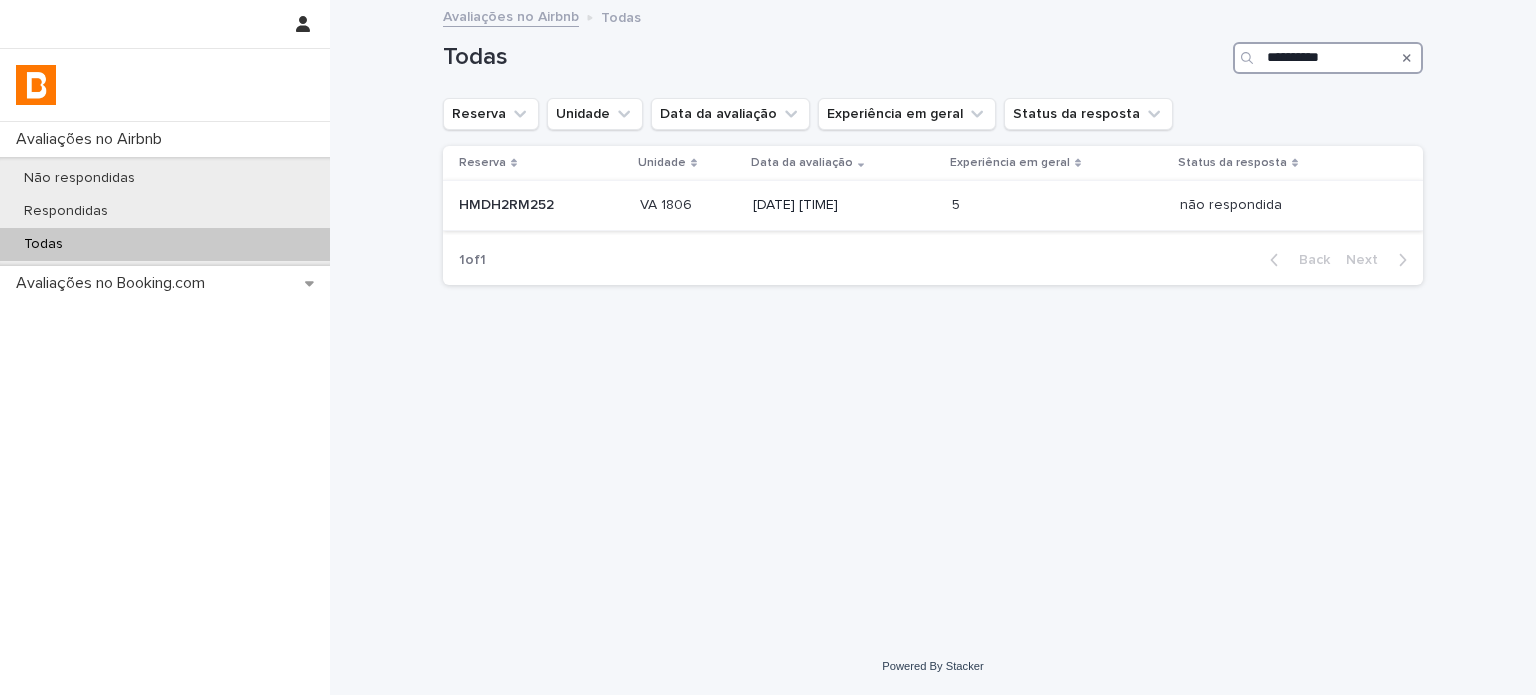 type on "**********" 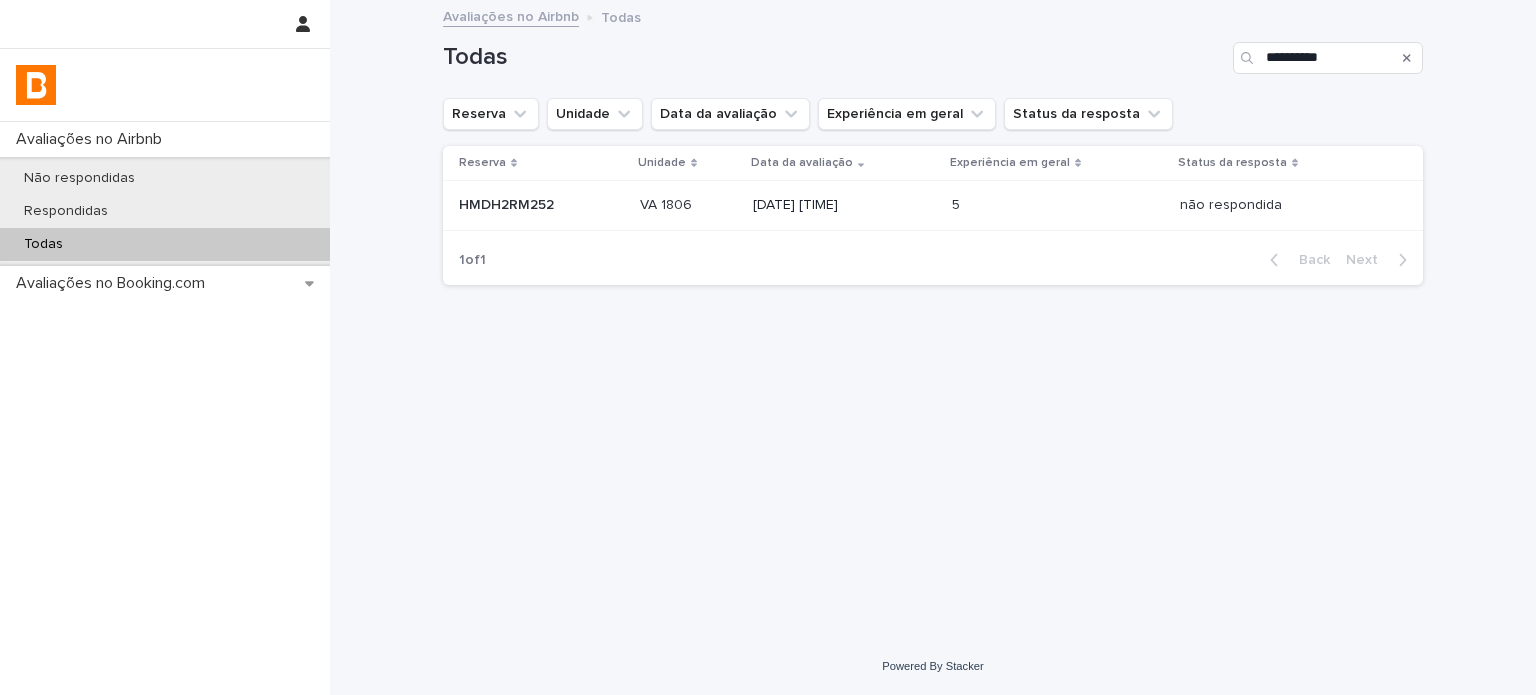 click on "[DATE] [TIME]" at bounding box center (844, 203) 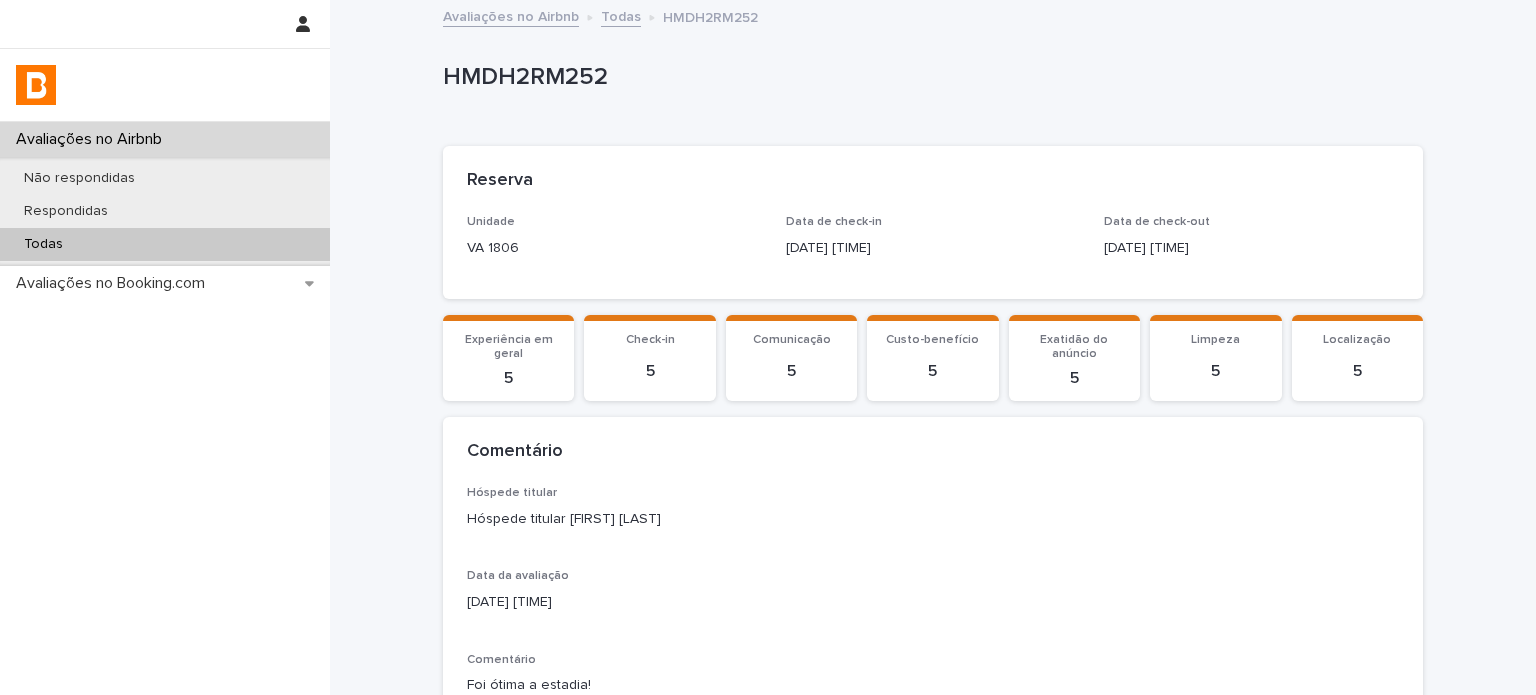 drag, startPoint x: 495, startPoint y: 535, endPoint x: 496, endPoint y: 512, distance: 23.021729 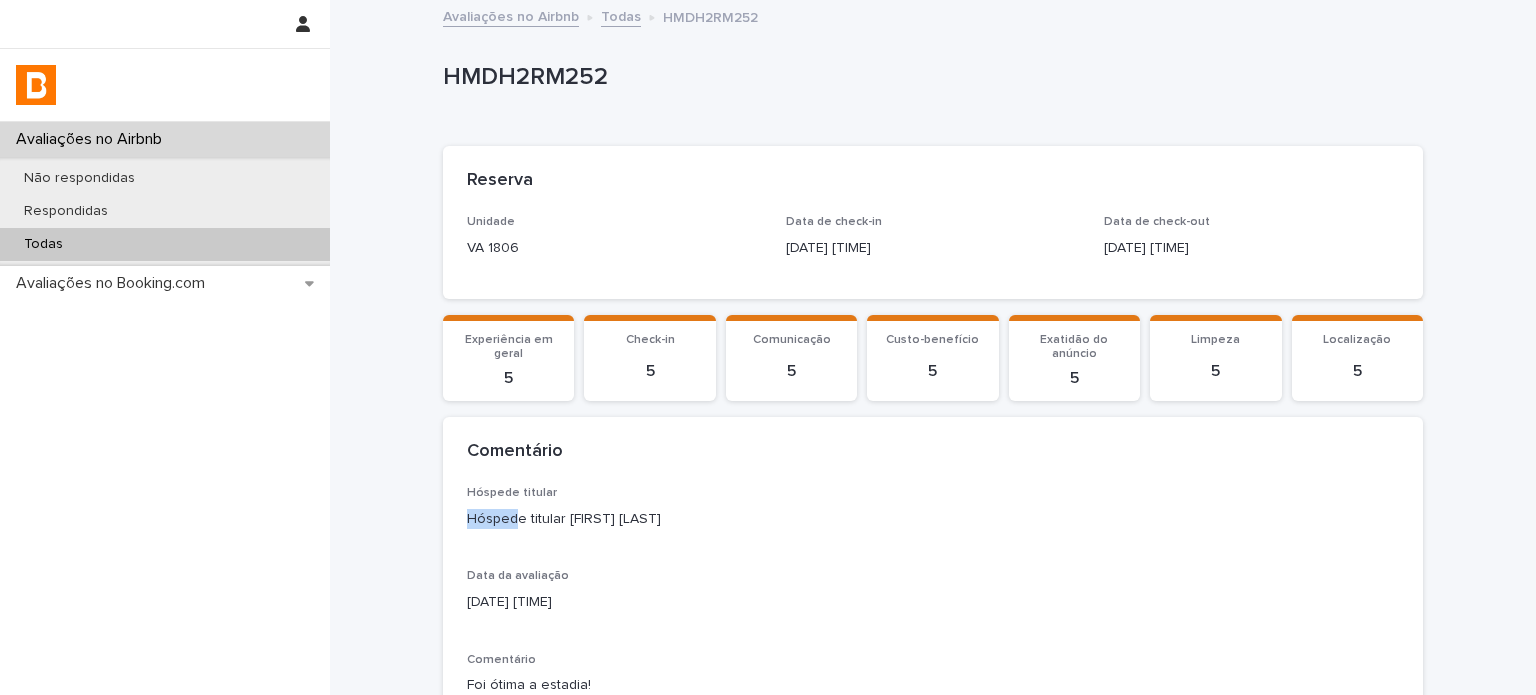 drag, startPoint x: 495, startPoint y: 518, endPoint x: 399, endPoint y: 522, distance: 96.0833 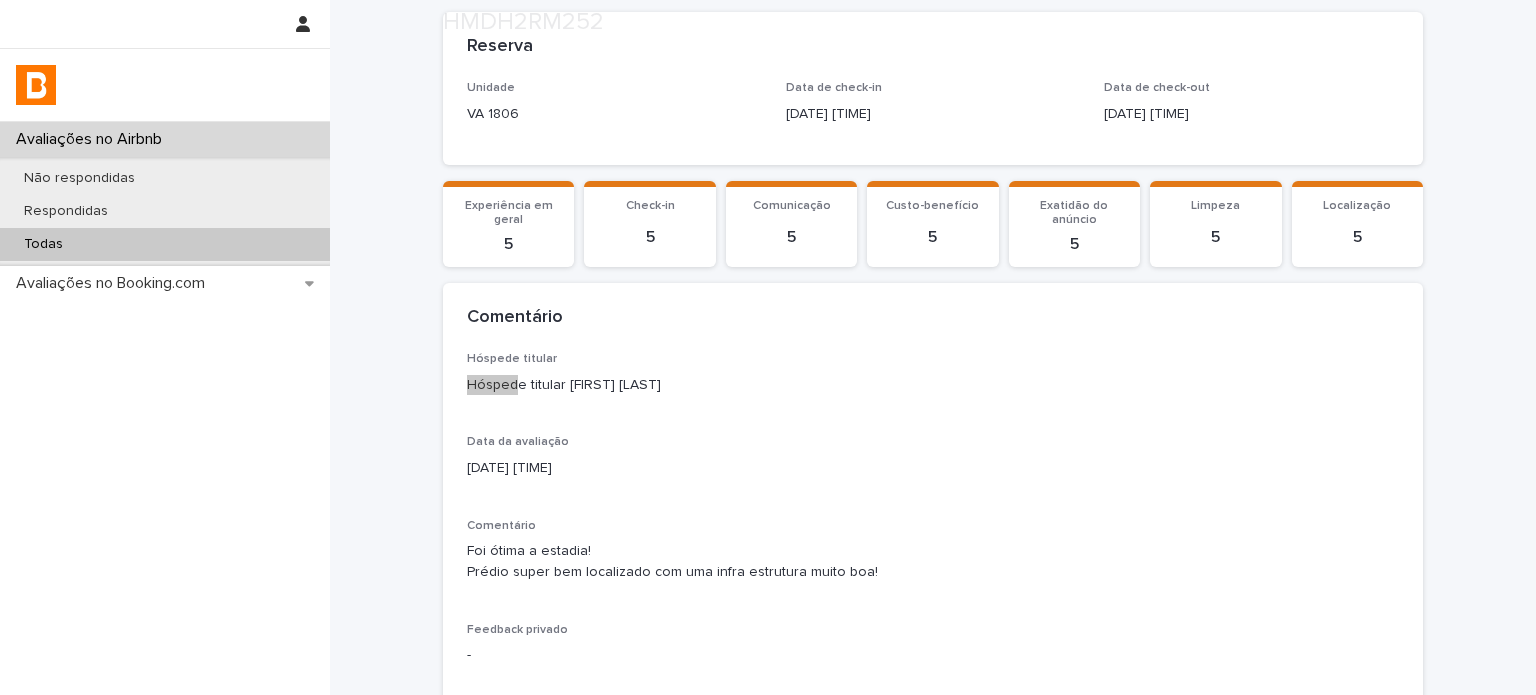 scroll, scrollTop: 364, scrollLeft: 0, axis: vertical 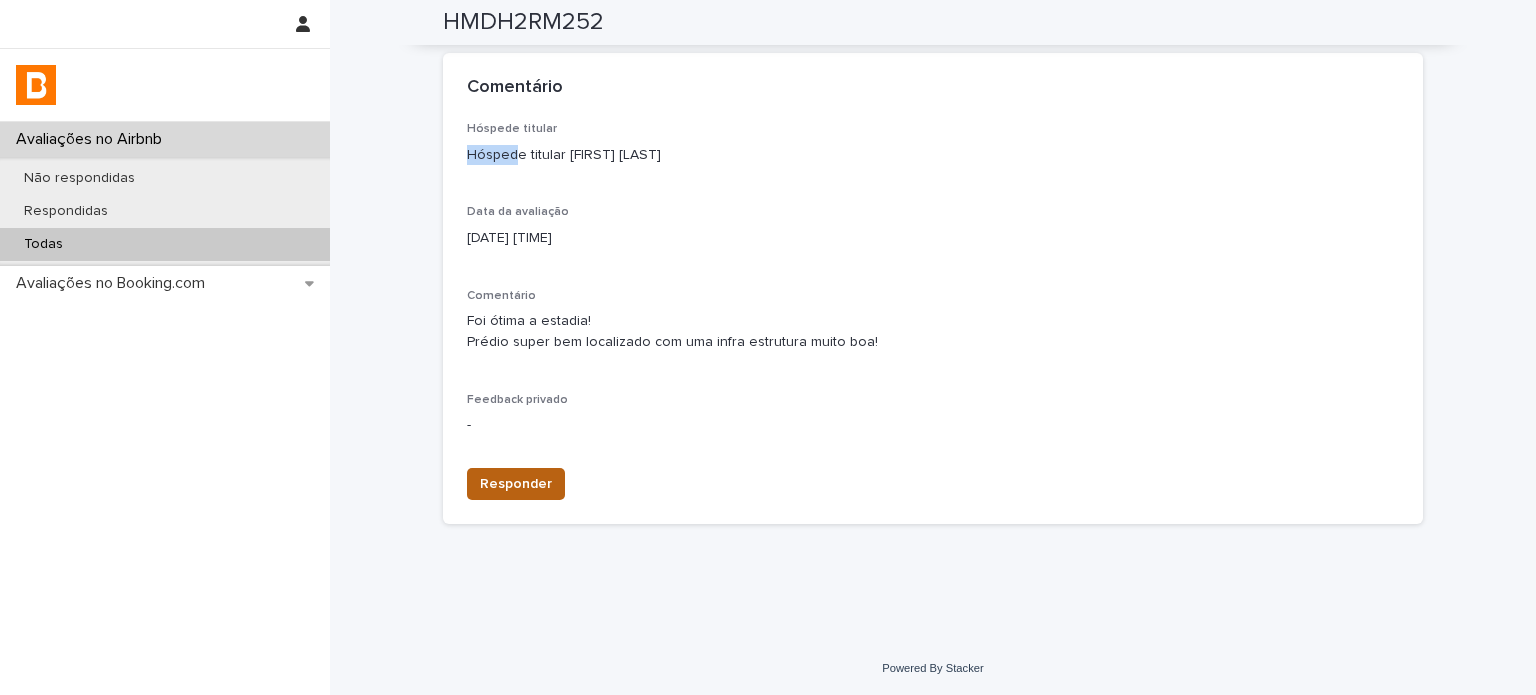 click on "Responder" at bounding box center (516, 484) 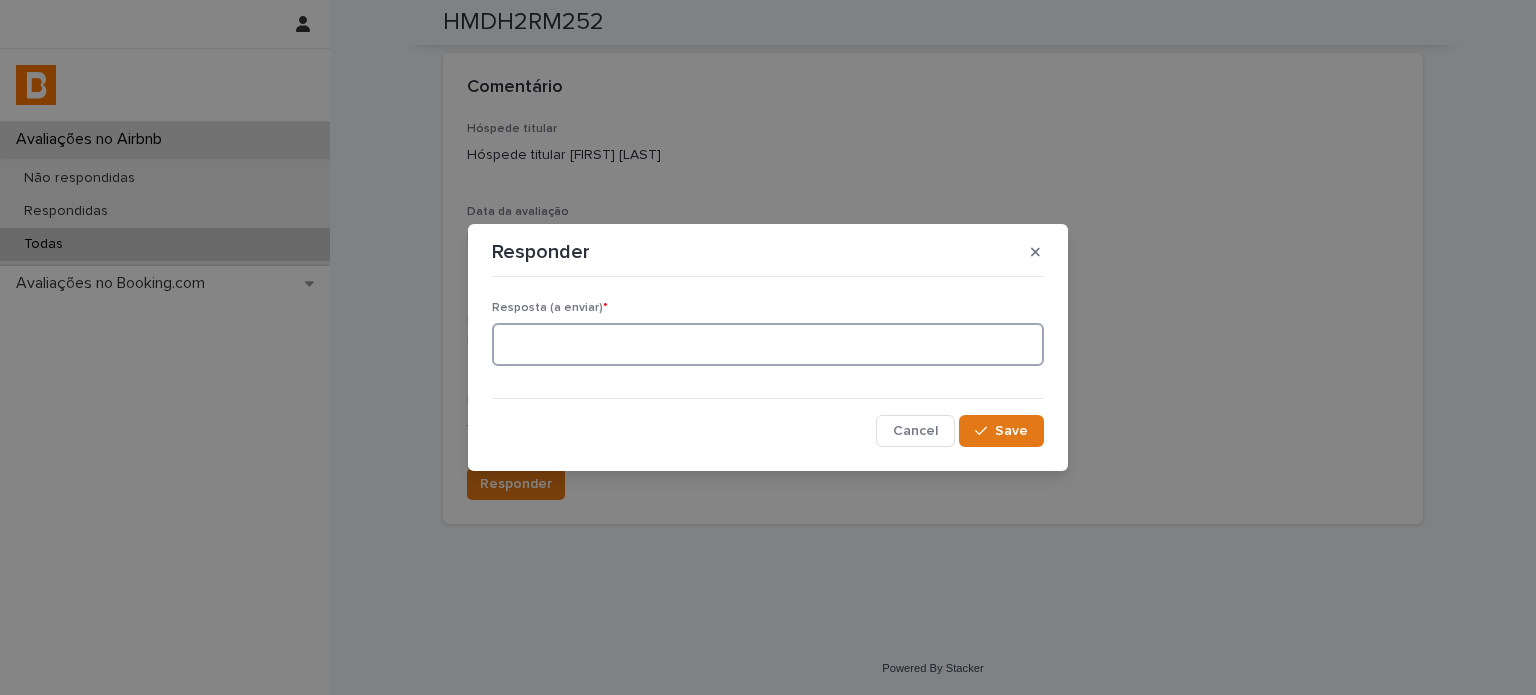 click at bounding box center (768, 344) 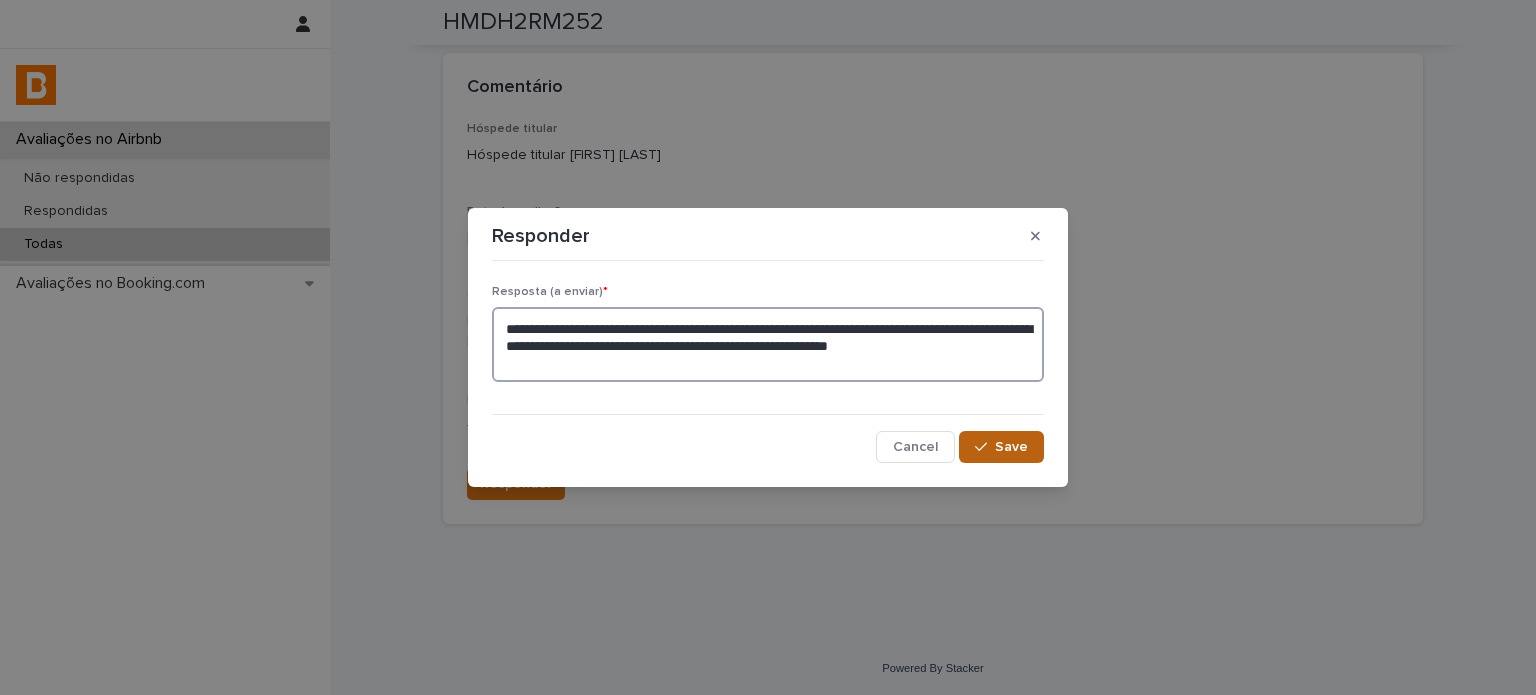 type on "**********" 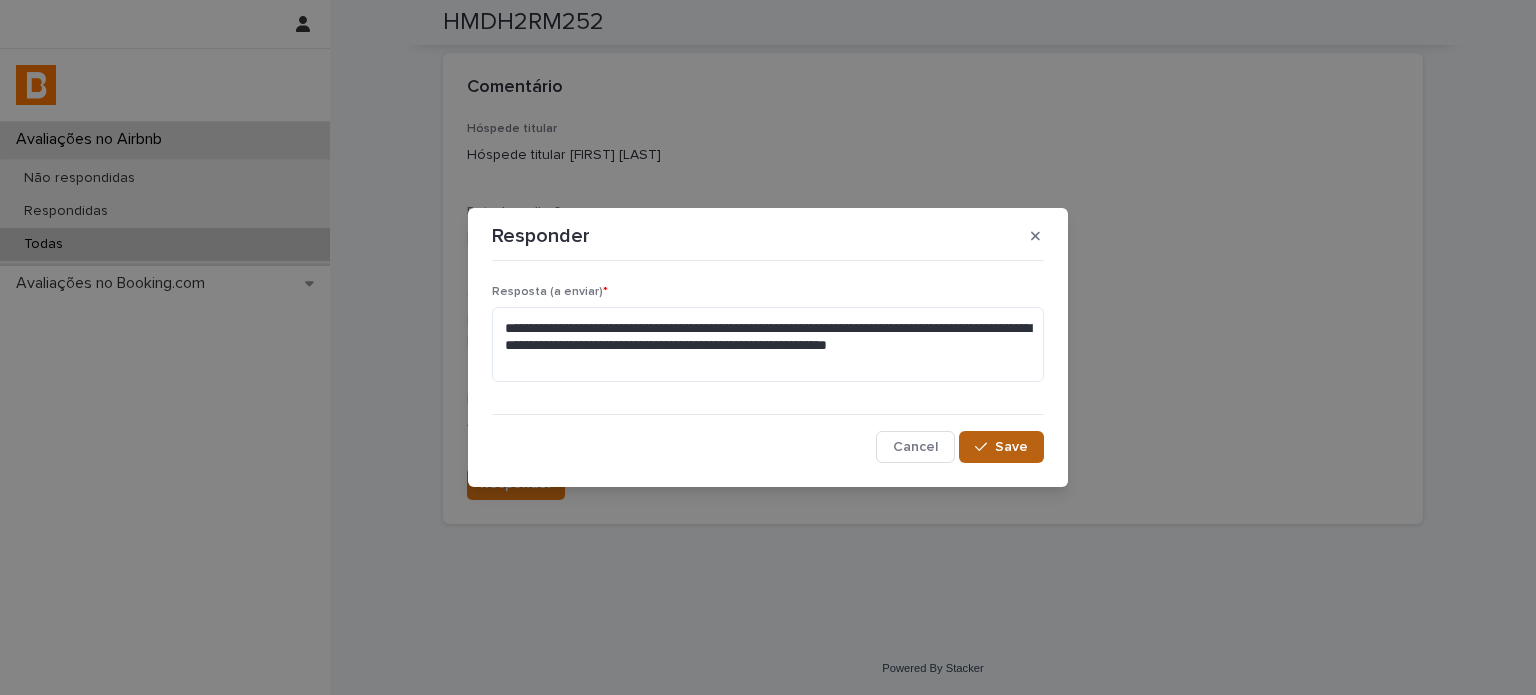 click on "Save" at bounding box center (1011, 447) 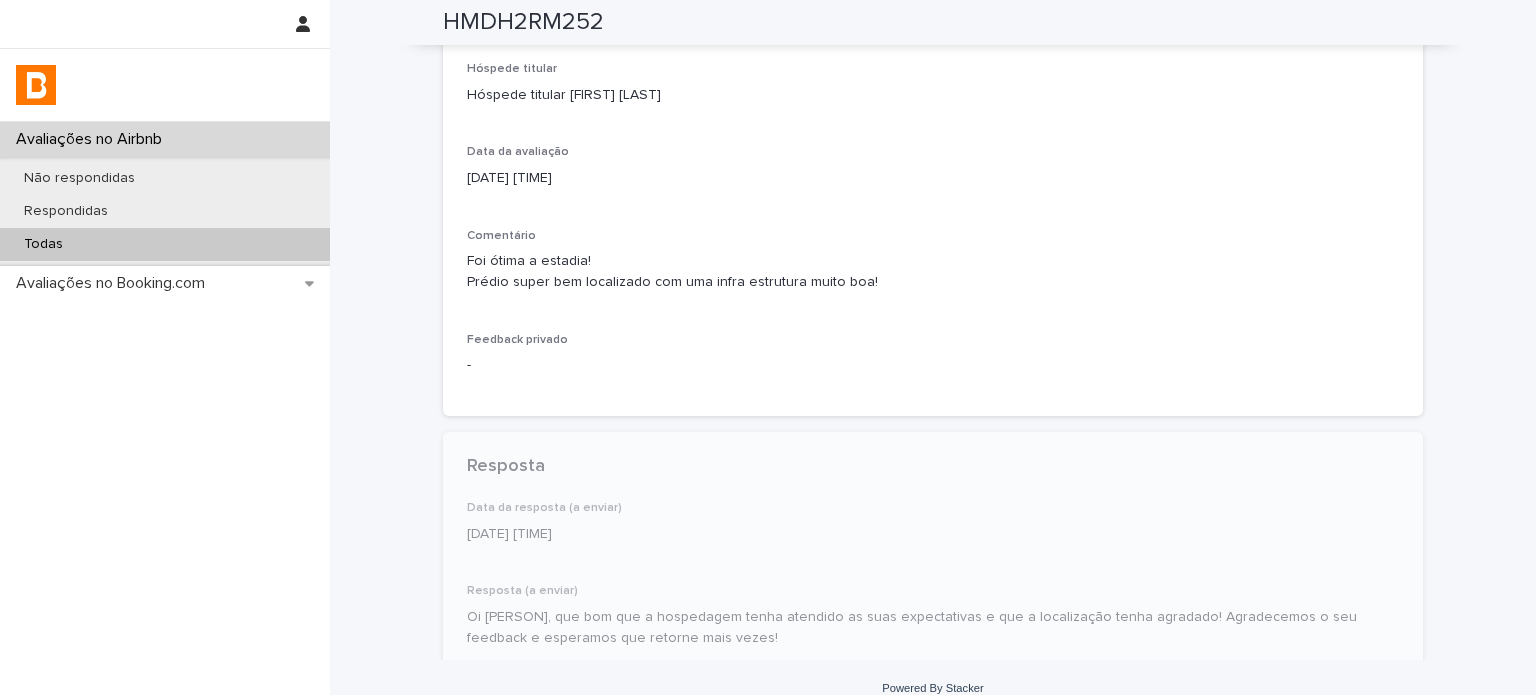 scroll, scrollTop: 477, scrollLeft: 0, axis: vertical 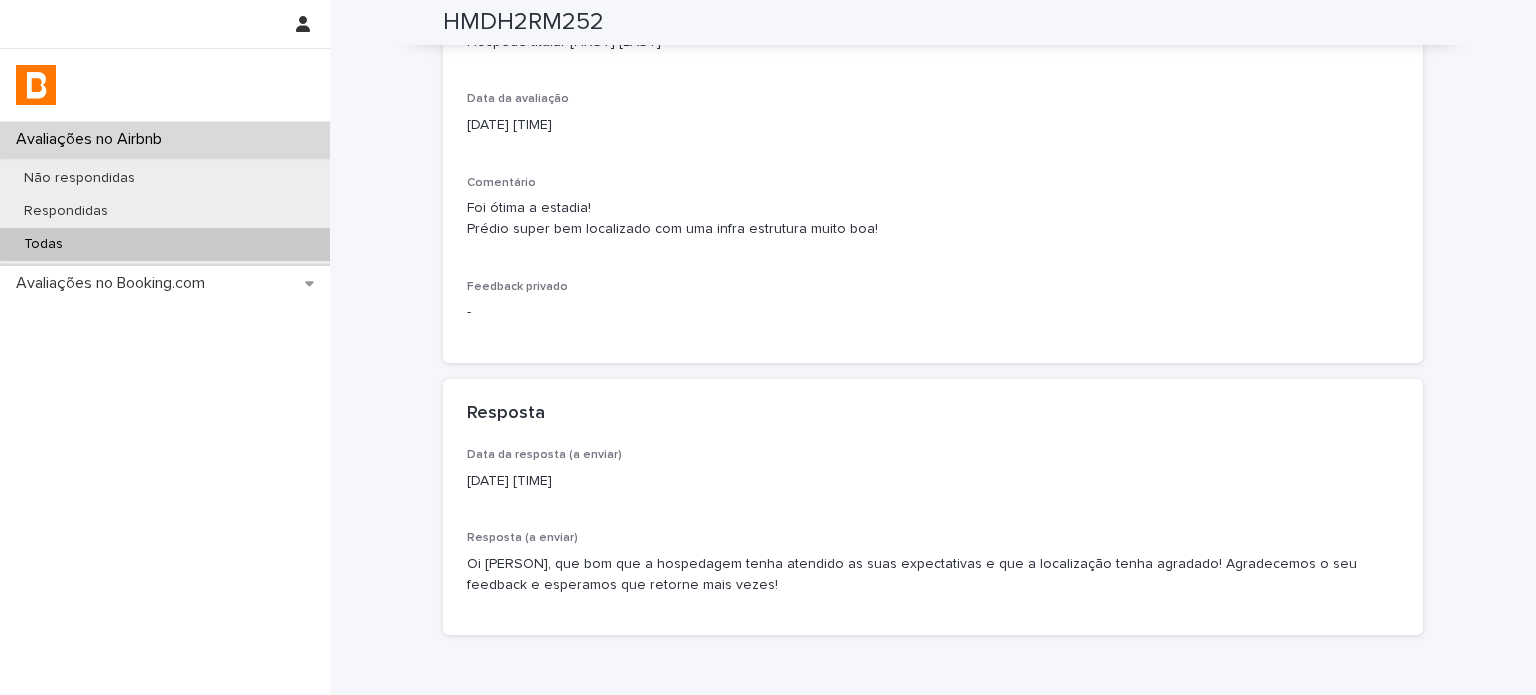 click on "Todas" at bounding box center (165, 244) 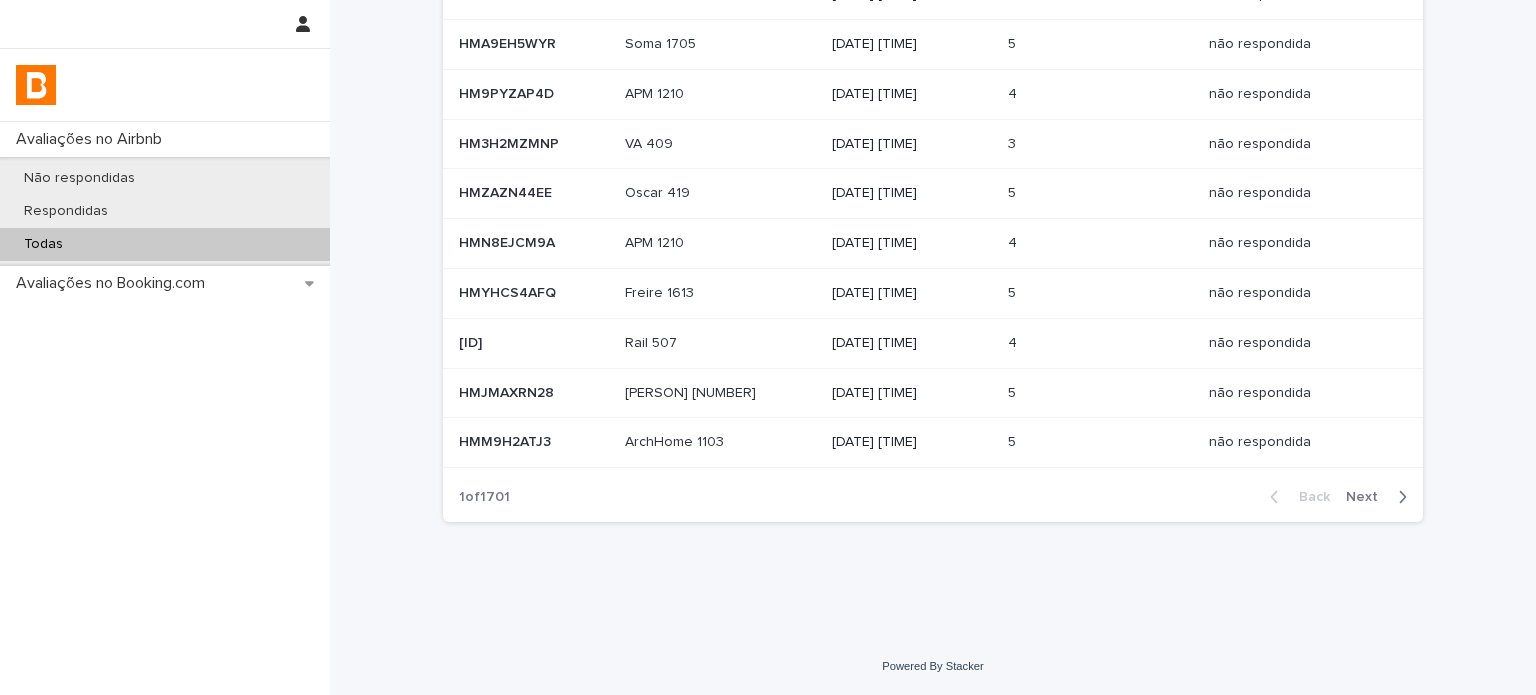 scroll, scrollTop: 0, scrollLeft: 0, axis: both 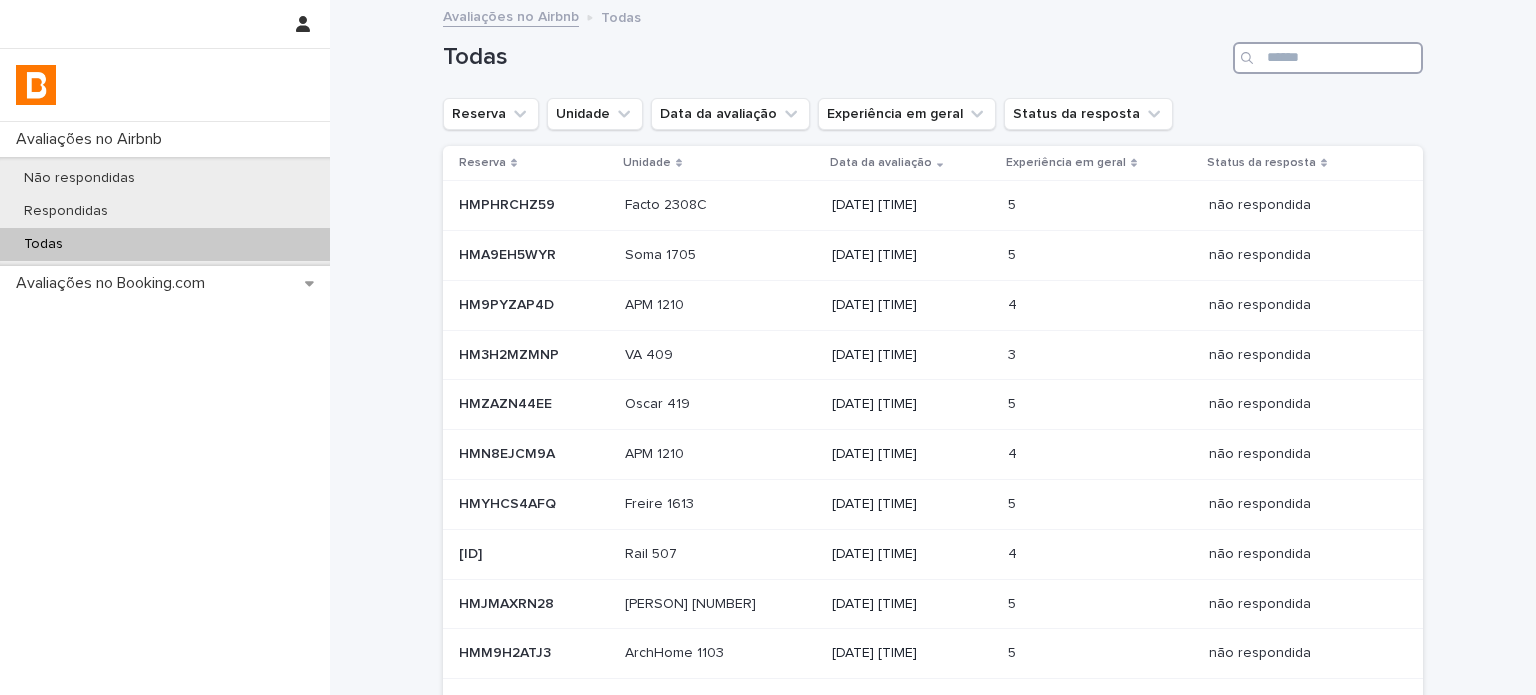 click at bounding box center (1328, 58) 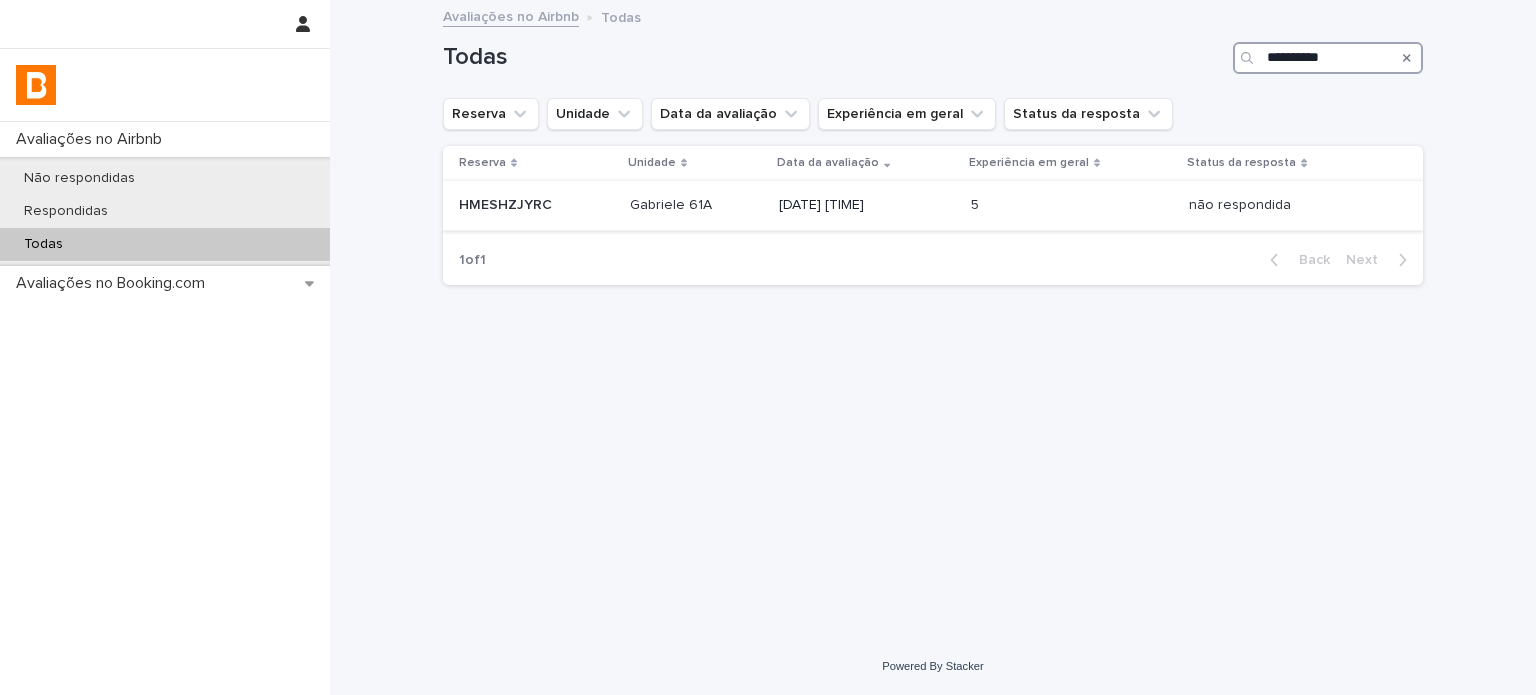type on "**********" 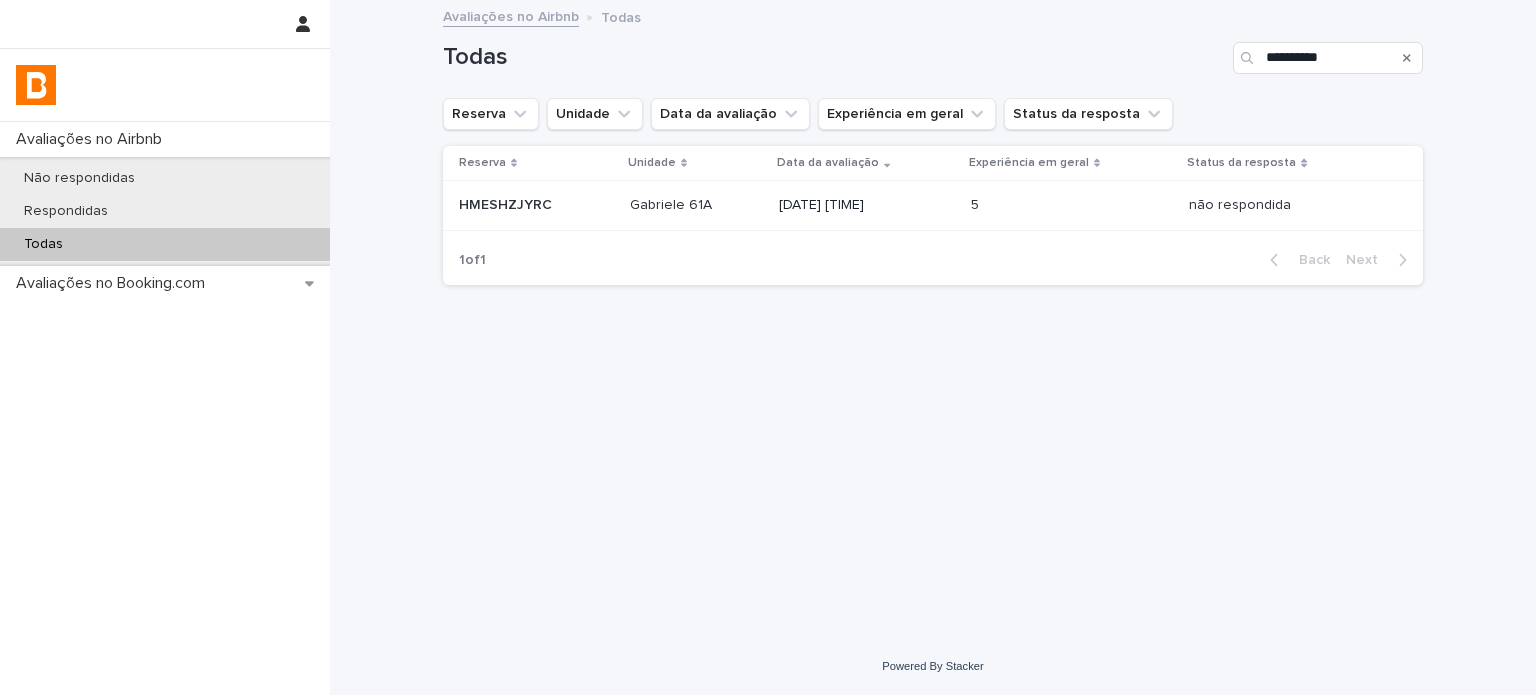 click on "[DATE] [TIME]" at bounding box center (866, 206) 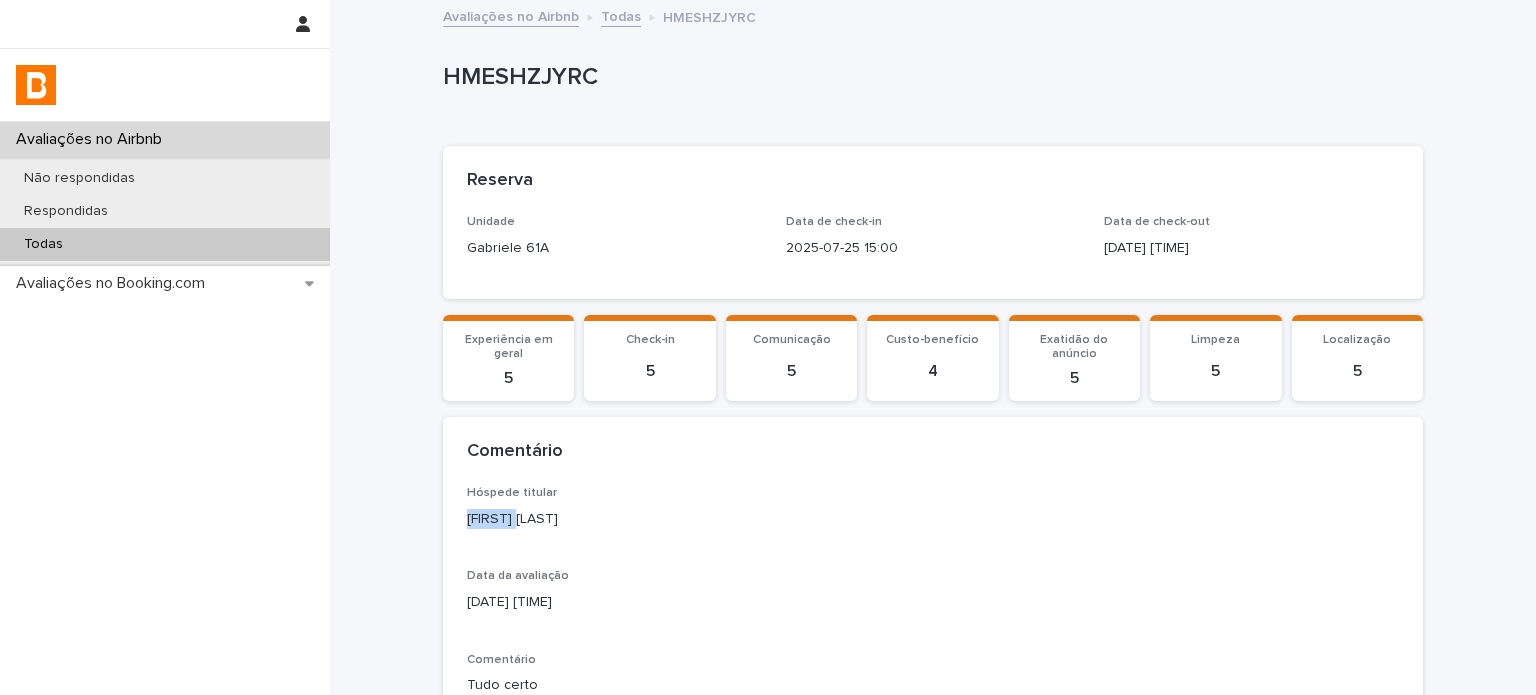 drag, startPoint x: 516, startPoint y: 518, endPoint x: 405, endPoint y: 515, distance: 111.040535 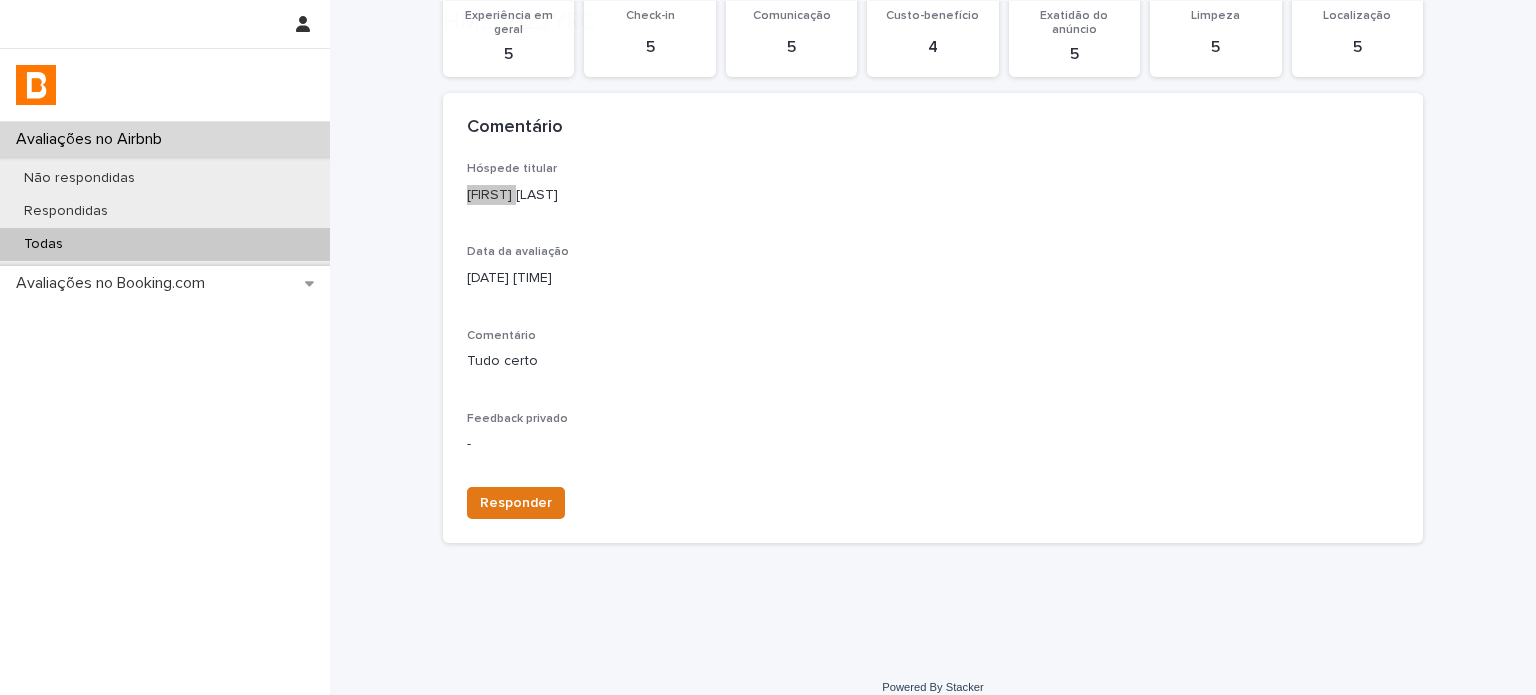 scroll, scrollTop: 344, scrollLeft: 0, axis: vertical 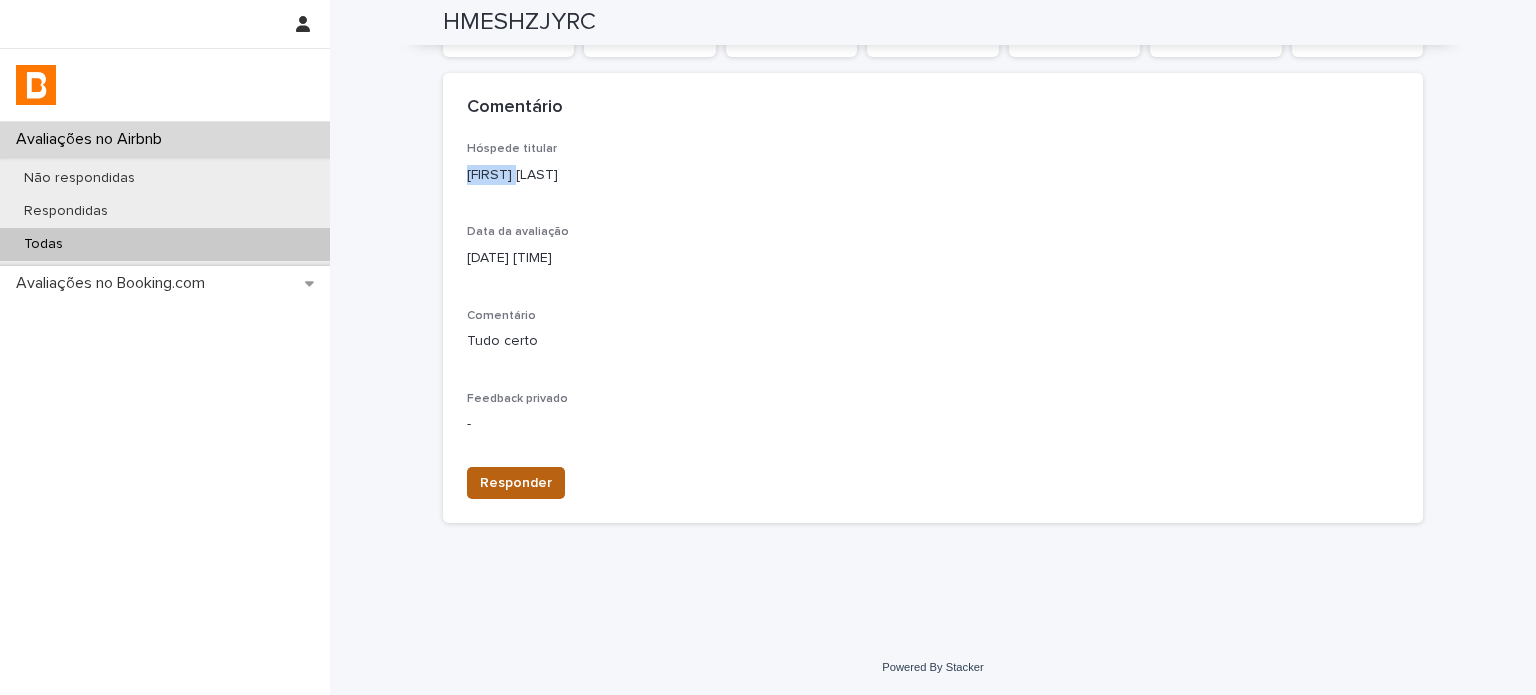 click on "Responder" at bounding box center [516, 483] 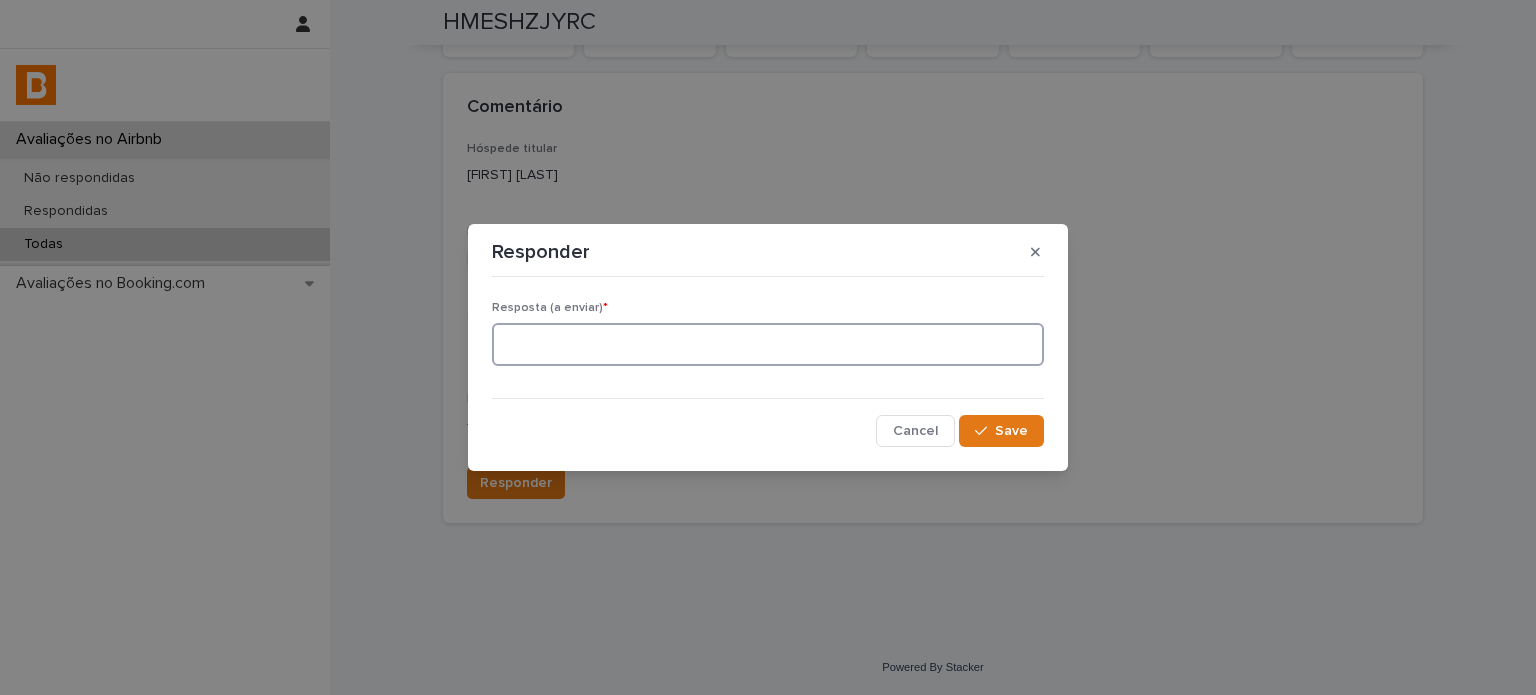click at bounding box center (768, 344) 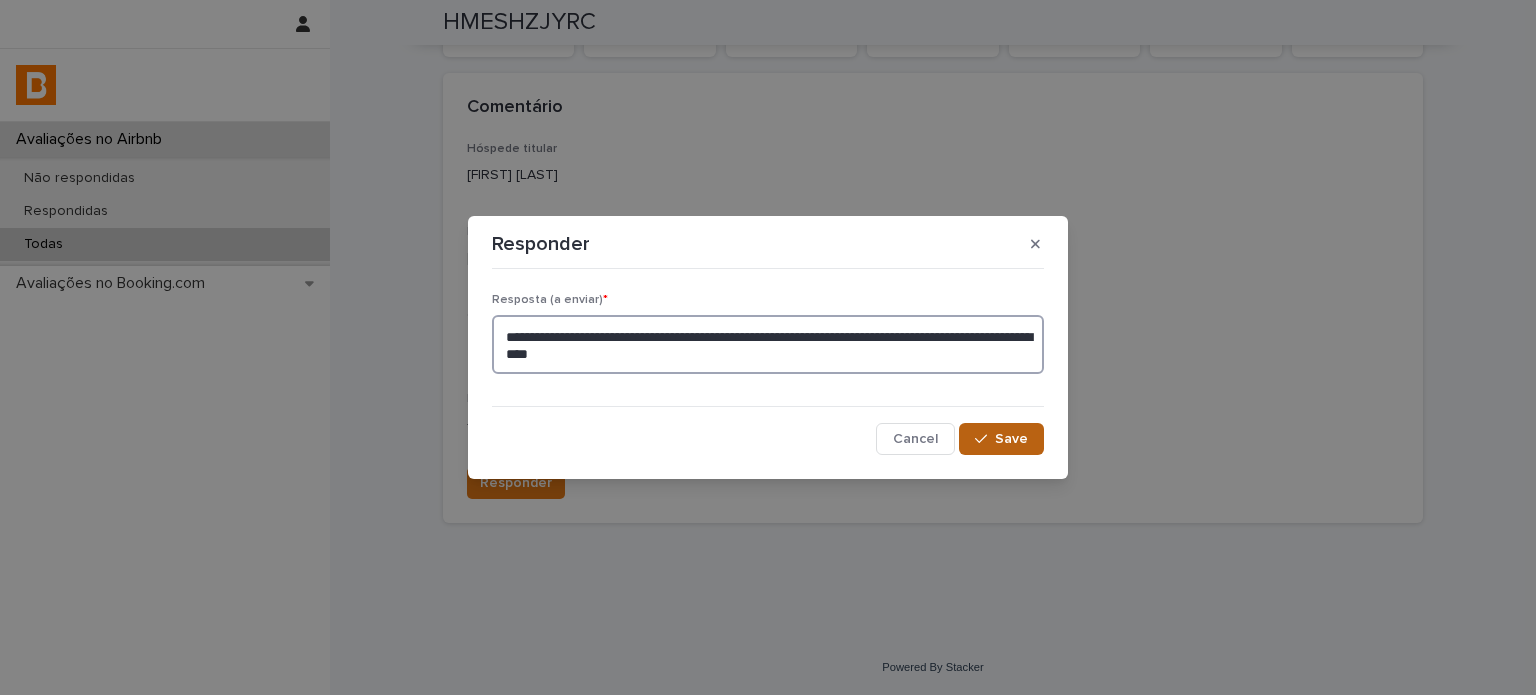 type on "**********" 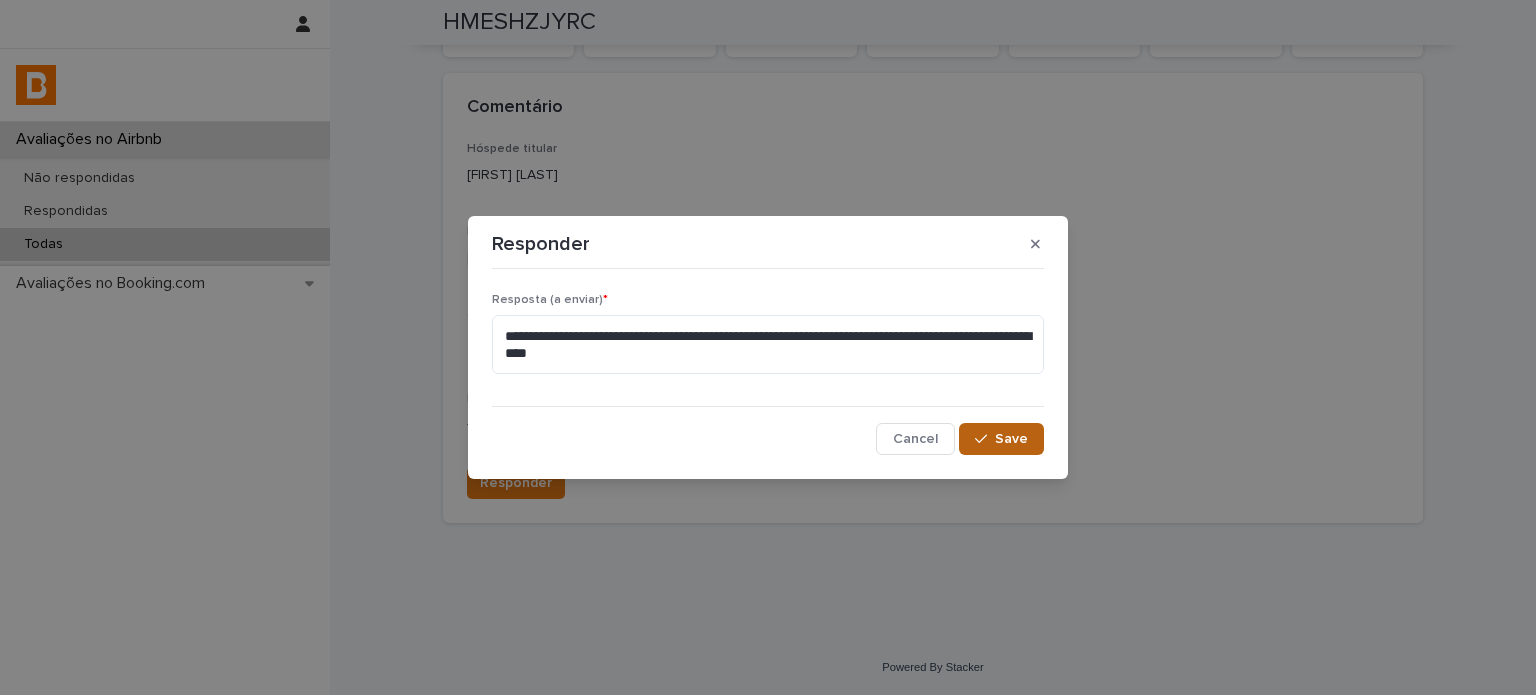 click on "Save" at bounding box center [1001, 439] 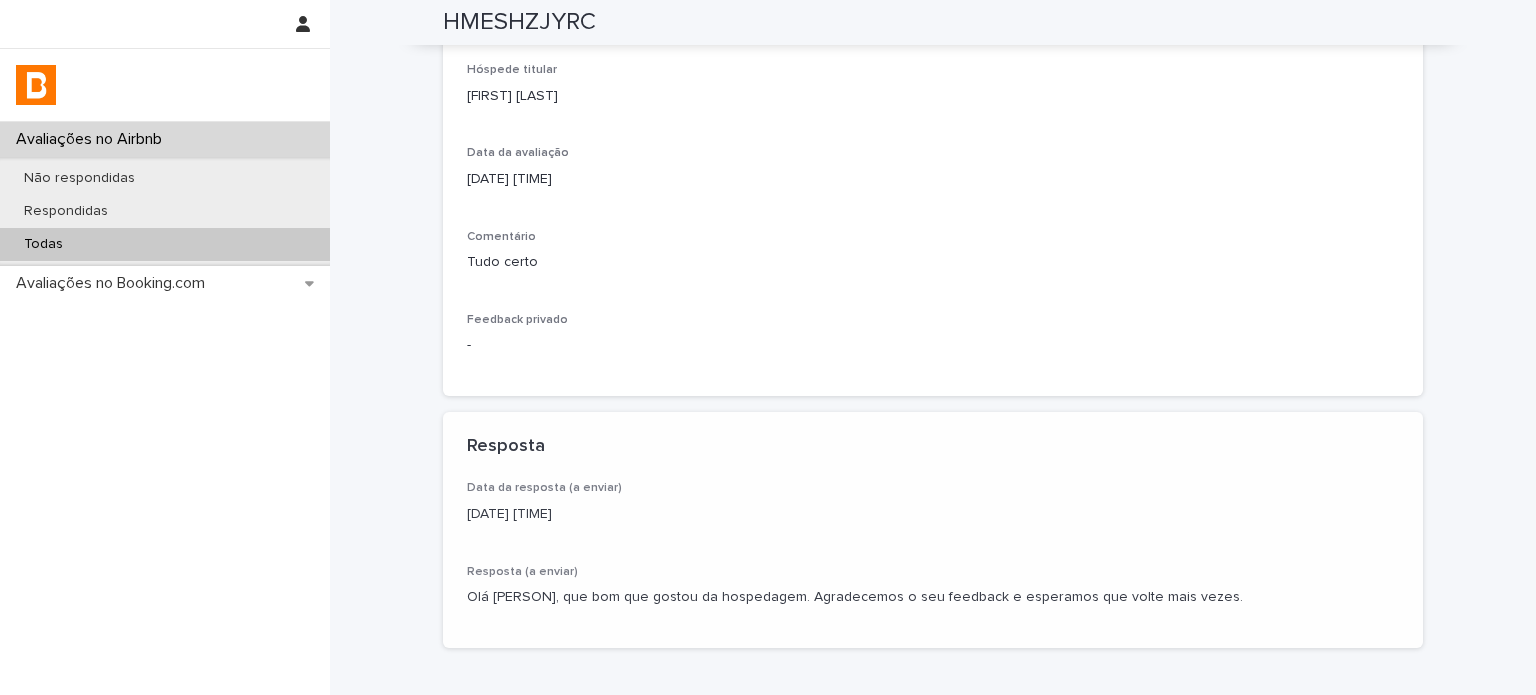 scroll, scrollTop: 446, scrollLeft: 0, axis: vertical 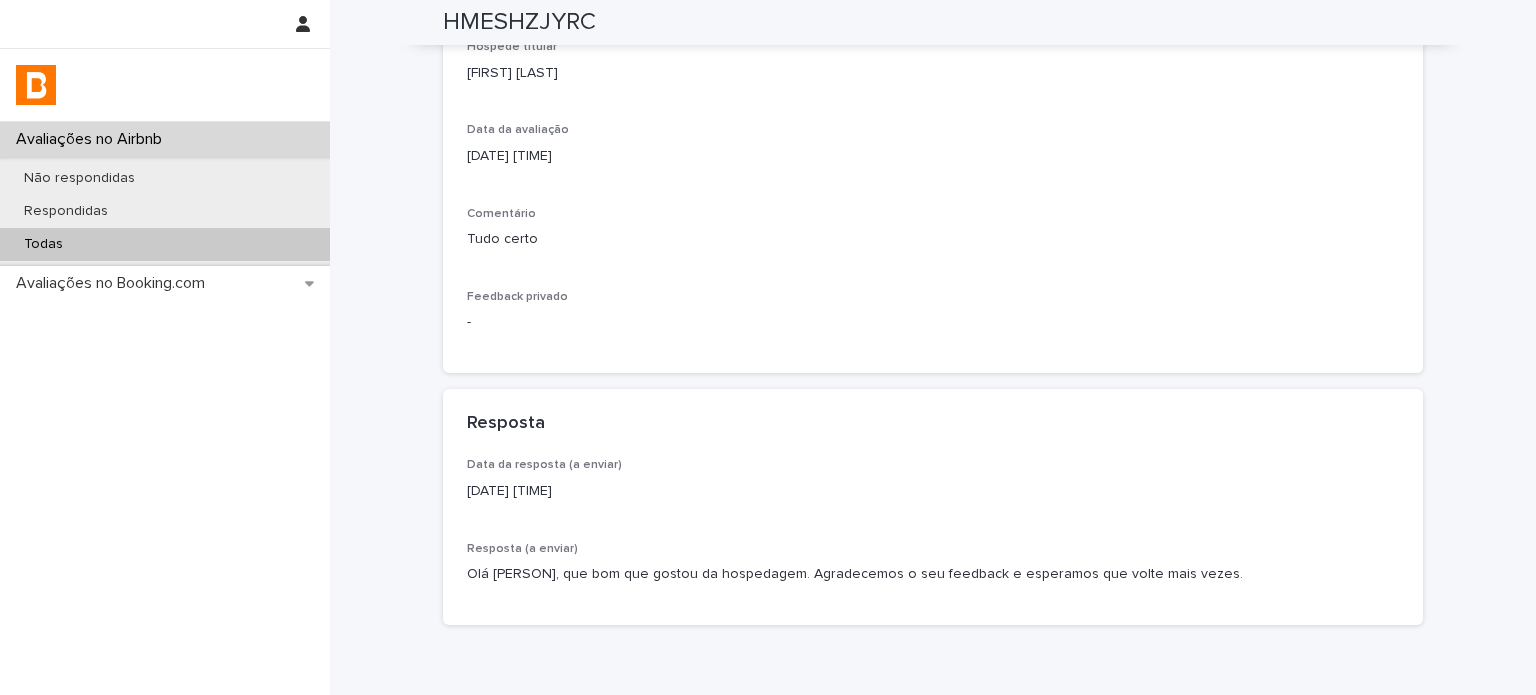 click on "Todas" at bounding box center [165, 244] 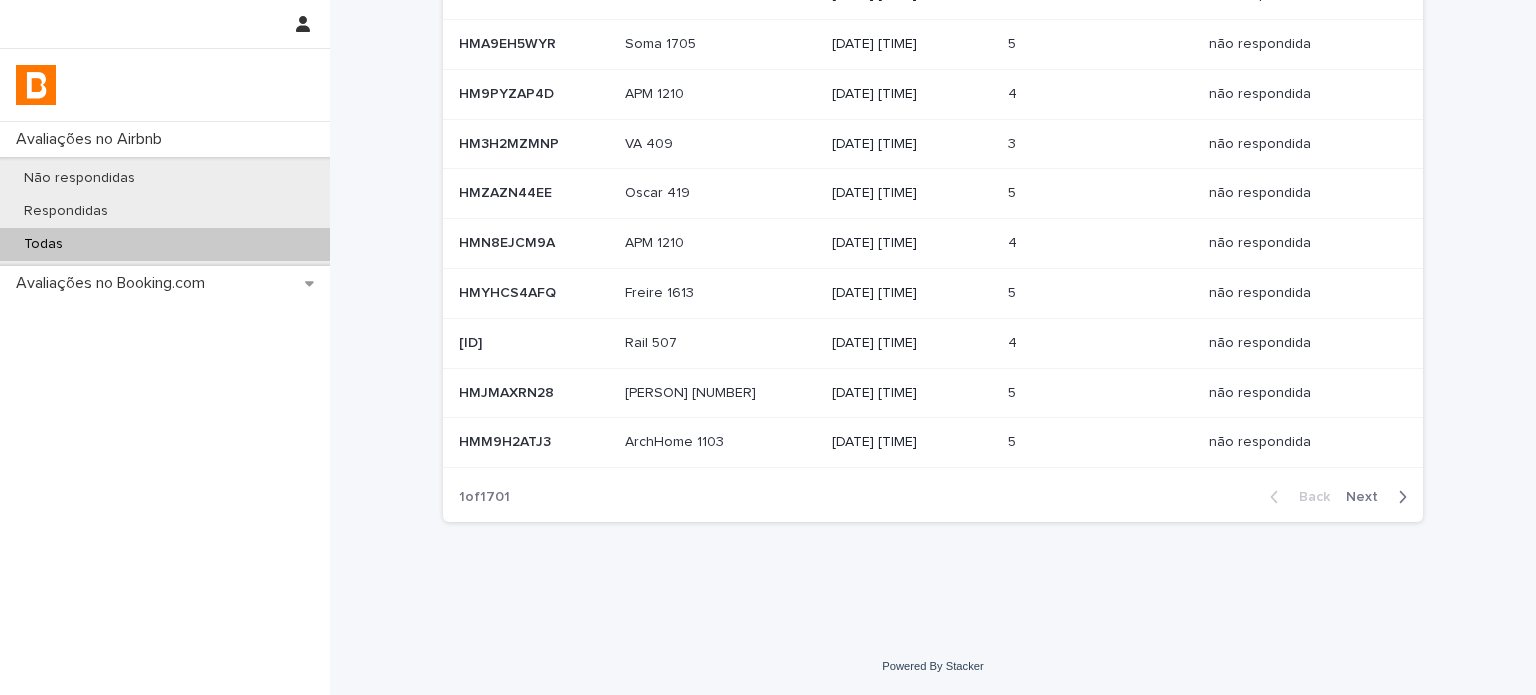 scroll, scrollTop: 0, scrollLeft: 0, axis: both 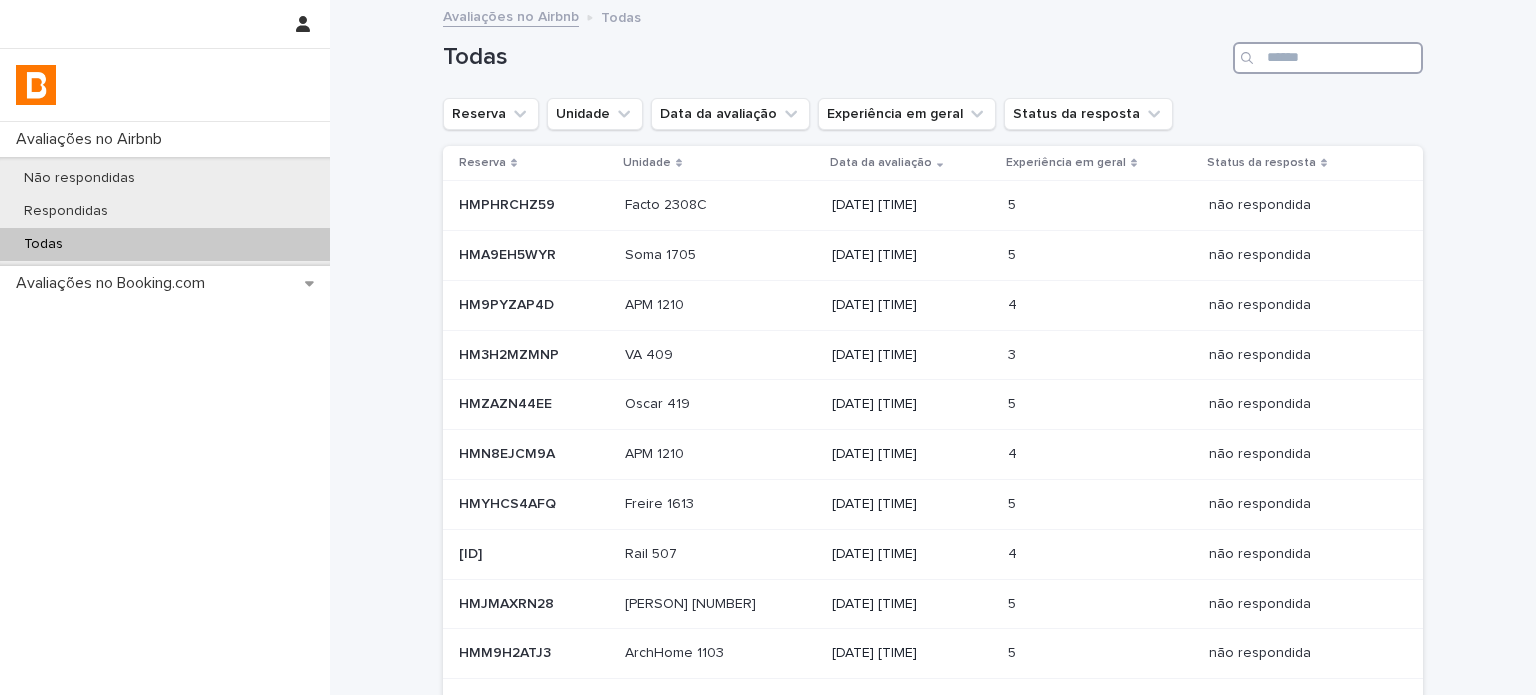 click at bounding box center [1328, 58] 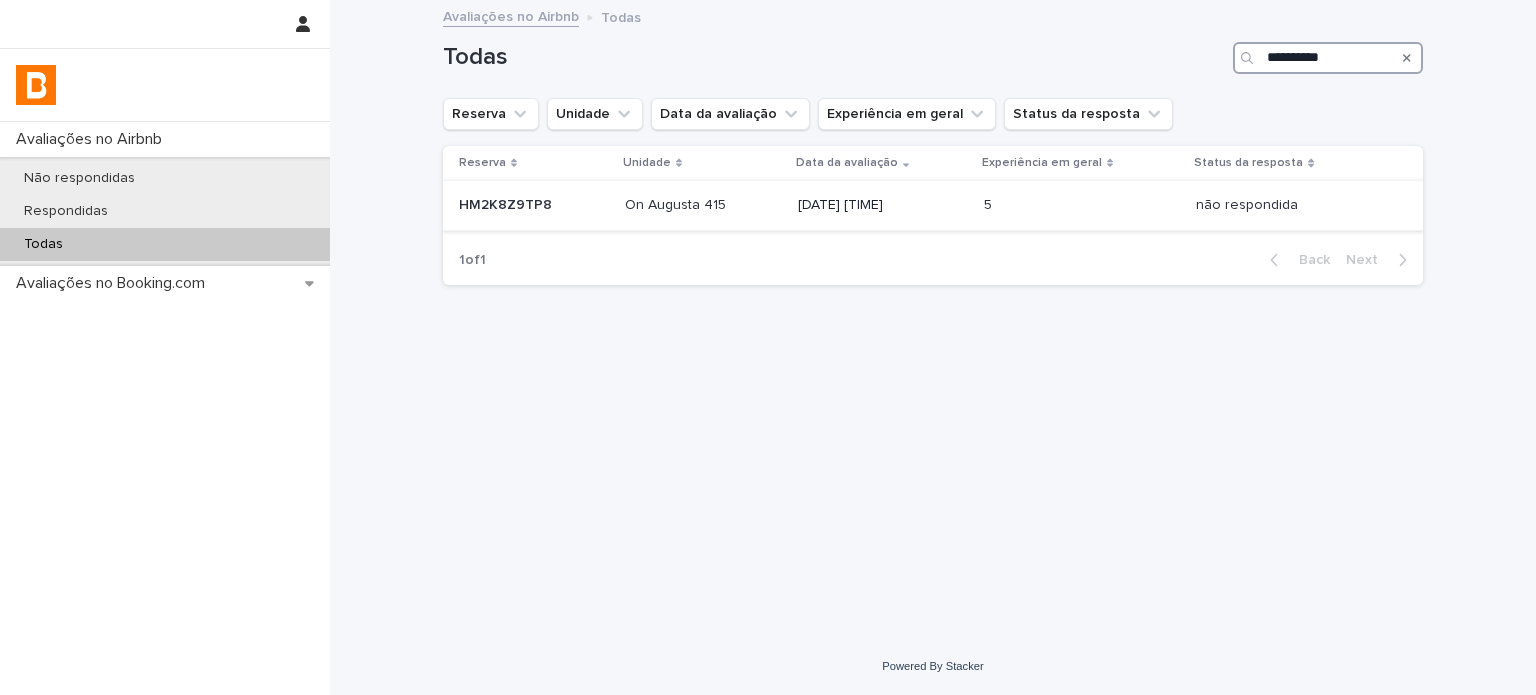 type on "**********" 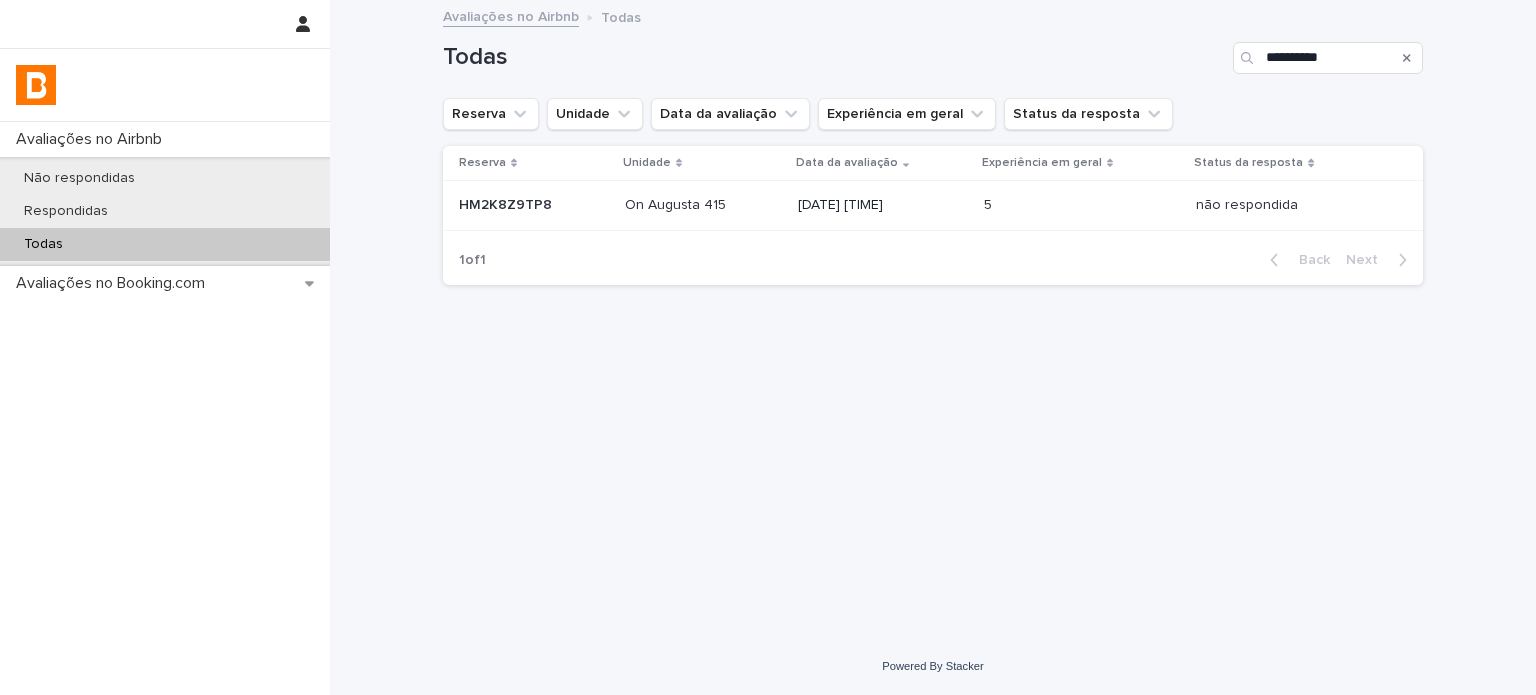 click on "On Augusta 415 On Augusta 415" at bounding box center (704, 206) 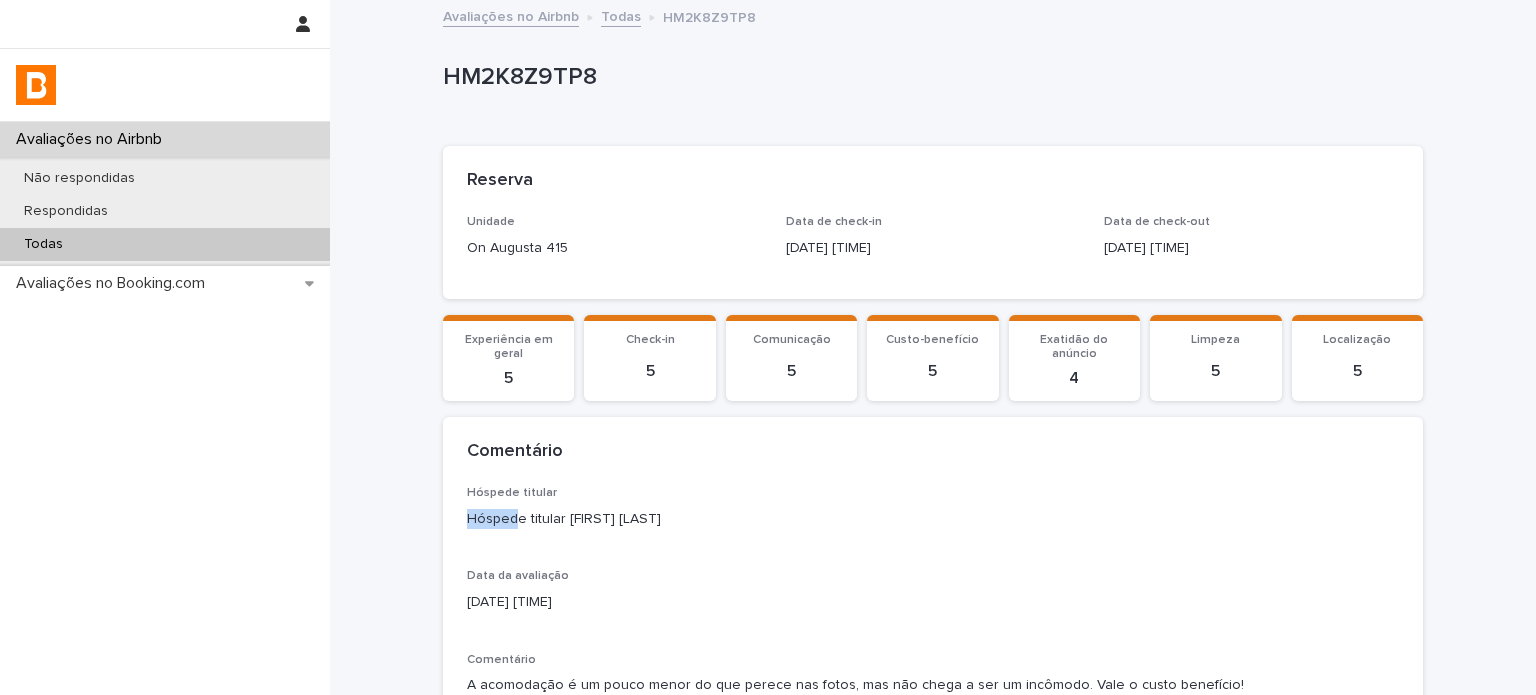drag, startPoint x: 504, startPoint y: 519, endPoint x: 397, endPoint y: 520, distance: 107.00467 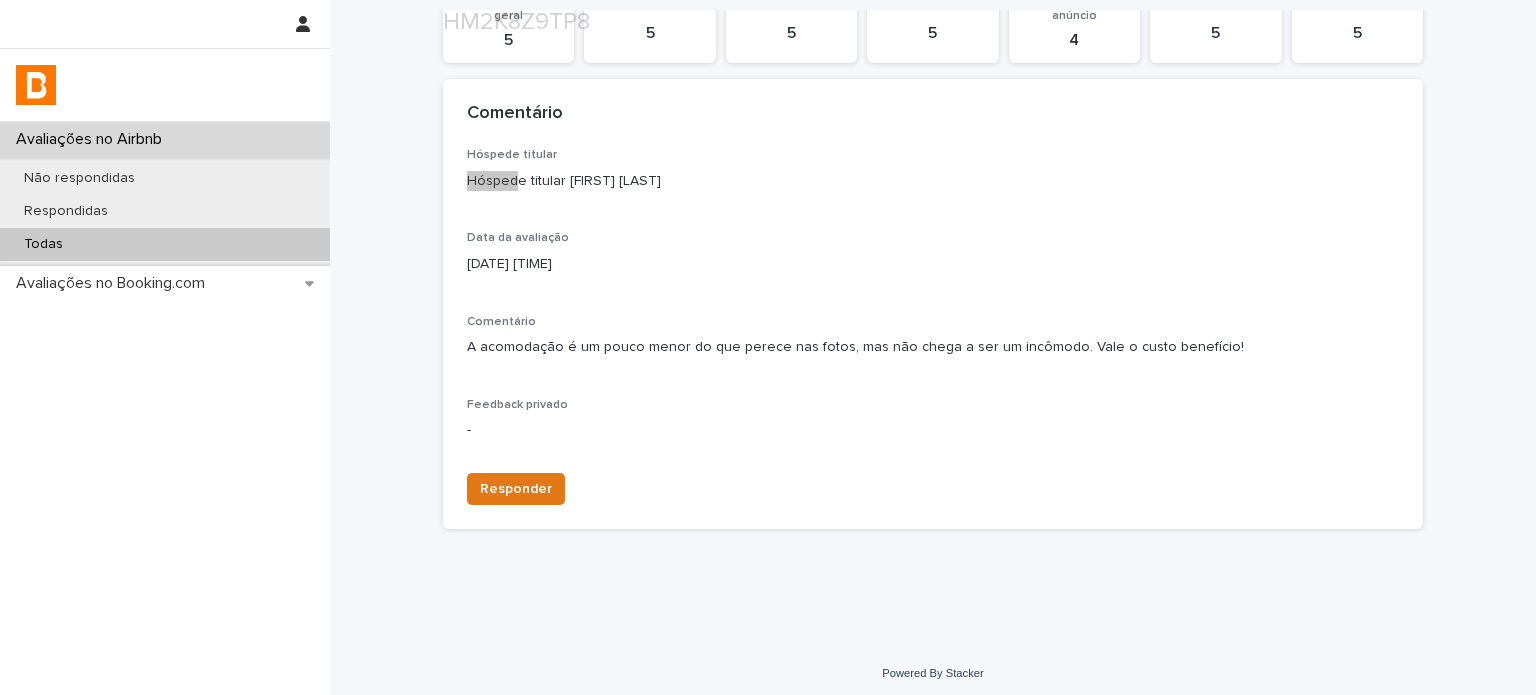 scroll, scrollTop: 344, scrollLeft: 0, axis: vertical 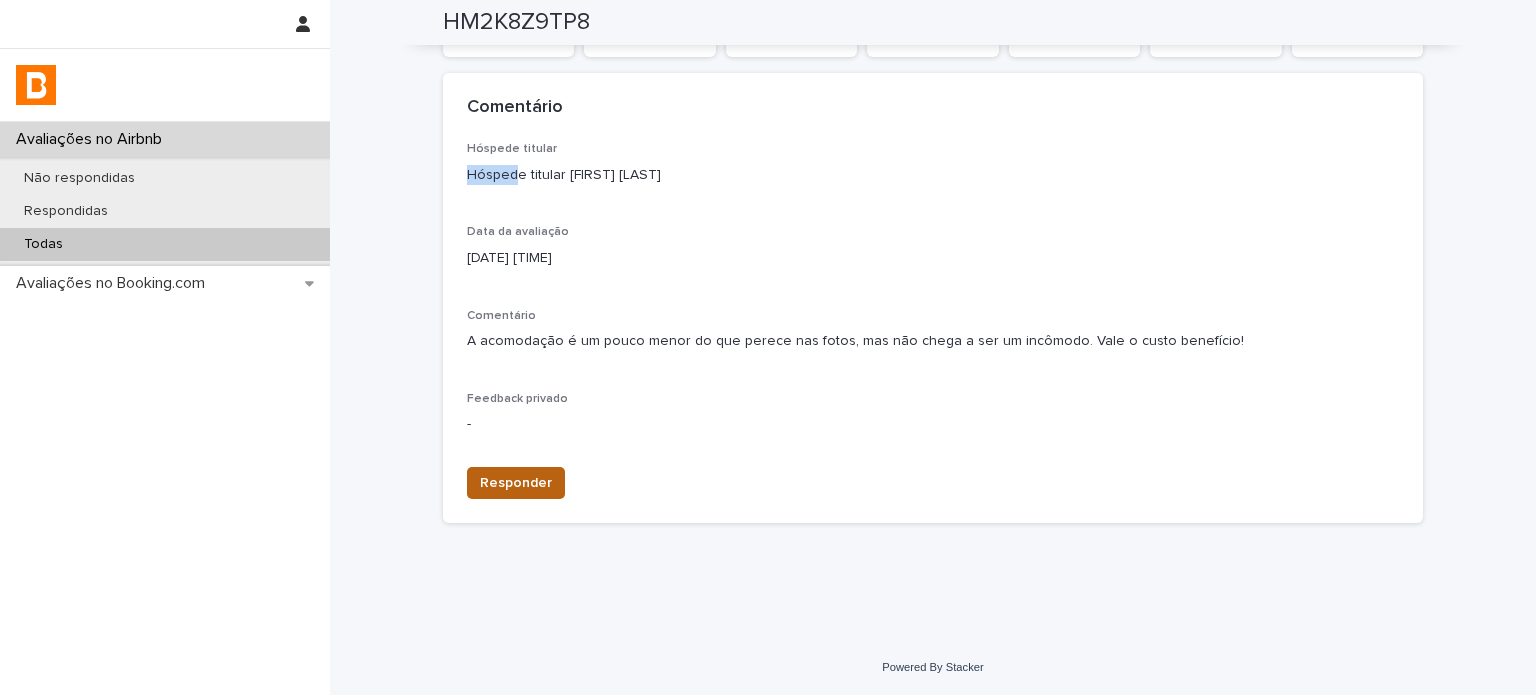 click on "Responder" at bounding box center [516, 483] 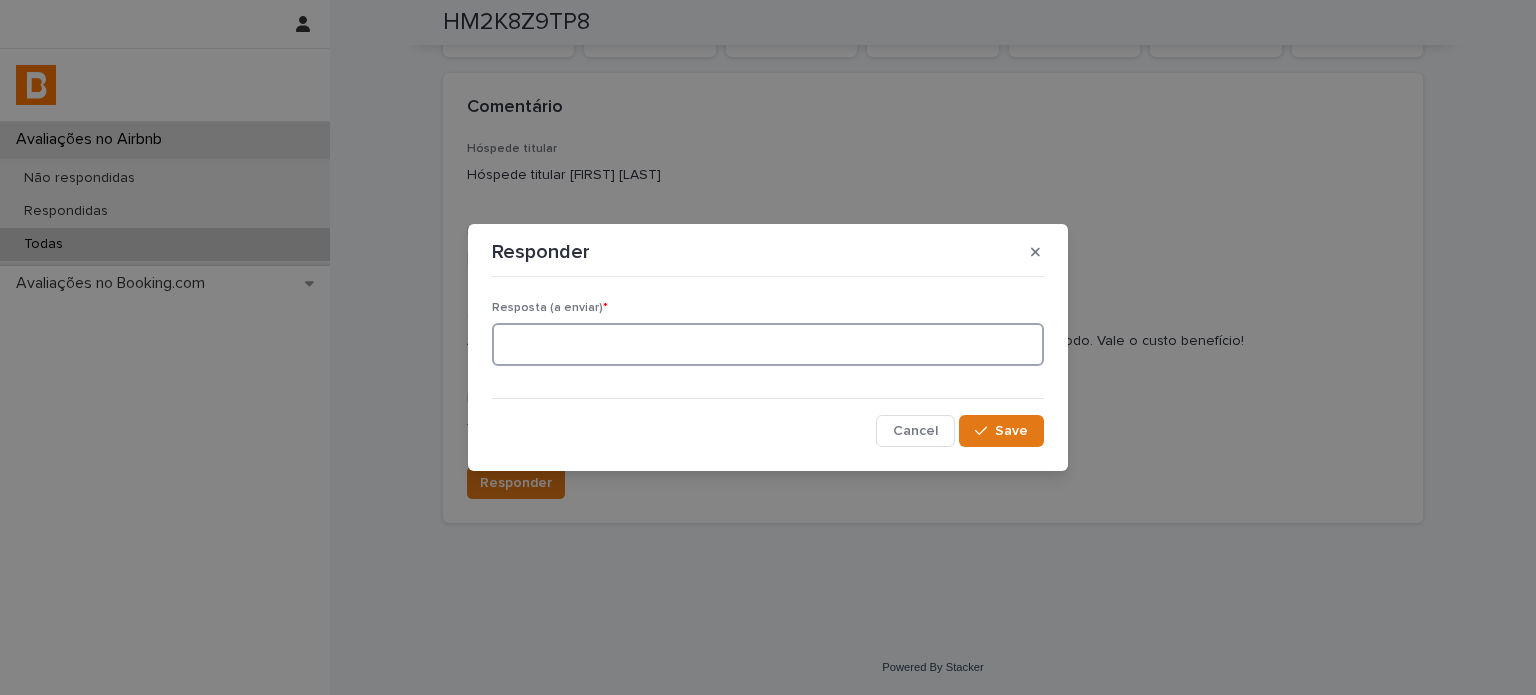 click at bounding box center (768, 344) 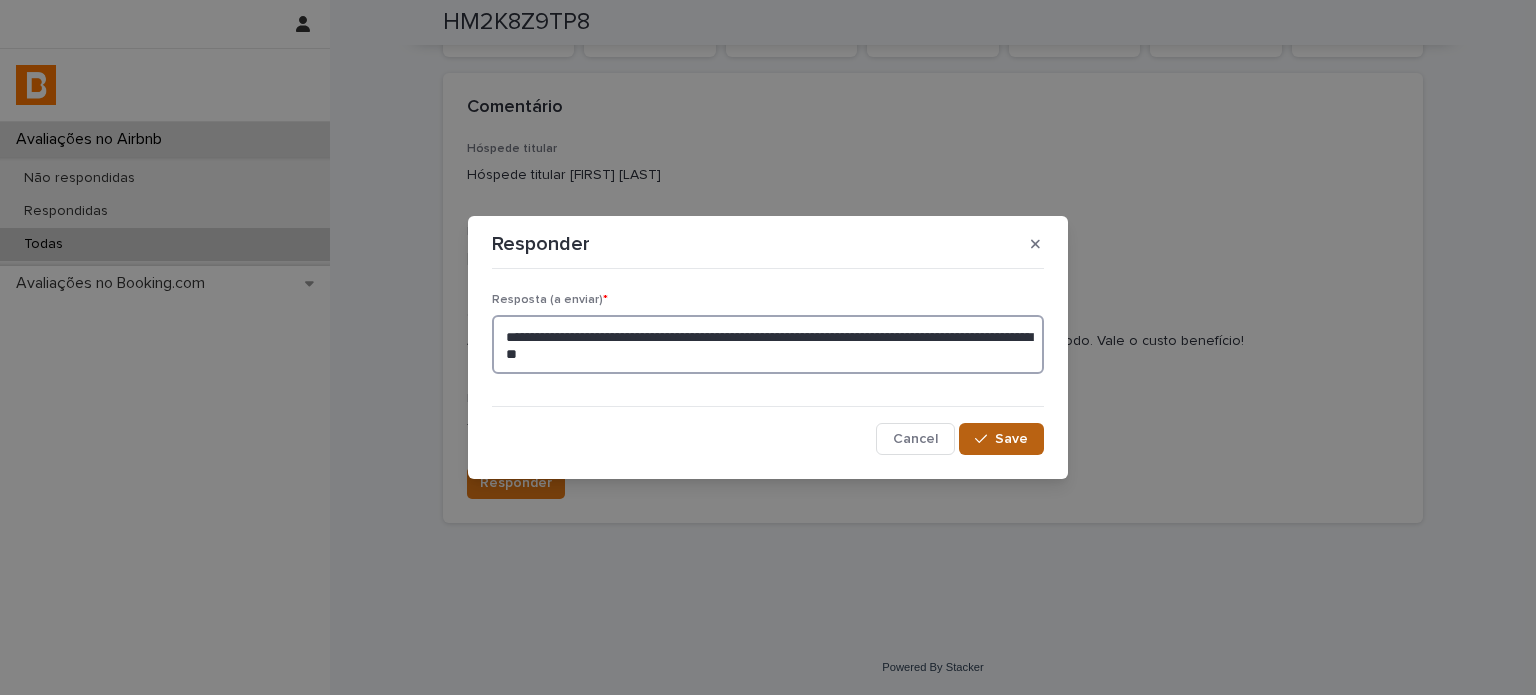 type on "**********" 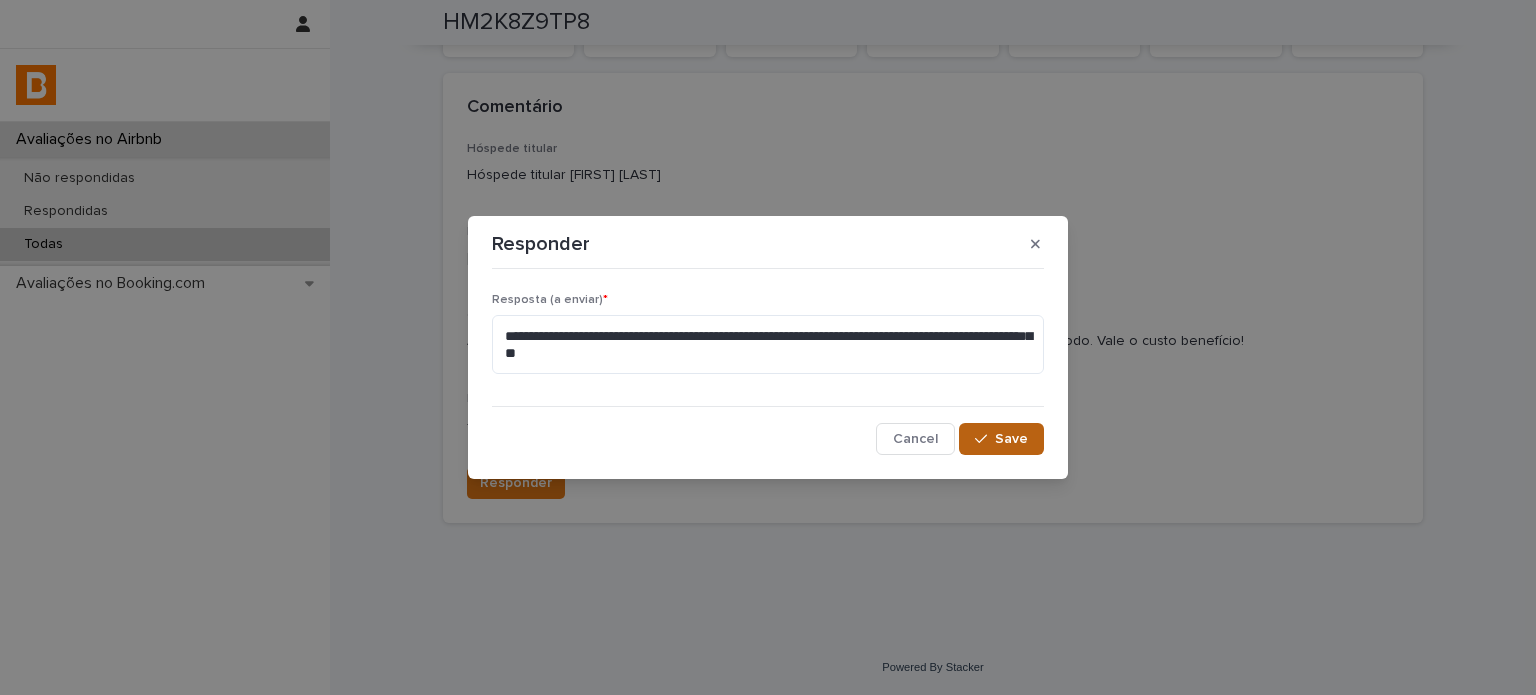 click on "Save" at bounding box center [1011, 439] 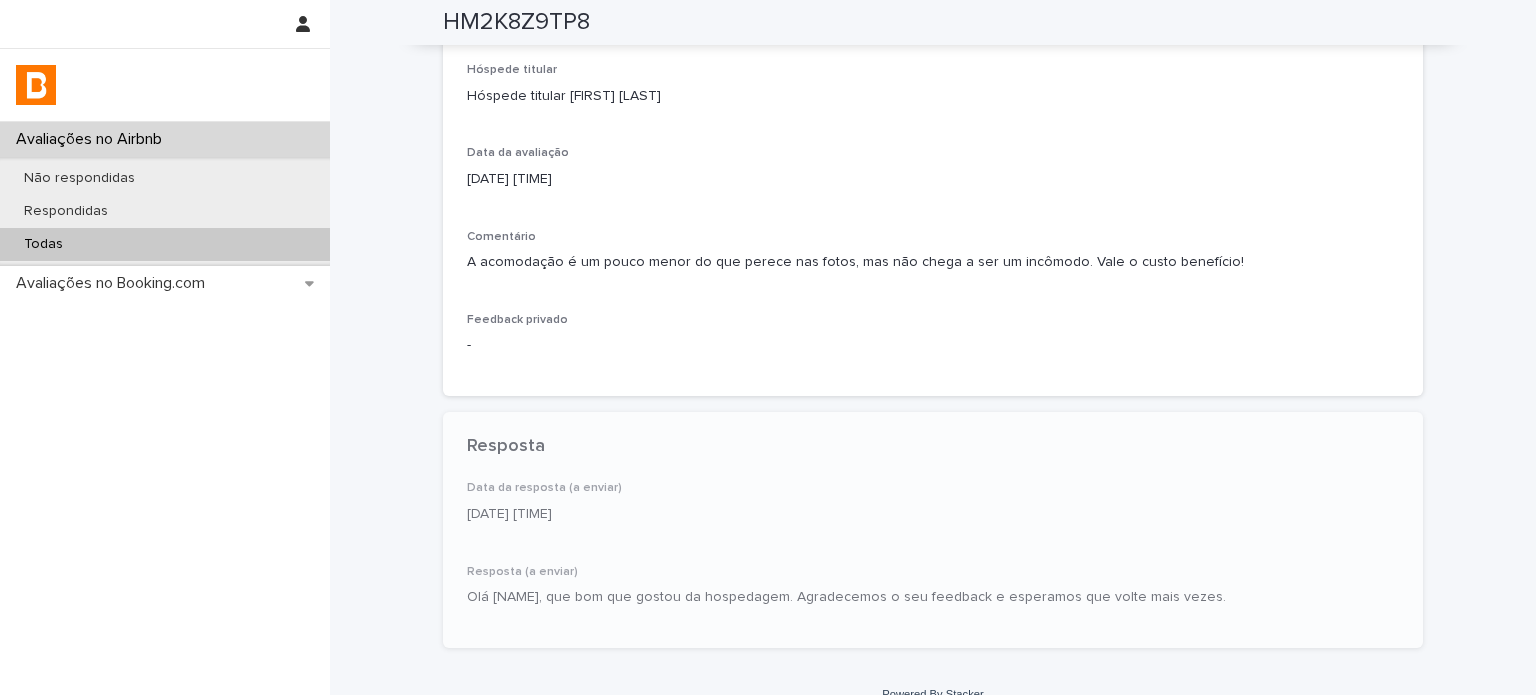 scroll, scrollTop: 446, scrollLeft: 0, axis: vertical 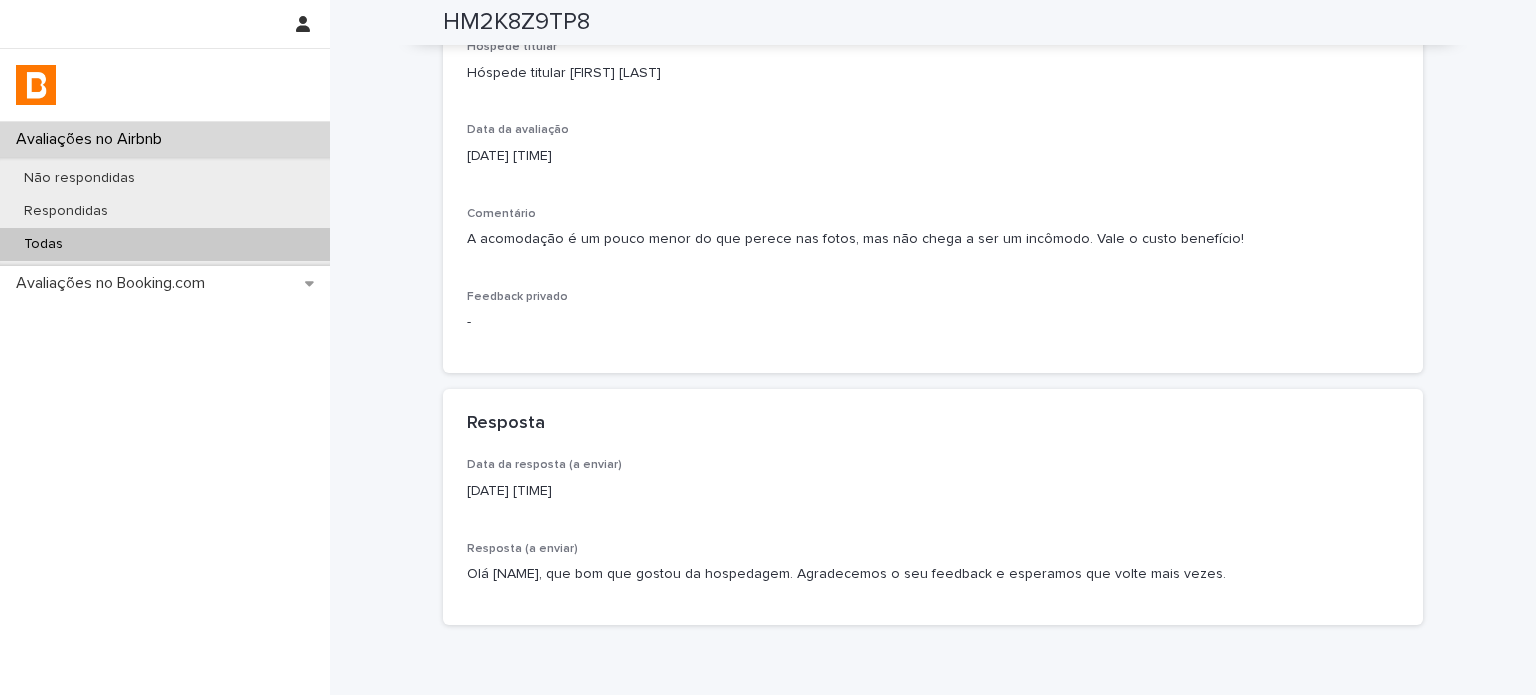 click on "Todas" at bounding box center [165, 244] 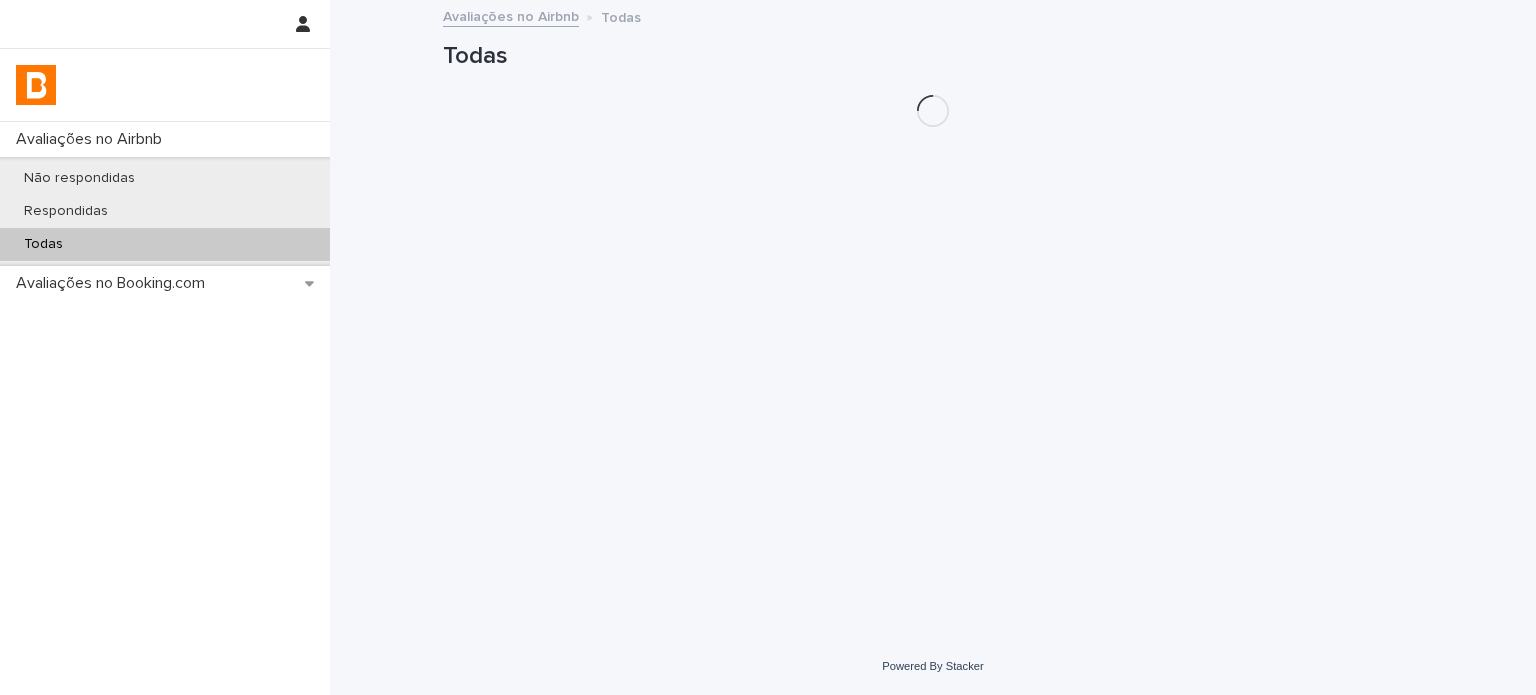 scroll, scrollTop: 0, scrollLeft: 0, axis: both 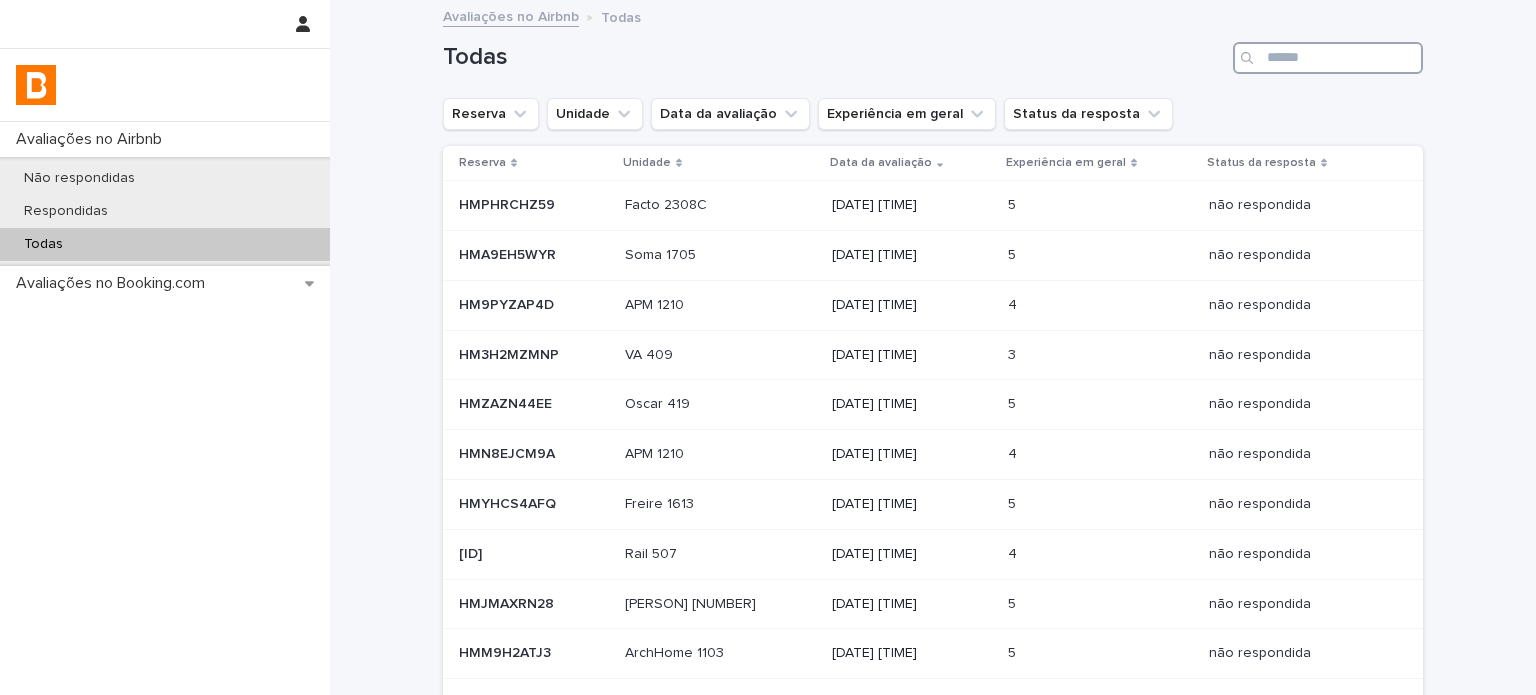 click at bounding box center (1328, 58) 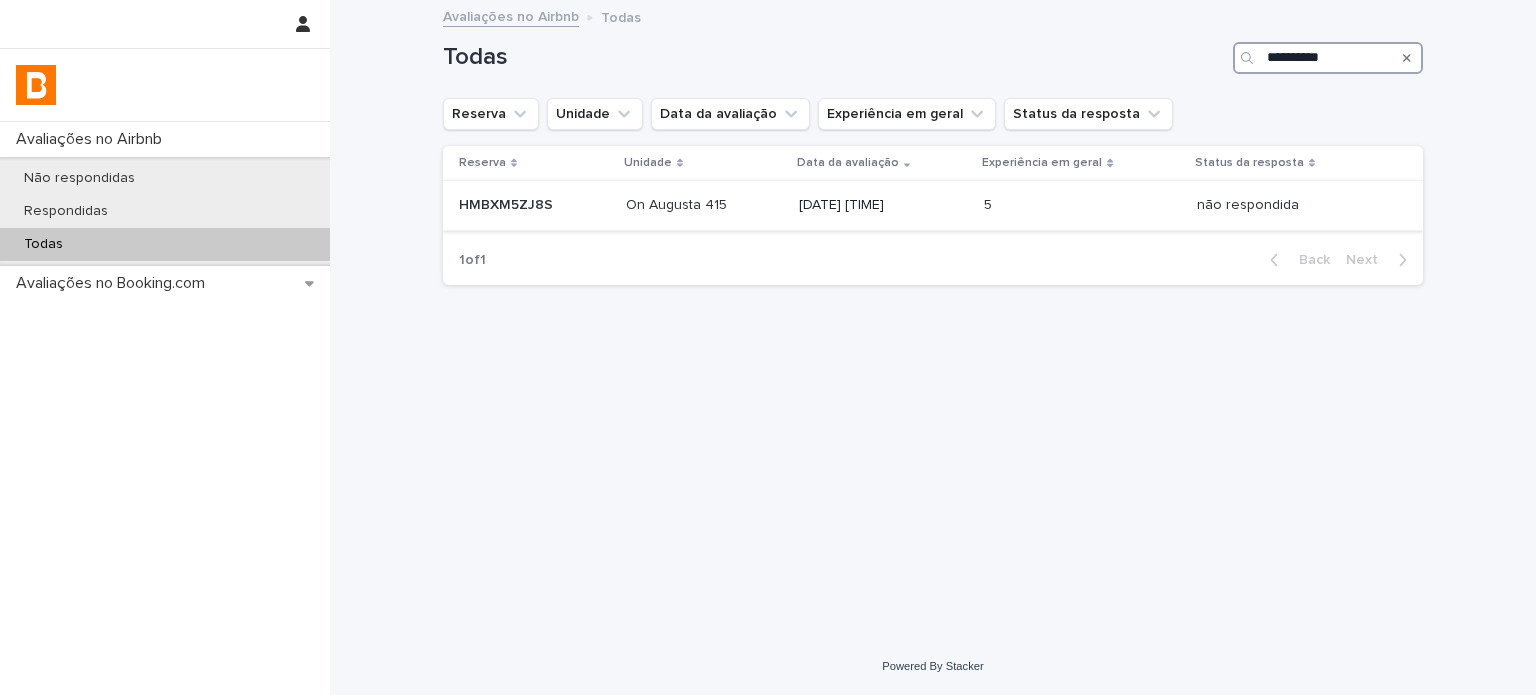 type on "**********" 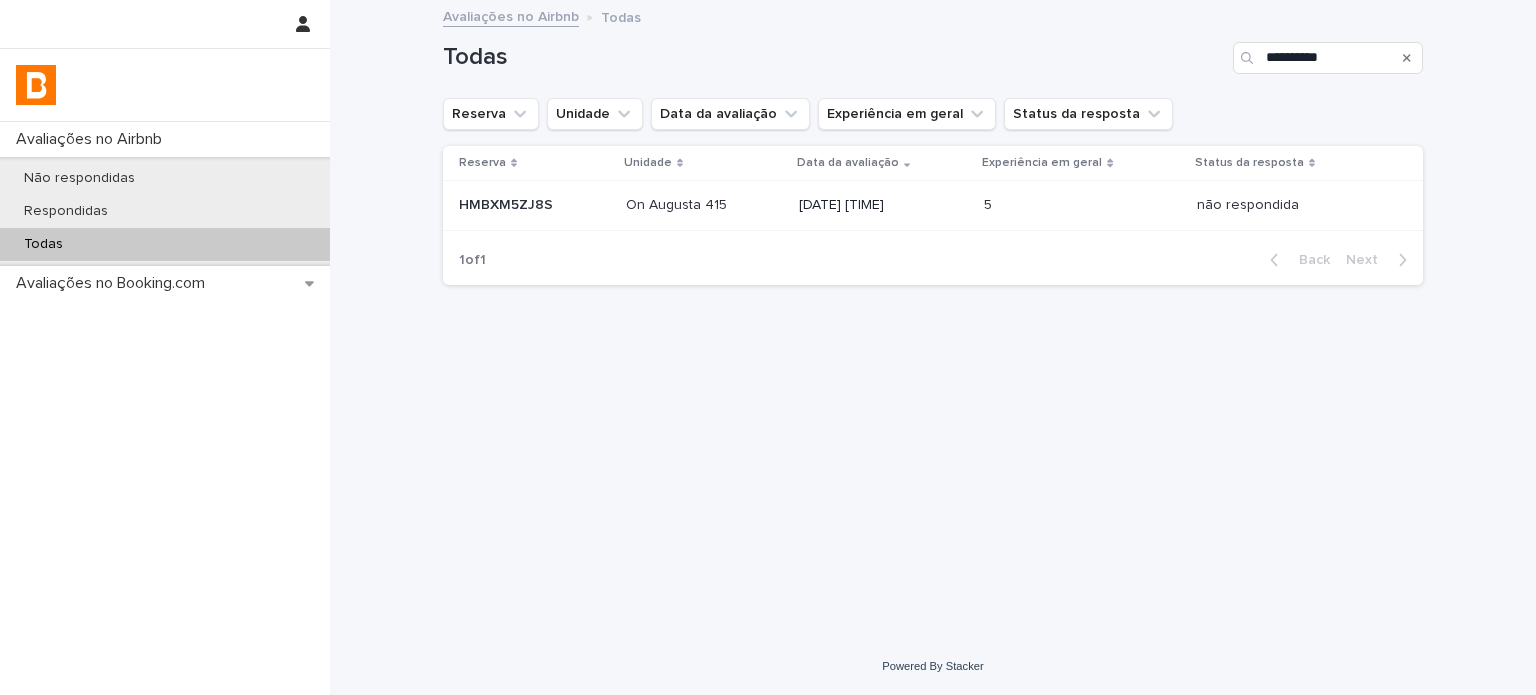 click on "5 5" at bounding box center [1082, 205] 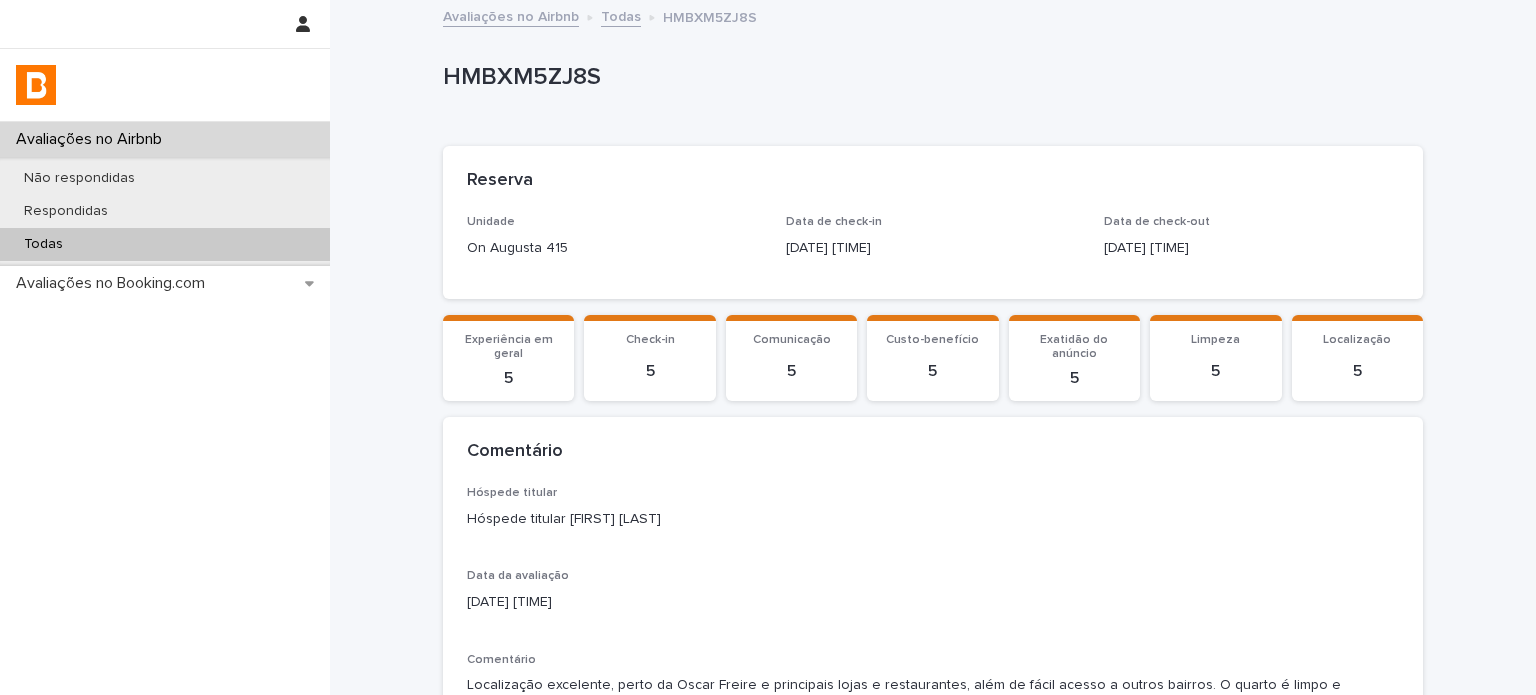 click on "Hóspede titular [FIRST] [LAST]" at bounding box center [933, 519] 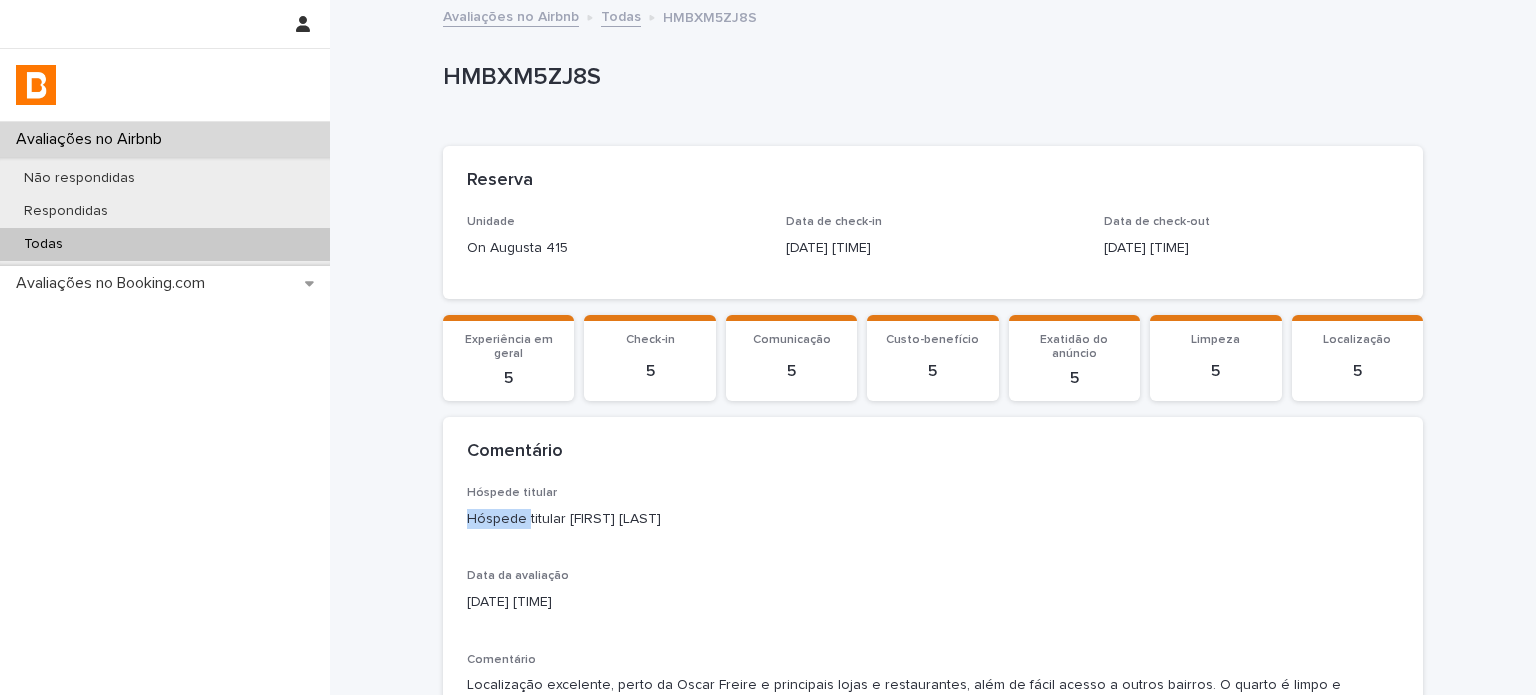 click on "Hóspede titular [FIRST] [LAST]" at bounding box center [933, 519] 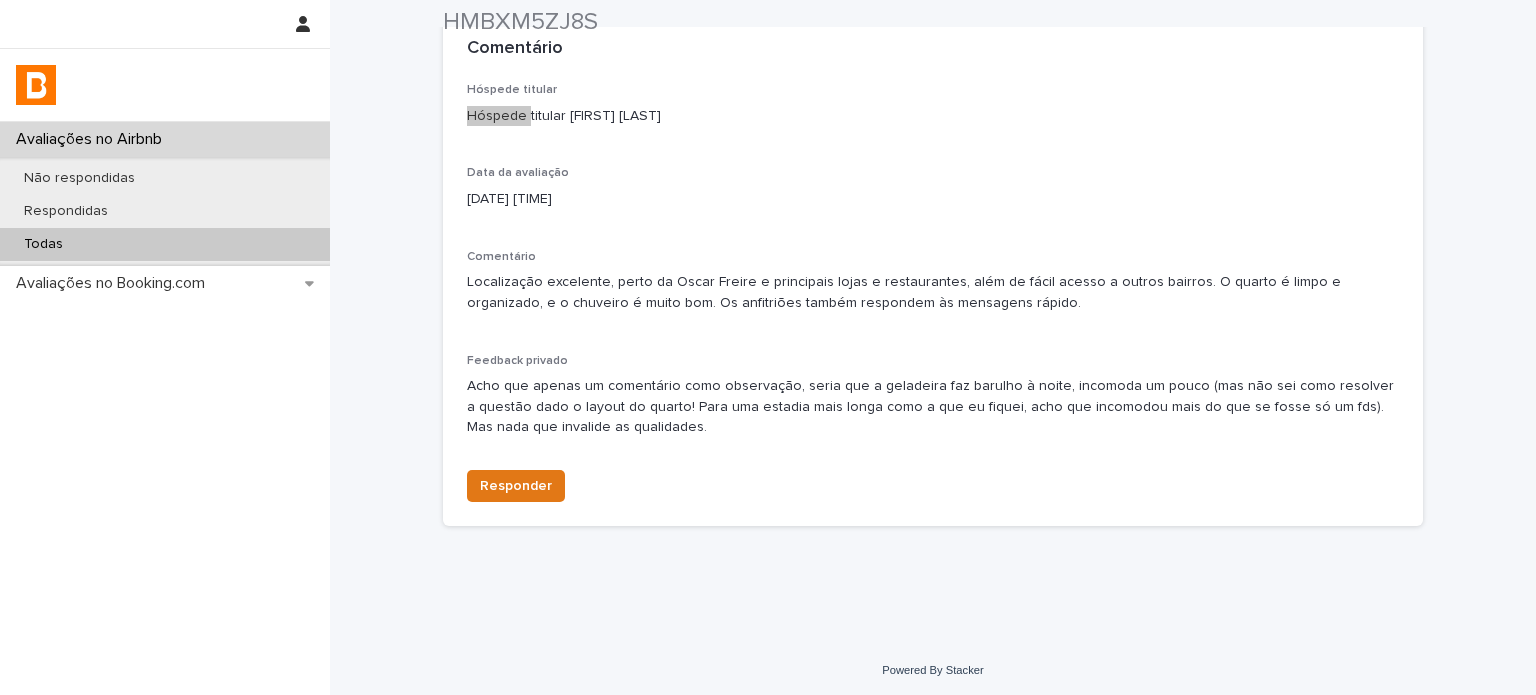 scroll, scrollTop: 406, scrollLeft: 0, axis: vertical 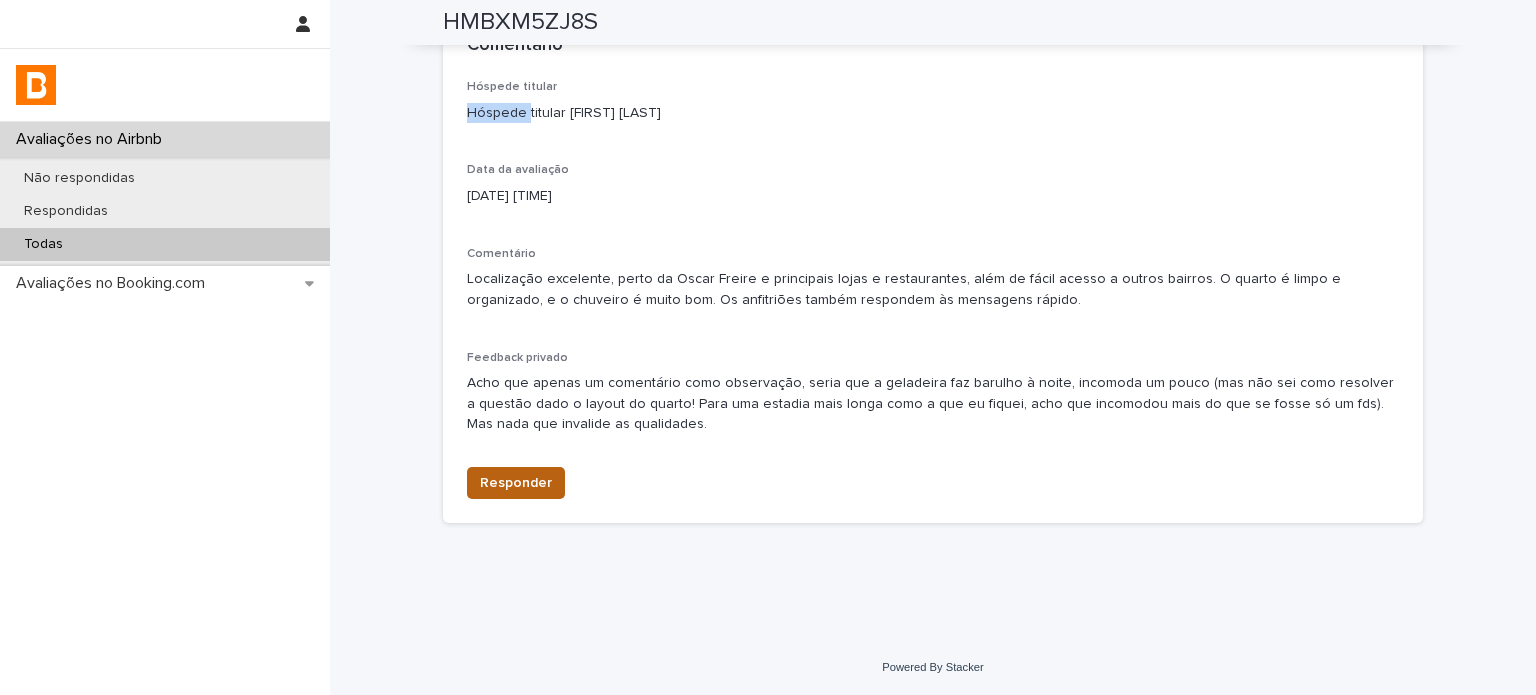 click on "Responder" at bounding box center (516, 483) 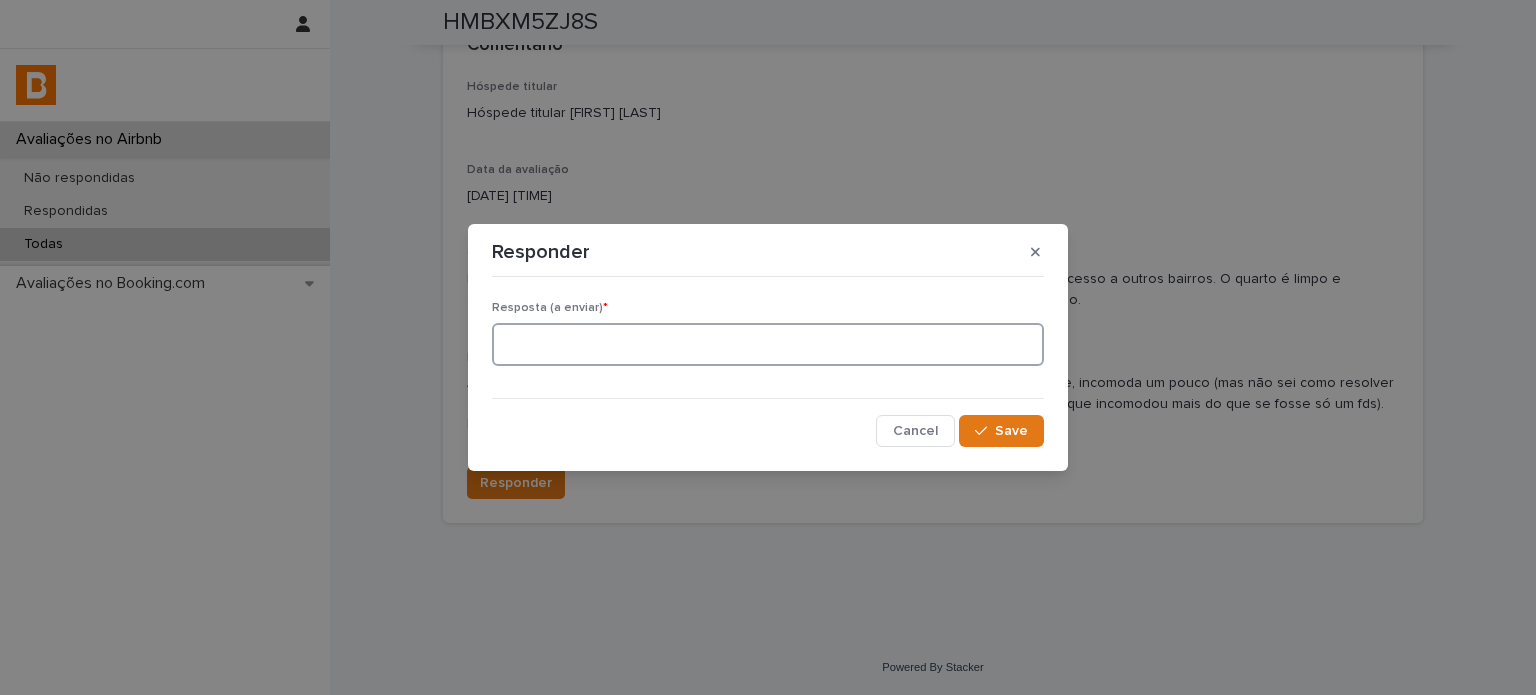 click at bounding box center (768, 344) 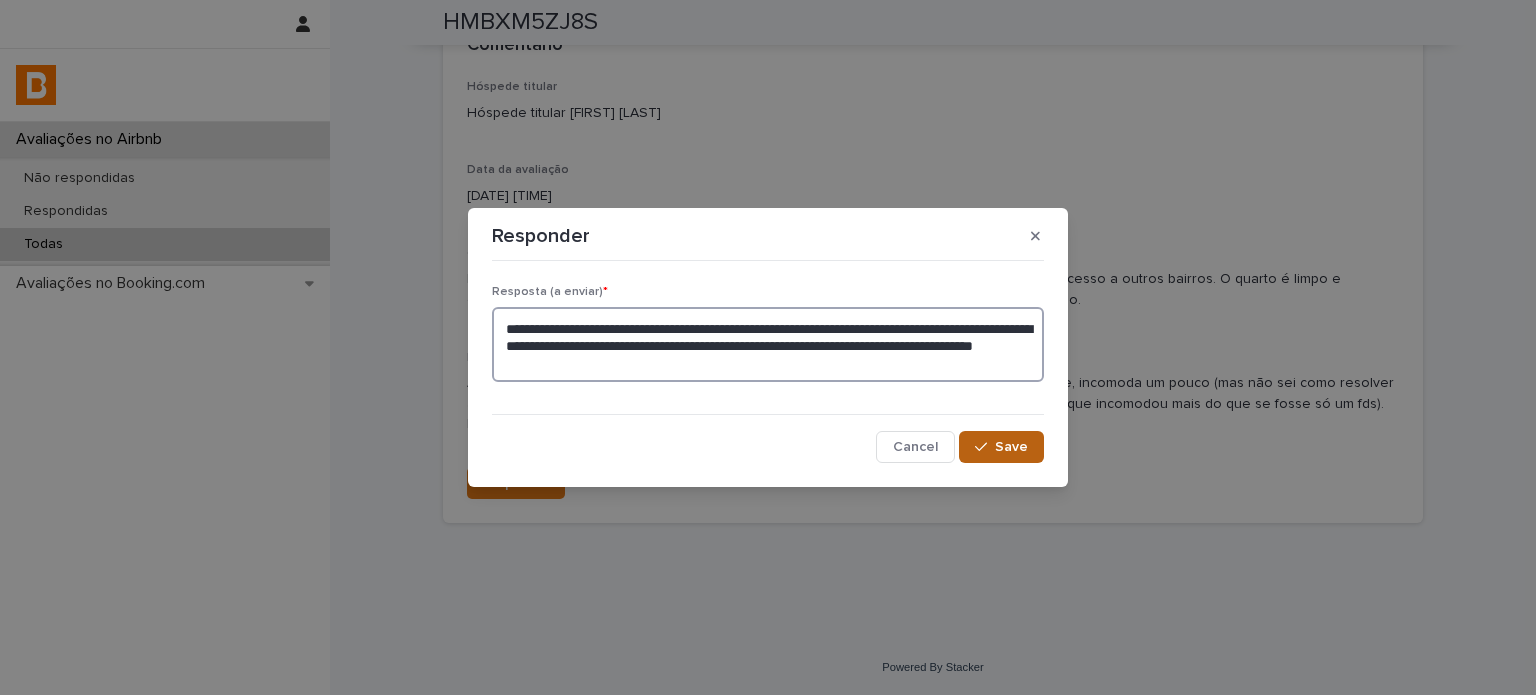 type on "**********" 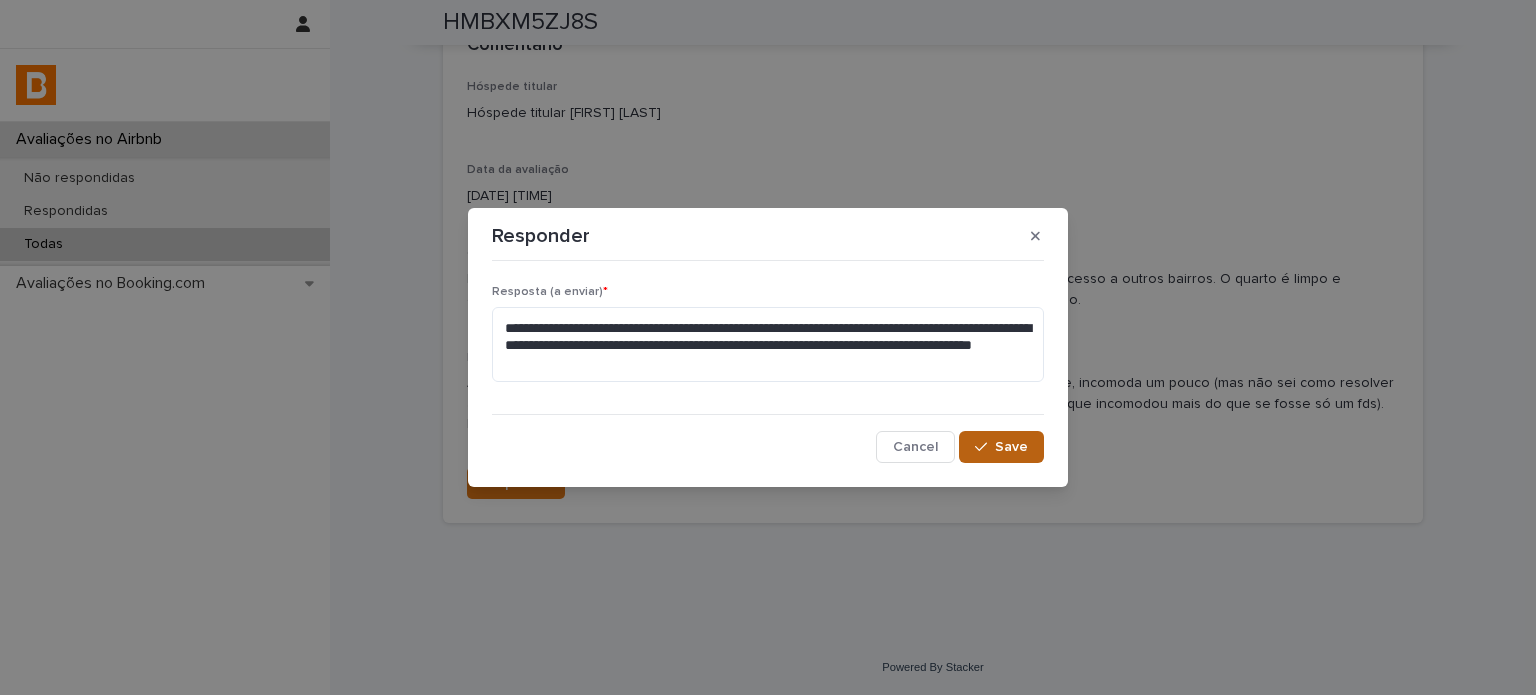 click on "Save" at bounding box center (1011, 447) 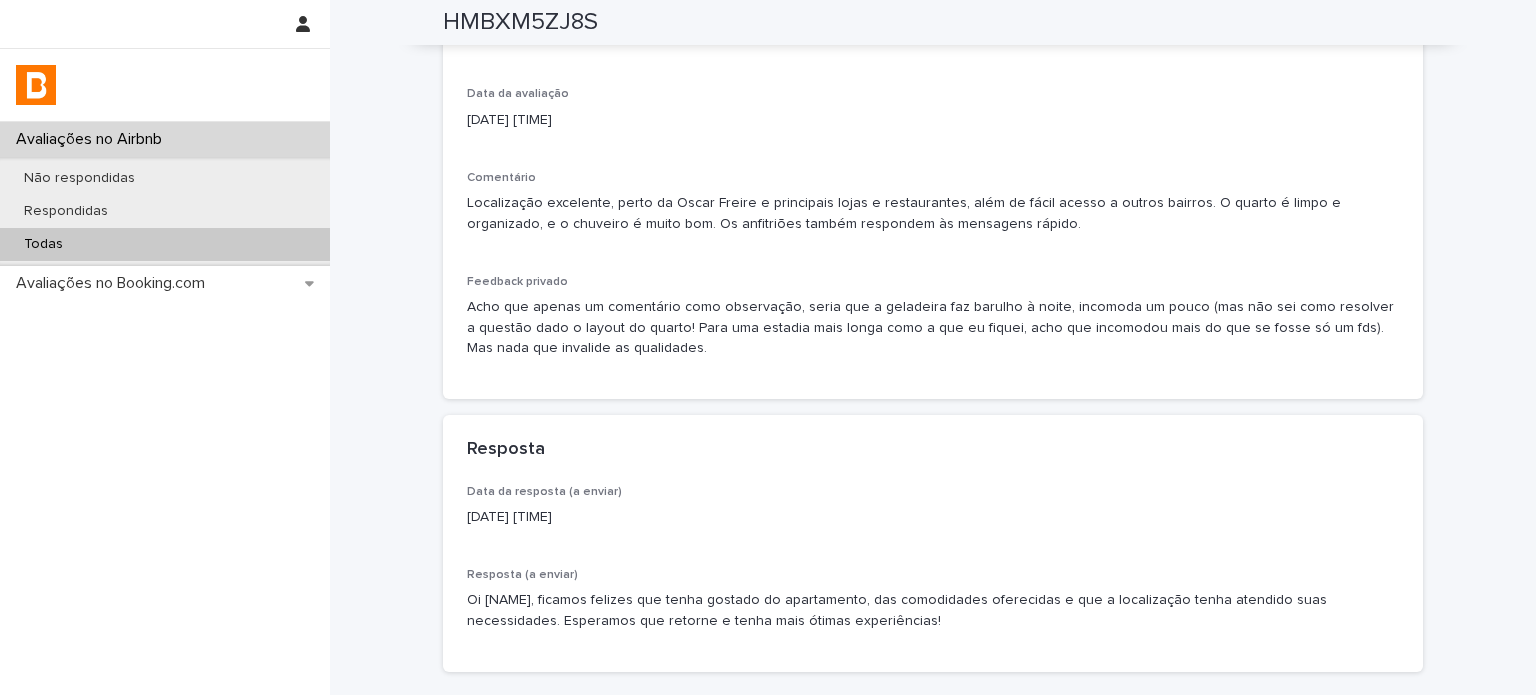 scroll, scrollTop: 519, scrollLeft: 0, axis: vertical 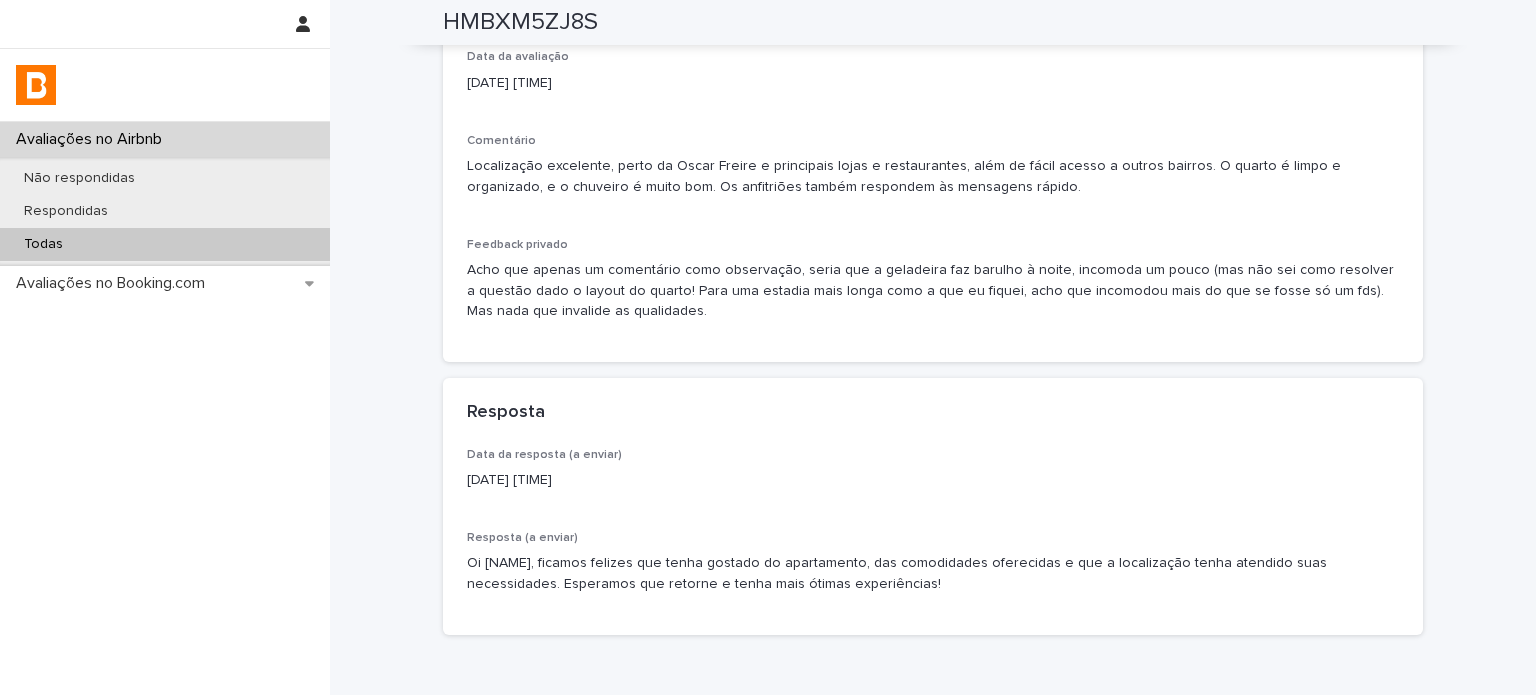 click on "Todas" at bounding box center (165, 244) 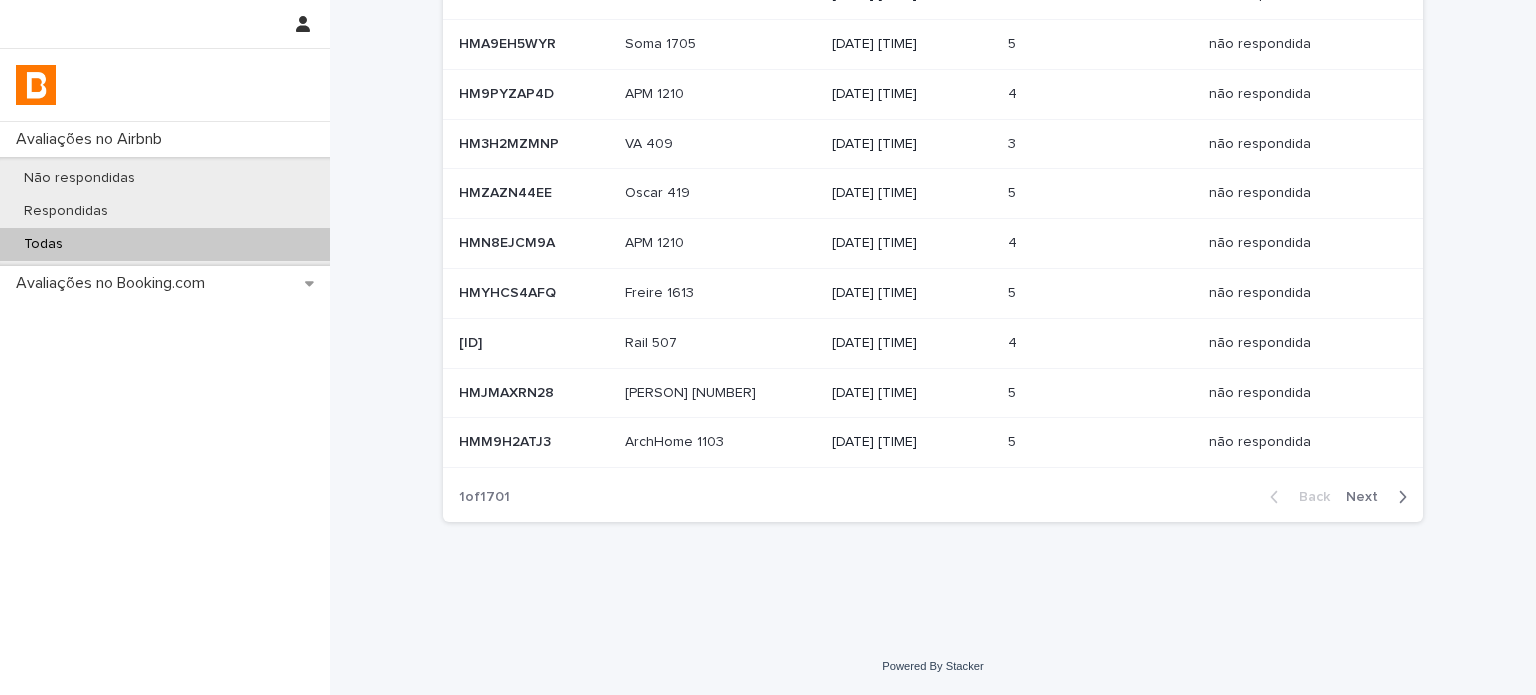 scroll, scrollTop: 0, scrollLeft: 0, axis: both 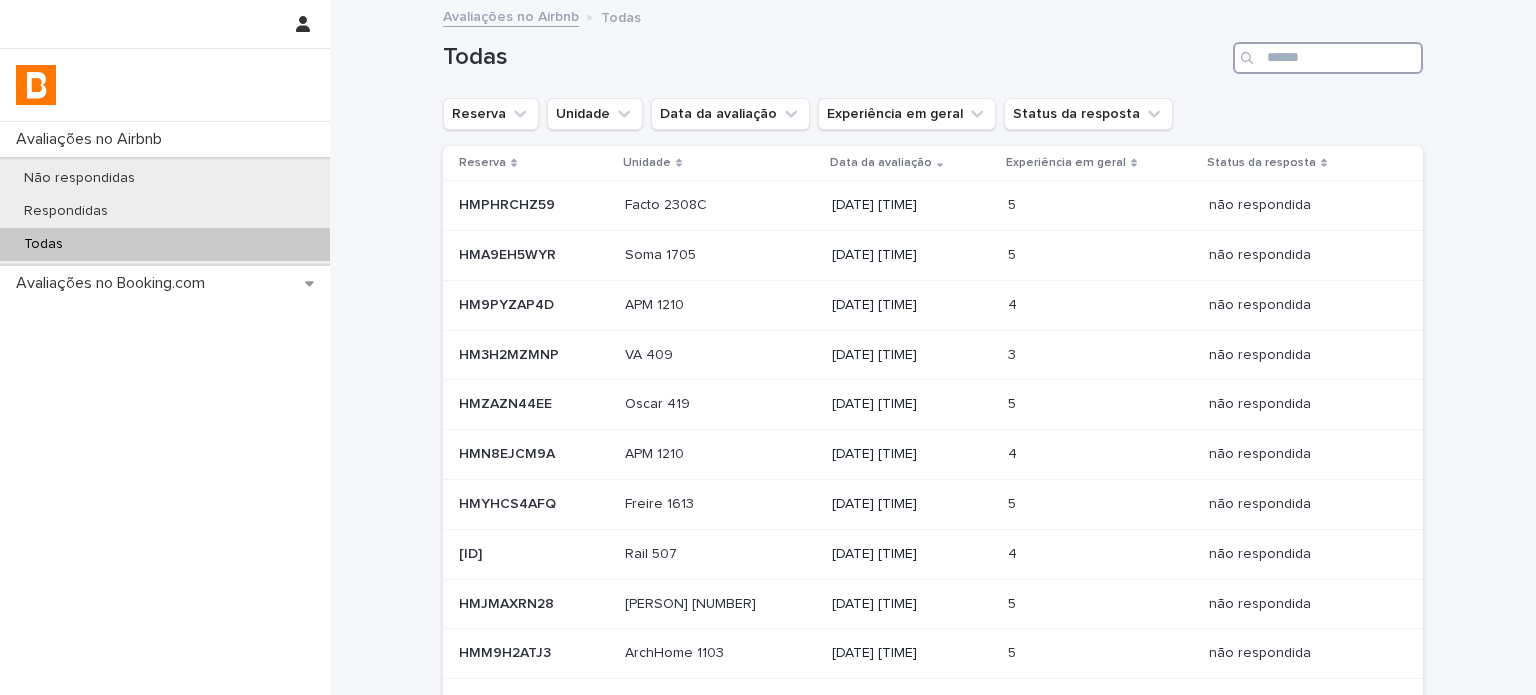 click at bounding box center (1328, 58) 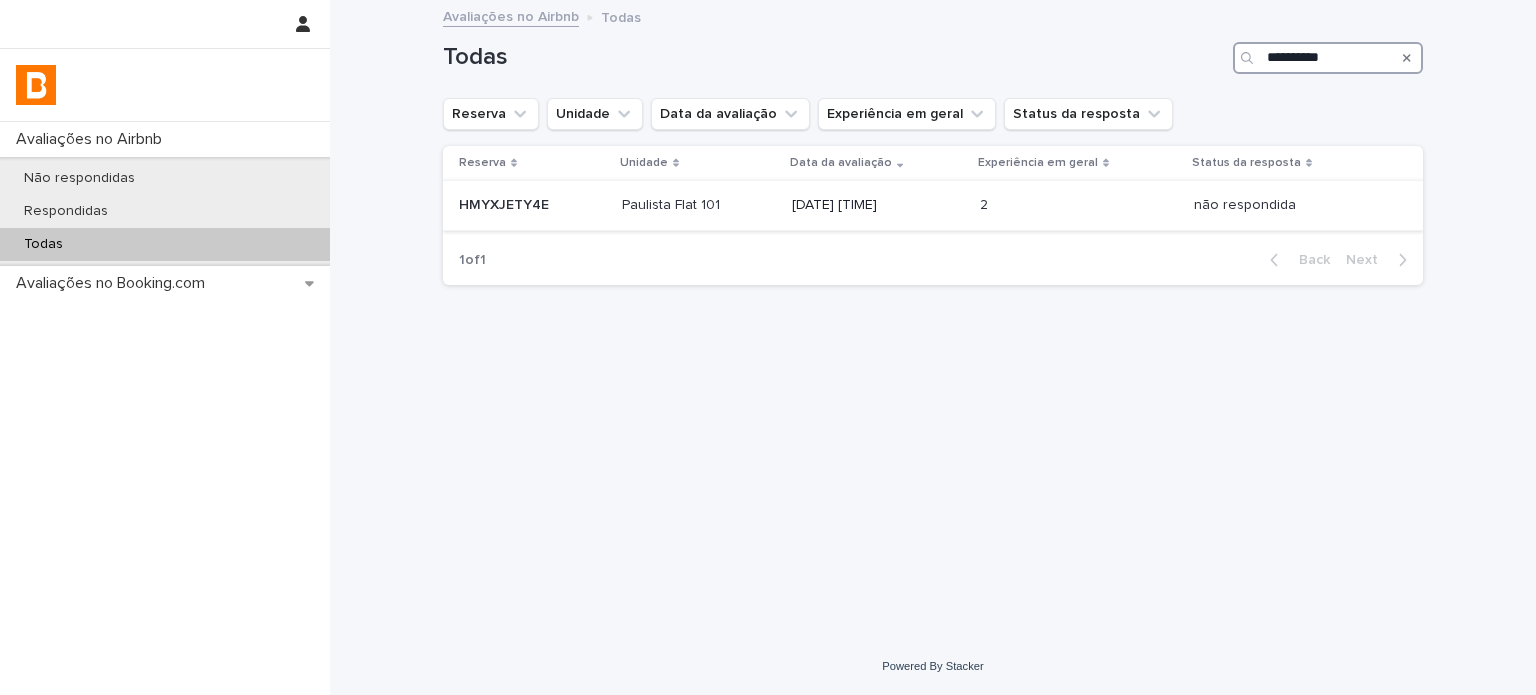 type on "**********" 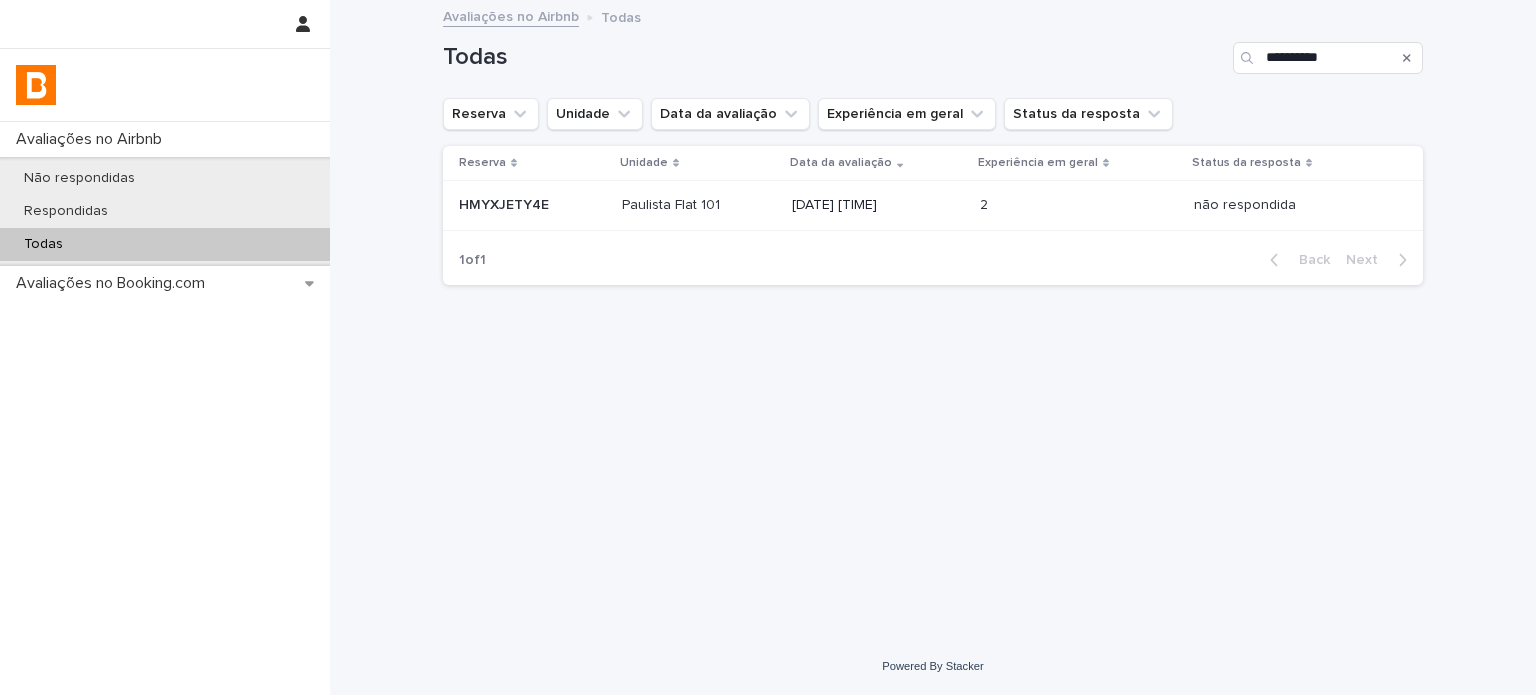 click on "[DATE] [TIME]" at bounding box center (877, 206) 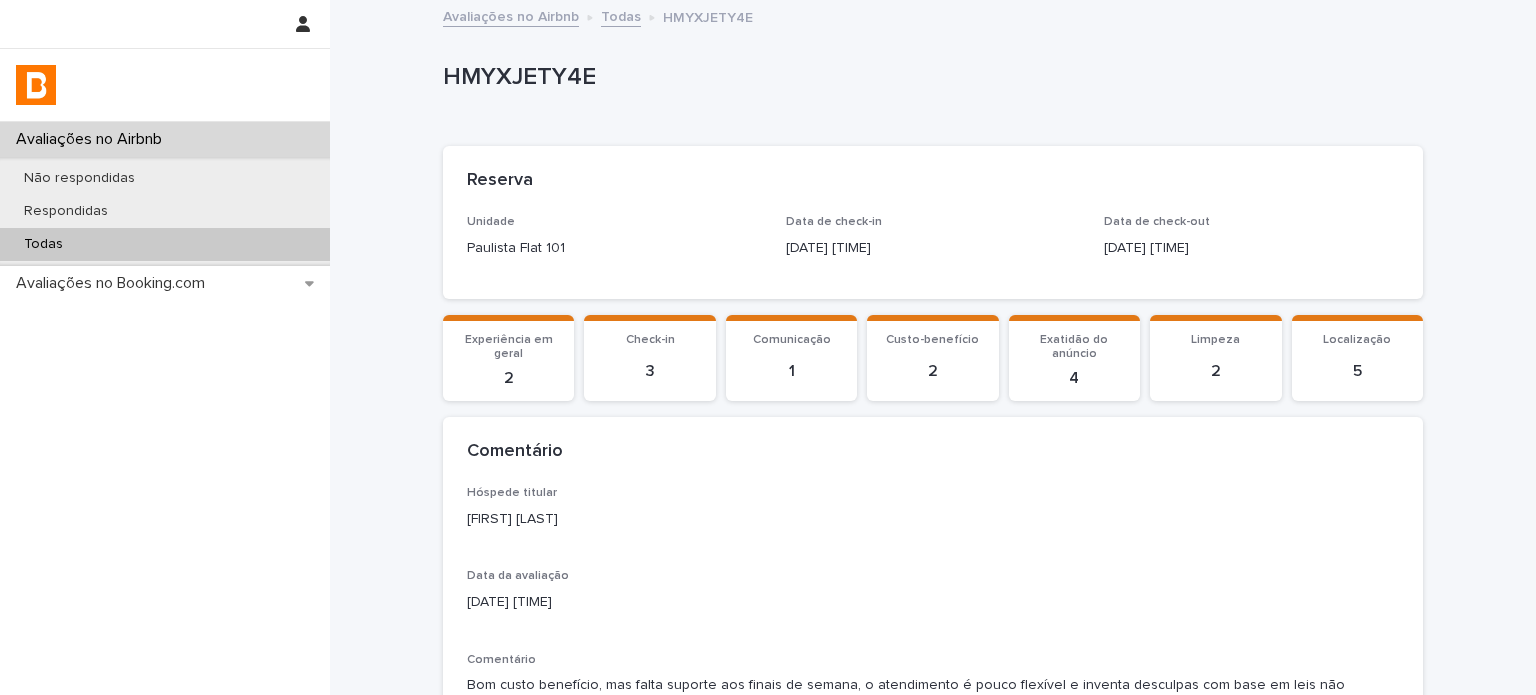 click on "[FIRST] [LAST]" at bounding box center (933, 519) 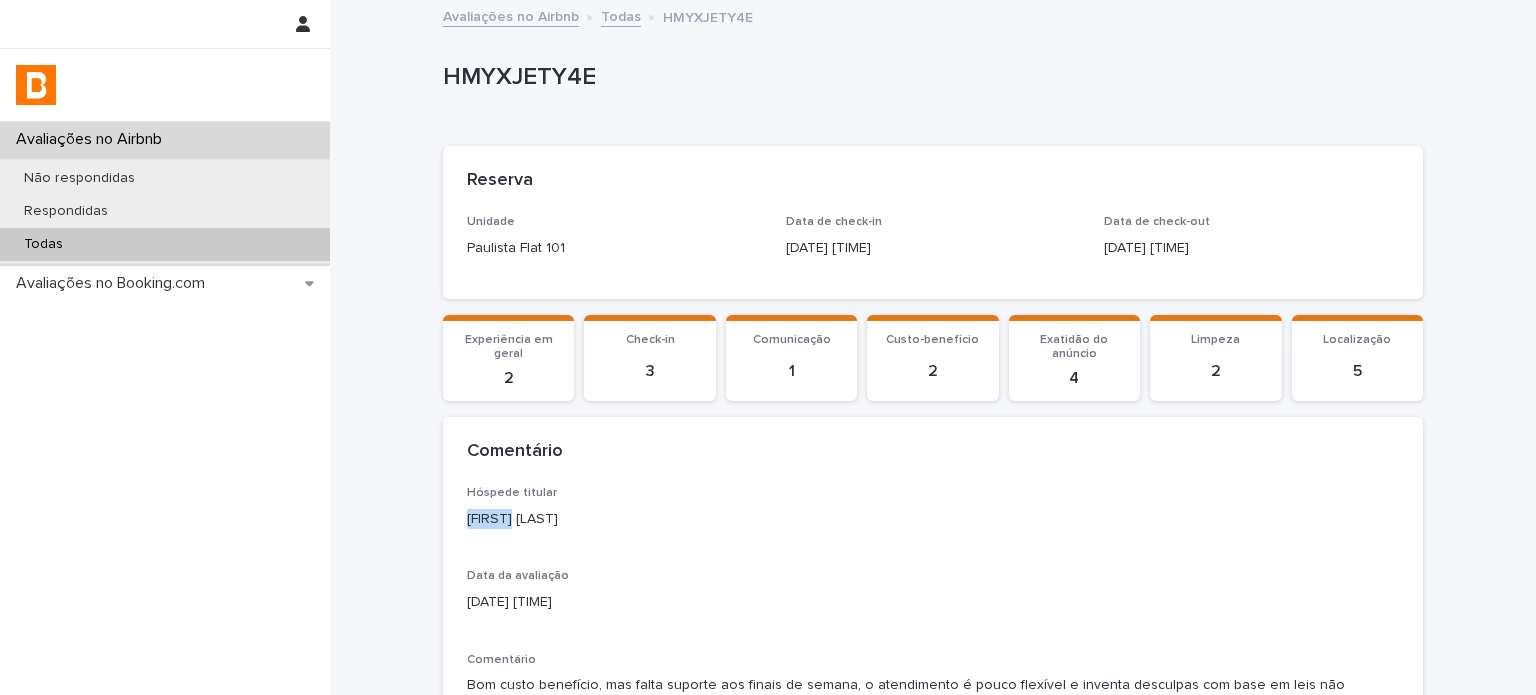 click on "[FIRST] [LAST]" at bounding box center [933, 519] 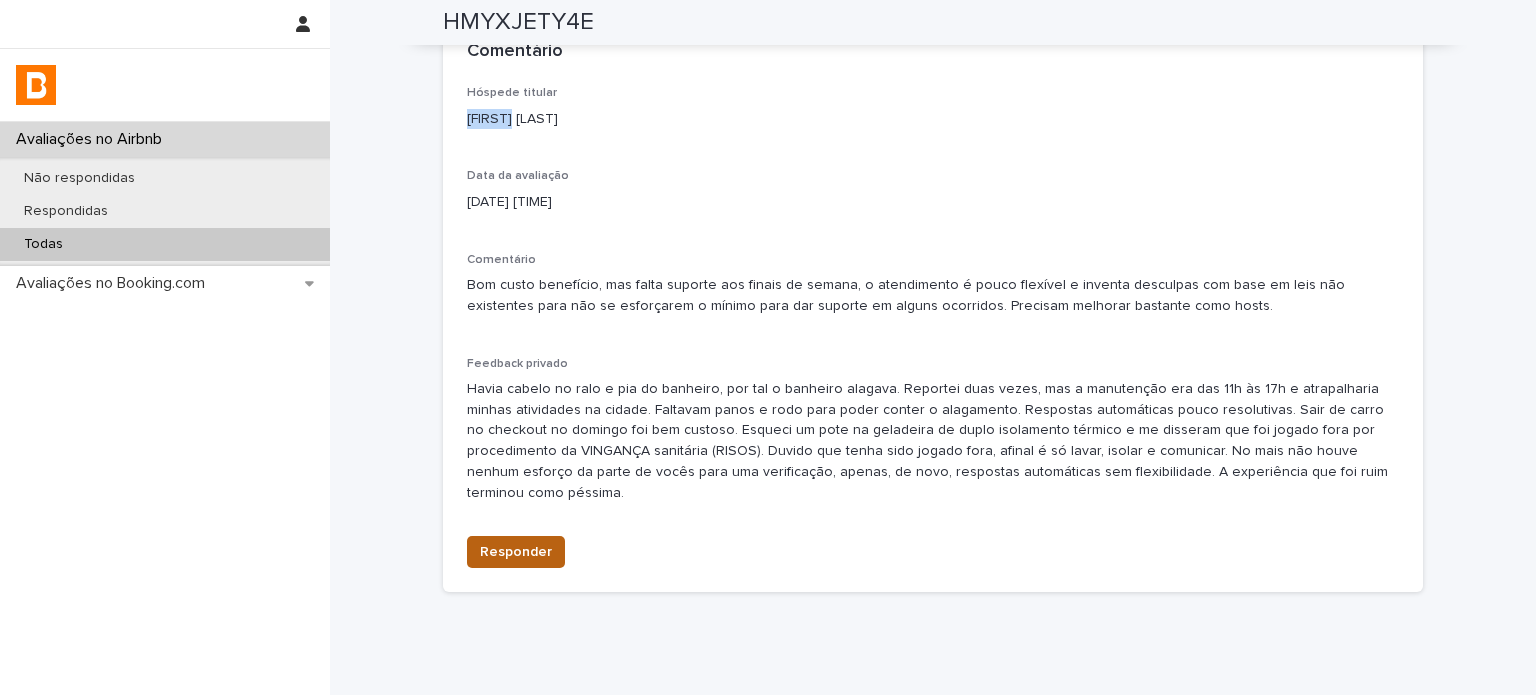click on "Responder" at bounding box center (516, 552) 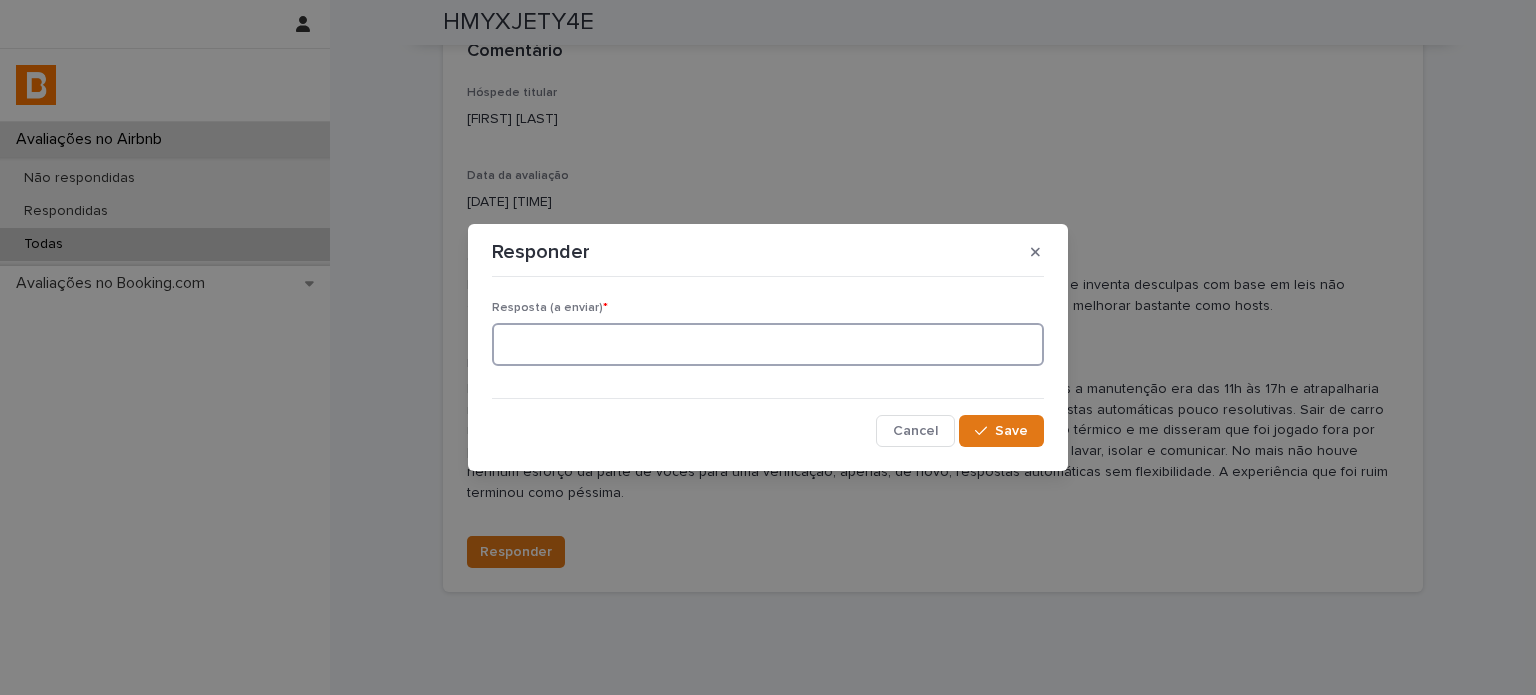 click at bounding box center [768, 344] 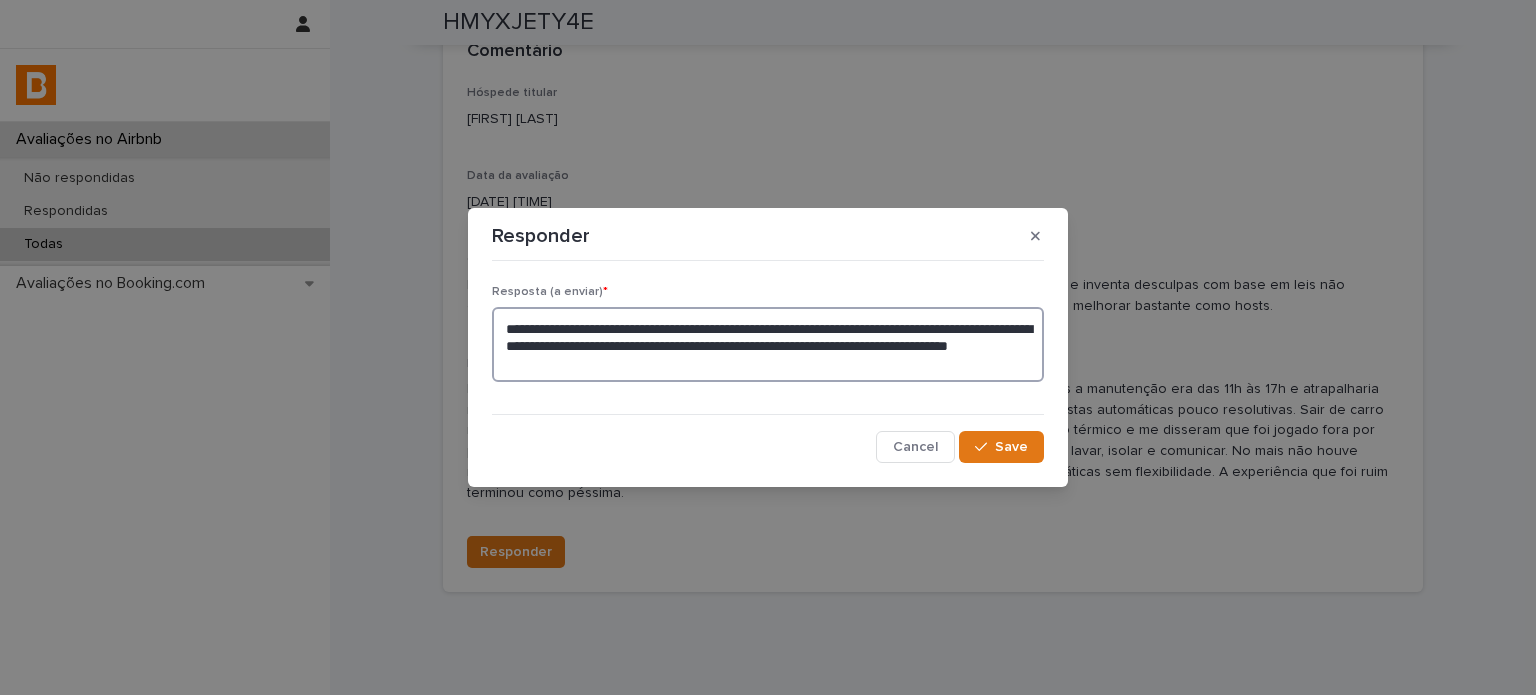 click on "**********" at bounding box center [768, 345] 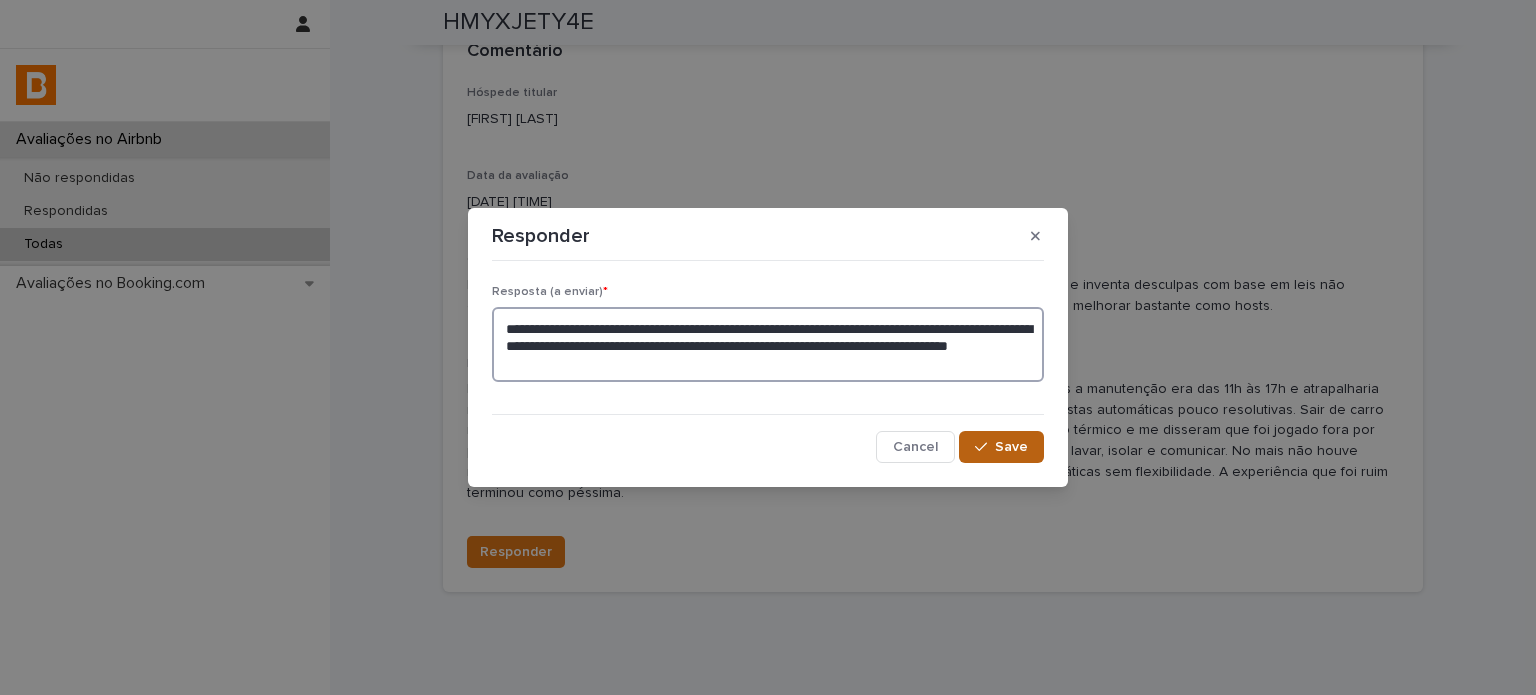 type on "**********" 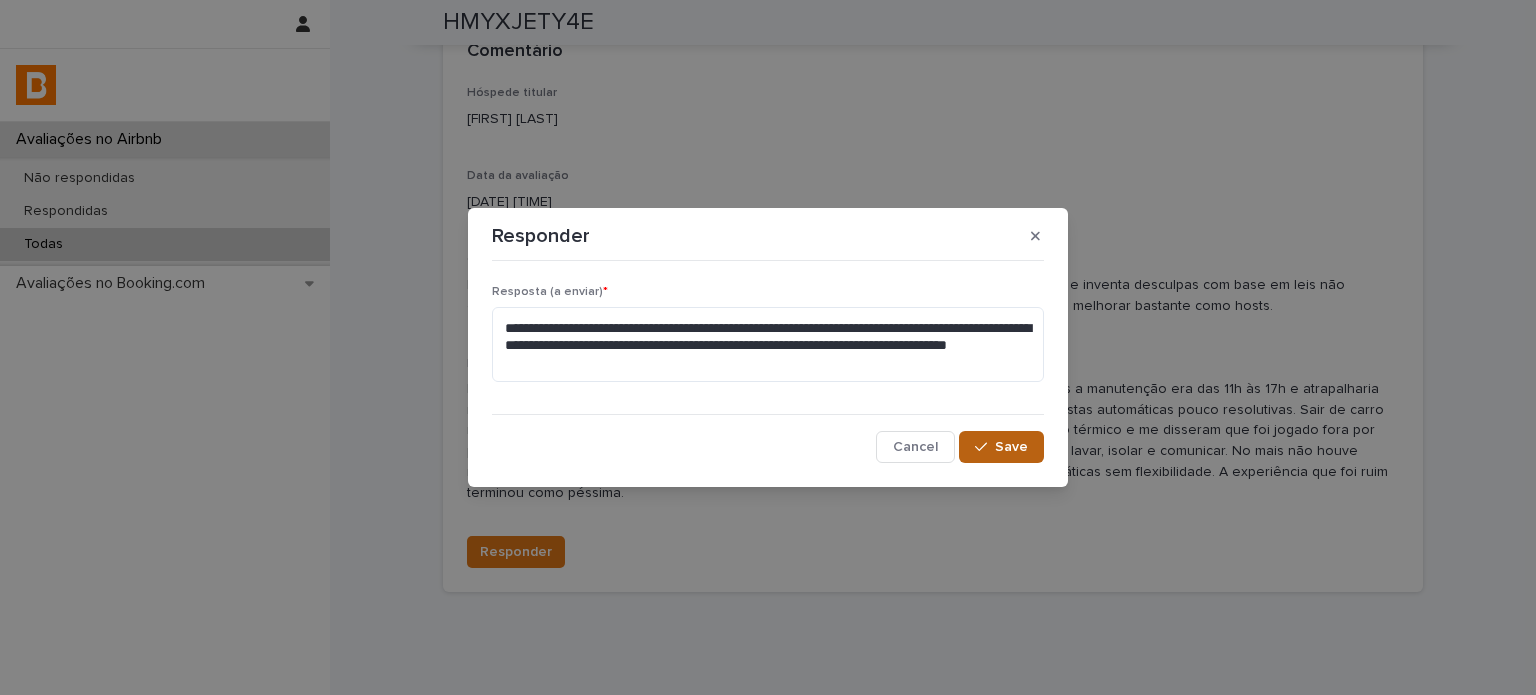 click on "Save" at bounding box center [1001, 447] 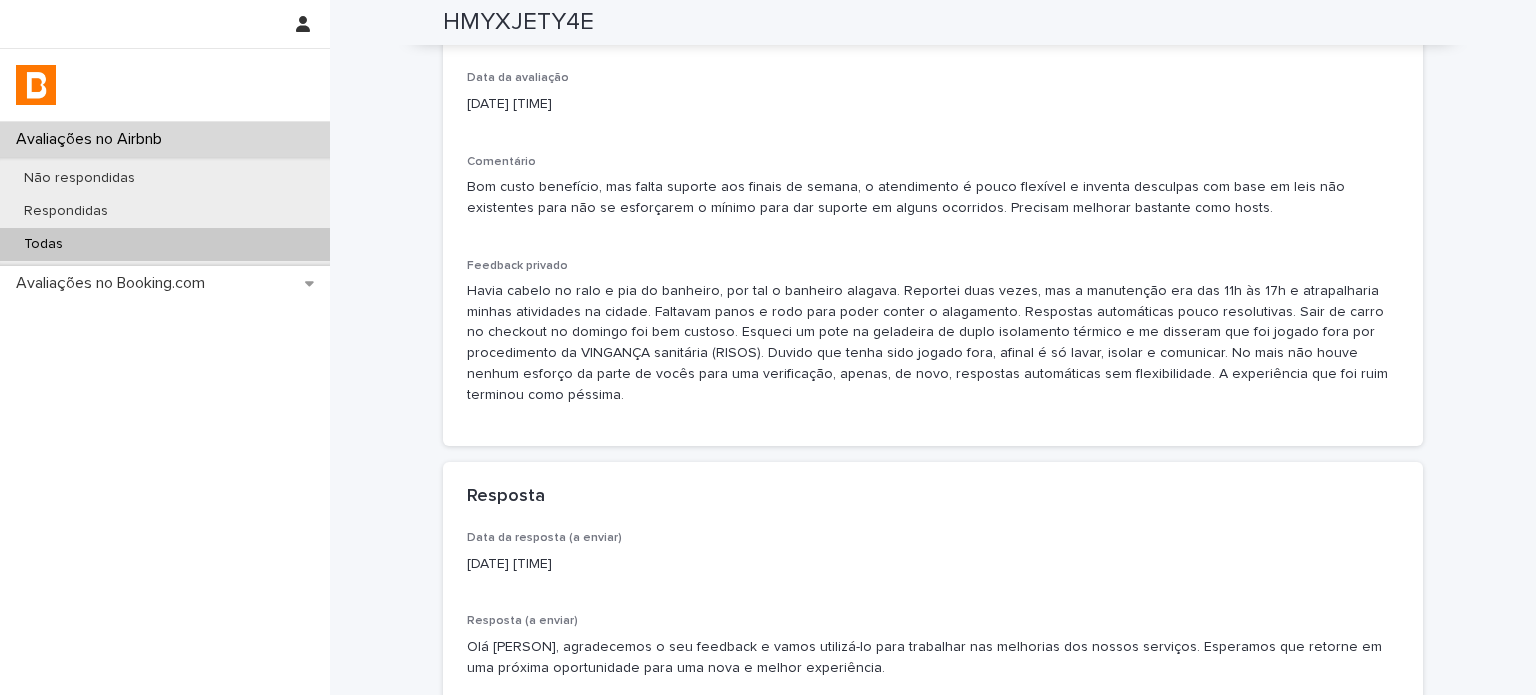 scroll, scrollTop: 512, scrollLeft: 0, axis: vertical 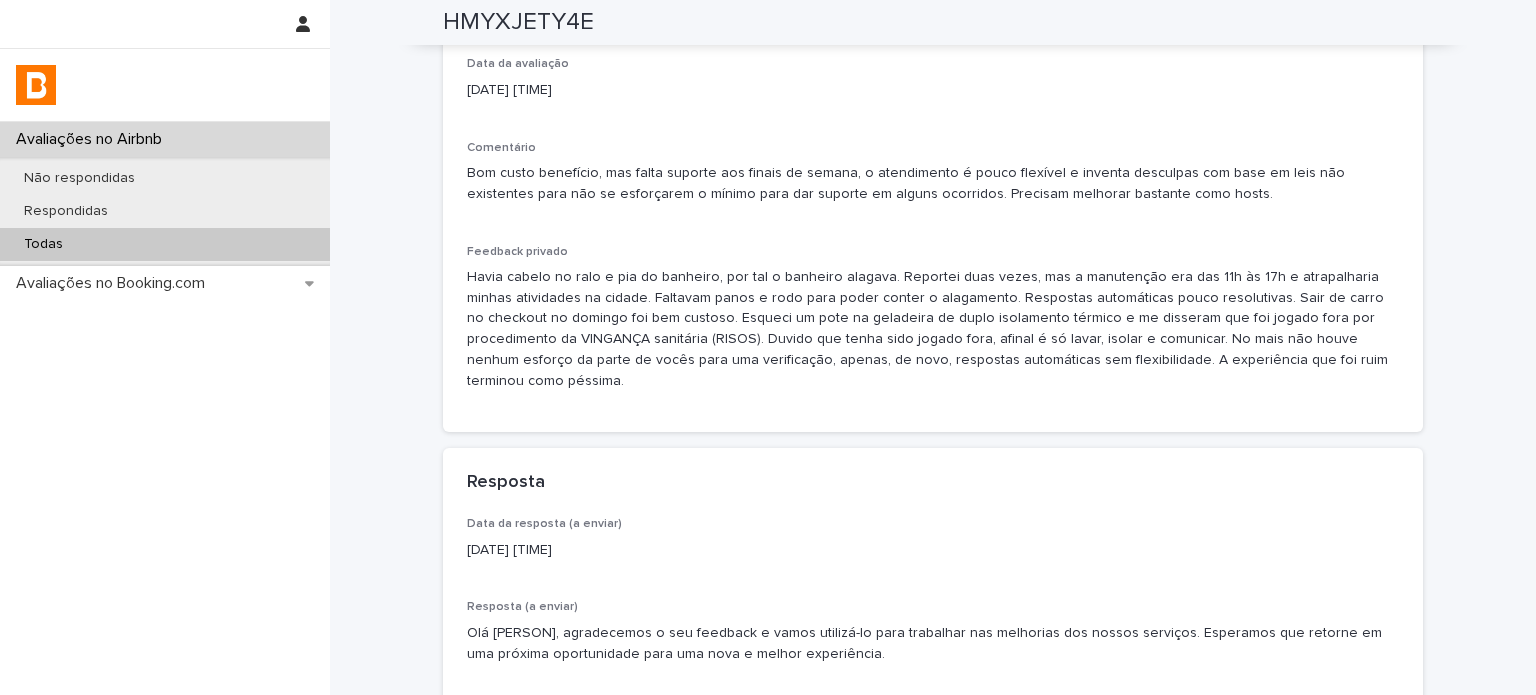 click on "Todas" at bounding box center (165, 244) 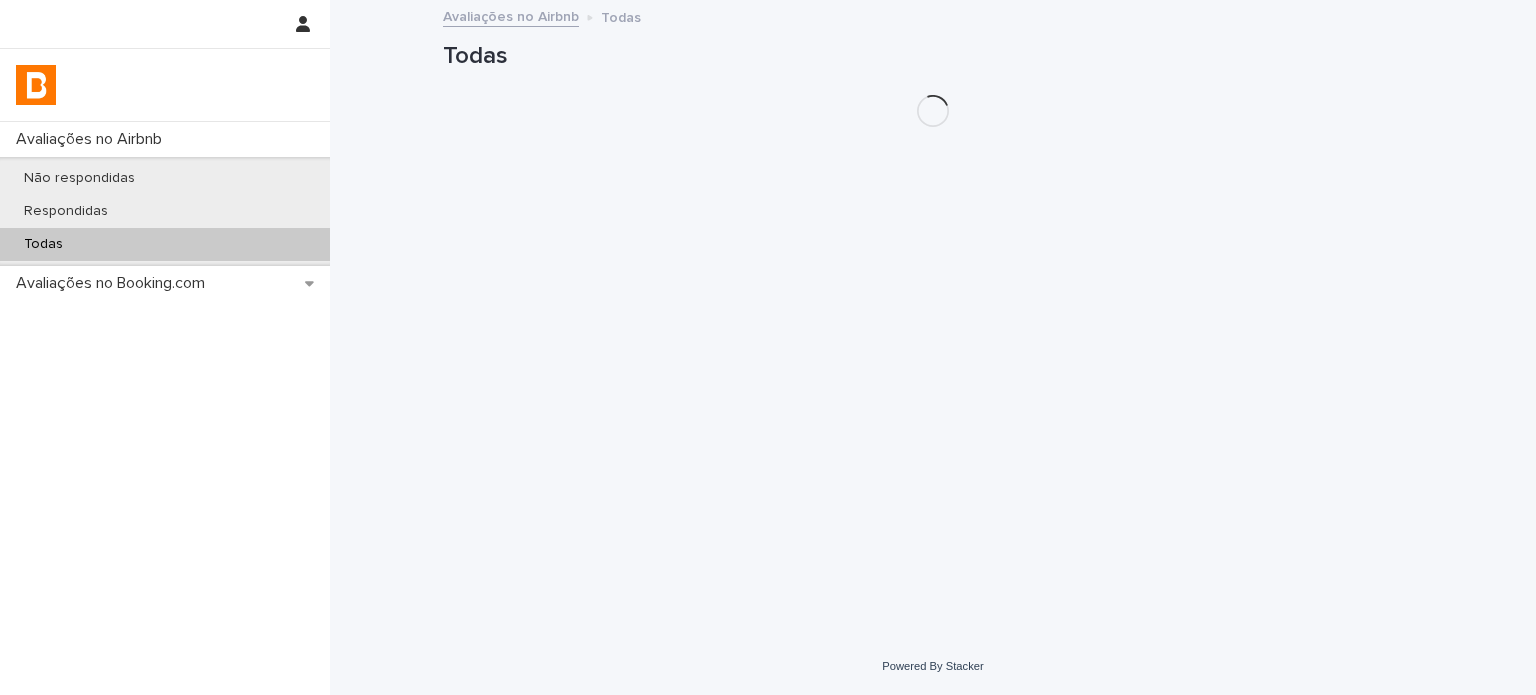 scroll, scrollTop: 0, scrollLeft: 0, axis: both 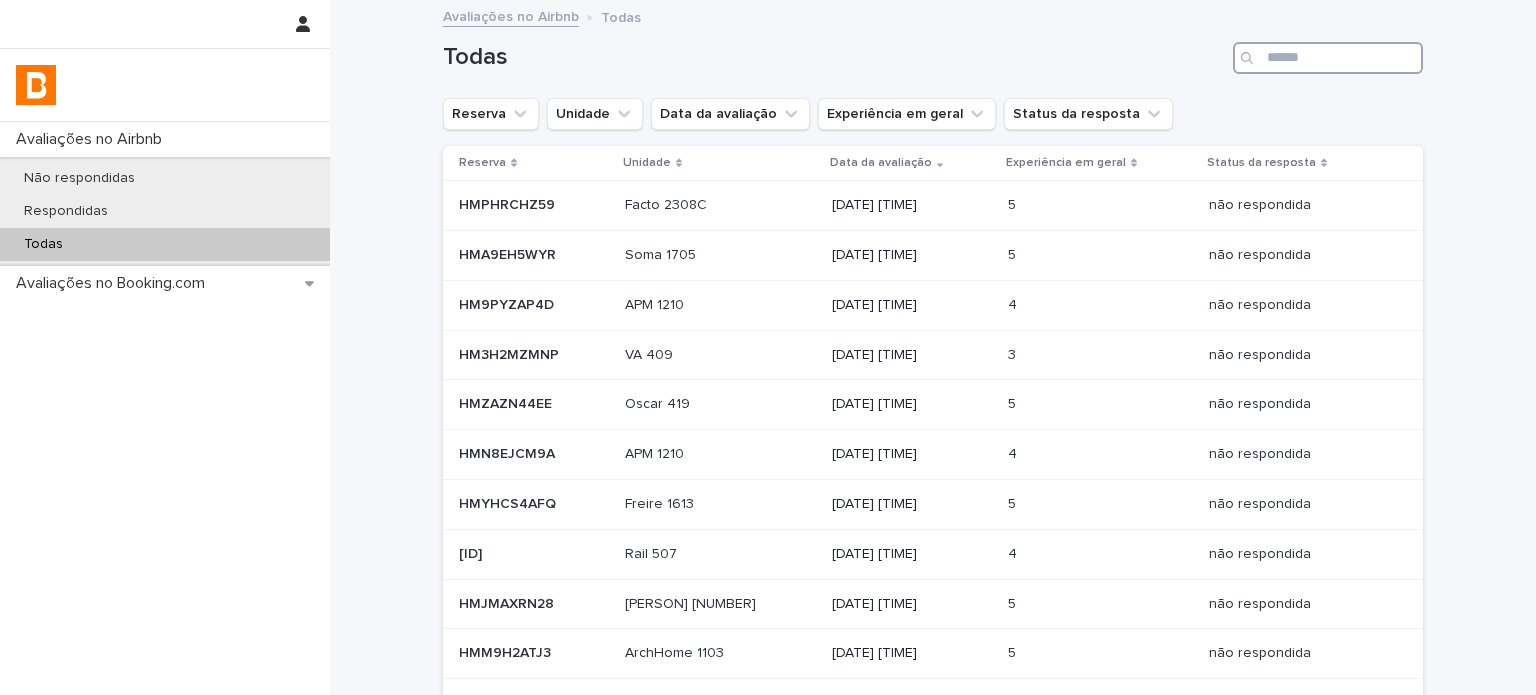 click at bounding box center (1328, 58) 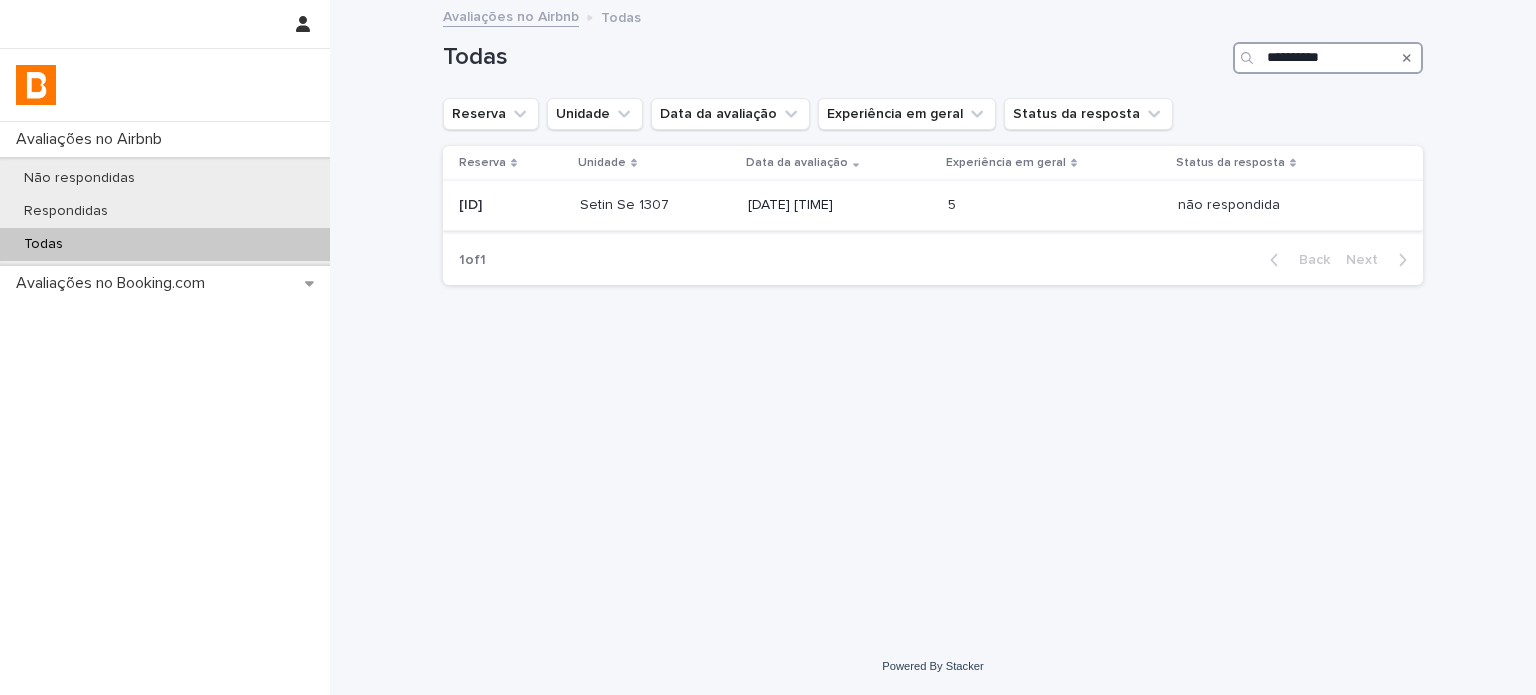 type on "**********" 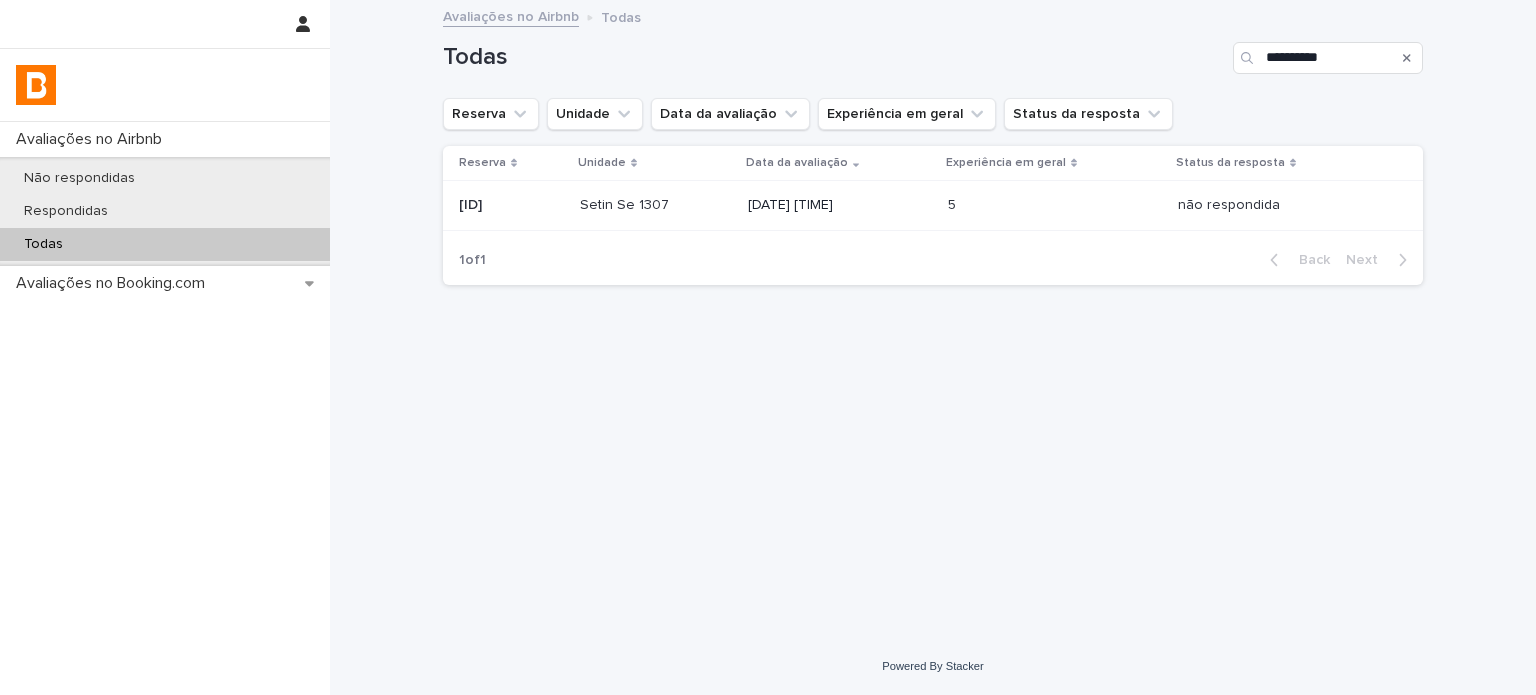 click at bounding box center (998, 205) 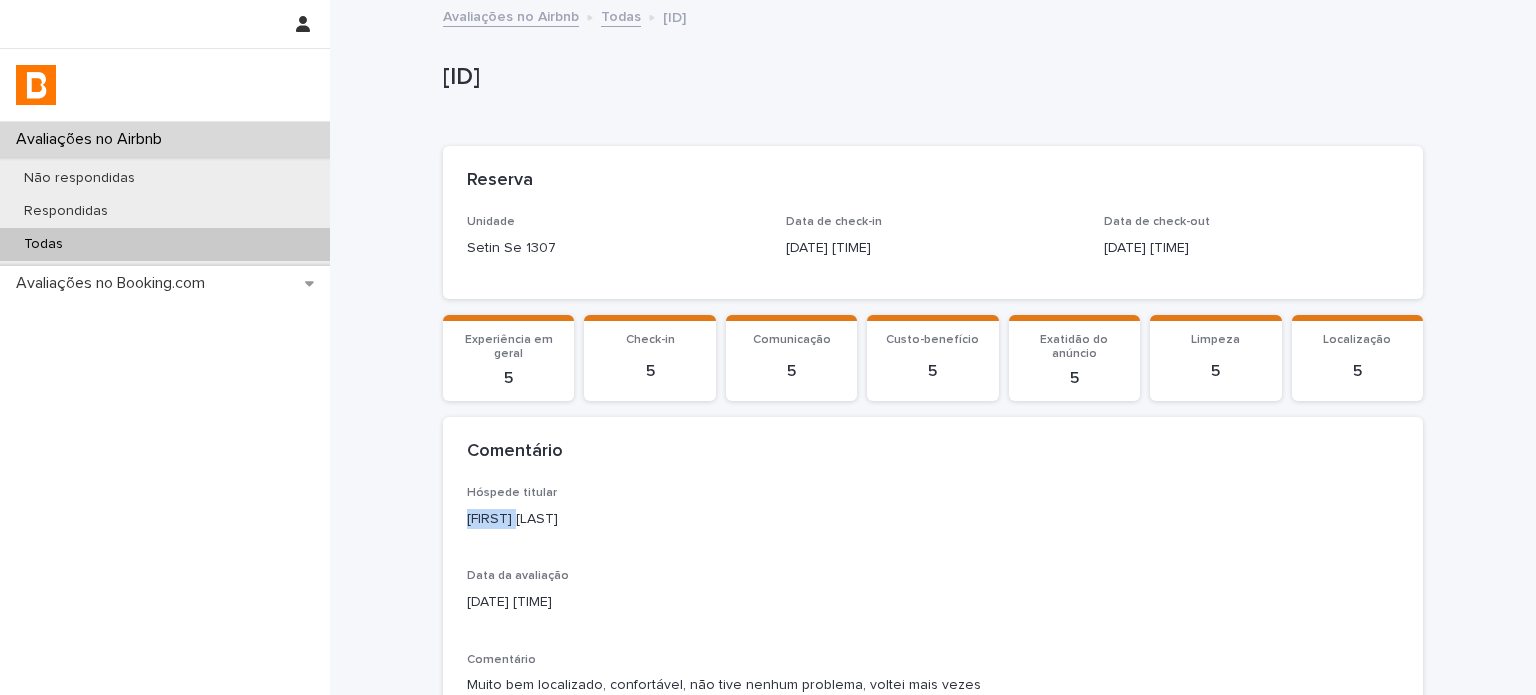 drag, startPoint x: 514, startPoint y: 523, endPoint x: 423, endPoint y: 515, distance: 91.350975 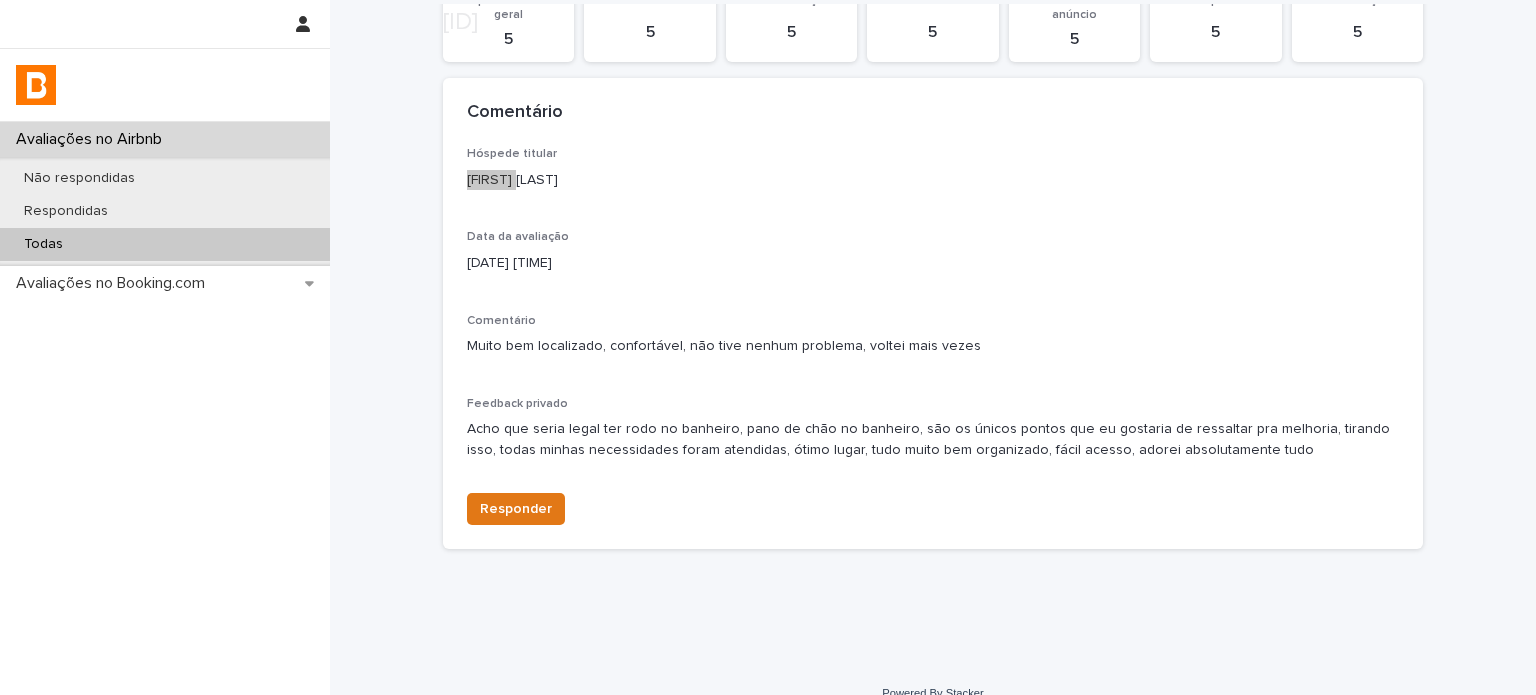 scroll, scrollTop: 364, scrollLeft: 0, axis: vertical 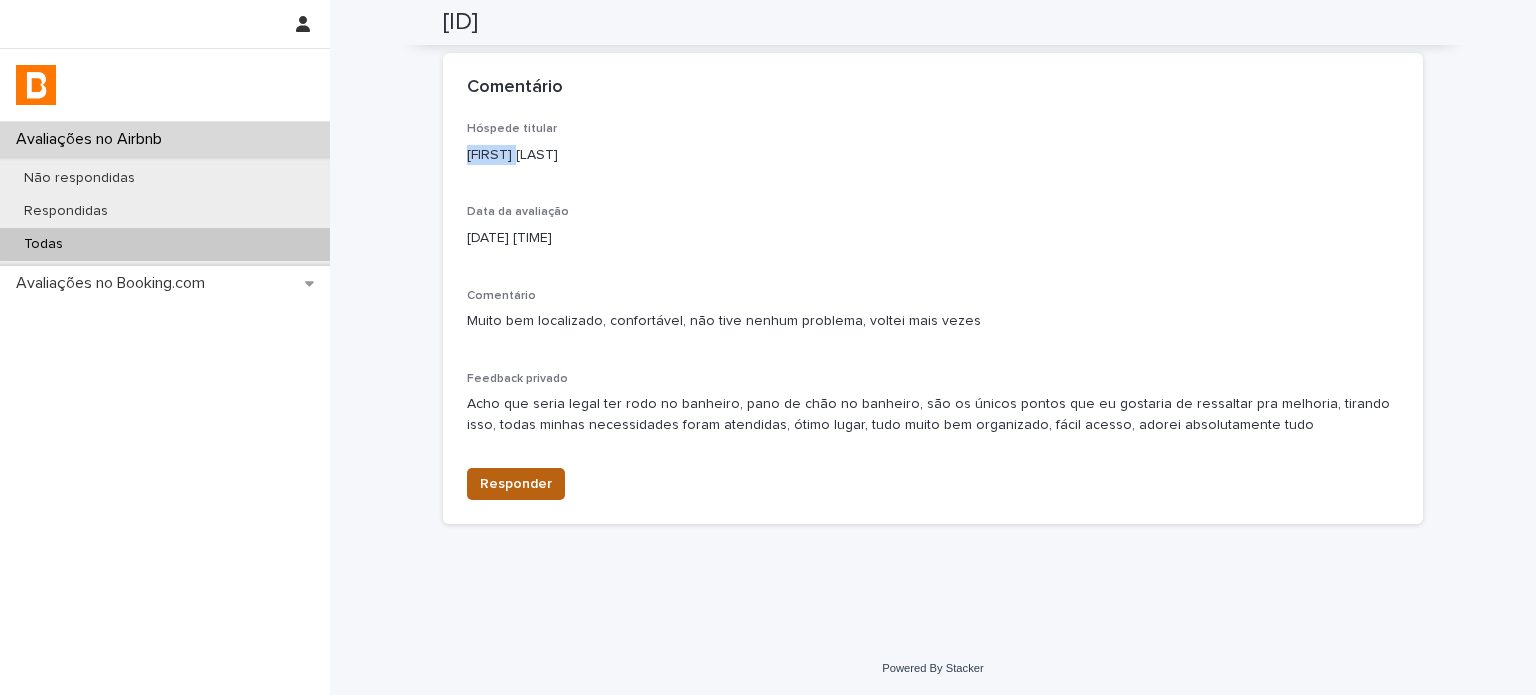 click on "Responder" at bounding box center (516, 484) 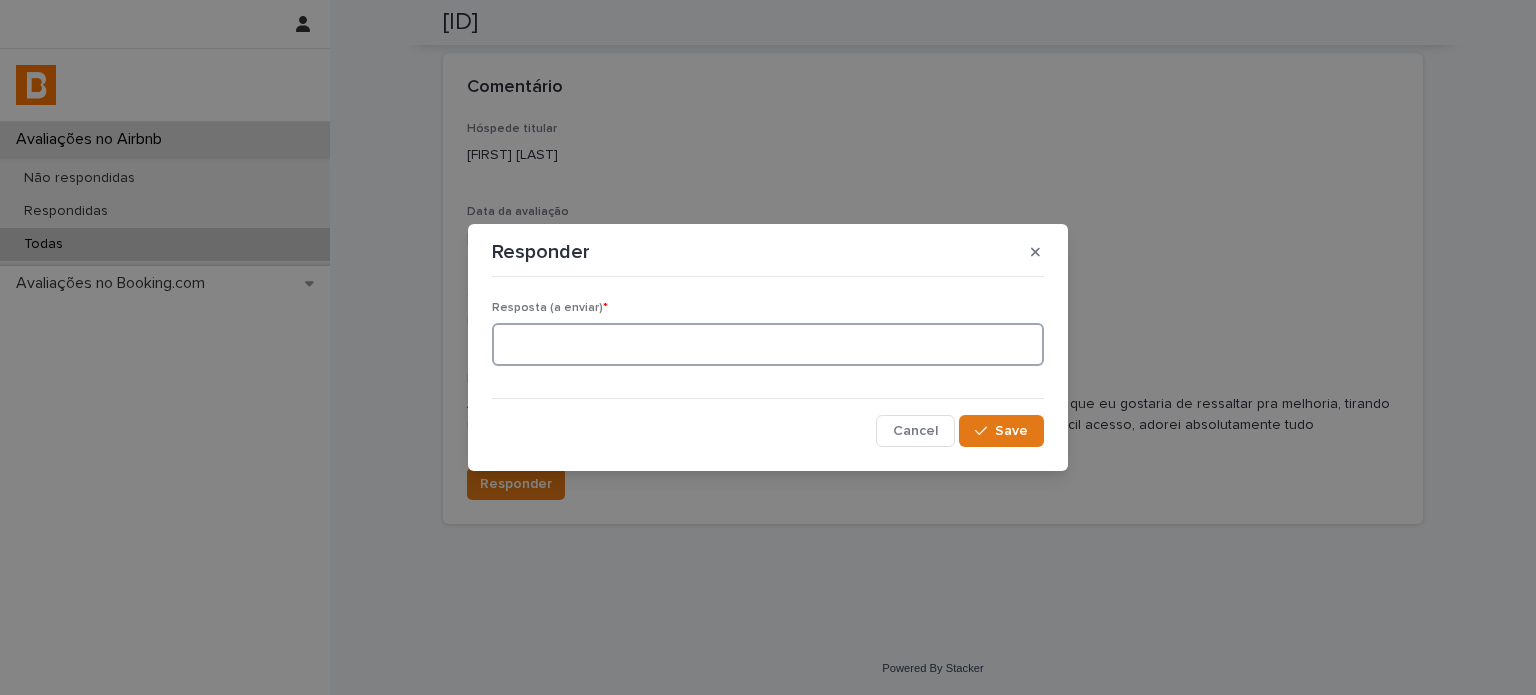 click at bounding box center [768, 344] 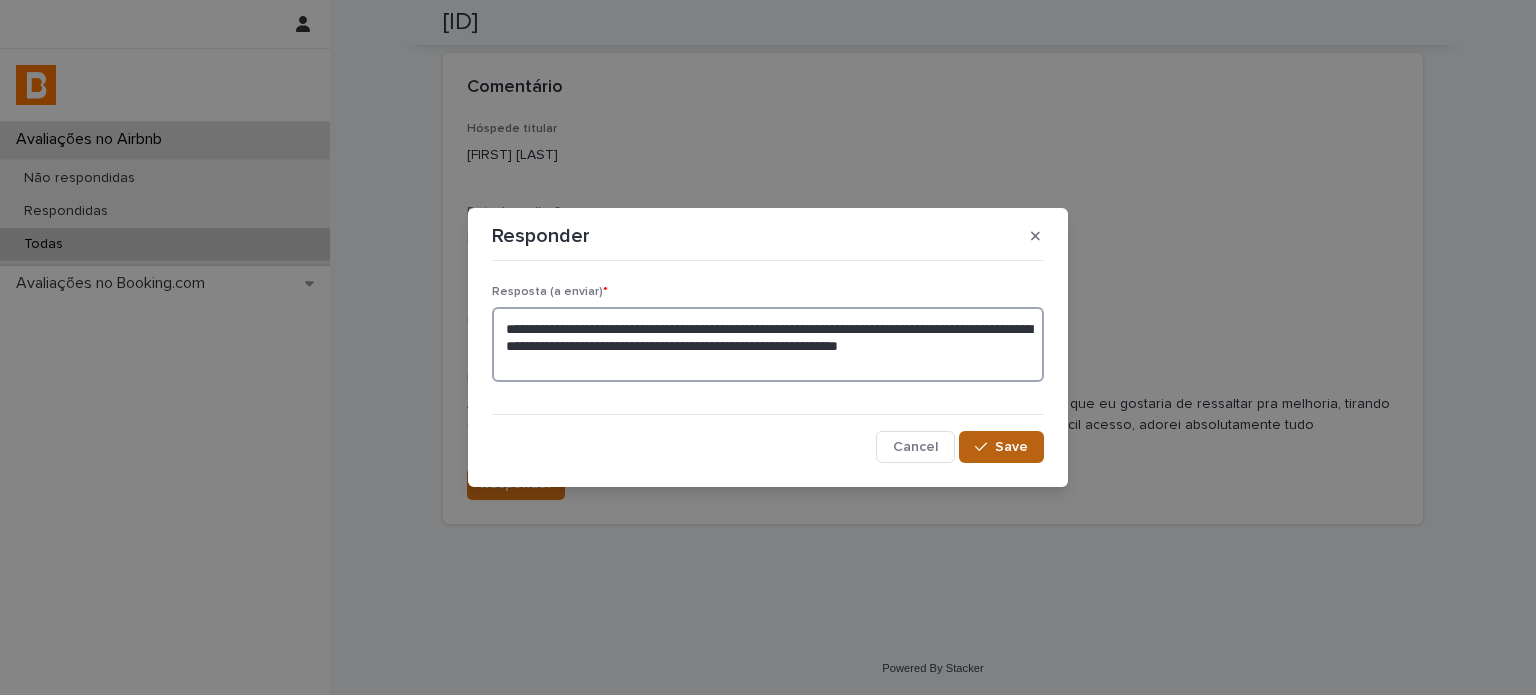 type on "**********" 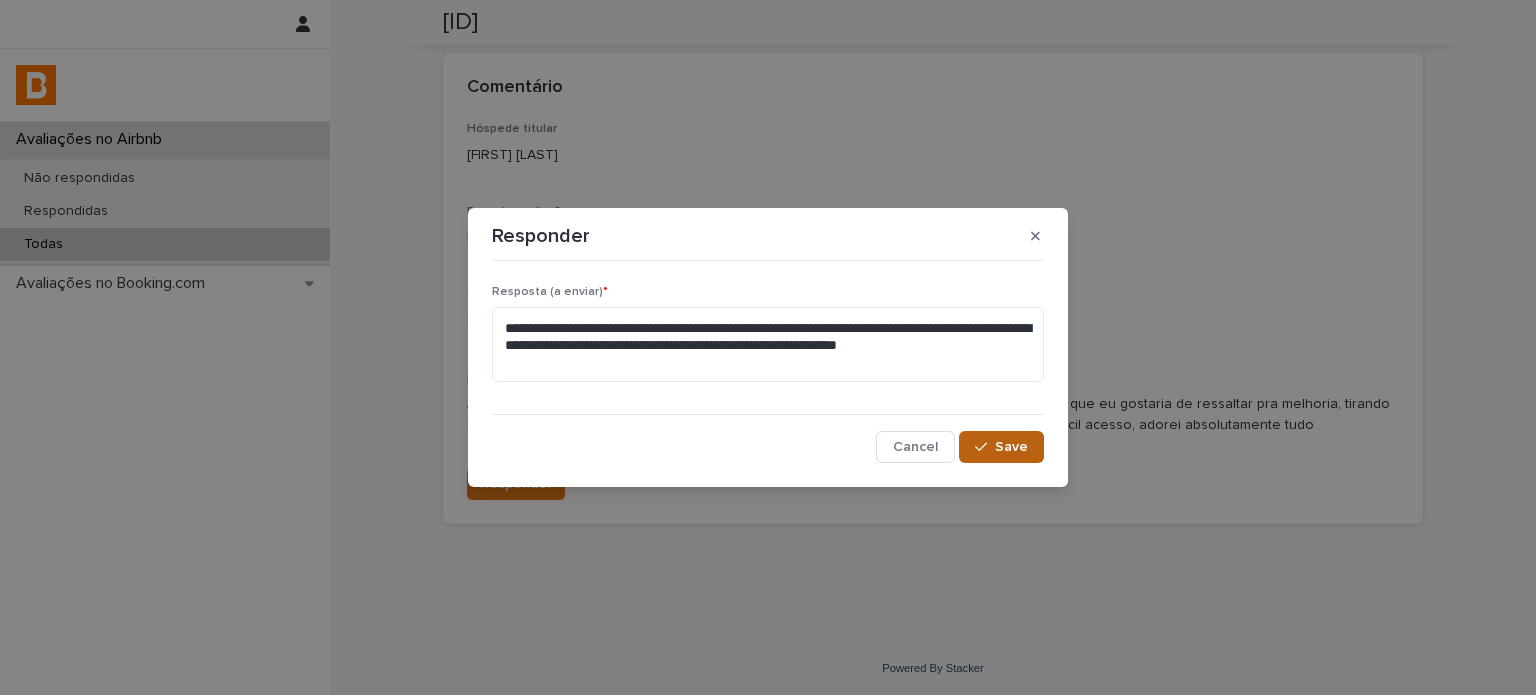 click on "Save" at bounding box center [1001, 447] 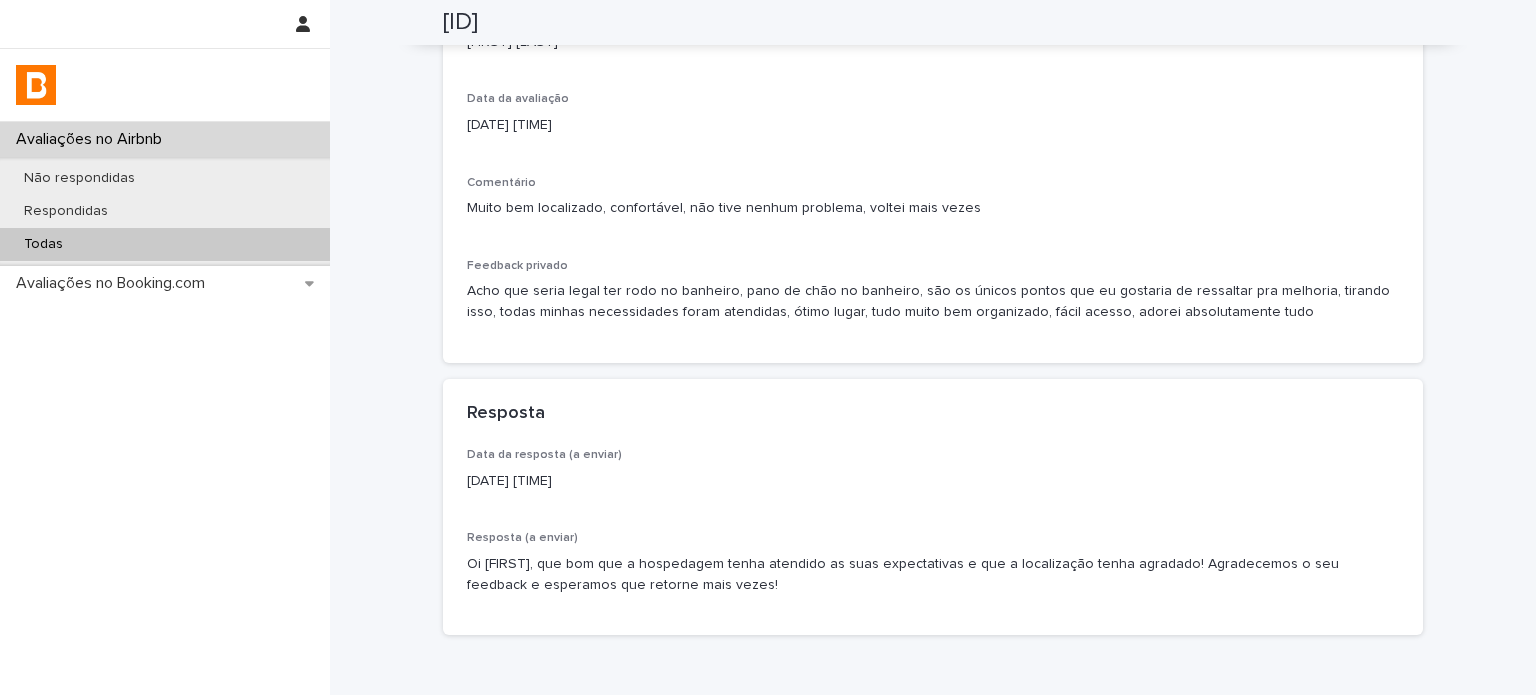 scroll, scrollTop: 577, scrollLeft: 0, axis: vertical 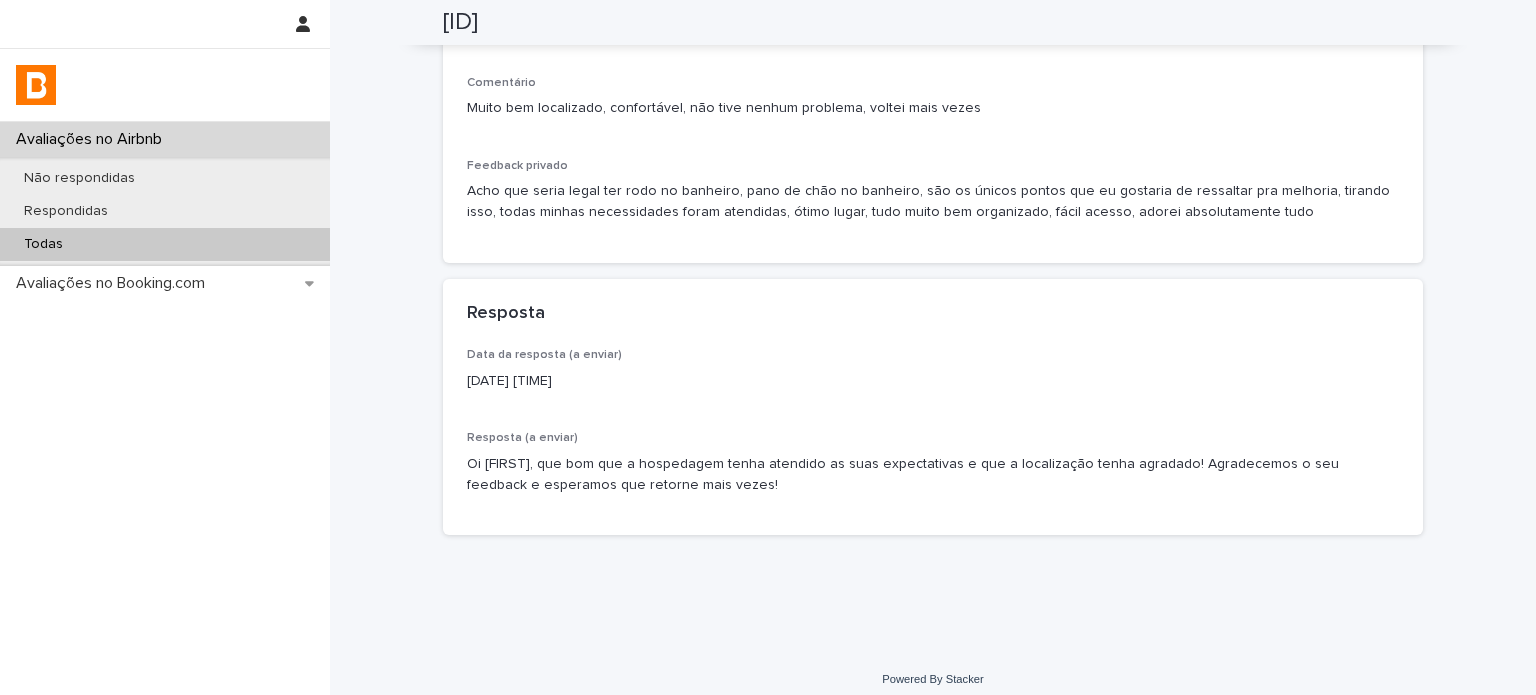 click on "Todas" at bounding box center (165, 244) 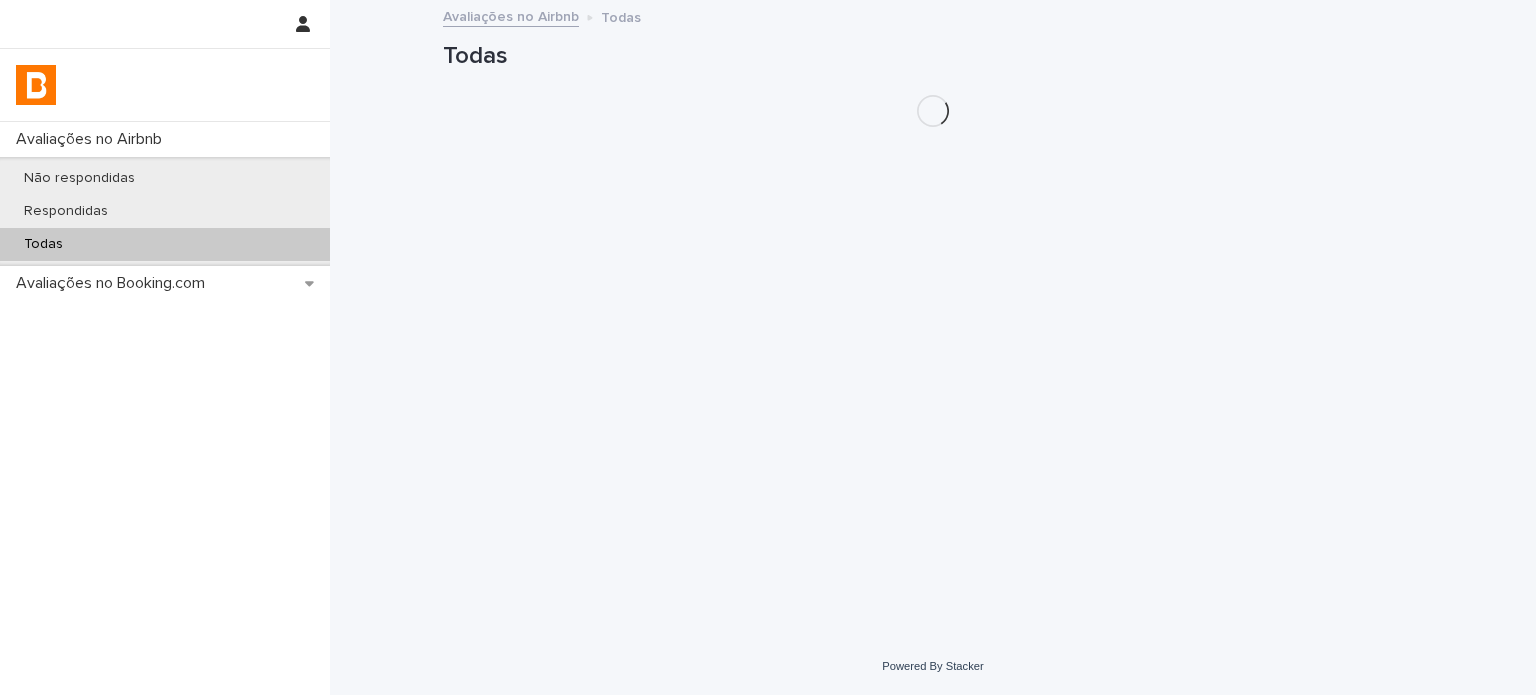 scroll, scrollTop: 0, scrollLeft: 0, axis: both 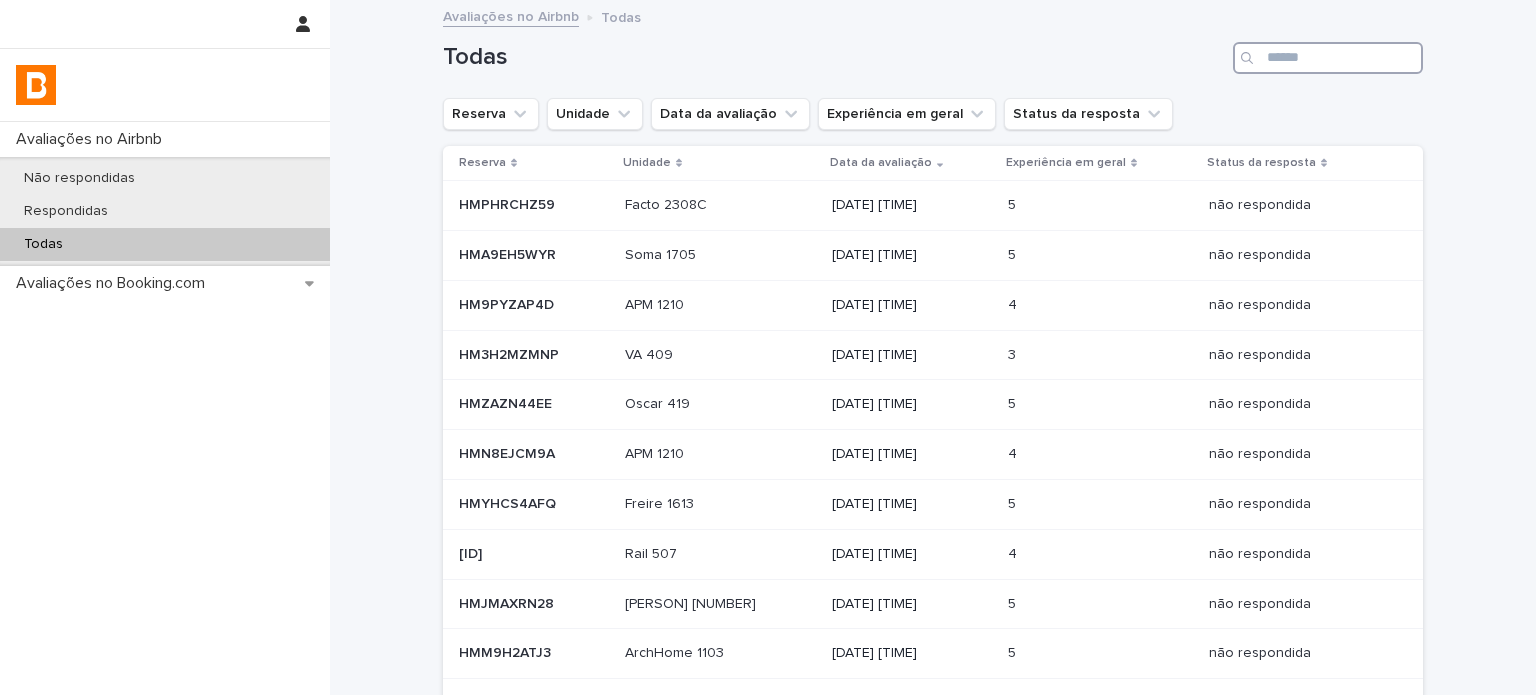 click at bounding box center [1328, 58] 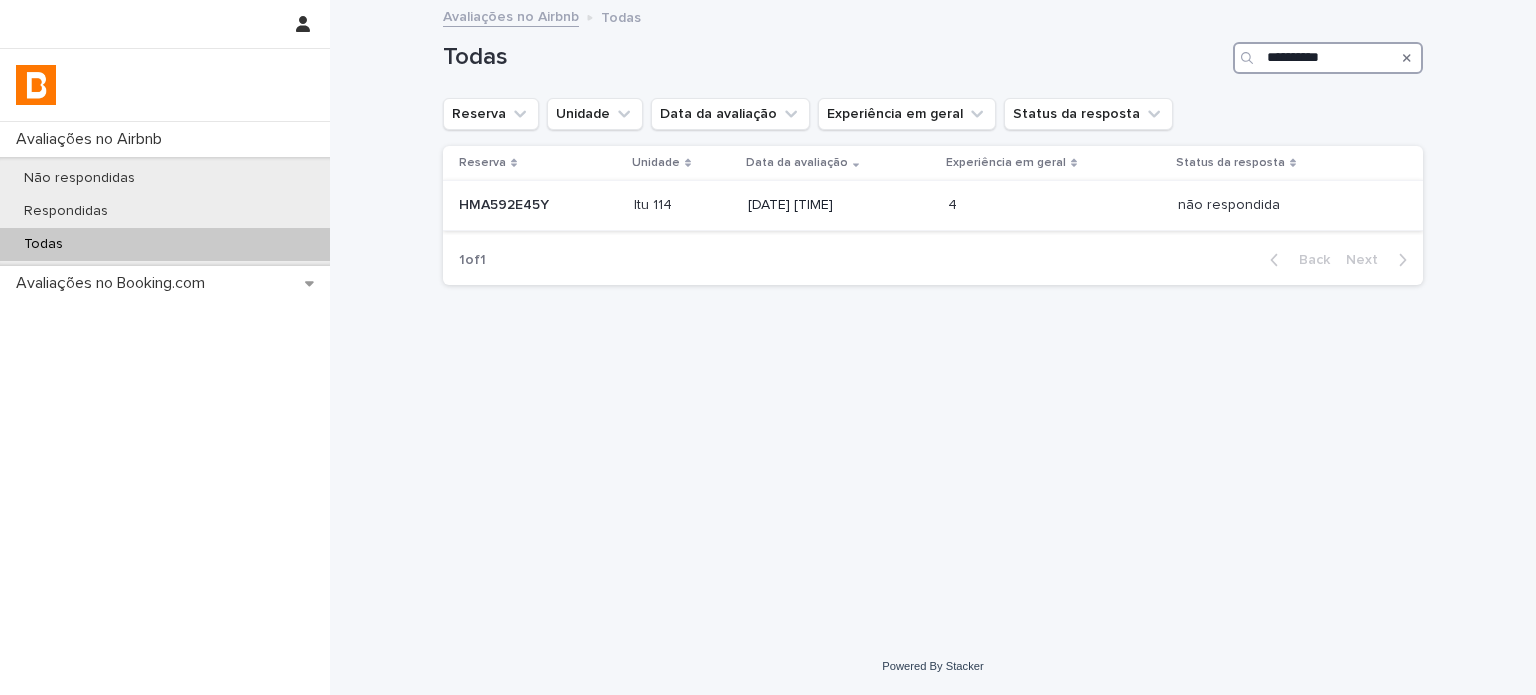 type on "**********" 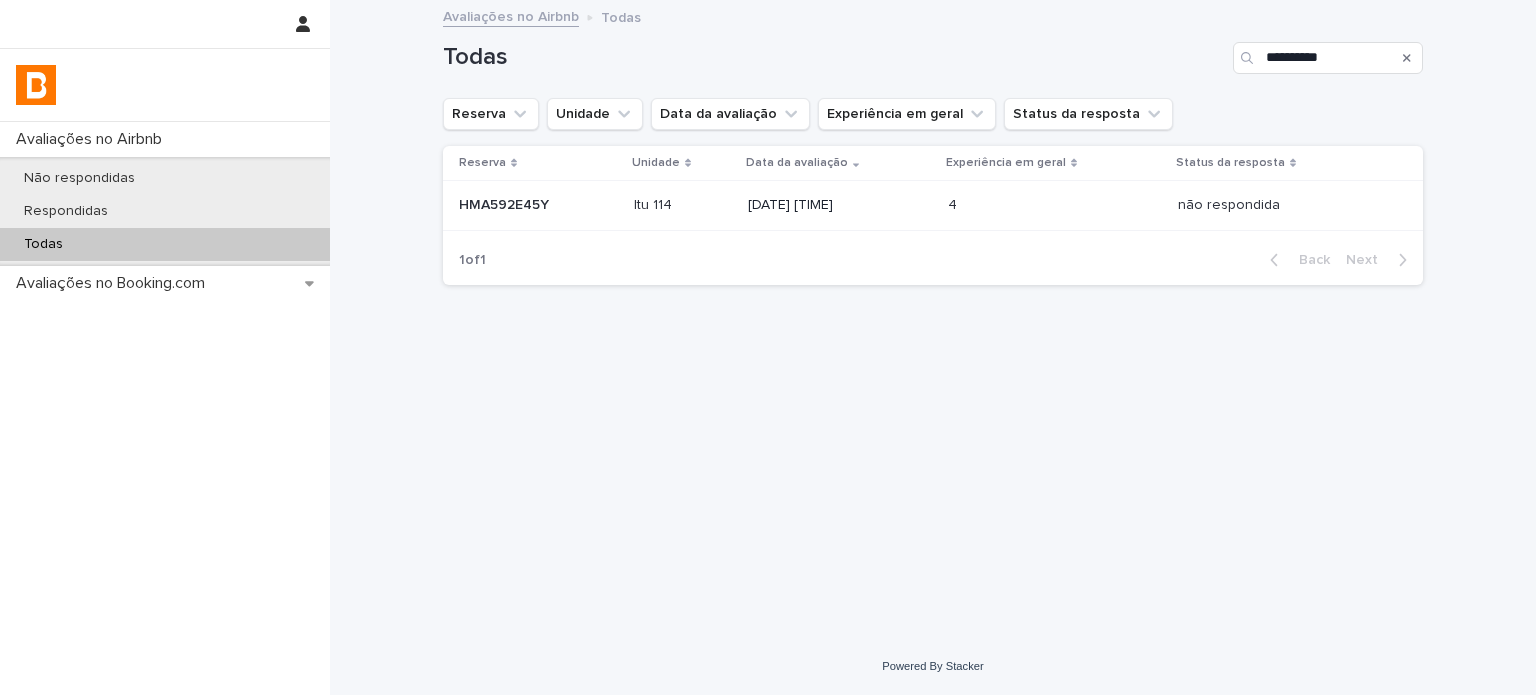 click at bounding box center (998, 205) 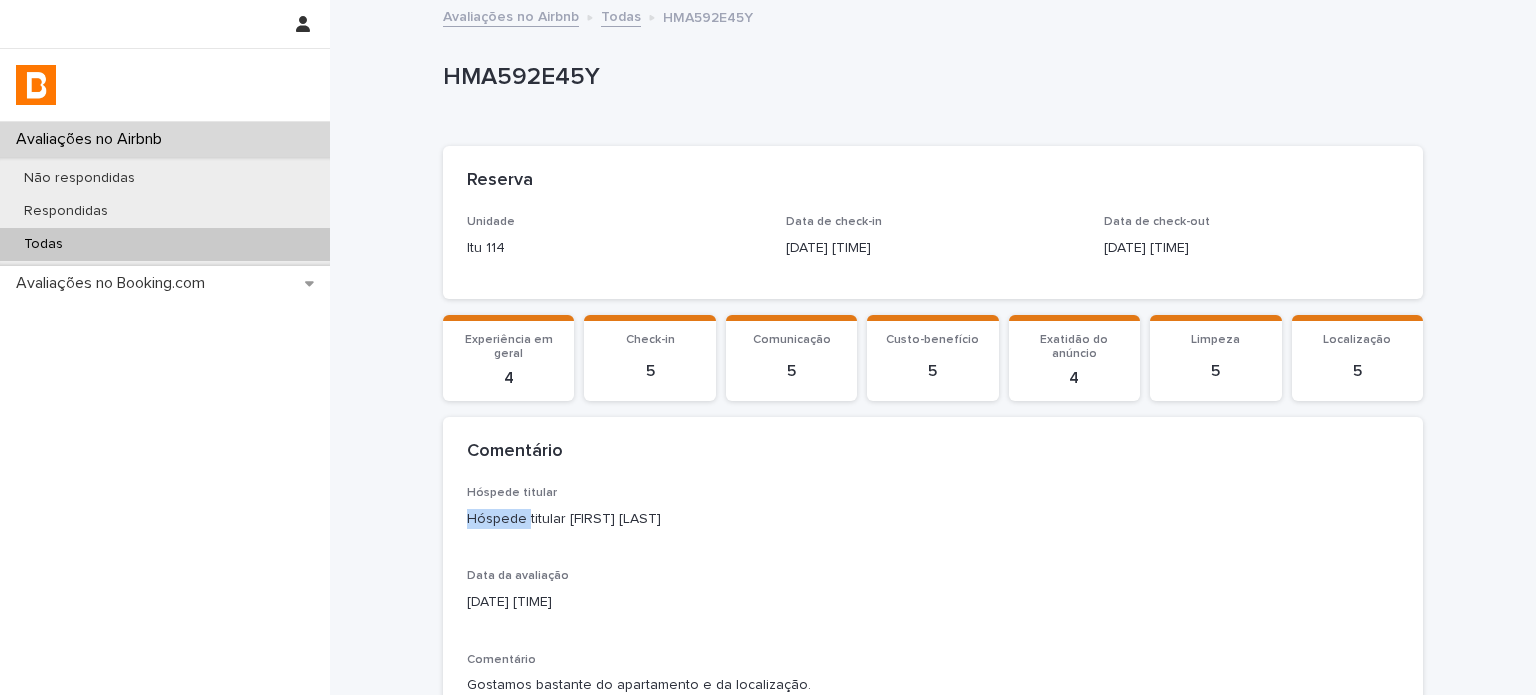 click on "Loading... Saving… Loading... Saving… HMA592E45Y HMA592E45Y Sorry, there was an error saving your record. Please try again. Please fill out the required fields below. Loading... Saving… Loading... Saving… Loading... Saving… Reserva Unidade Itu 114 Data de check-in [DATE] [TIME] Data de check-out [DATE] [TIME] Loading... Saving… Experiência em geral 4 Check-in 5 Comunicação 5 Custo-benefício 5 Exatidão do anúncio 4 Limpeza 5 Localização 5 Loading... Saving… Comentário Hóspede titular [FIRST] [LAST] Data da avaliação [DATE] [TIME] Comentário Gostamos bastante do apartamento e da localização.
Porém o microondas não esquentava. Feedback privado - Responder Loading... Saving… Resposta Loading... Saving… Resposta" at bounding box center (933, 503) 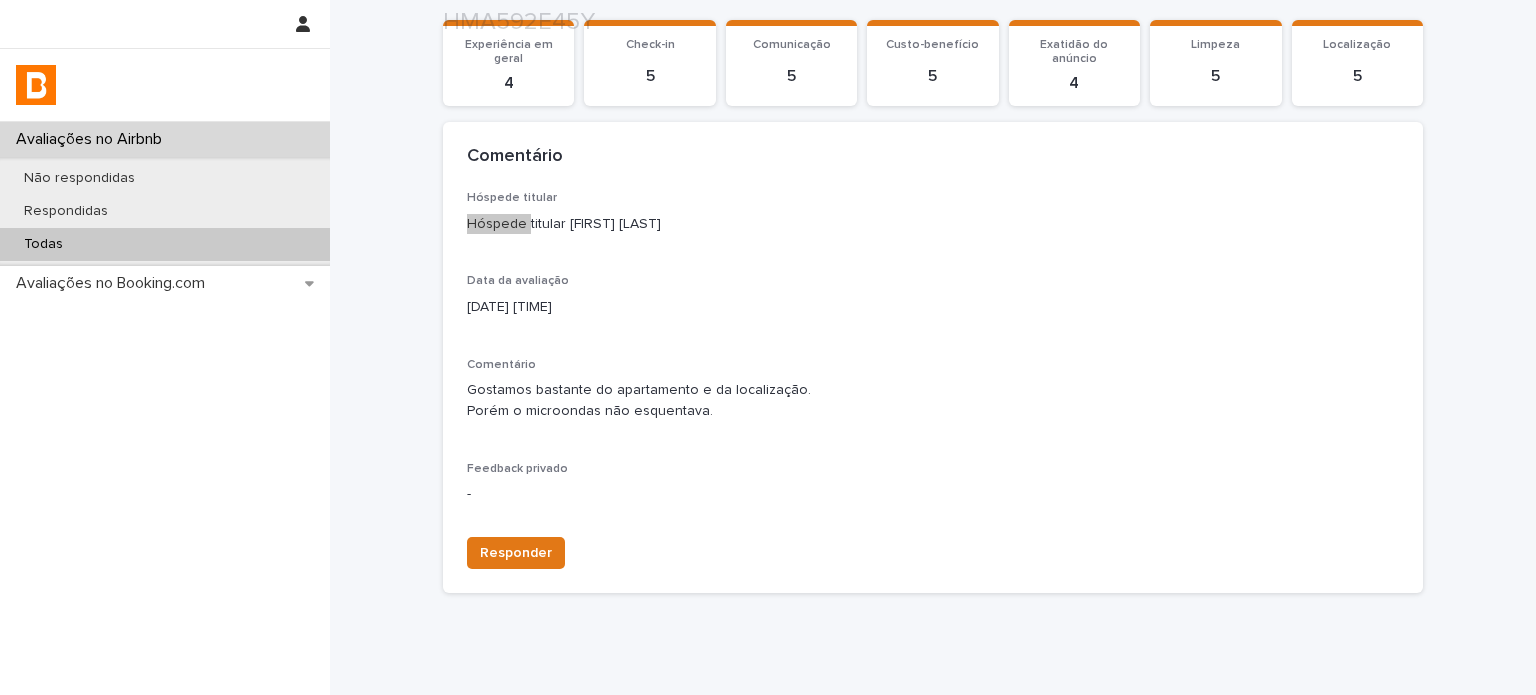 scroll, scrollTop: 300, scrollLeft: 0, axis: vertical 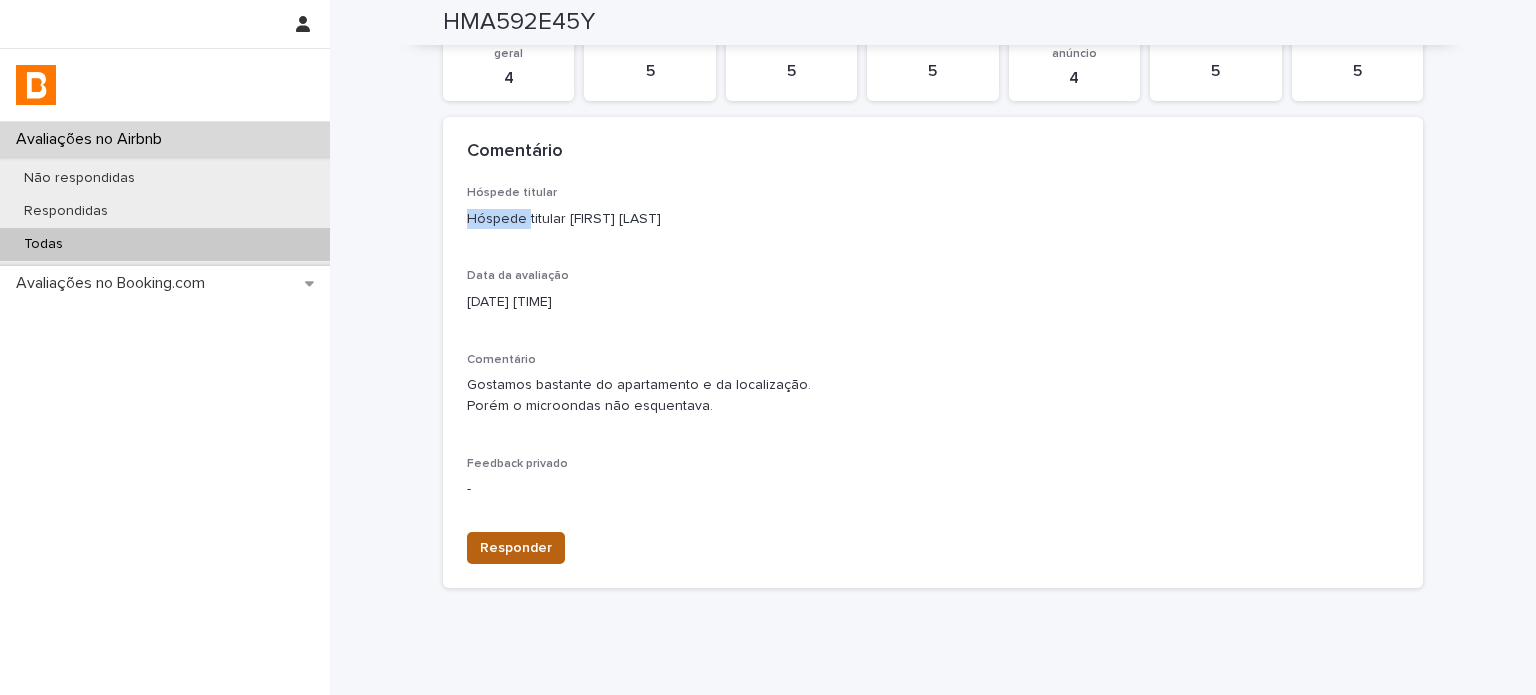 click on "Responder" at bounding box center [516, 548] 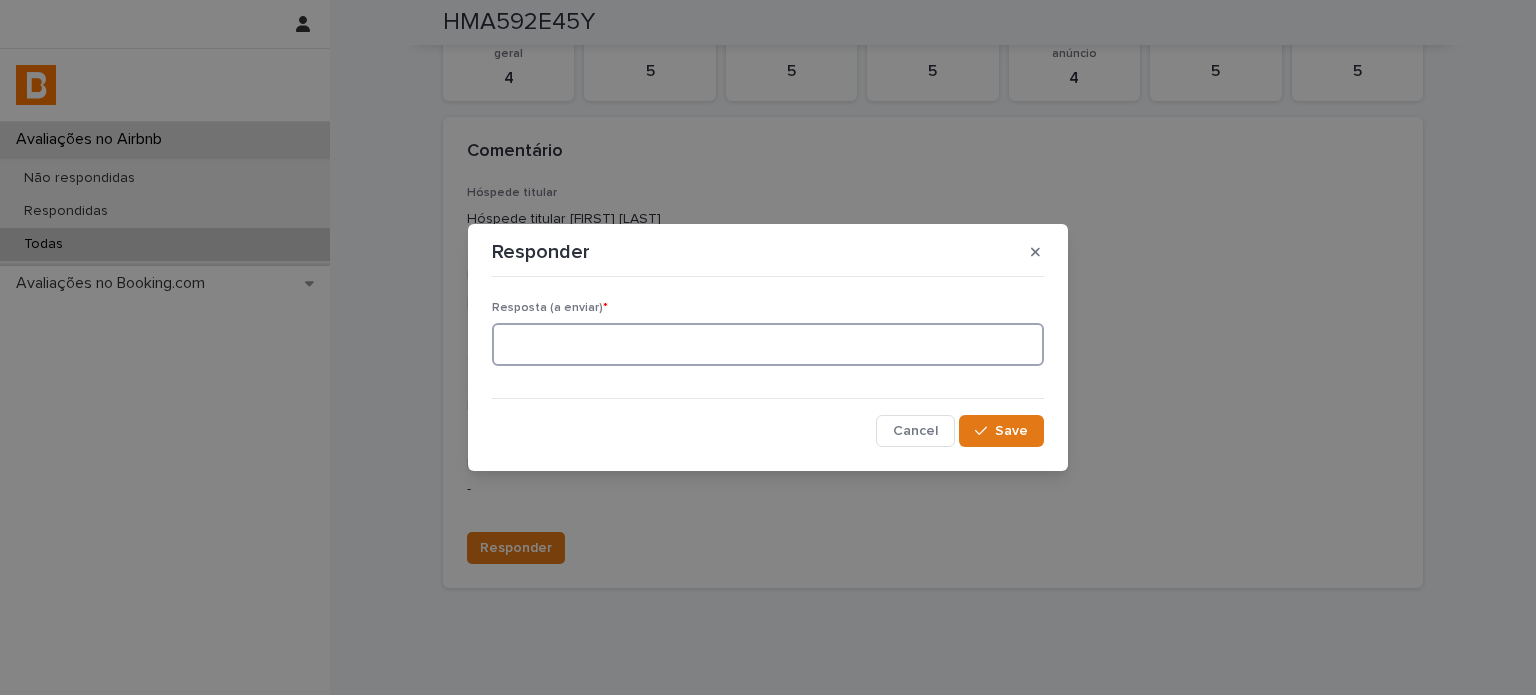 click at bounding box center (768, 344) 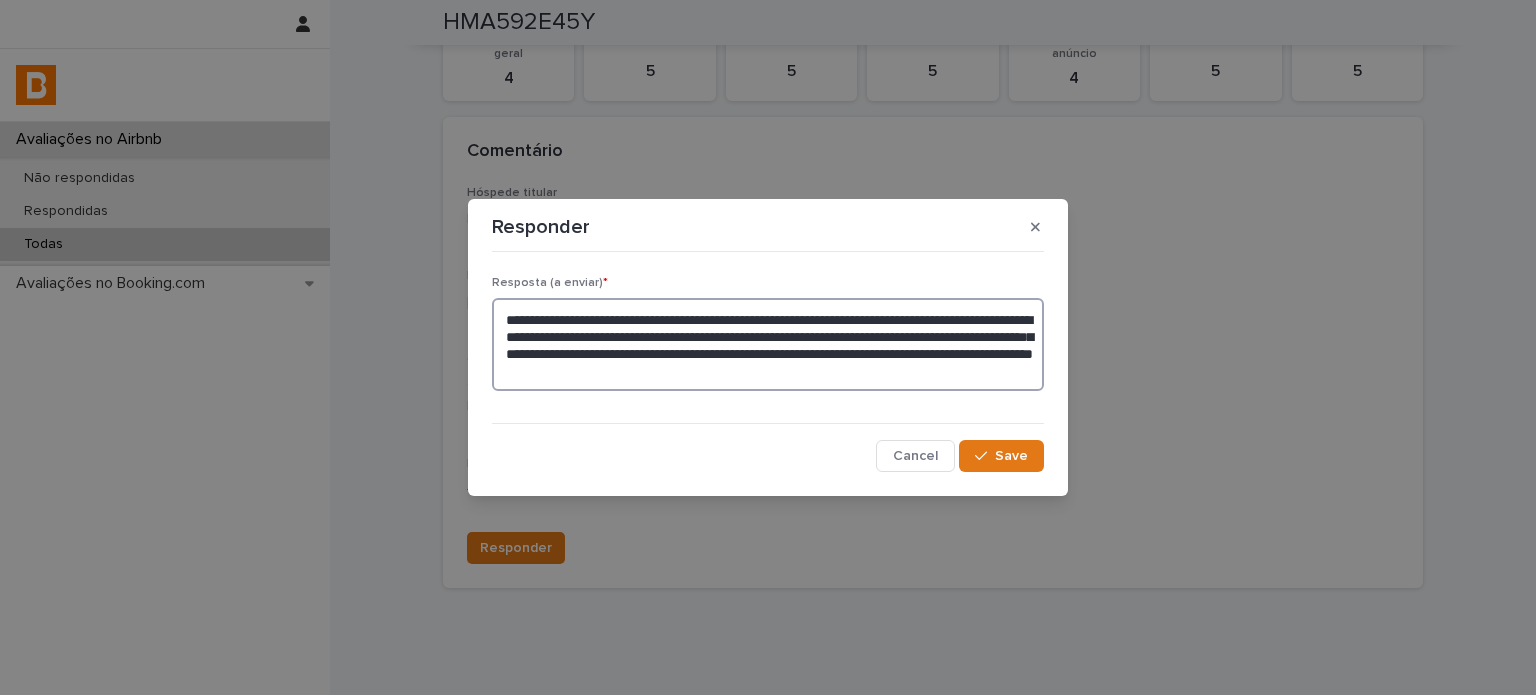 click on "**********" at bounding box center (768, 344) 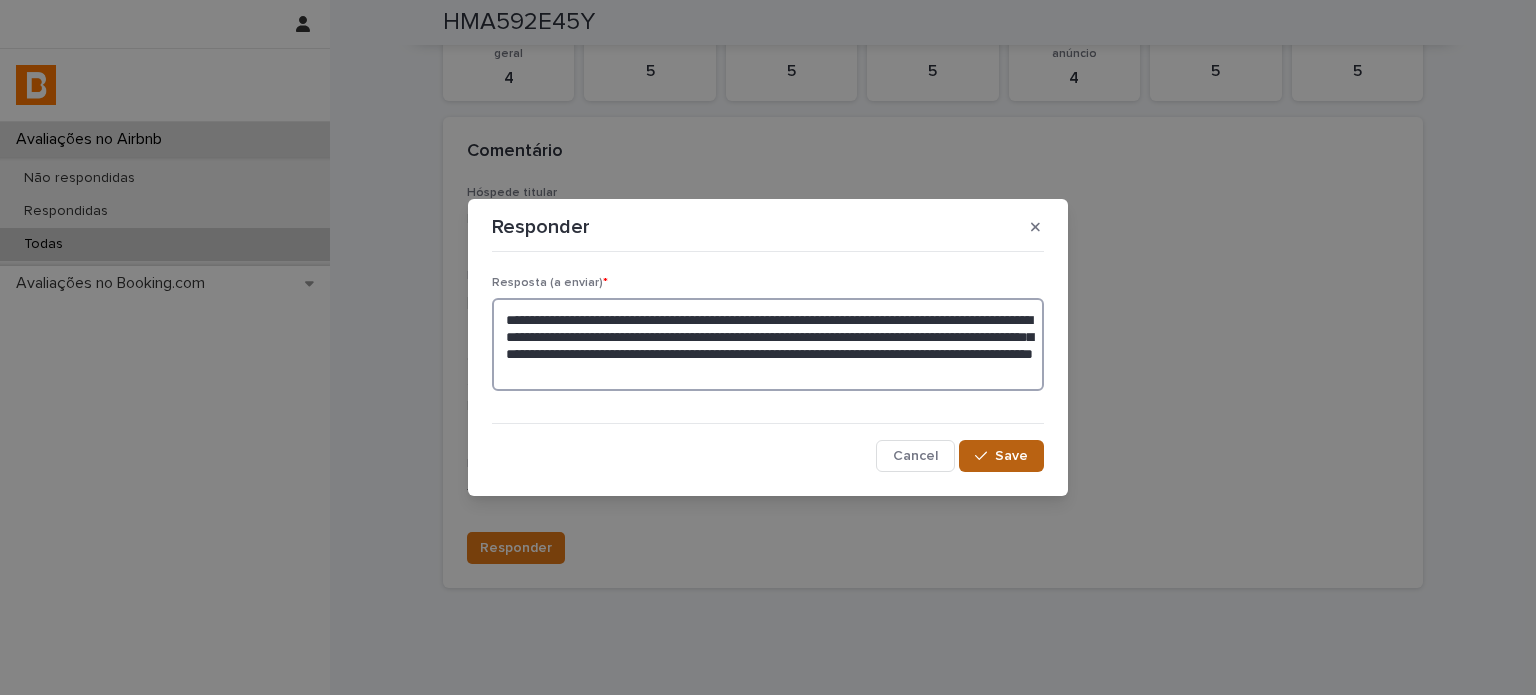 type on "**********" 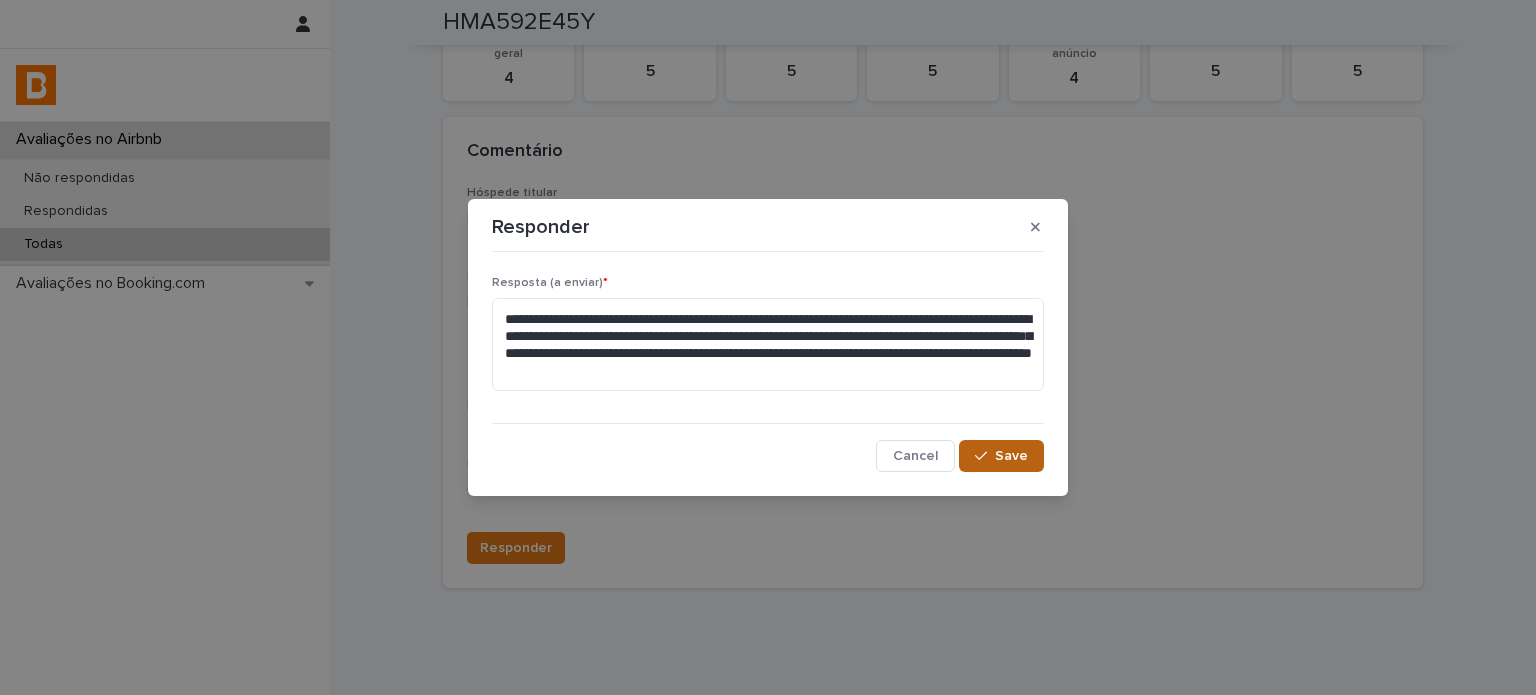 click on "Save" at bounding box center [1011, 456] 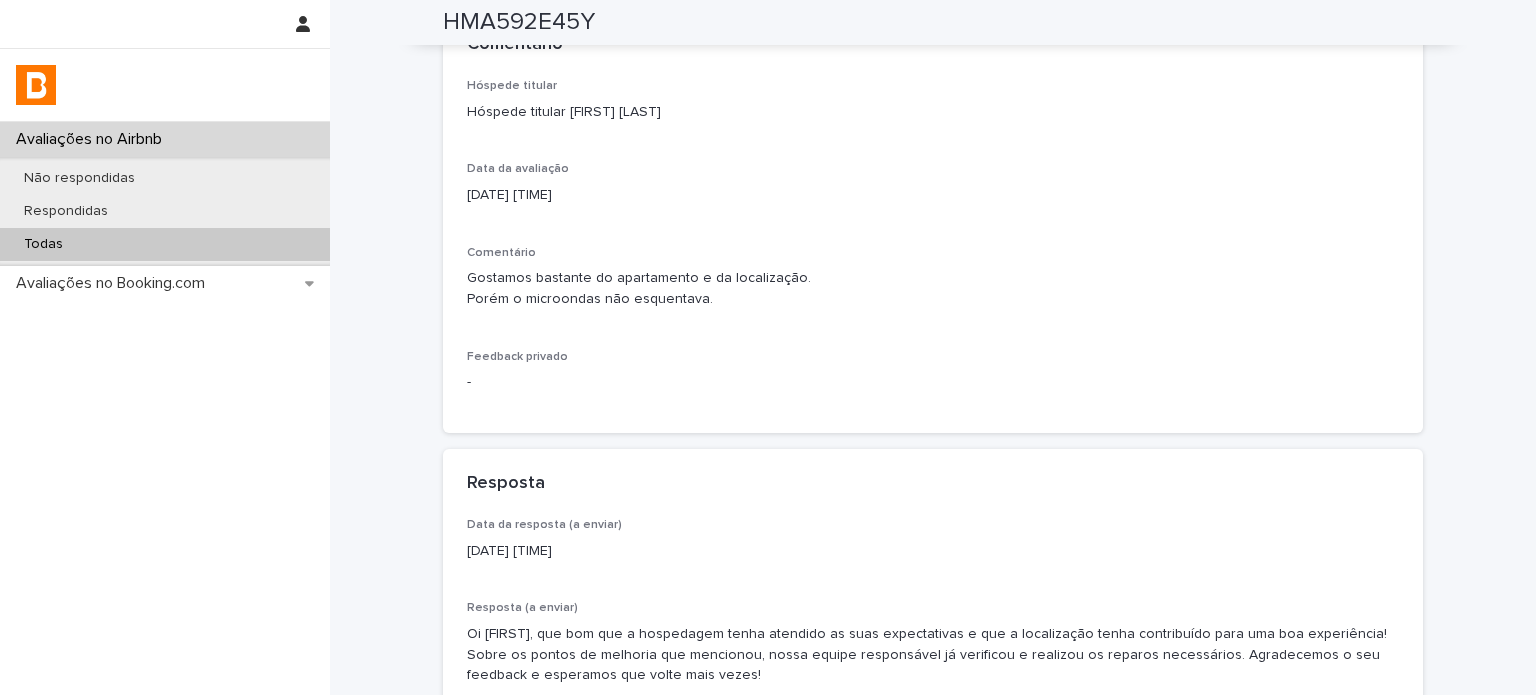 scroll, scrollTop: 423, scrollLeft: 0, axis: vertical 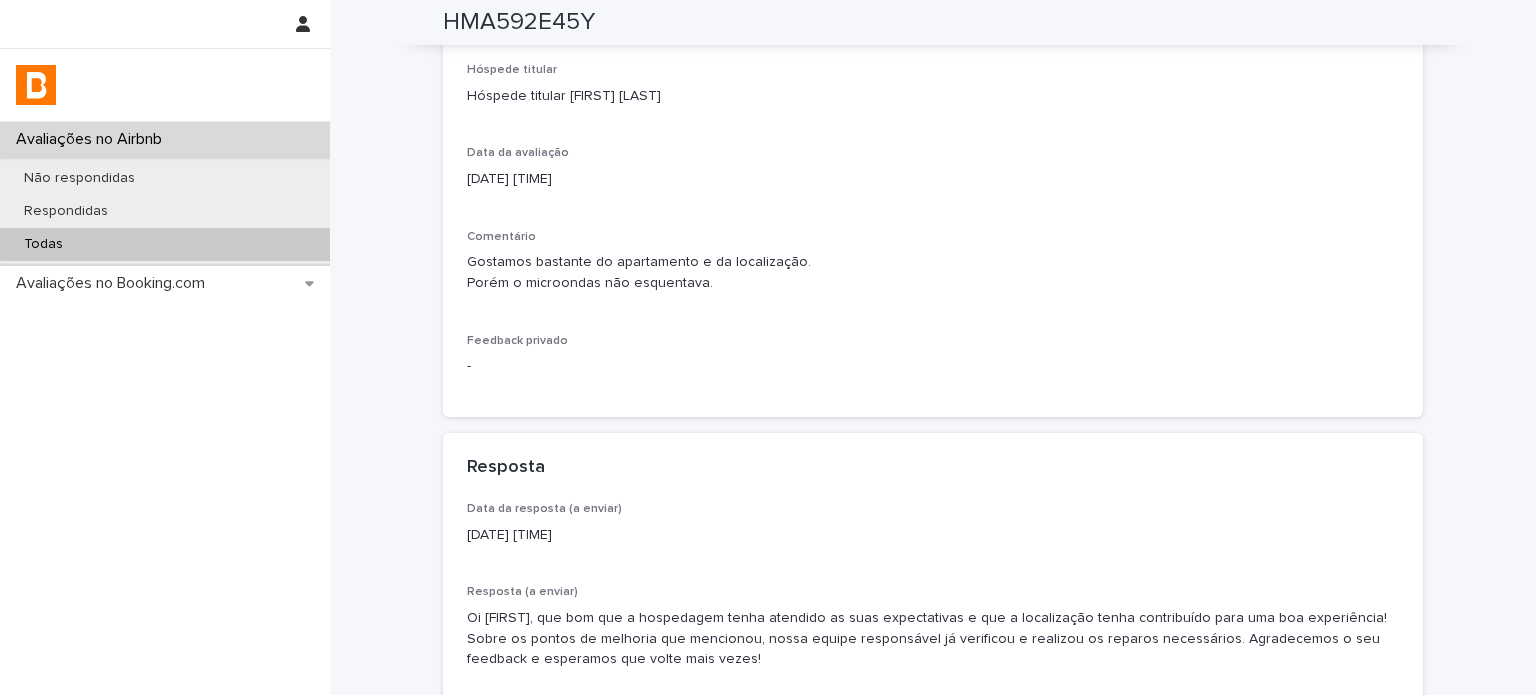 click on "Todas" at bounding box center (165, 244) 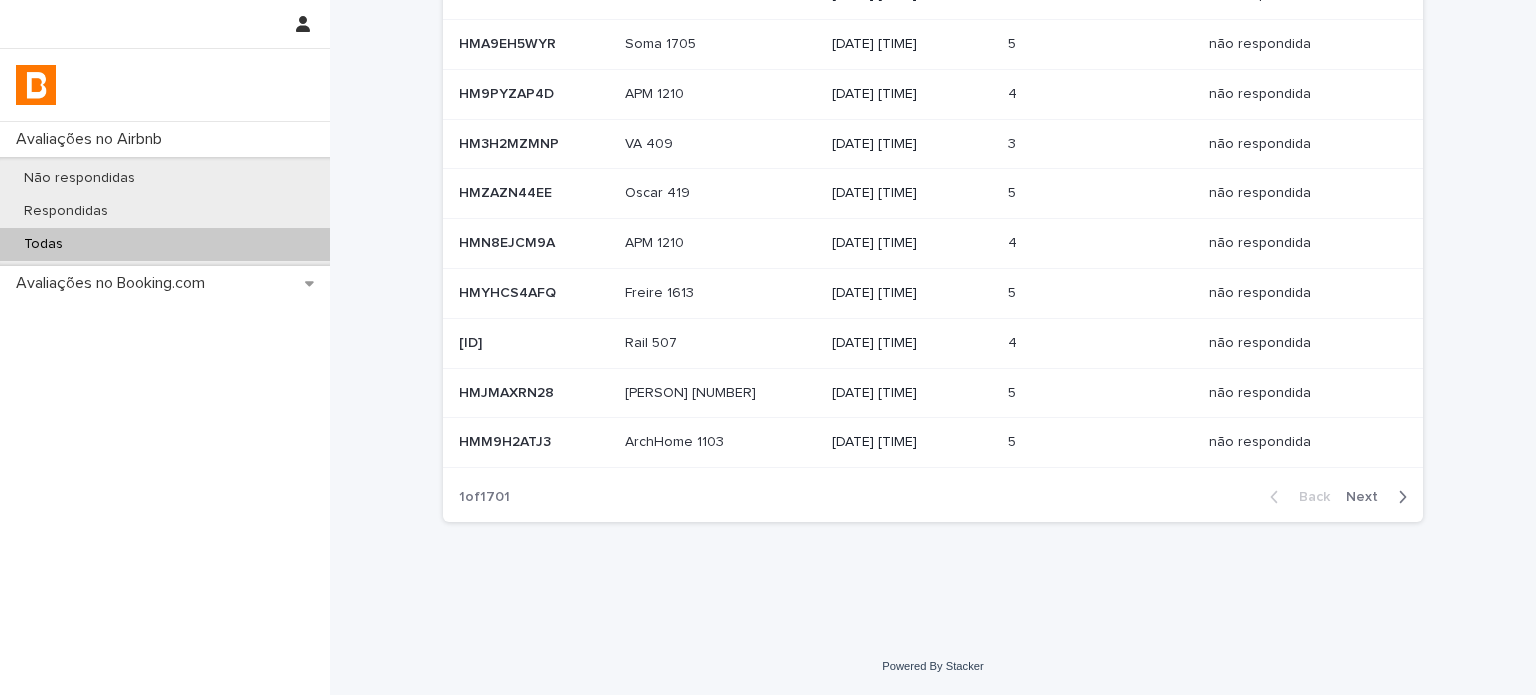 scroll, scrollTop: 0, scrollLeft: 0, axis: both 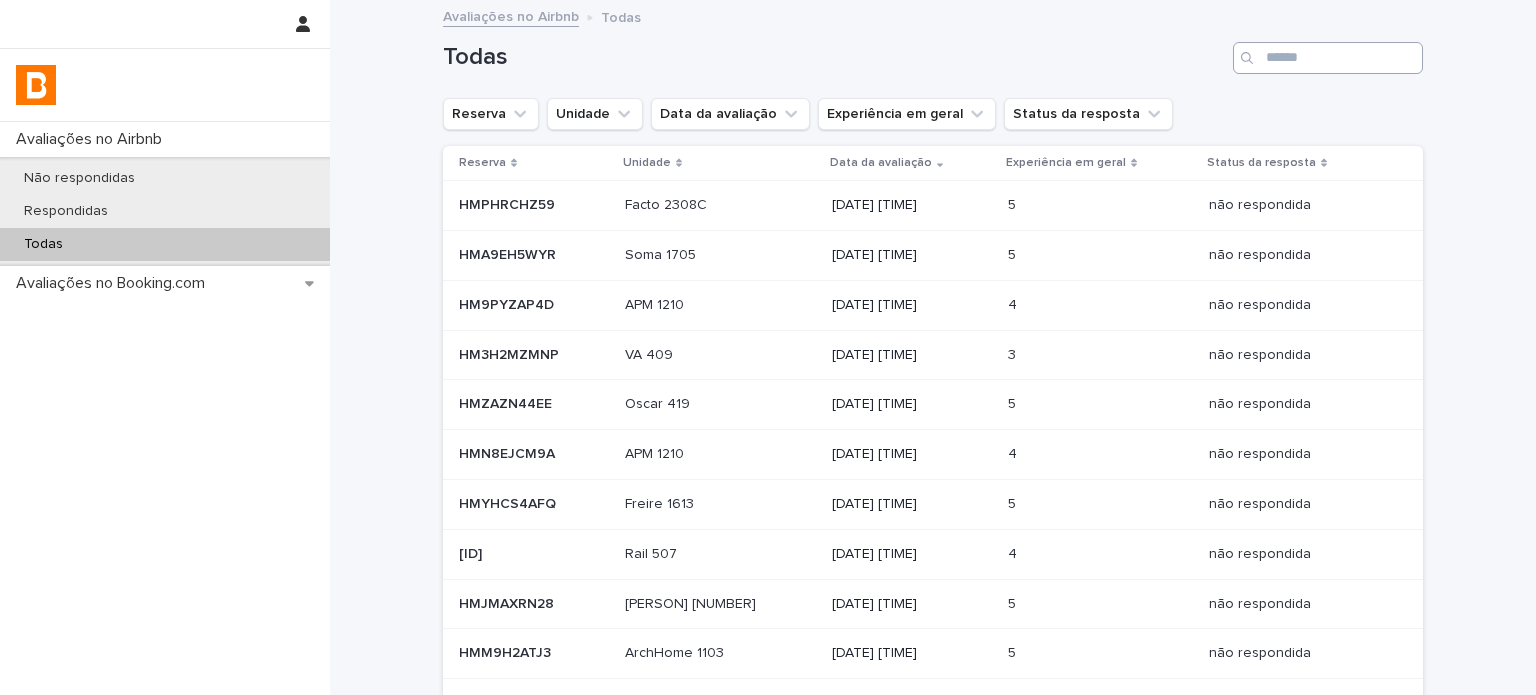click on "Todas" at bounding box center [933, 50] 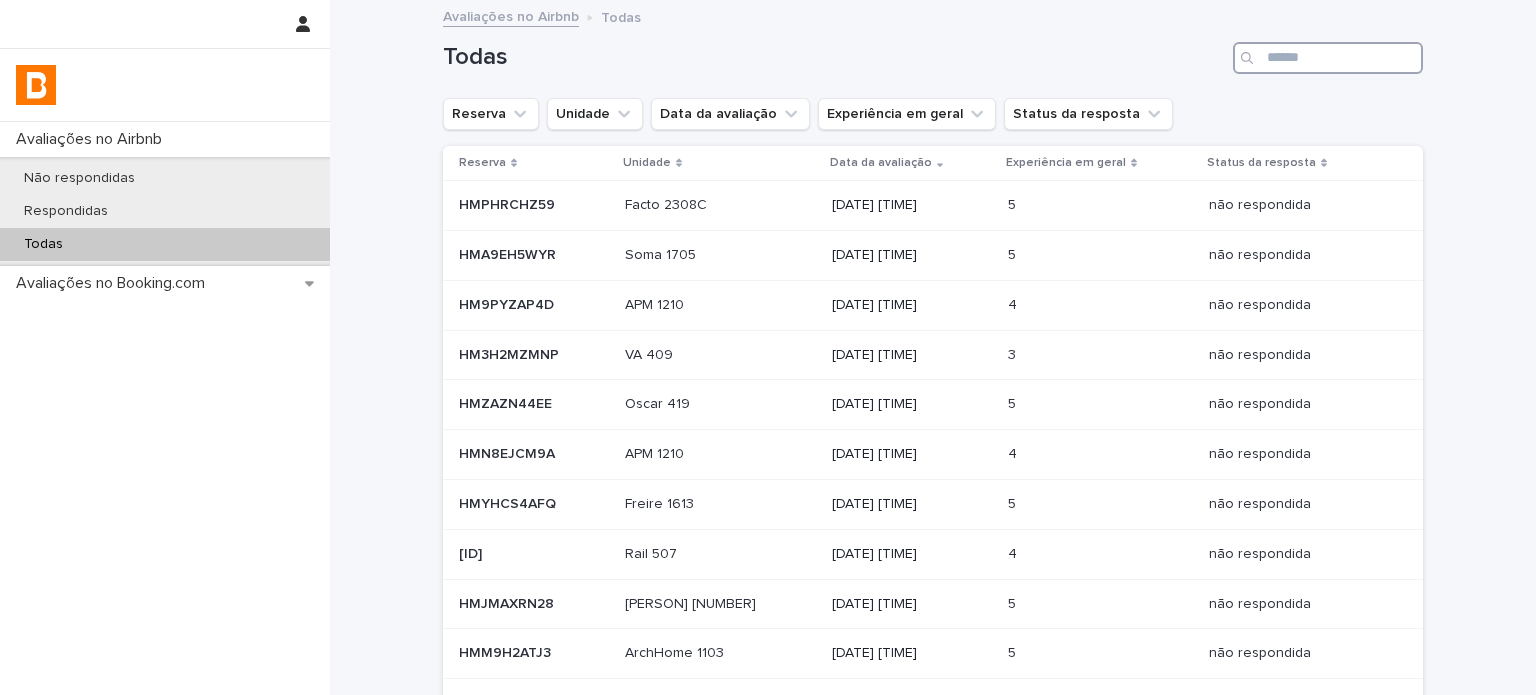 click at bounding box center [1328, 58] 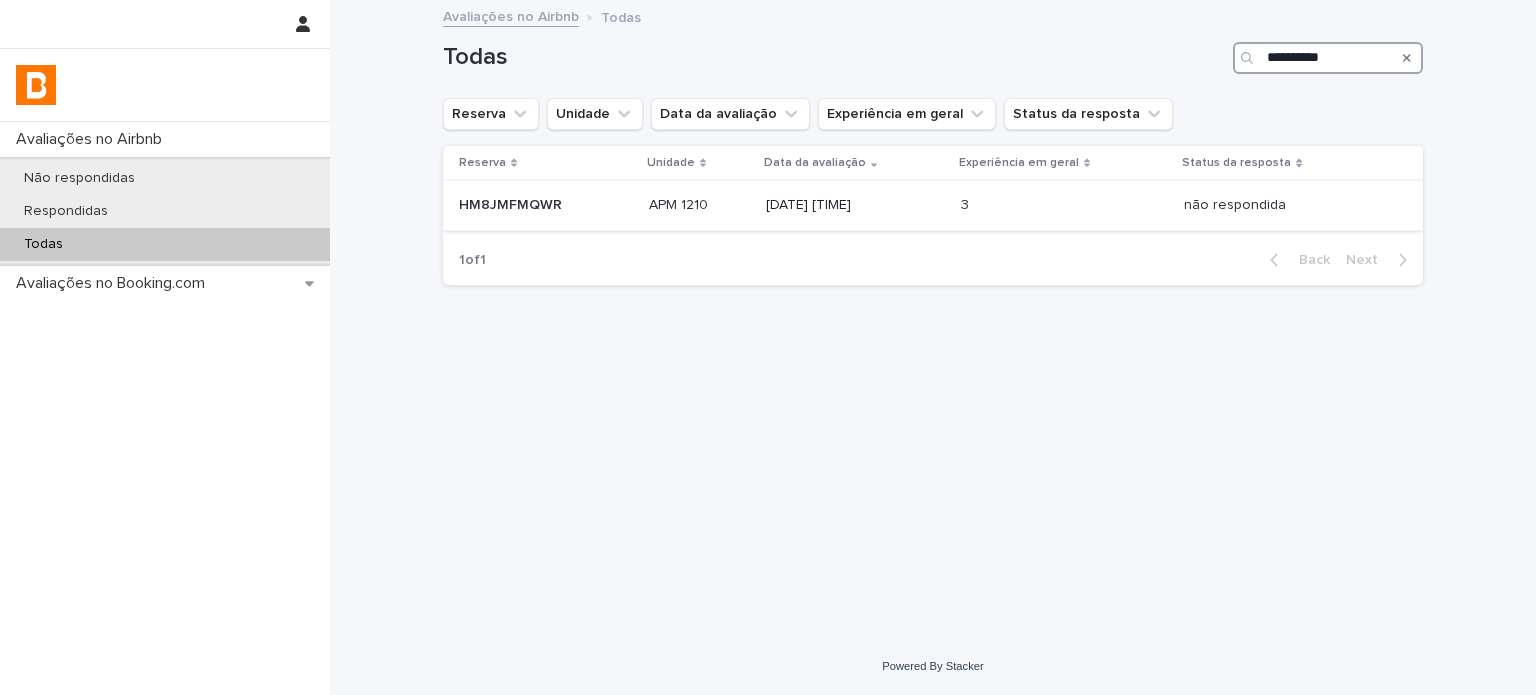 type on "**********" 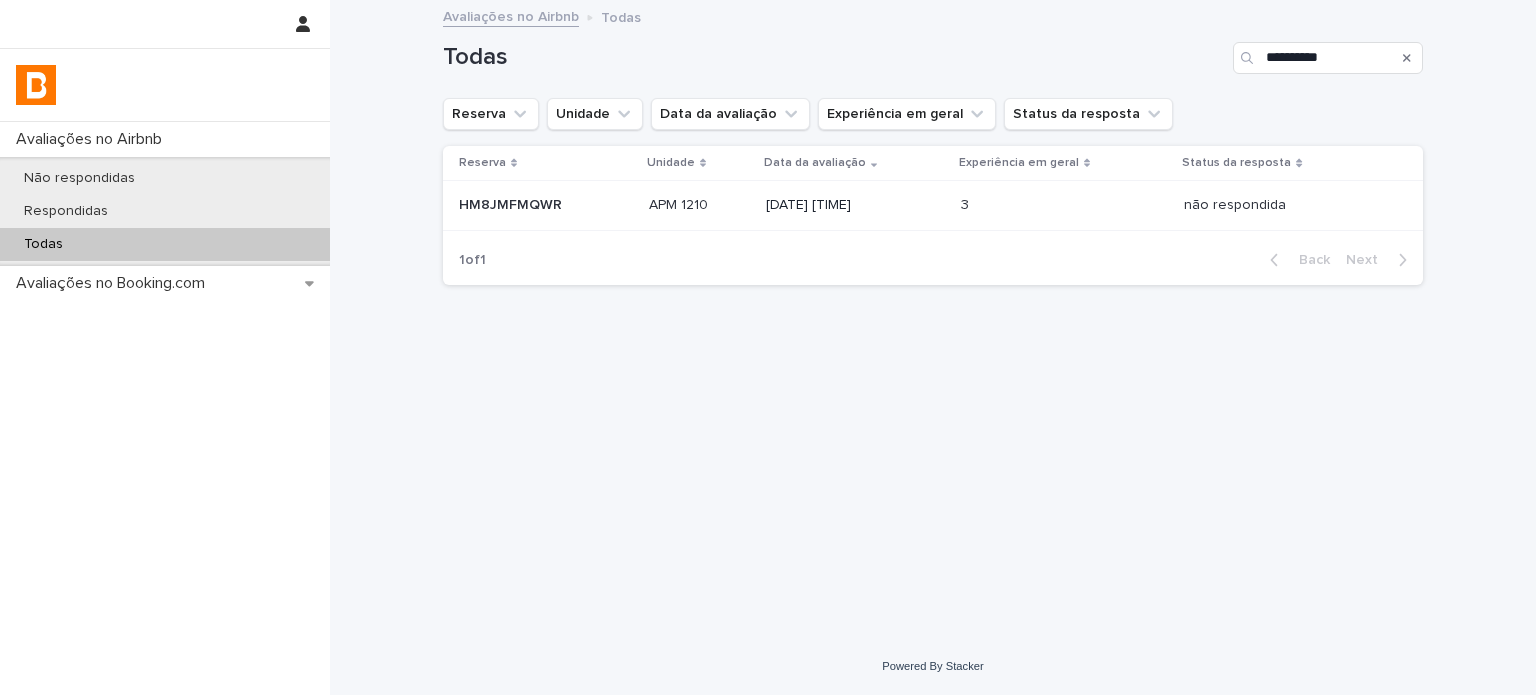 click at bounding box center [1011, 205] 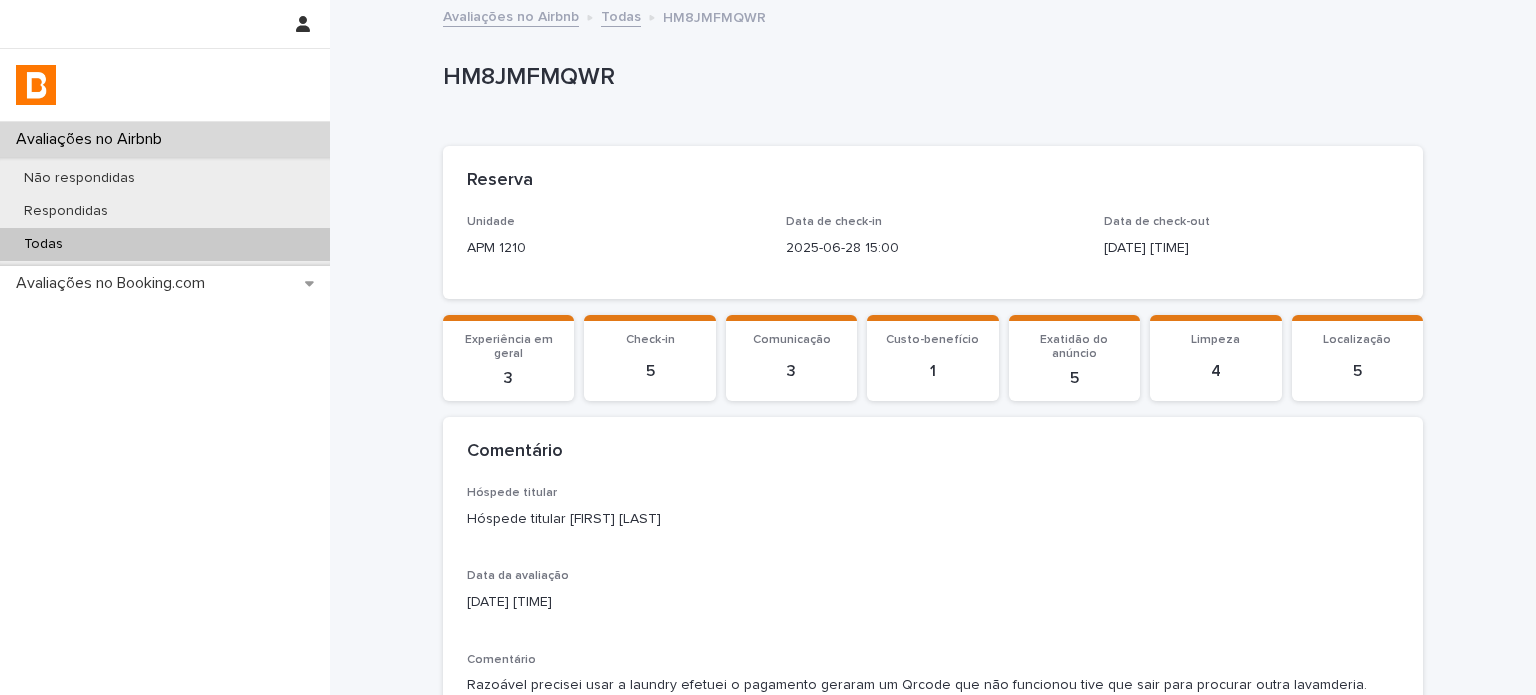 click on "Hóspede titular [FIRST] [LAST]" at bounding box center [933, 519] 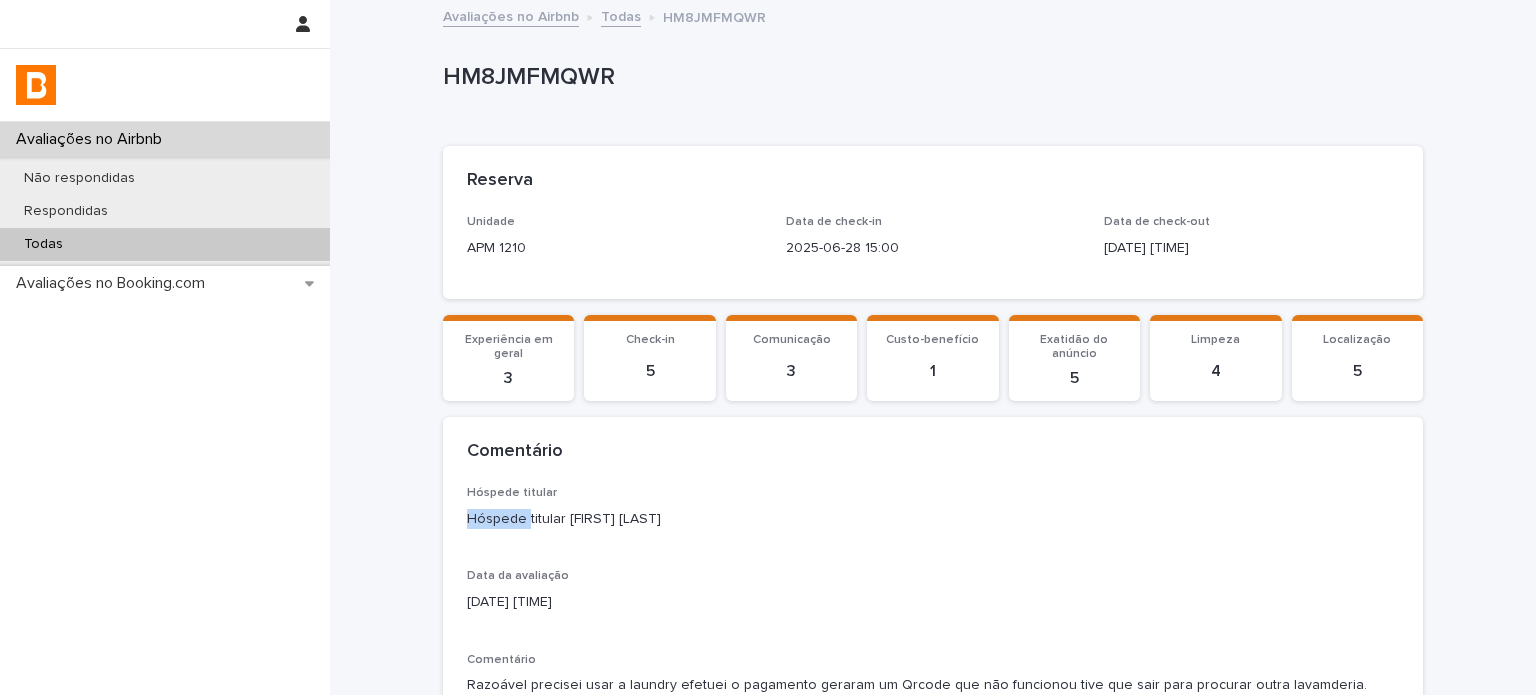 click on "Hóspede titular [FIRST] [LAST]" at bounding box center (933, 519) 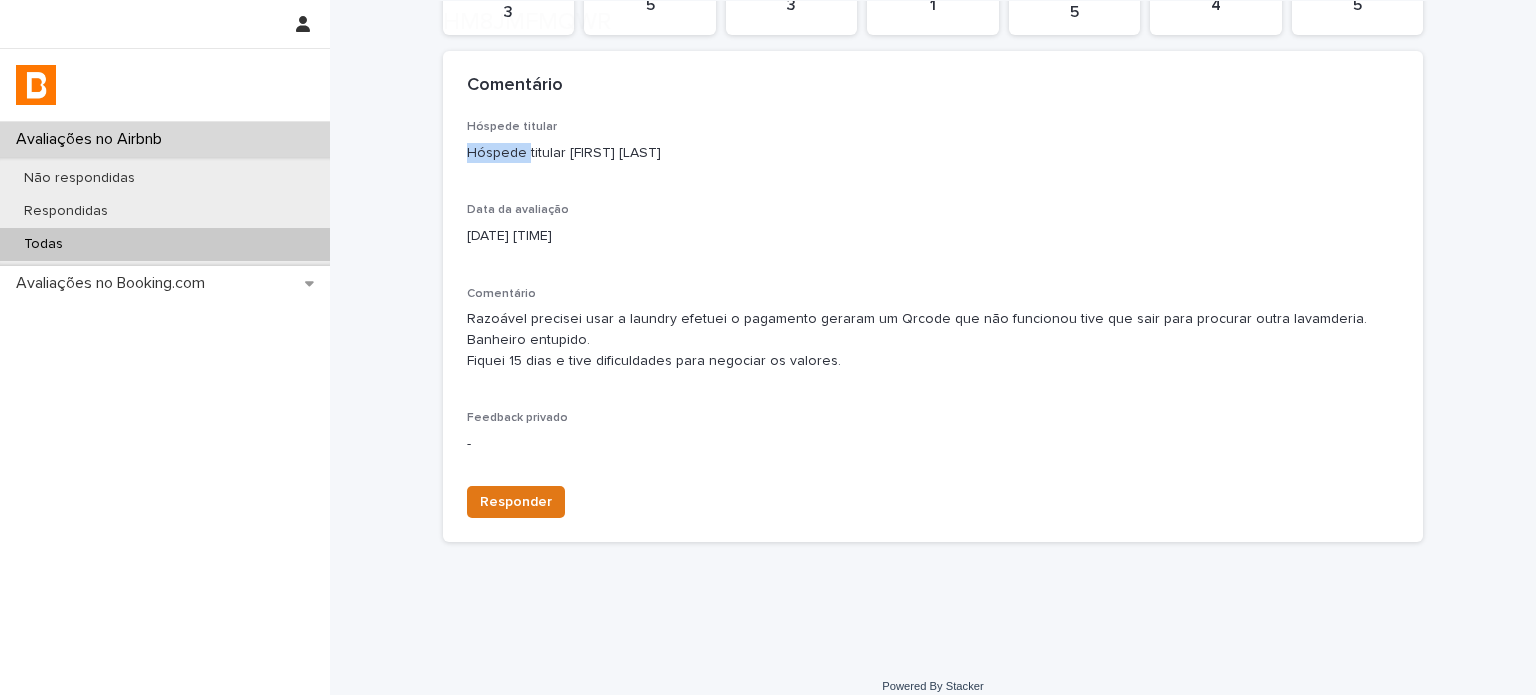 scroll, scrollTop: 385, scrollLeft: 0, axis: vertical 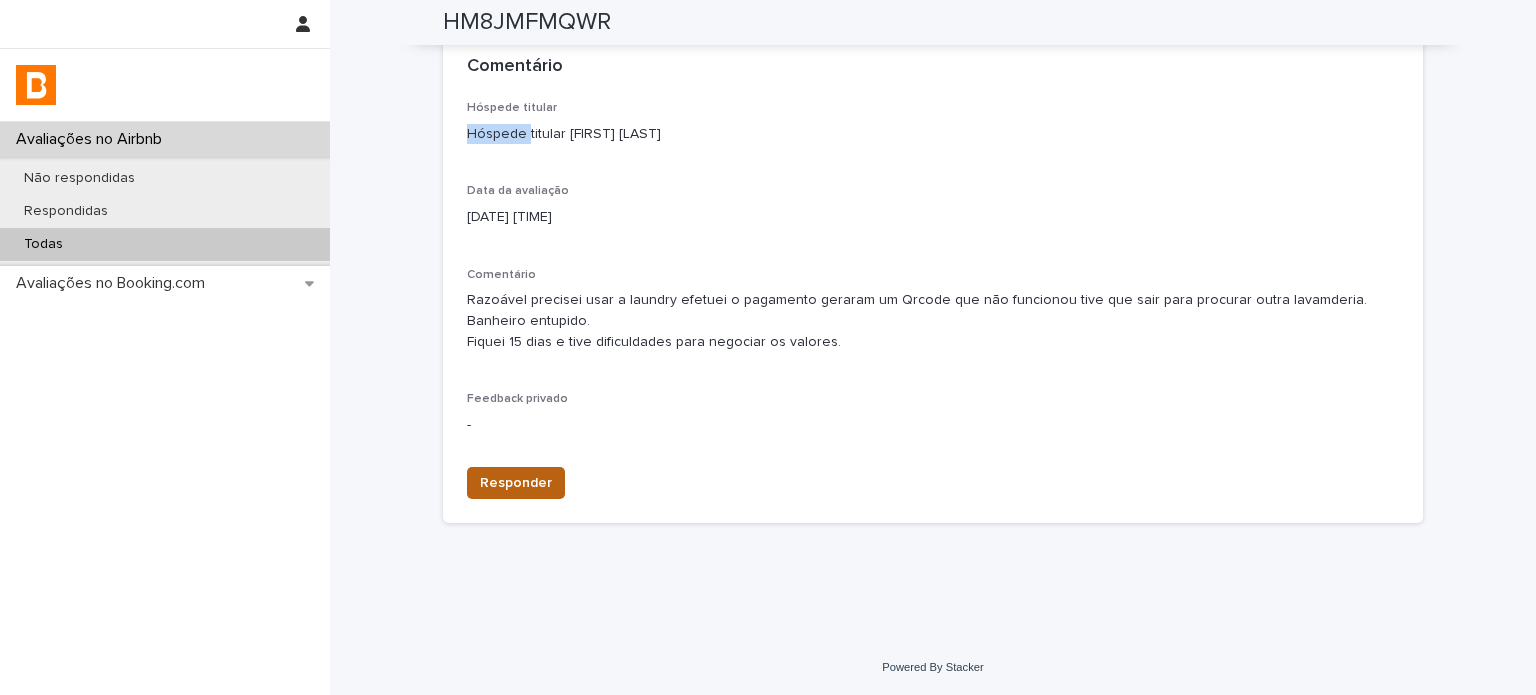 click on "Responder" at bounding box center (516, 483) 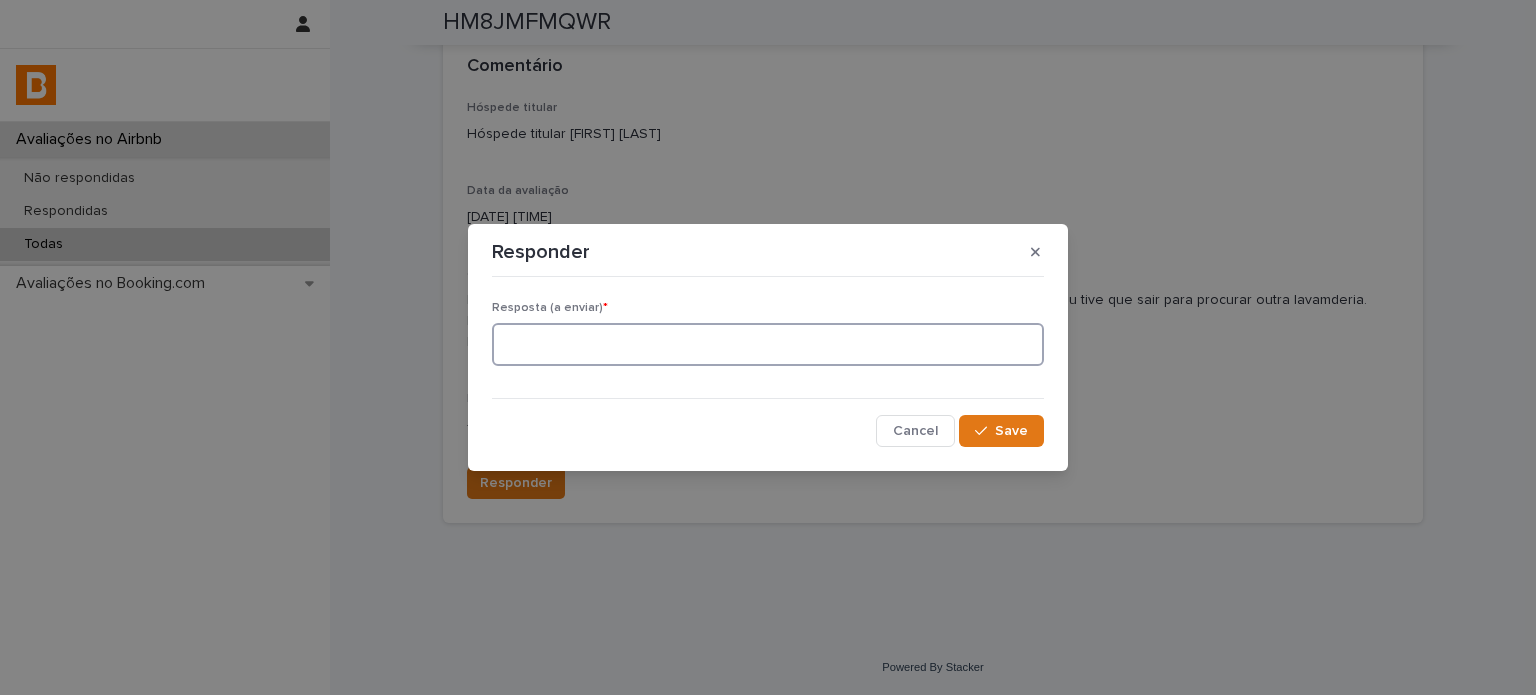 click at bounding box center (768, 344) 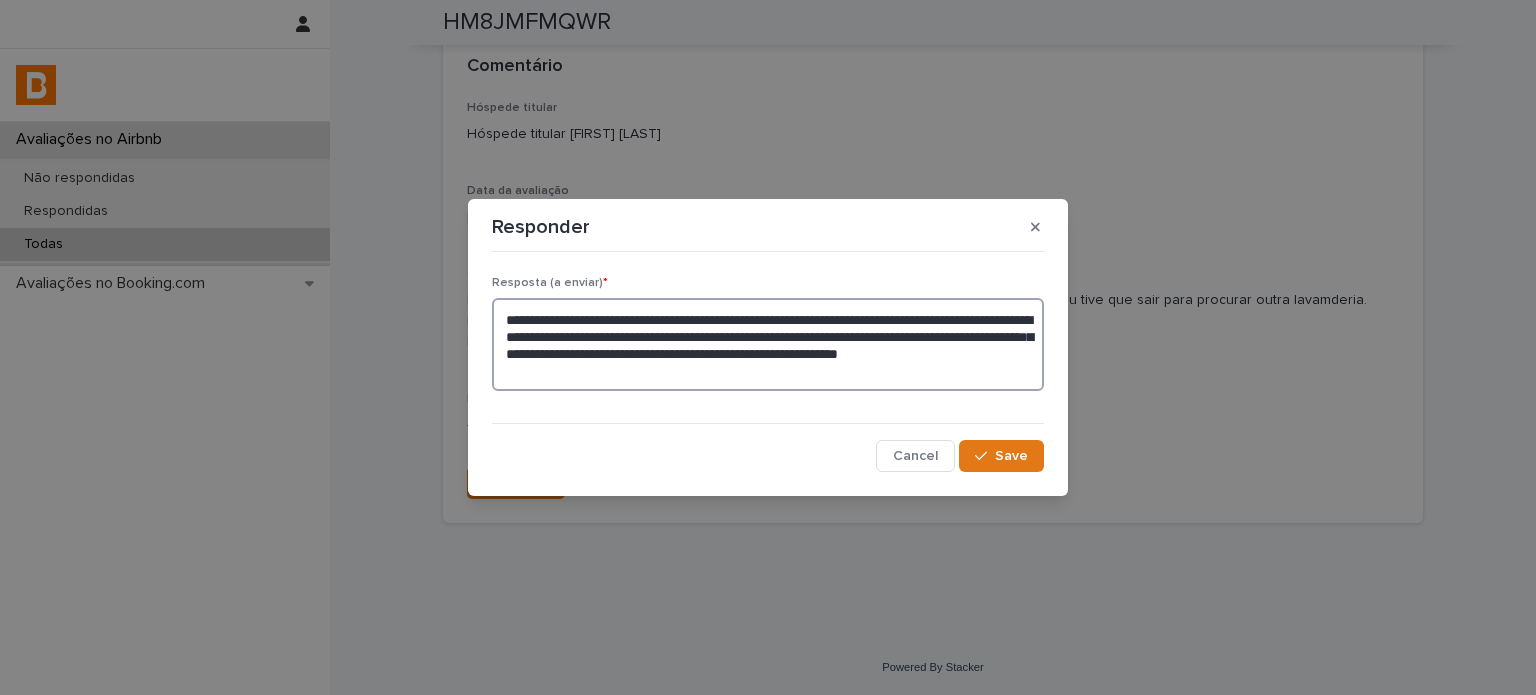 click on "**********" at bounding box center [768, 344] 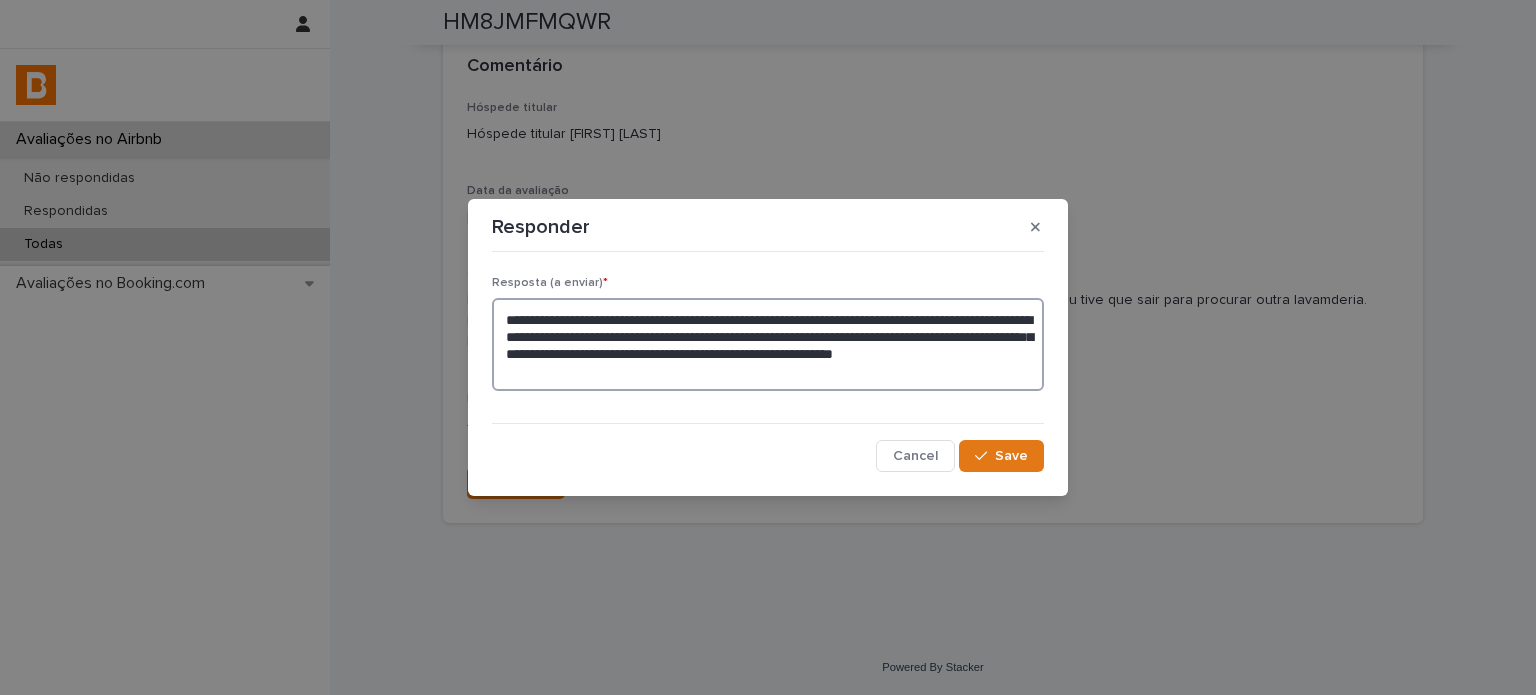 click on "**********" at bounding box center [768, 344] 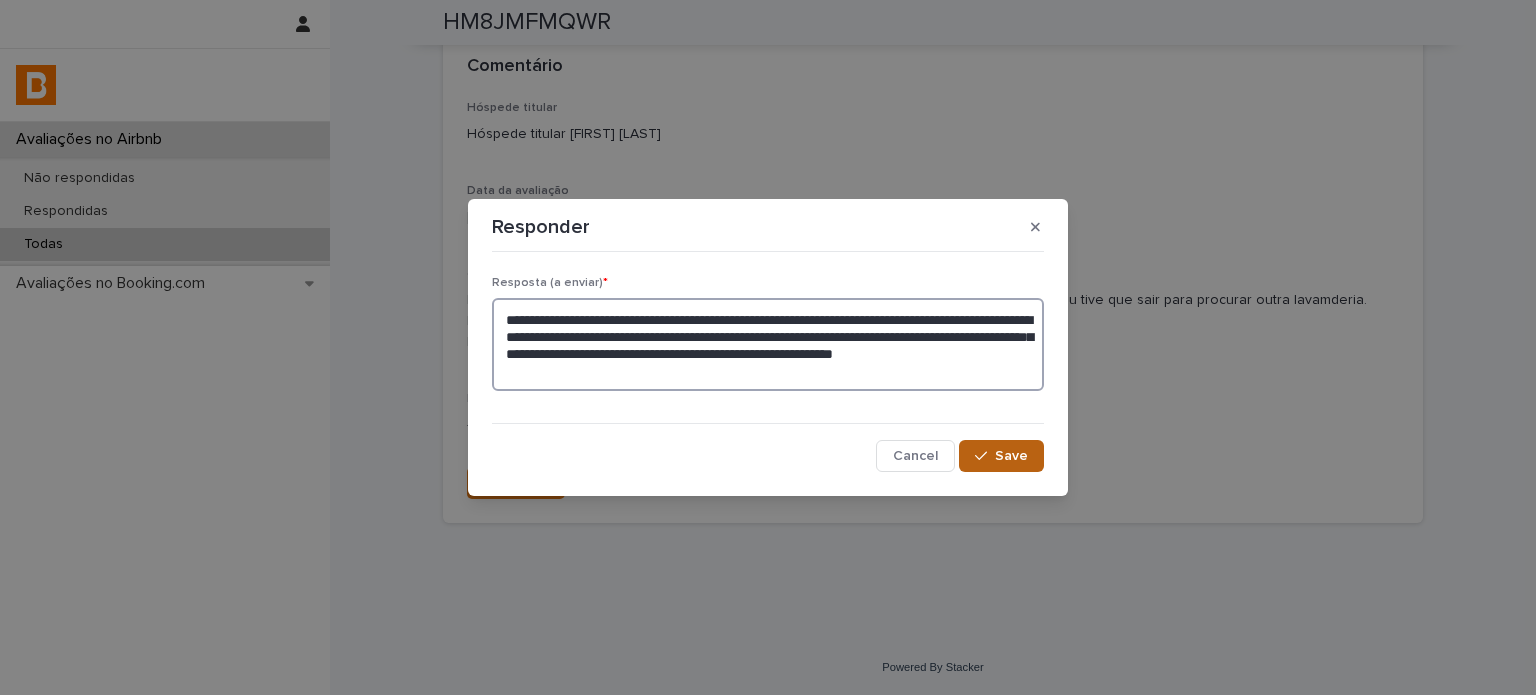 type on "**********" 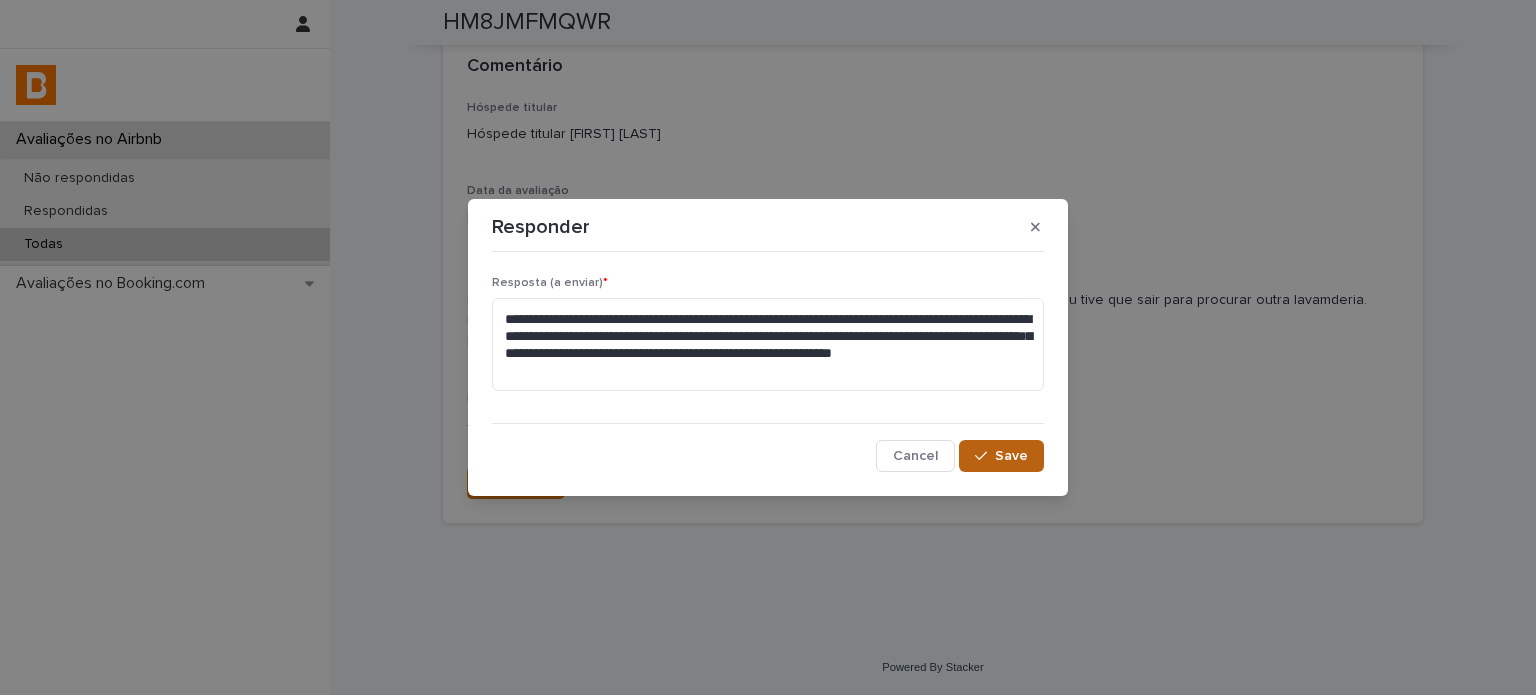 drag, startPoint x: 992, startPoint y: 440, endPoint x: 999, endPoint y: 450, distance: 12.206555 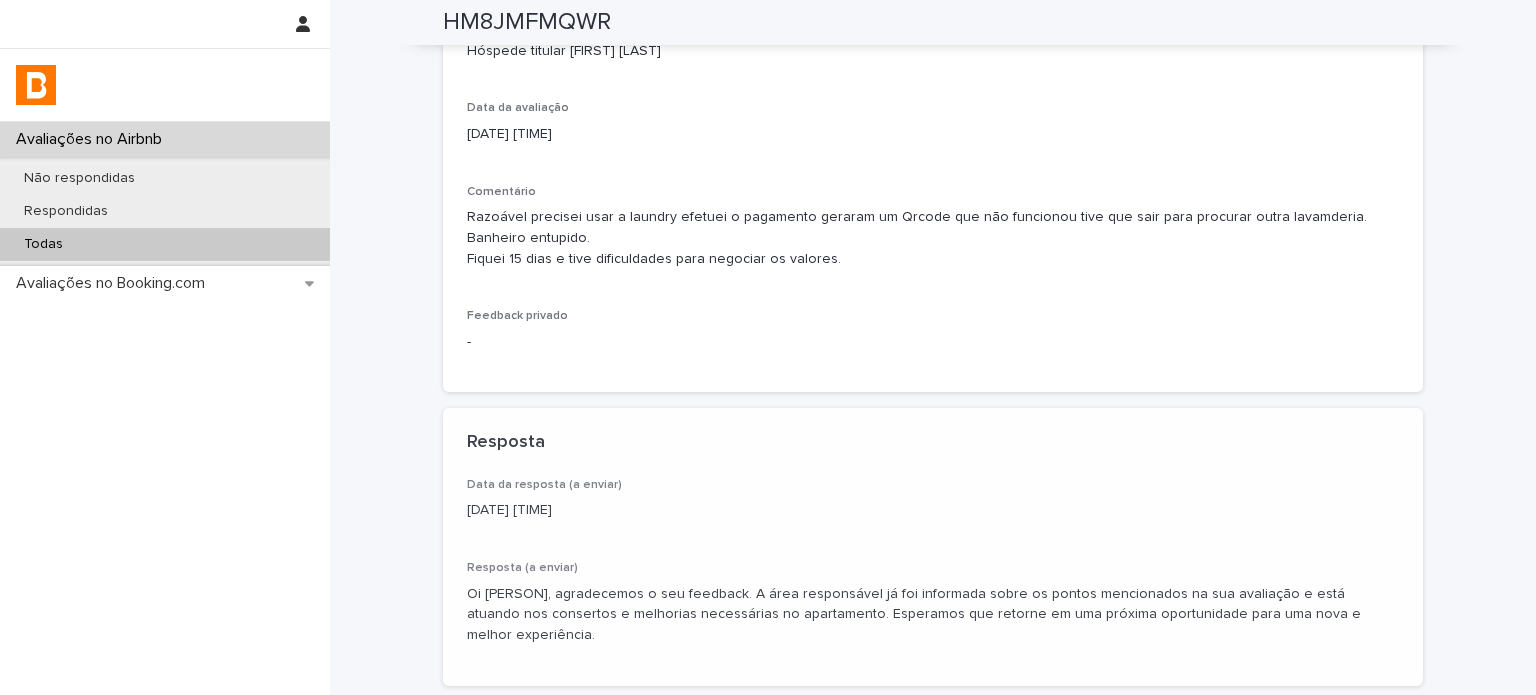 scroll, scrollTop: 498, scrollLeft: 0, axis: vertical 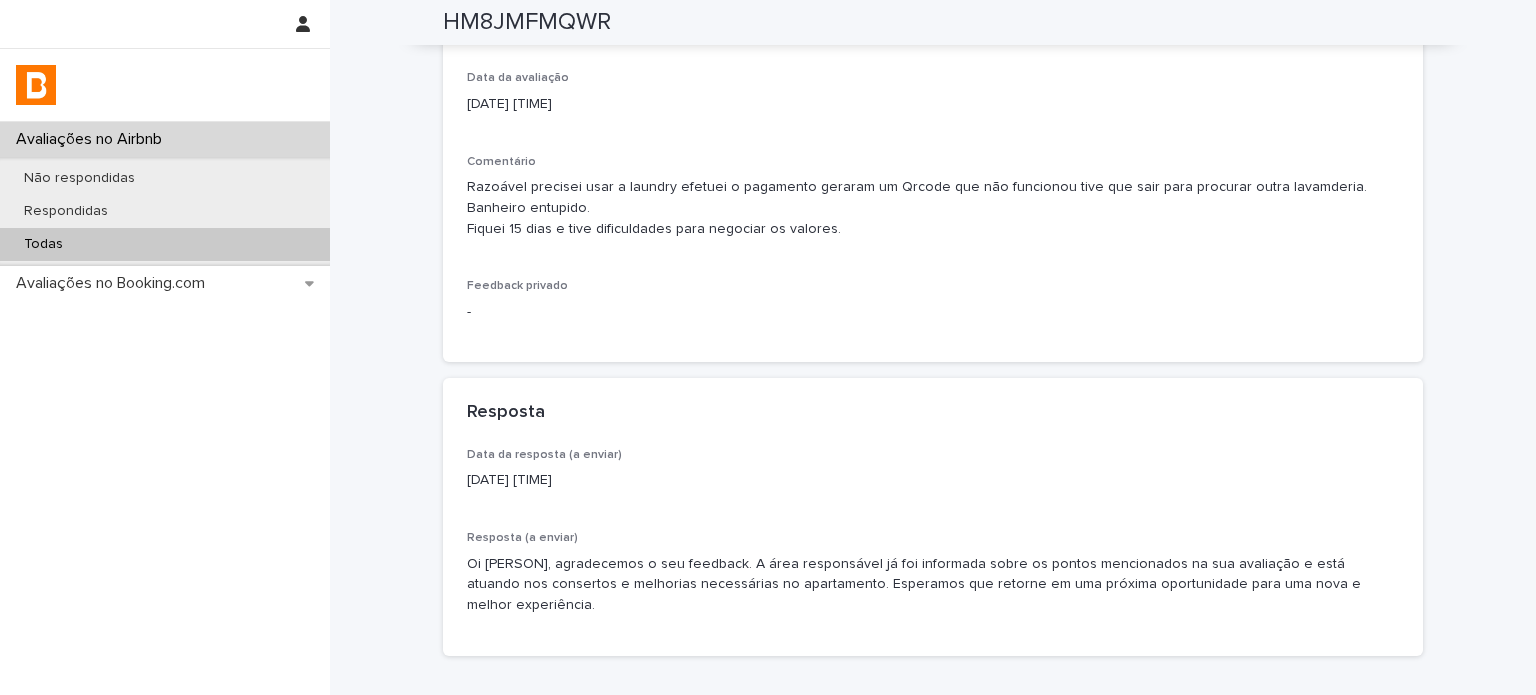 click on "Todas" at bounding box center (165, 244) 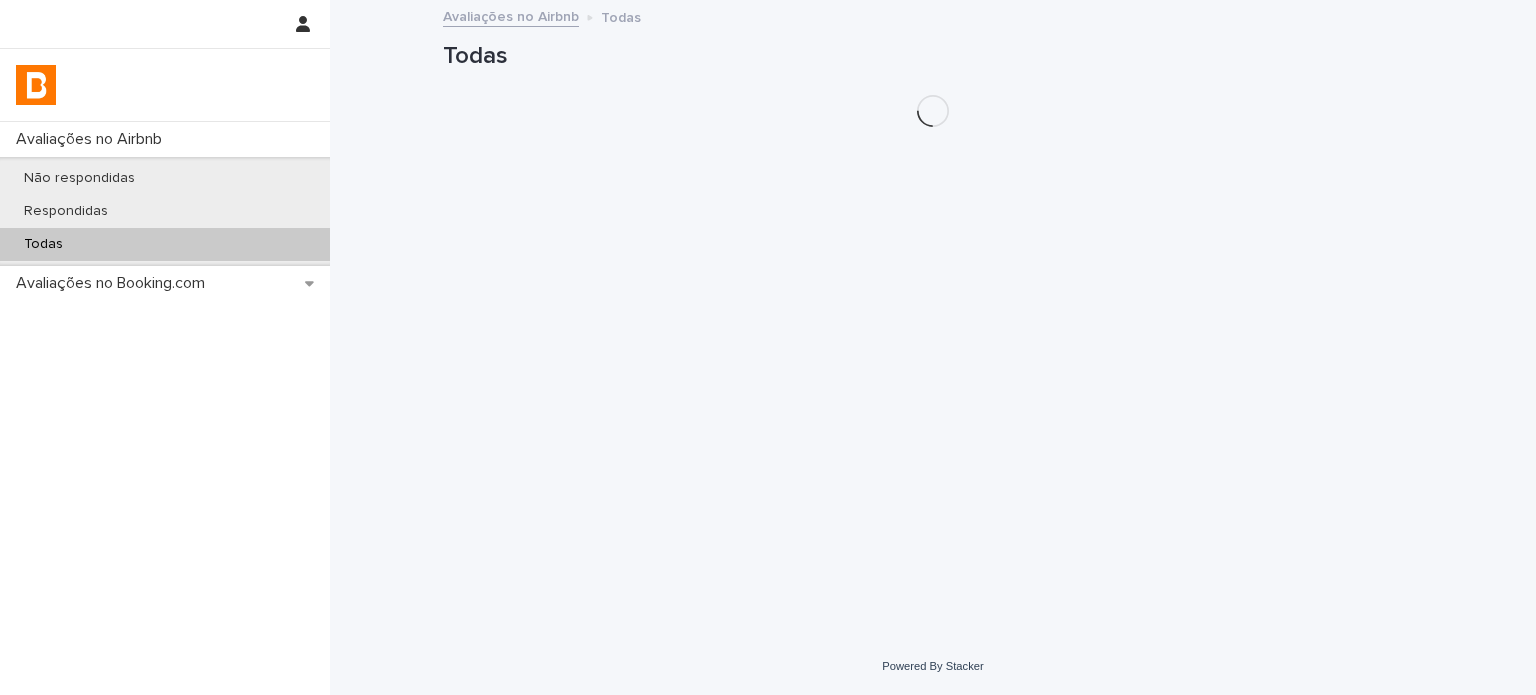 scroll, scrollTop: 0, scrollLeft: 0, axis: both 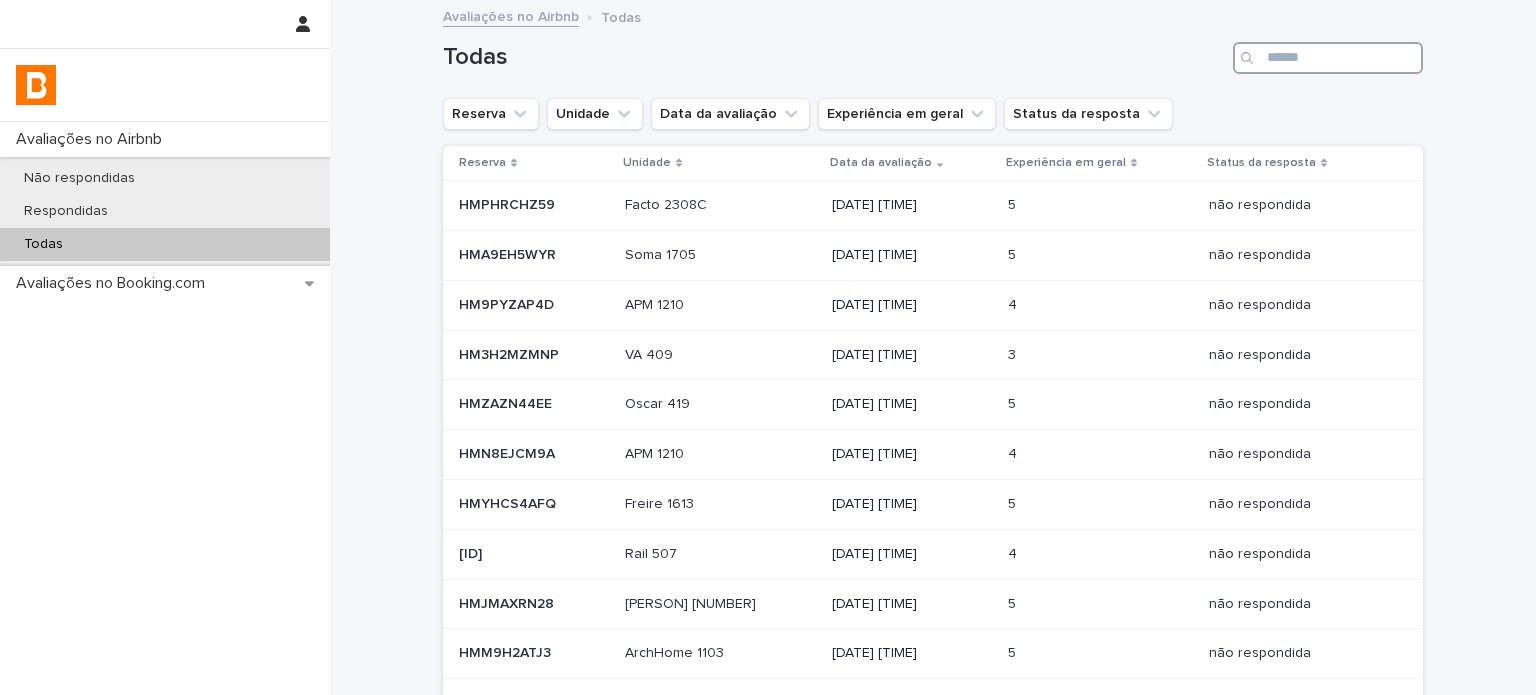 drag, startPoint x: 1363, startPoint y: 52, endPoint x: 1328, endPoint y: 62, distance: 36.40055 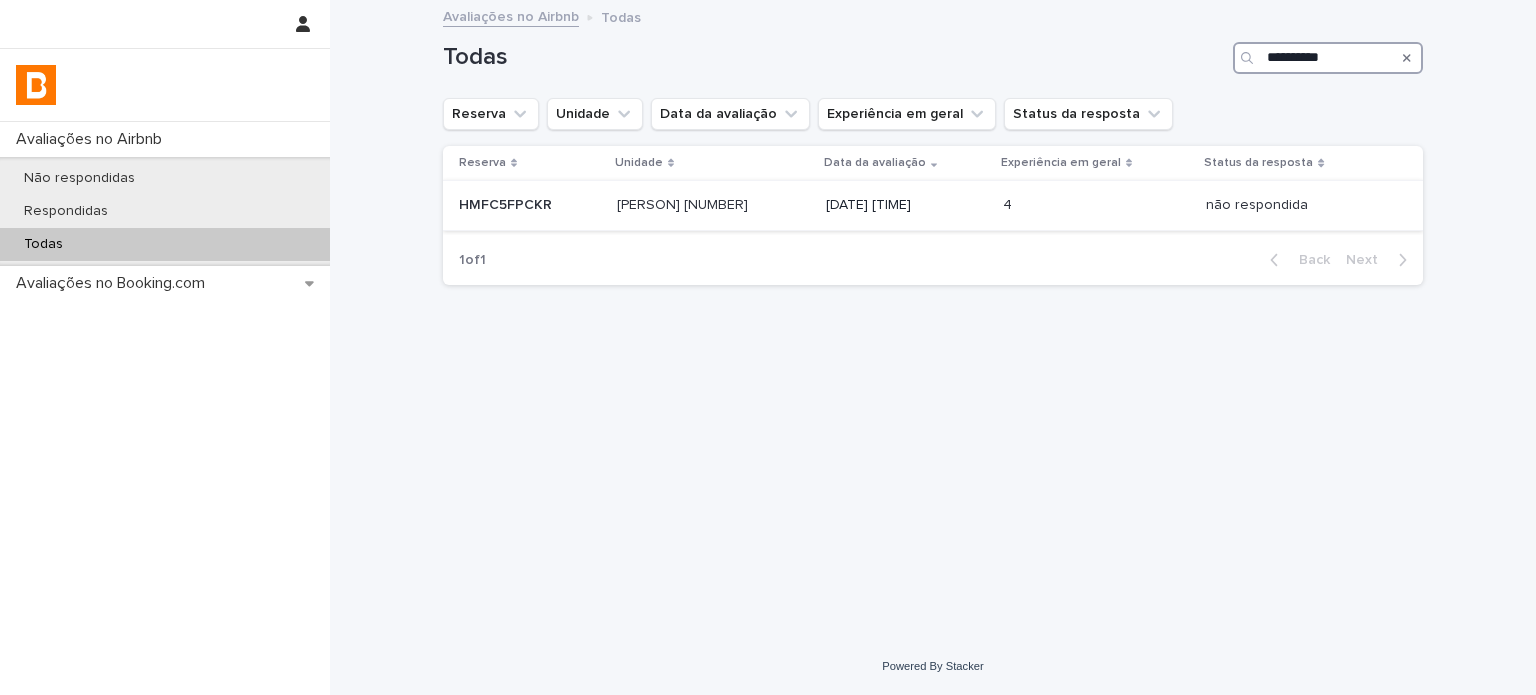 type on "**********" 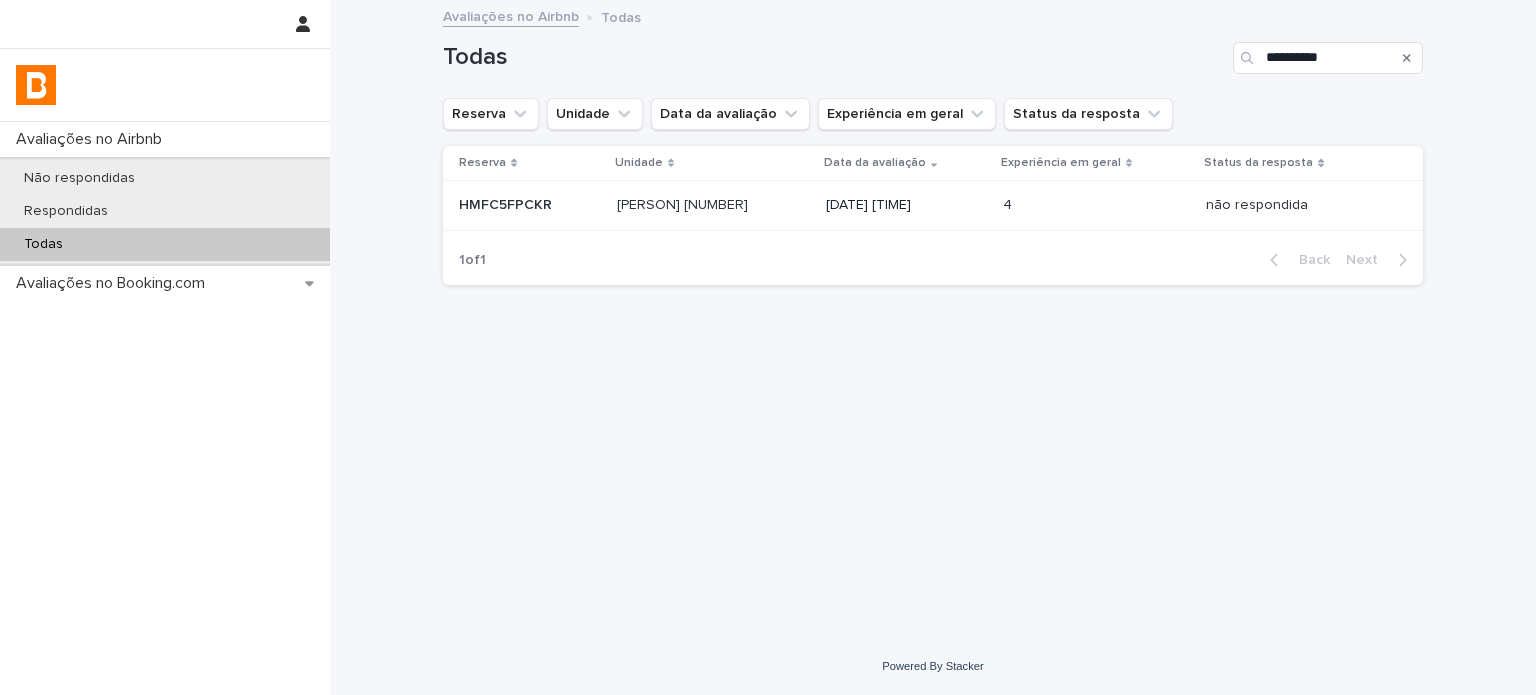 click on "[DATE] [TIME]" at bounding box center (907, 205) 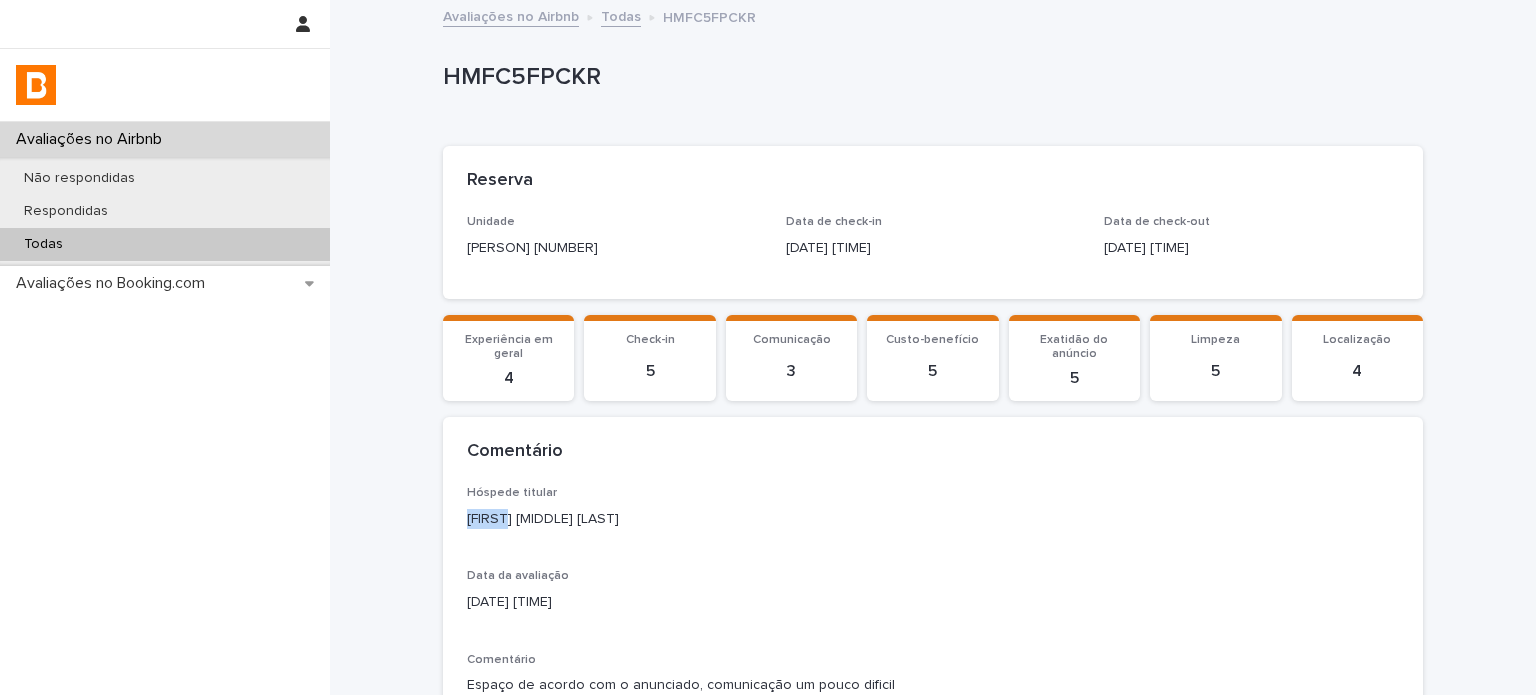 drag, startPoint x: 500, startPoint y: 524, endPoint x: 437, endPoint y: 527, distance: 63.07139 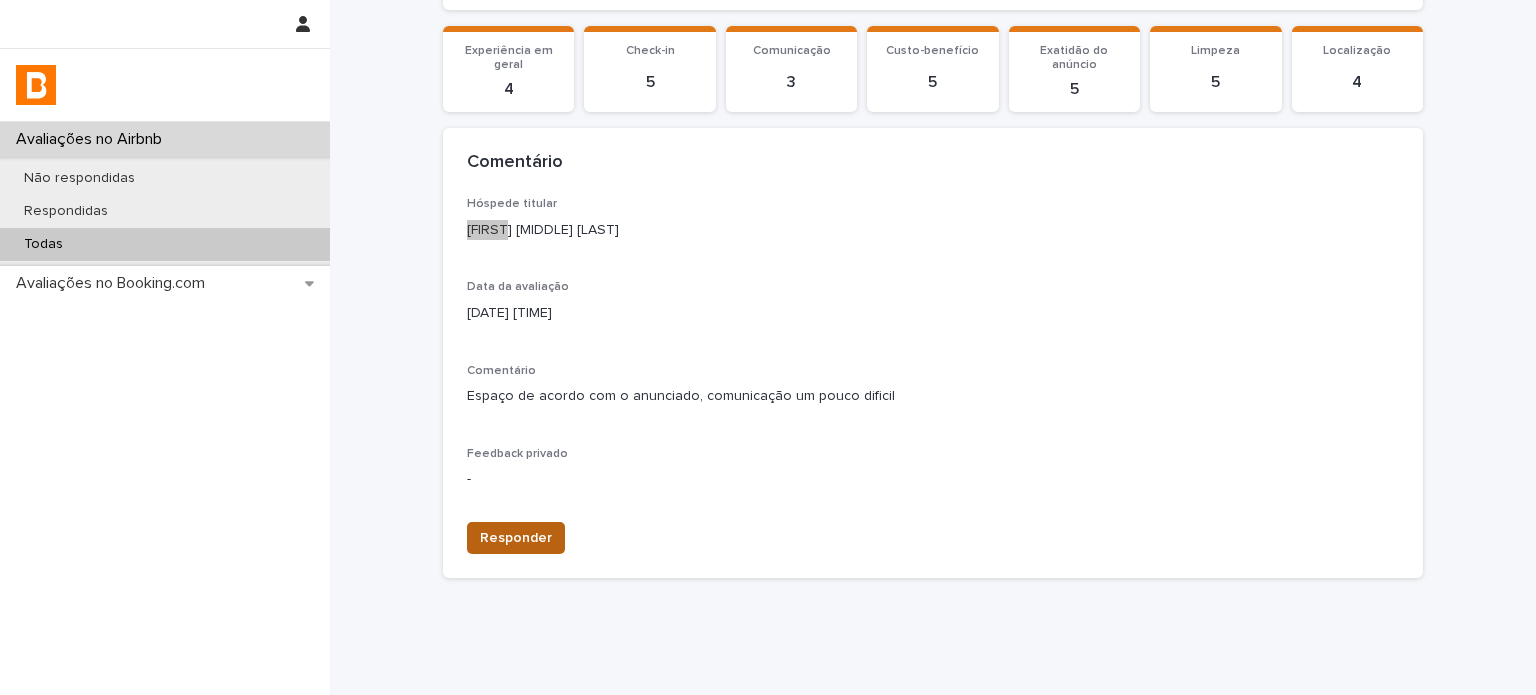 scroll, scrollTop: 344, scrollLeft: 0, axis: vertical 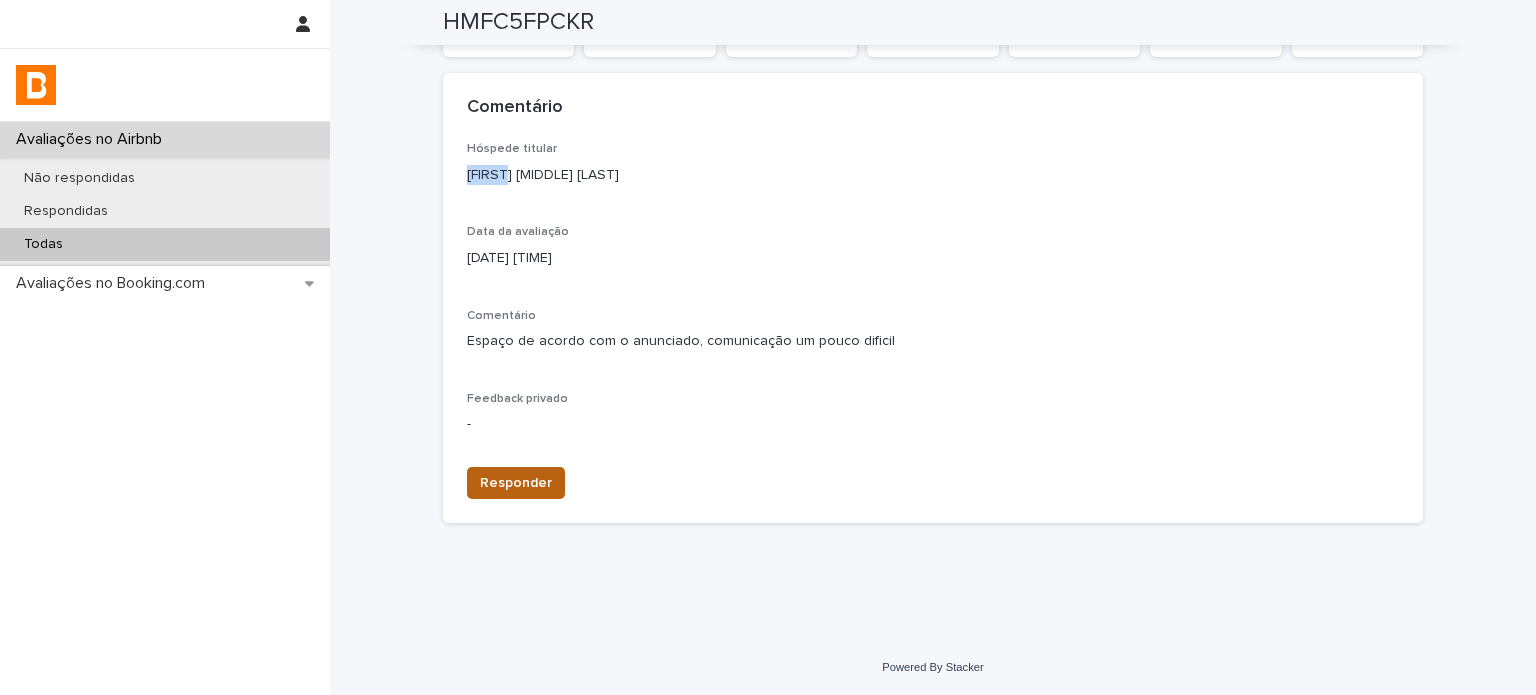click on "Responder" at bounding box center (516, 483) 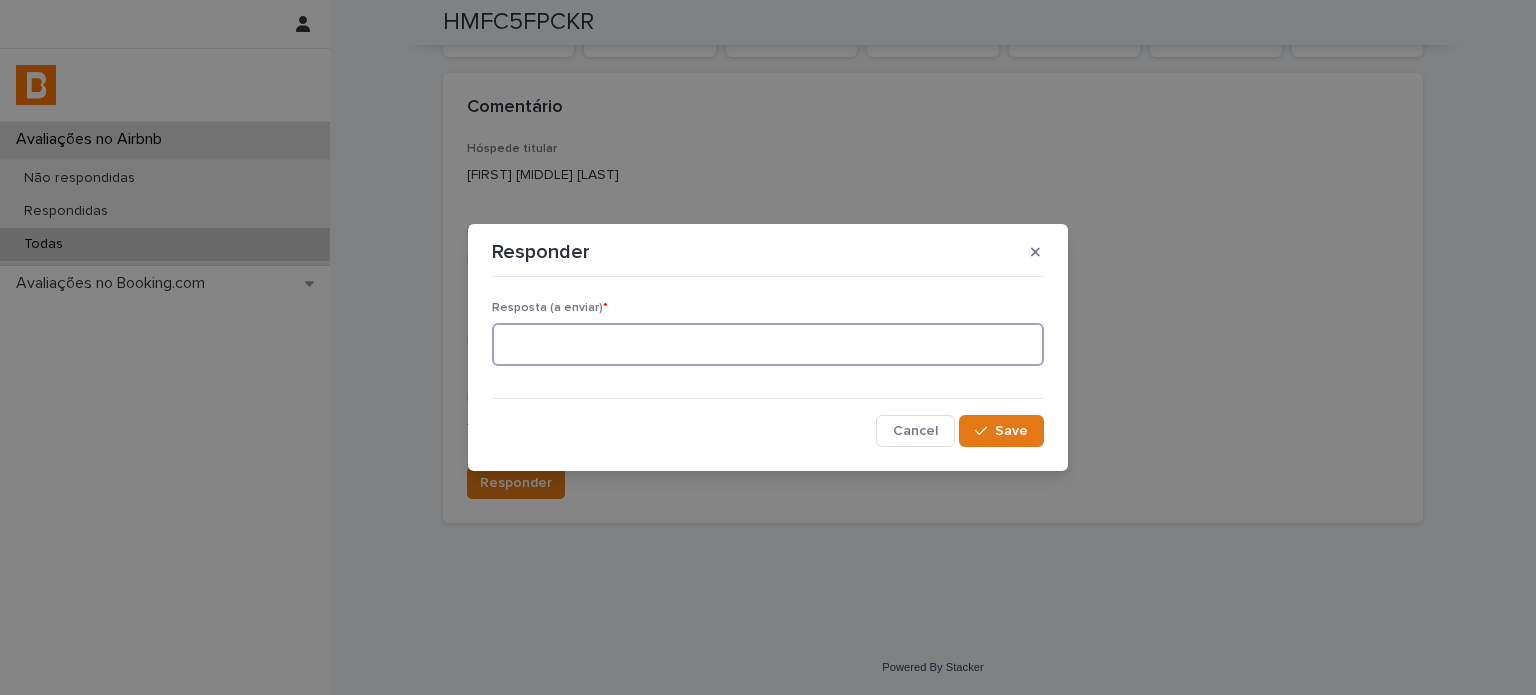 click at bounding box center (768, 344) 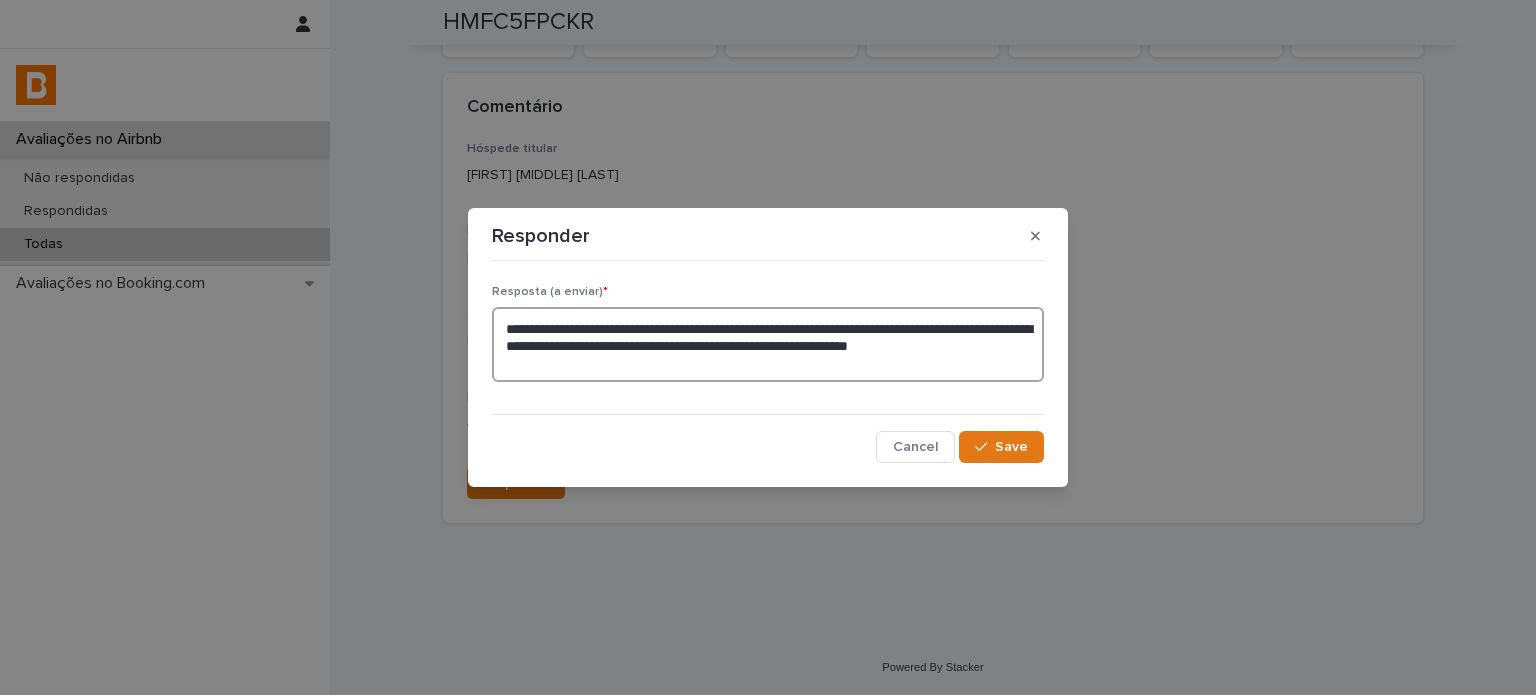 click on "**********" at bounding box center [768, 345] 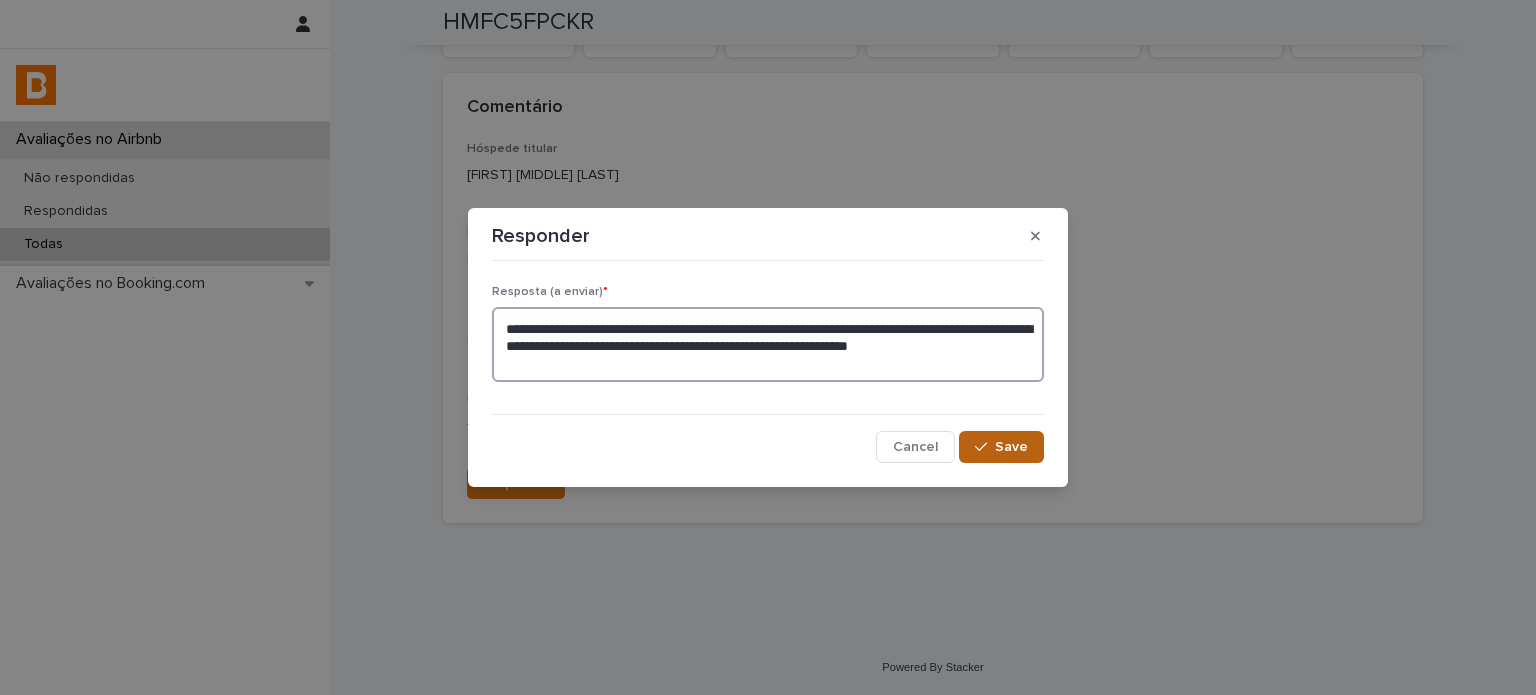 type on "**********" 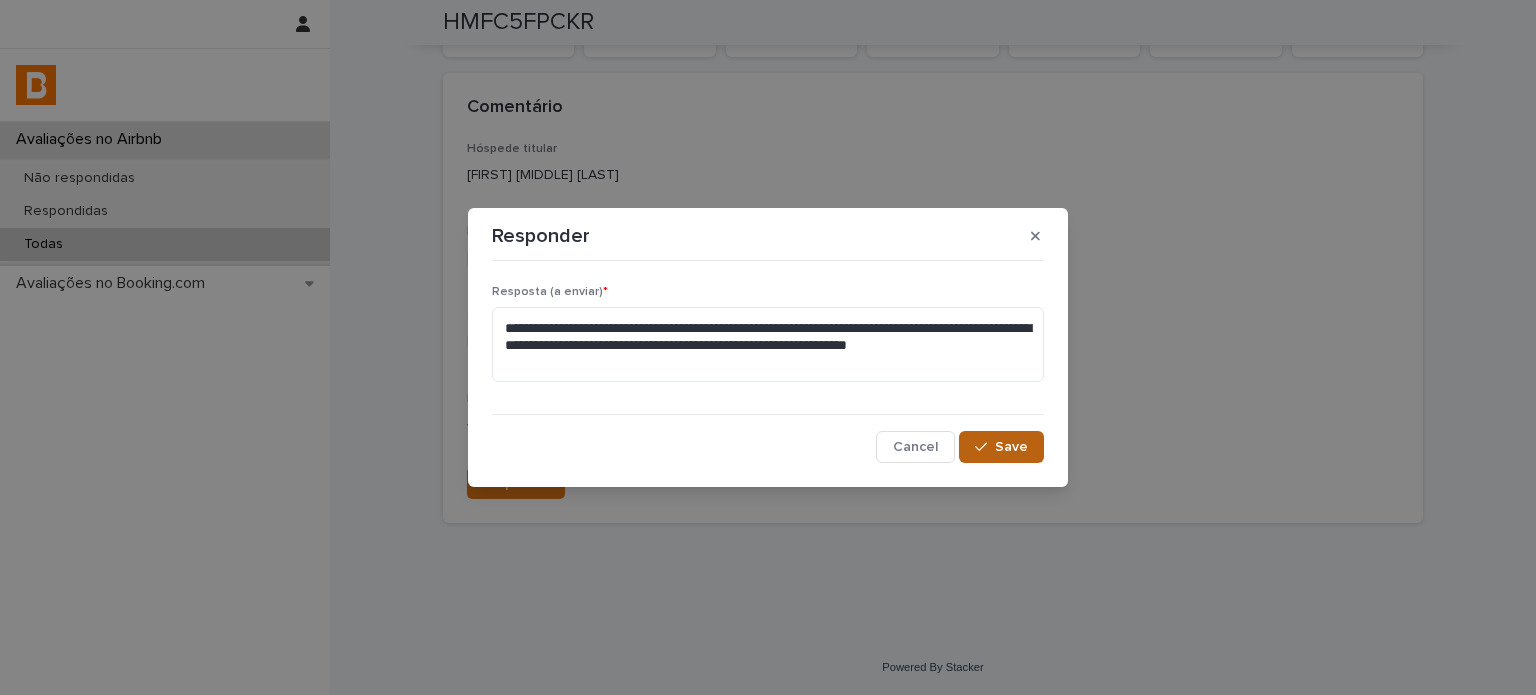 click 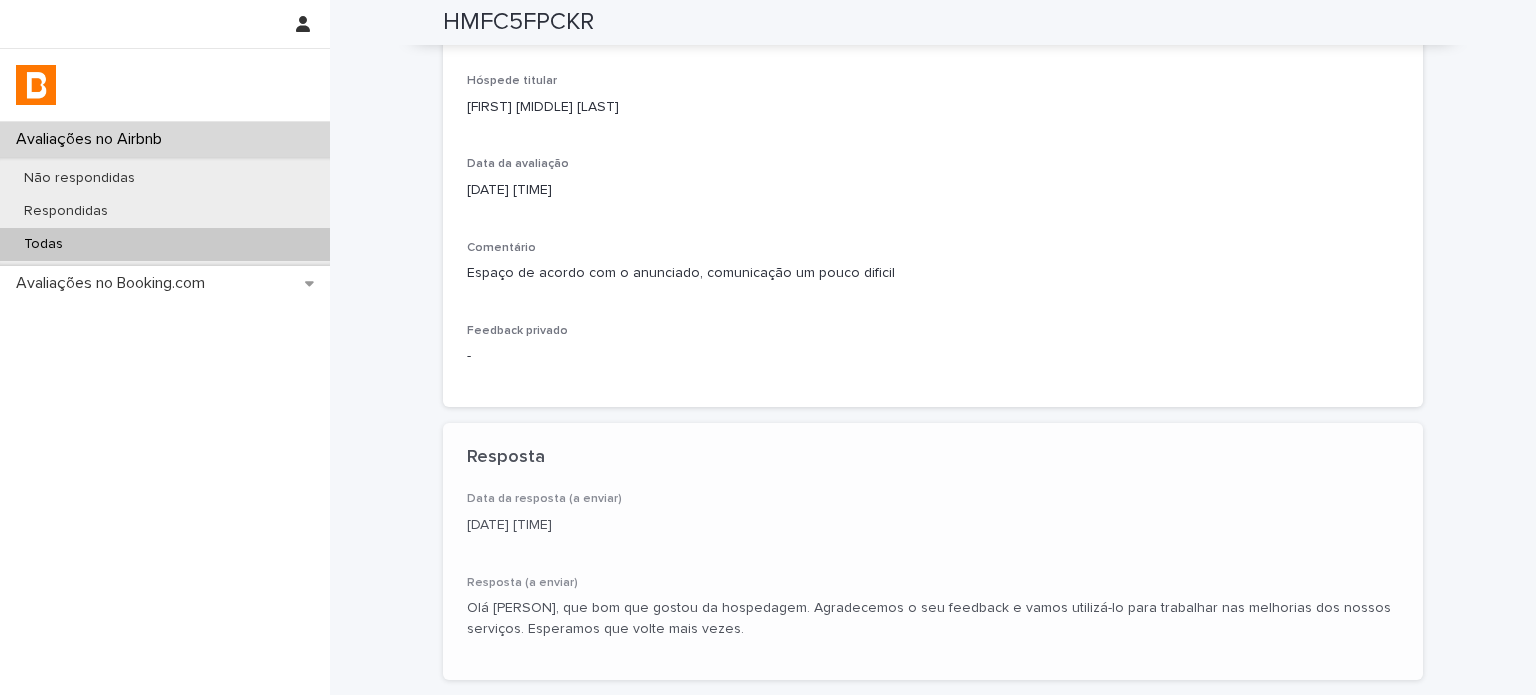 scroll, scrollTop: 456, scrollLeft: 0, axis: vertical 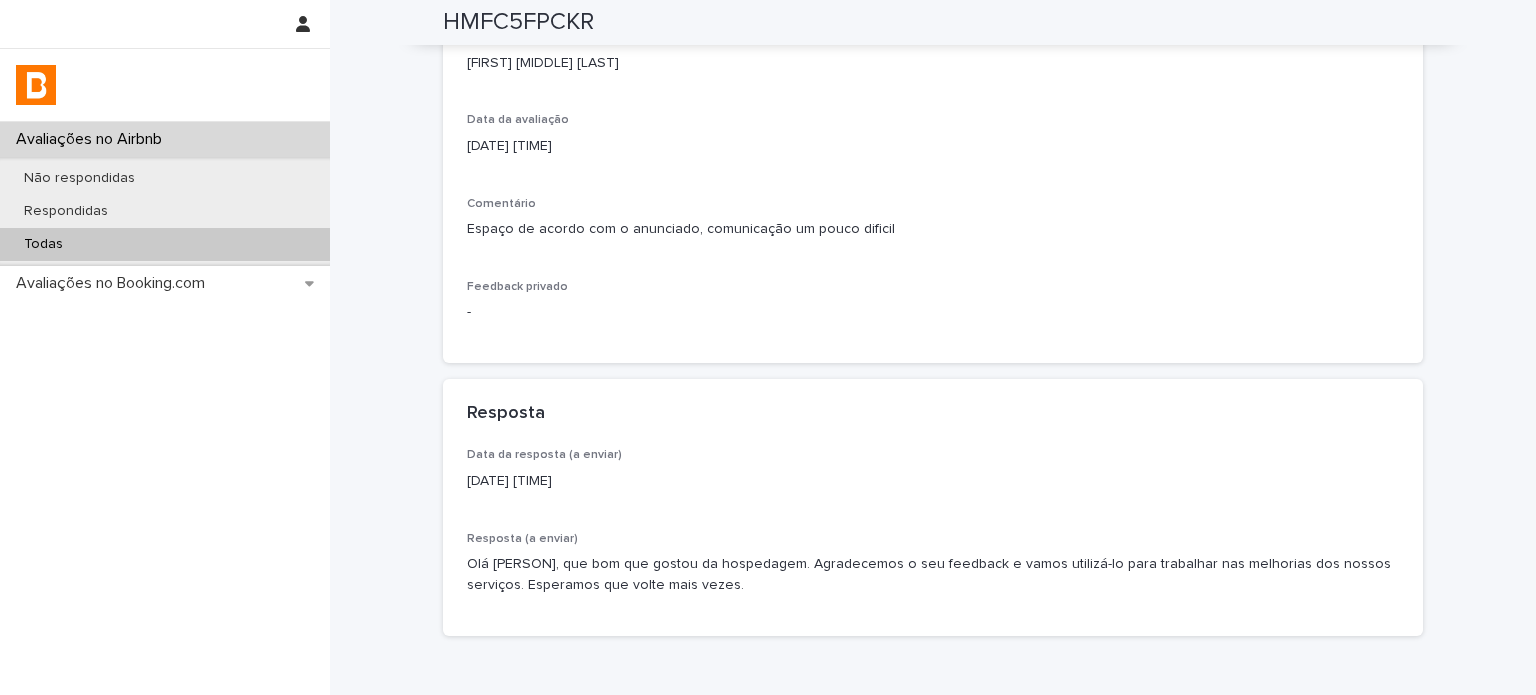 click on "Todas" at bounding box center [165, 244] 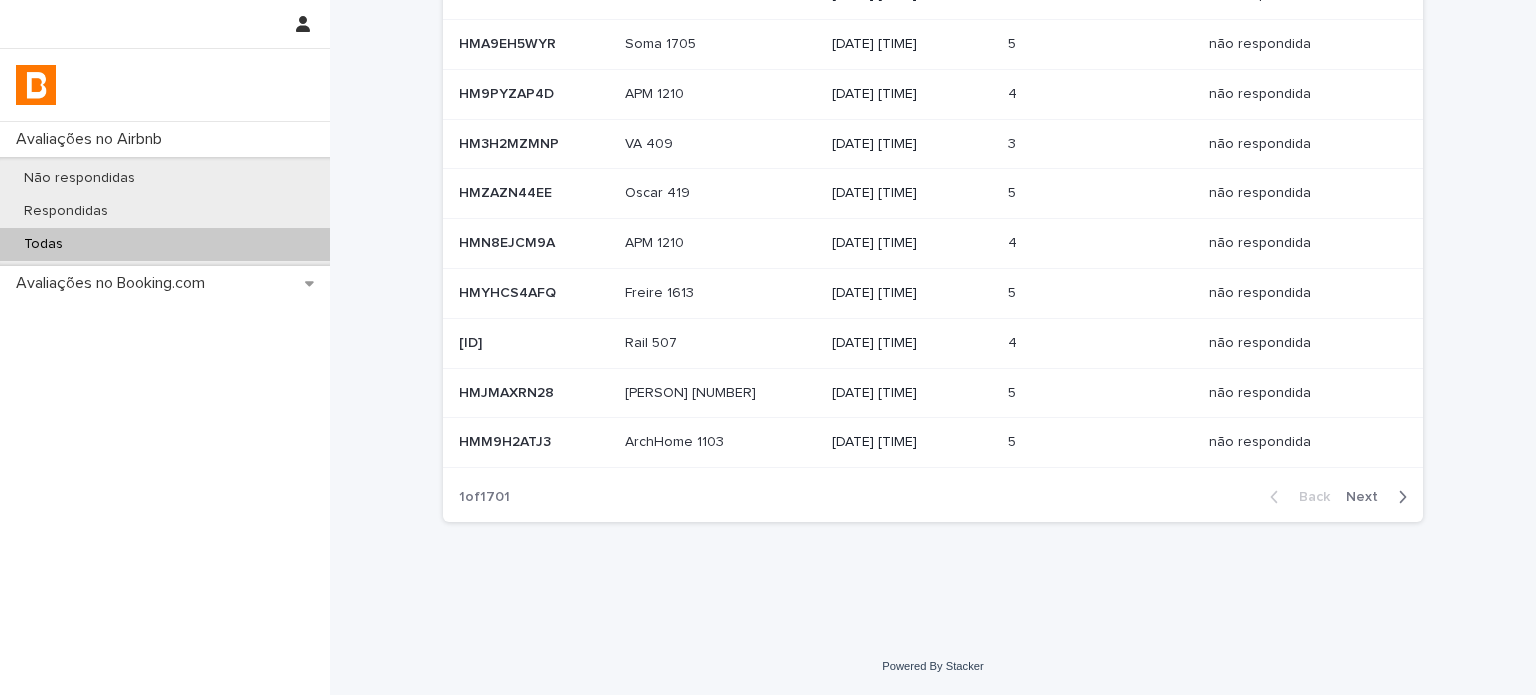 scroll, scrollTop: 0, scrollLeft: 0, axis: both 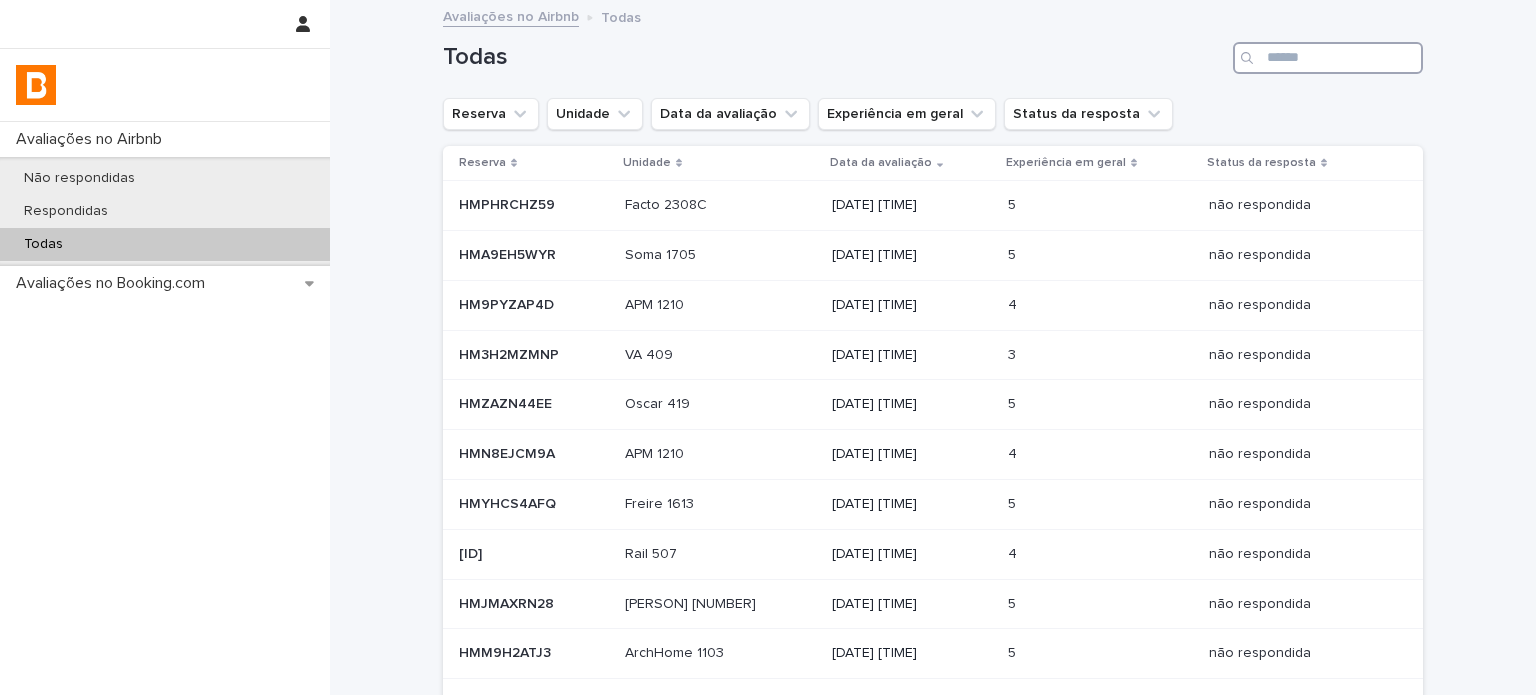 click at bounding box center [1328, 58] 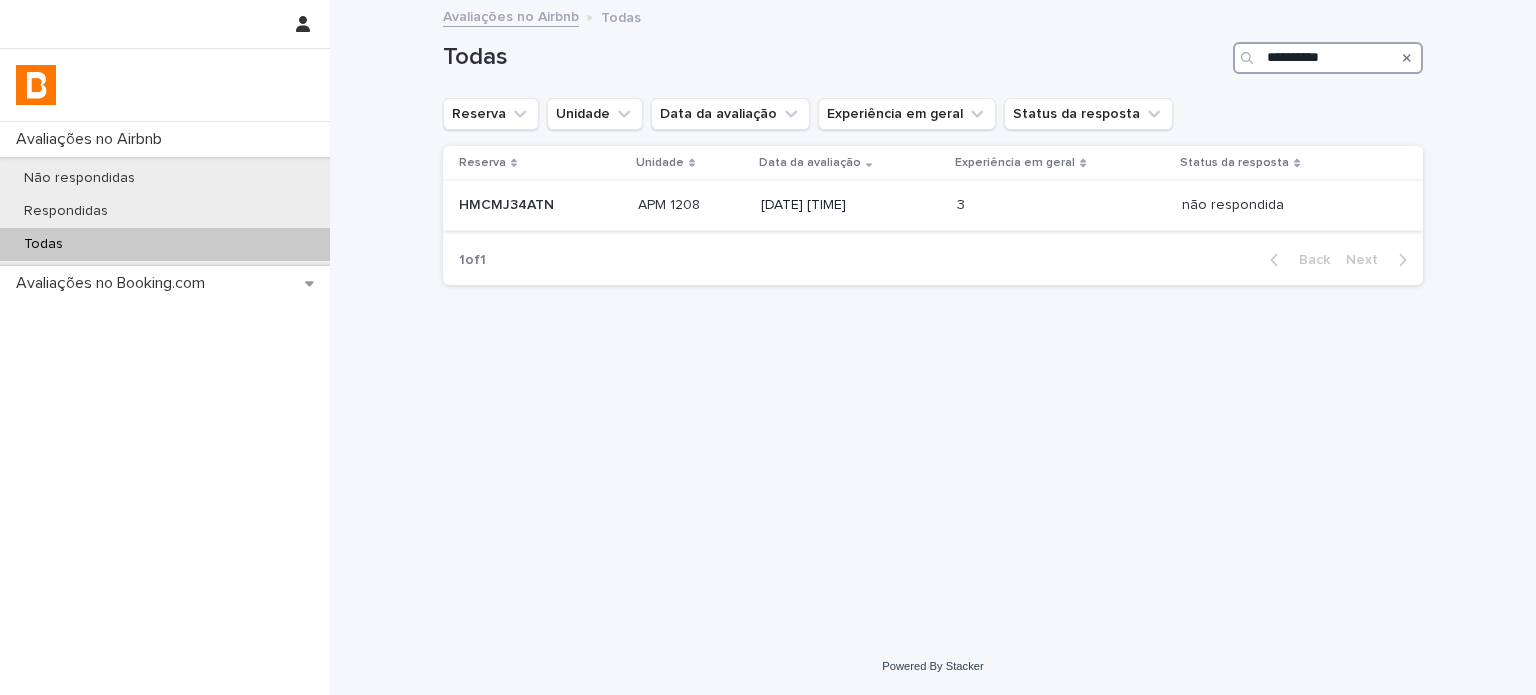 type on "**********" 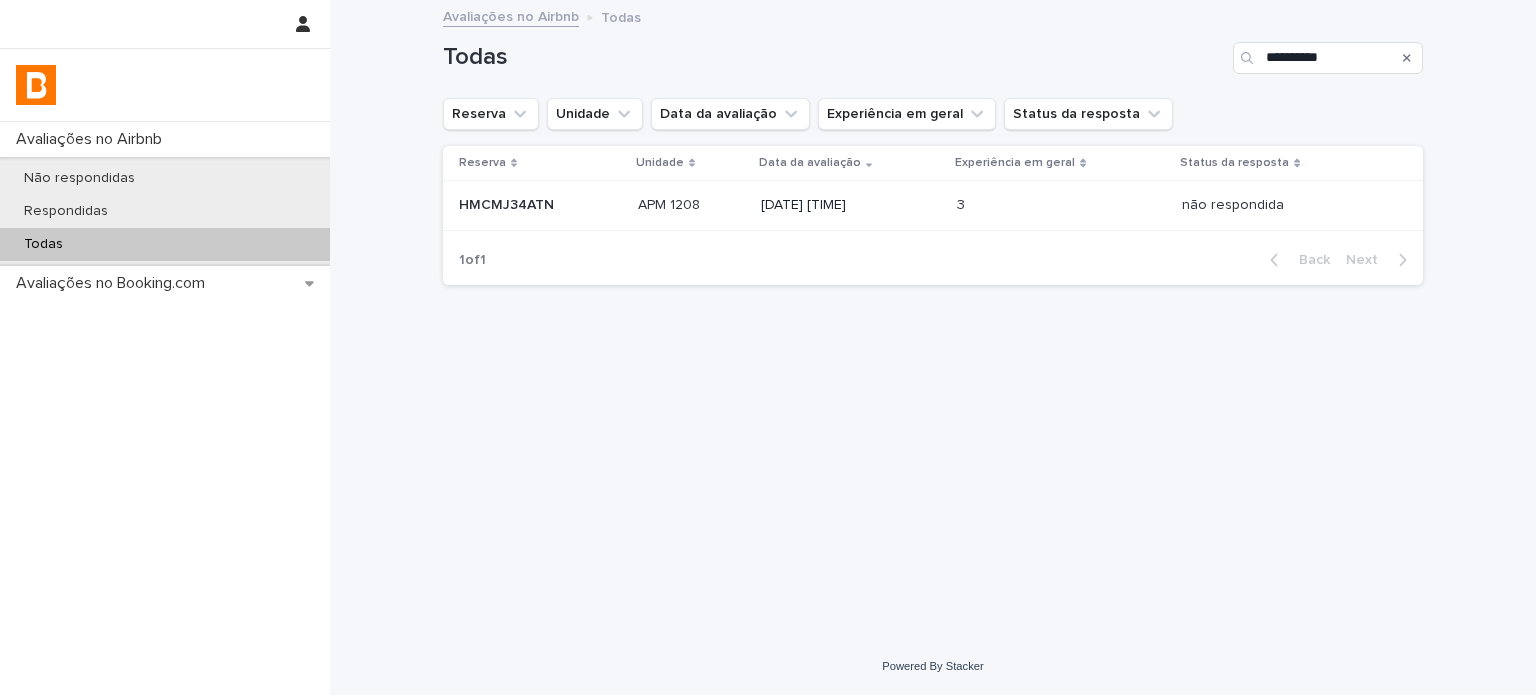 click at bounding box center (1007, 205) 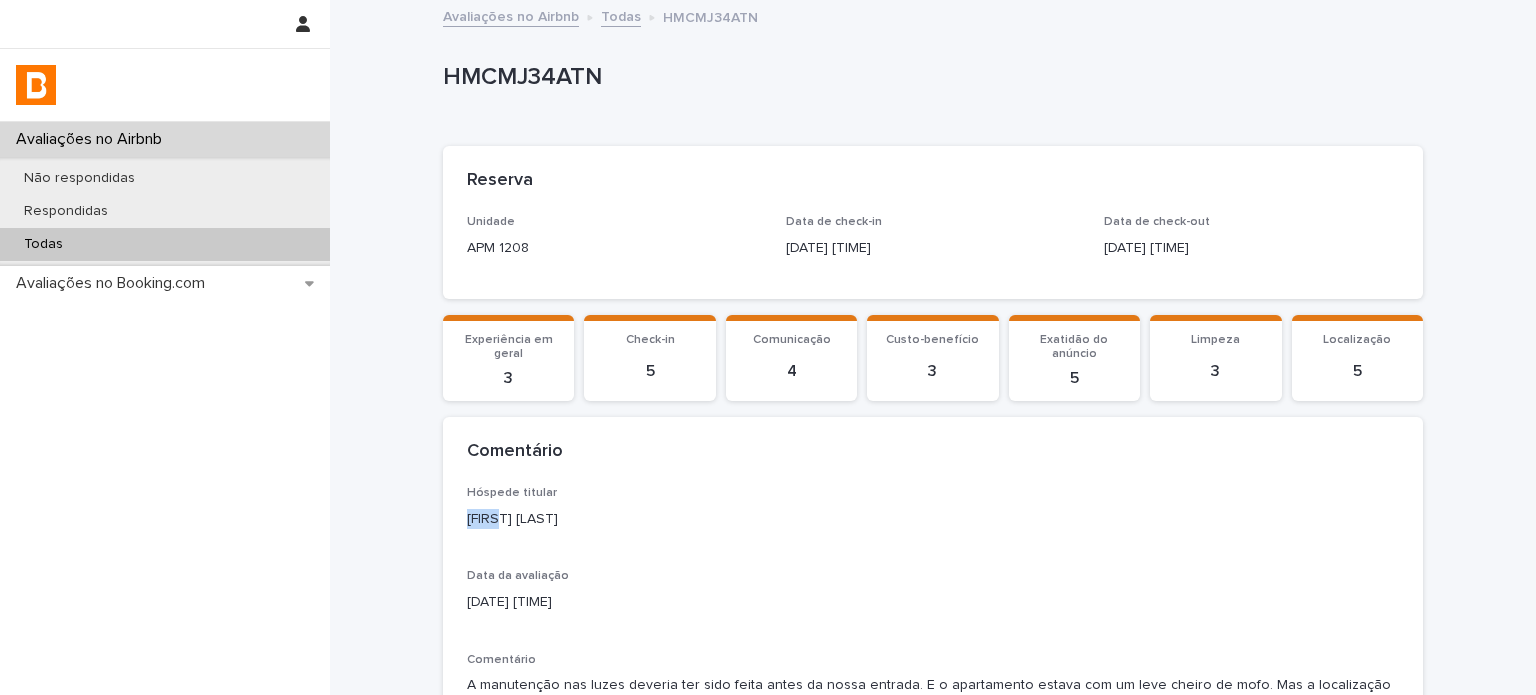 drag, startPoint x: 488, startPoint y: 512, endPoint x: 413, endPoint y: 516, distance: 75.10659 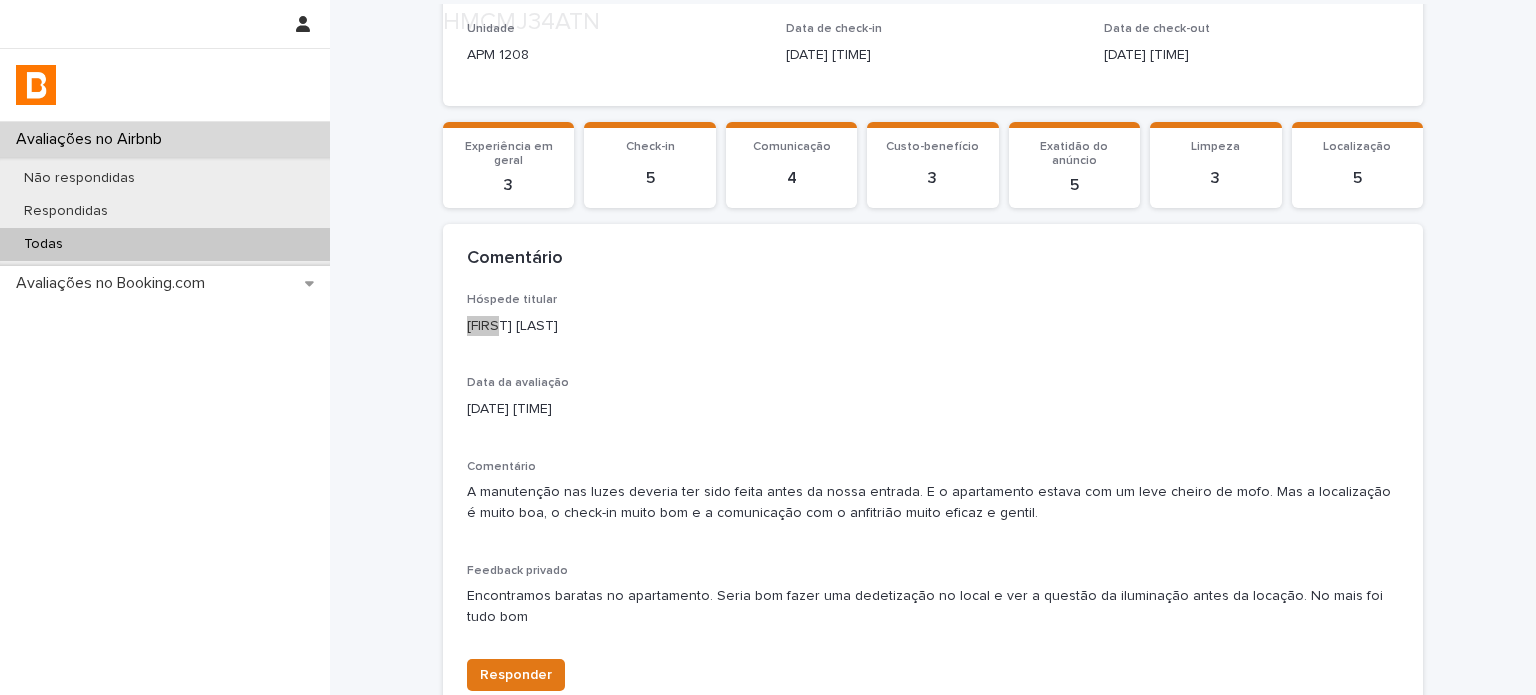 scroll, scrollTop: 200, scrollLeft: 0, axis: vertical 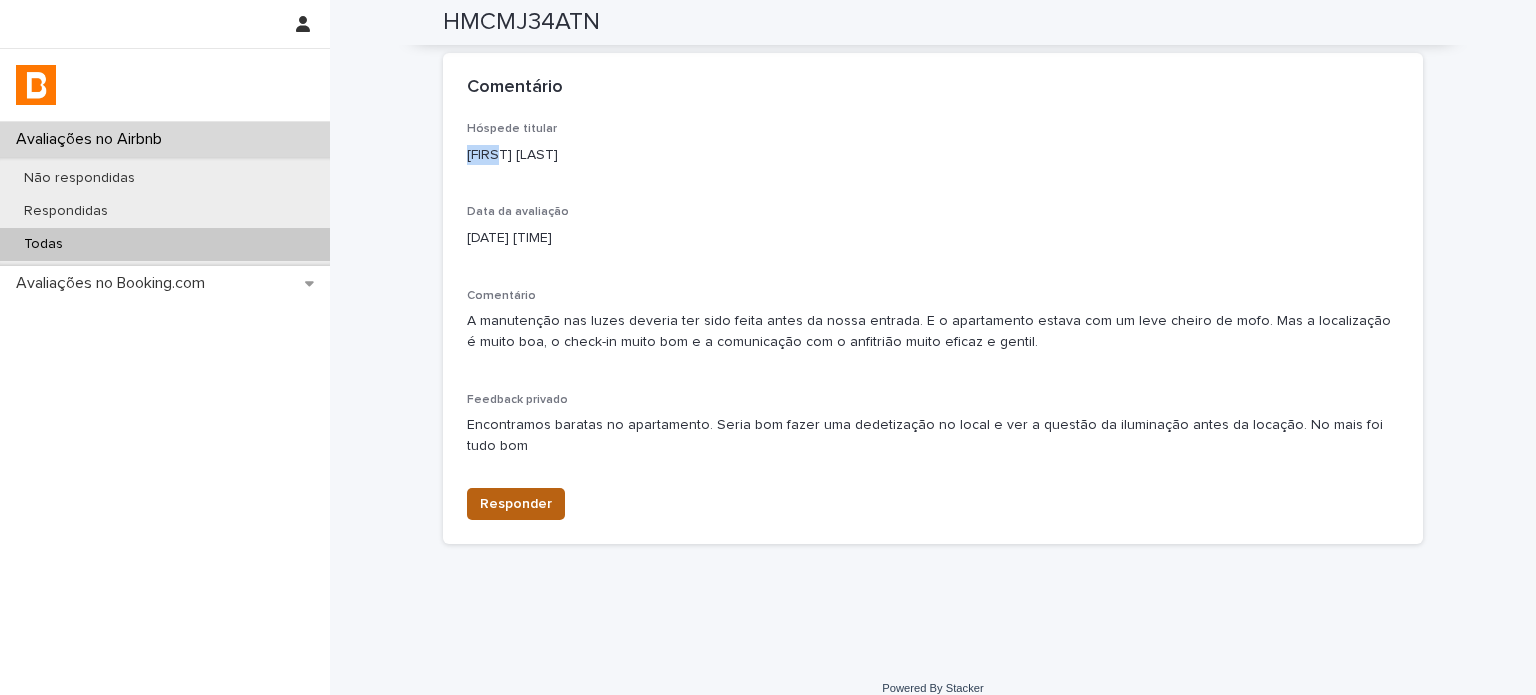 click on "Responder" at bounding box center (516, 504) 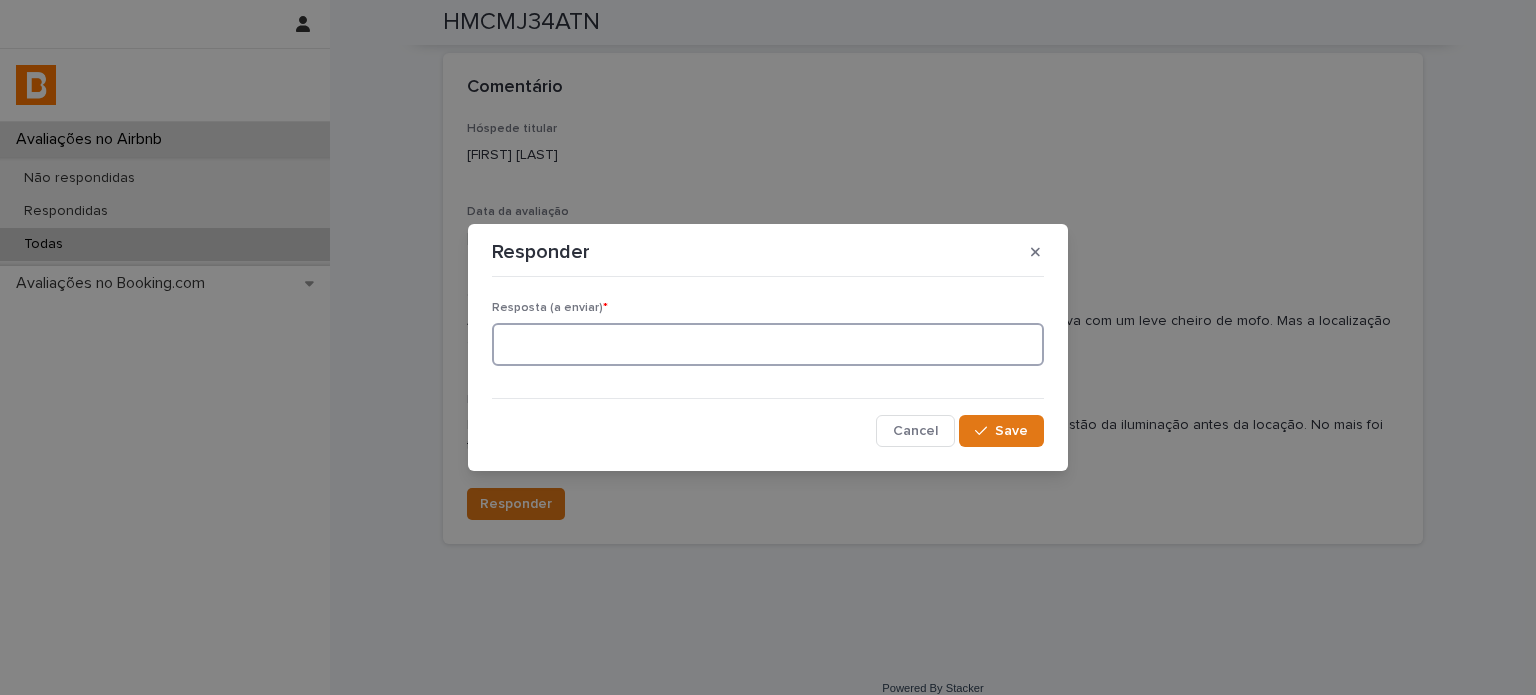 click at bounding box center [768, 344] 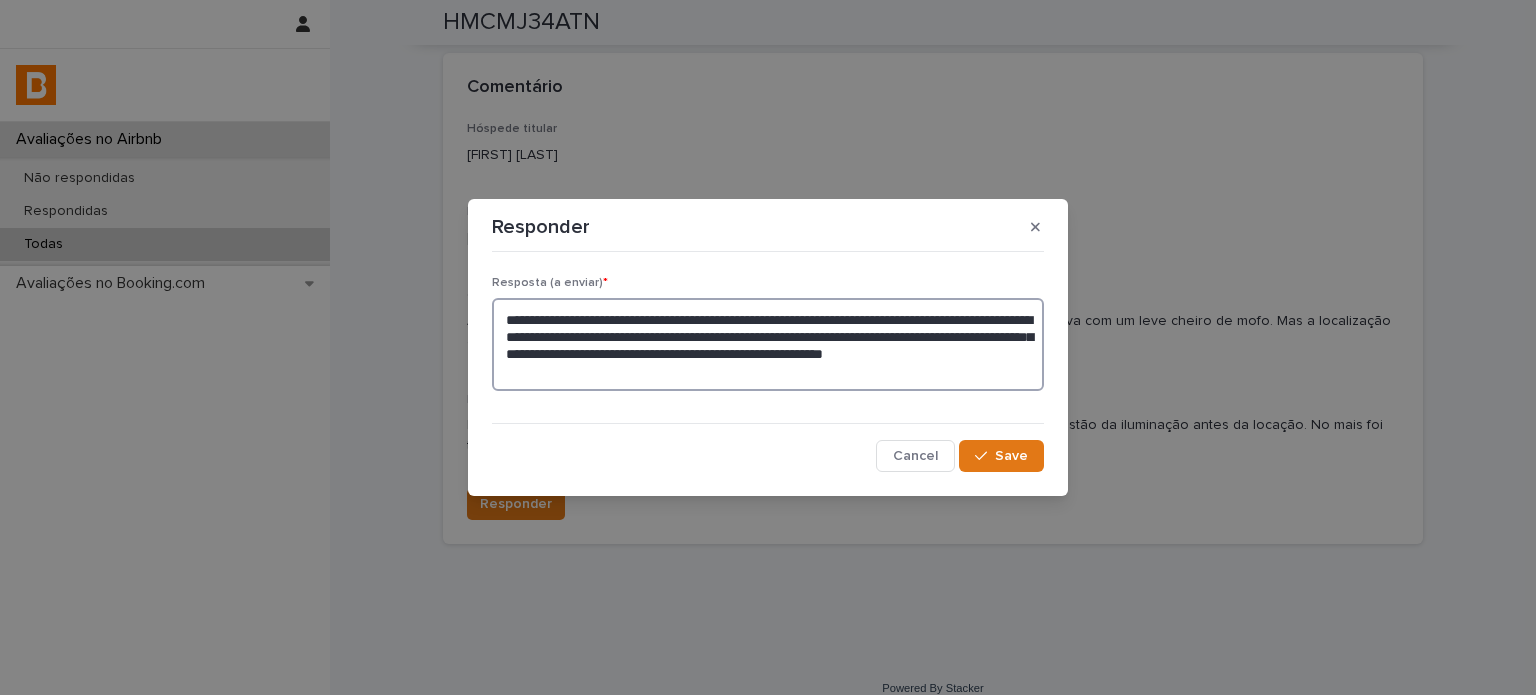 click on "**********" at bounding box center (768, 344) 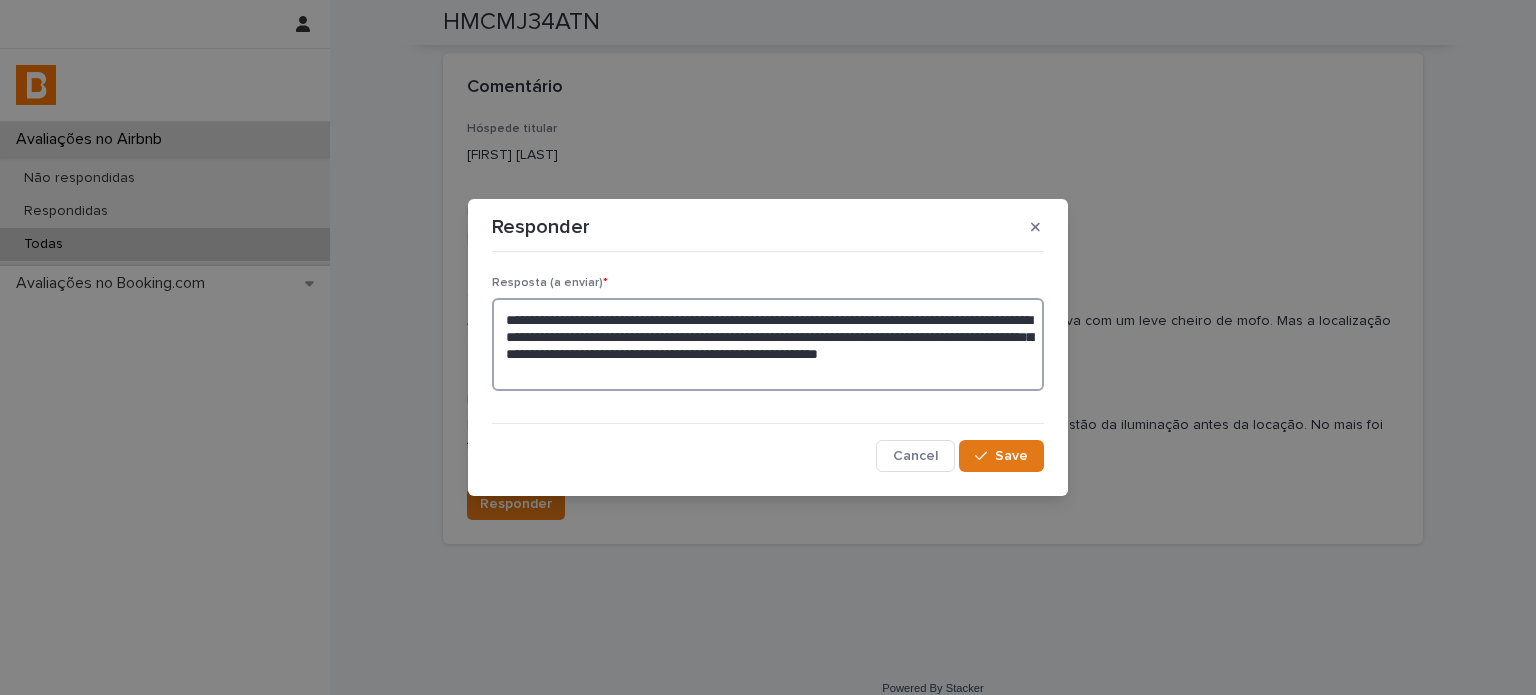 click on "**********" at bounding box center (768, 344) 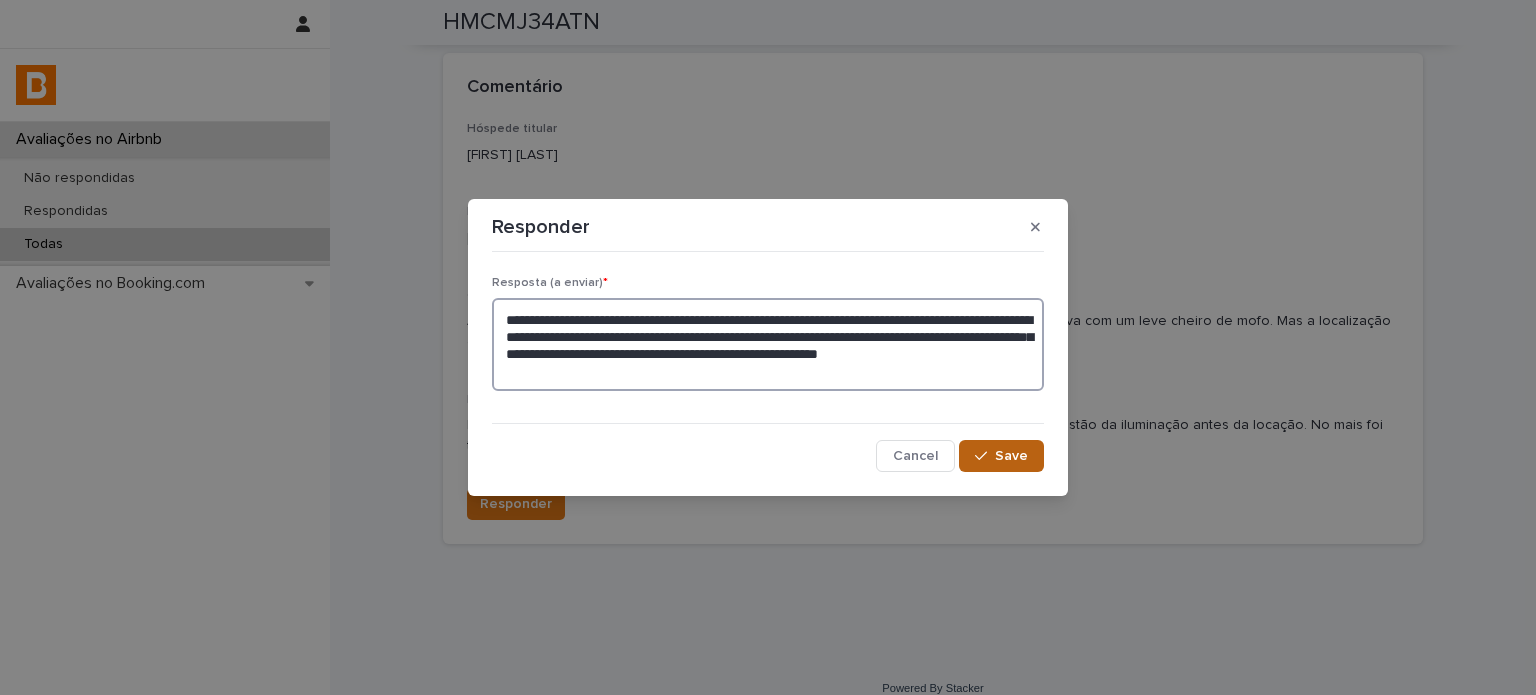 type on "**********" 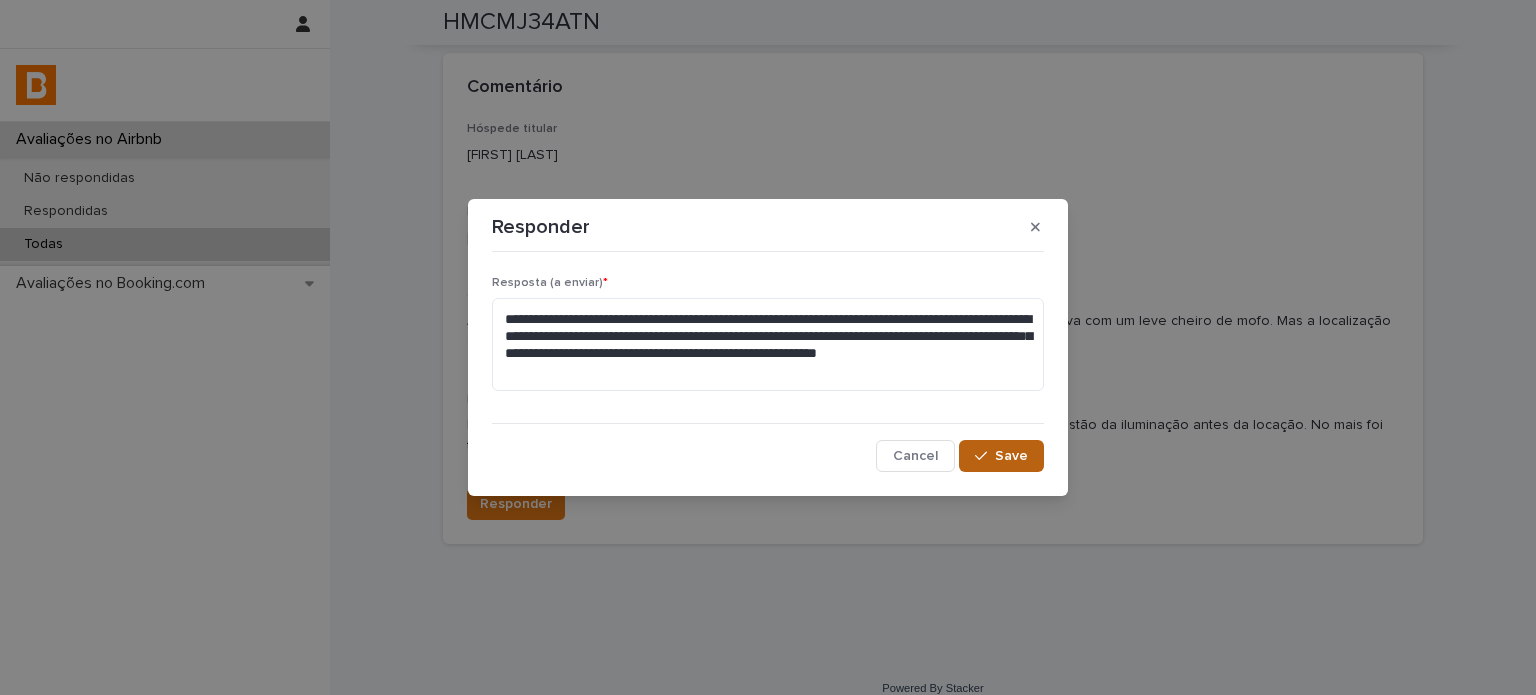 click on "Save" at bounding box center [1011, 456] 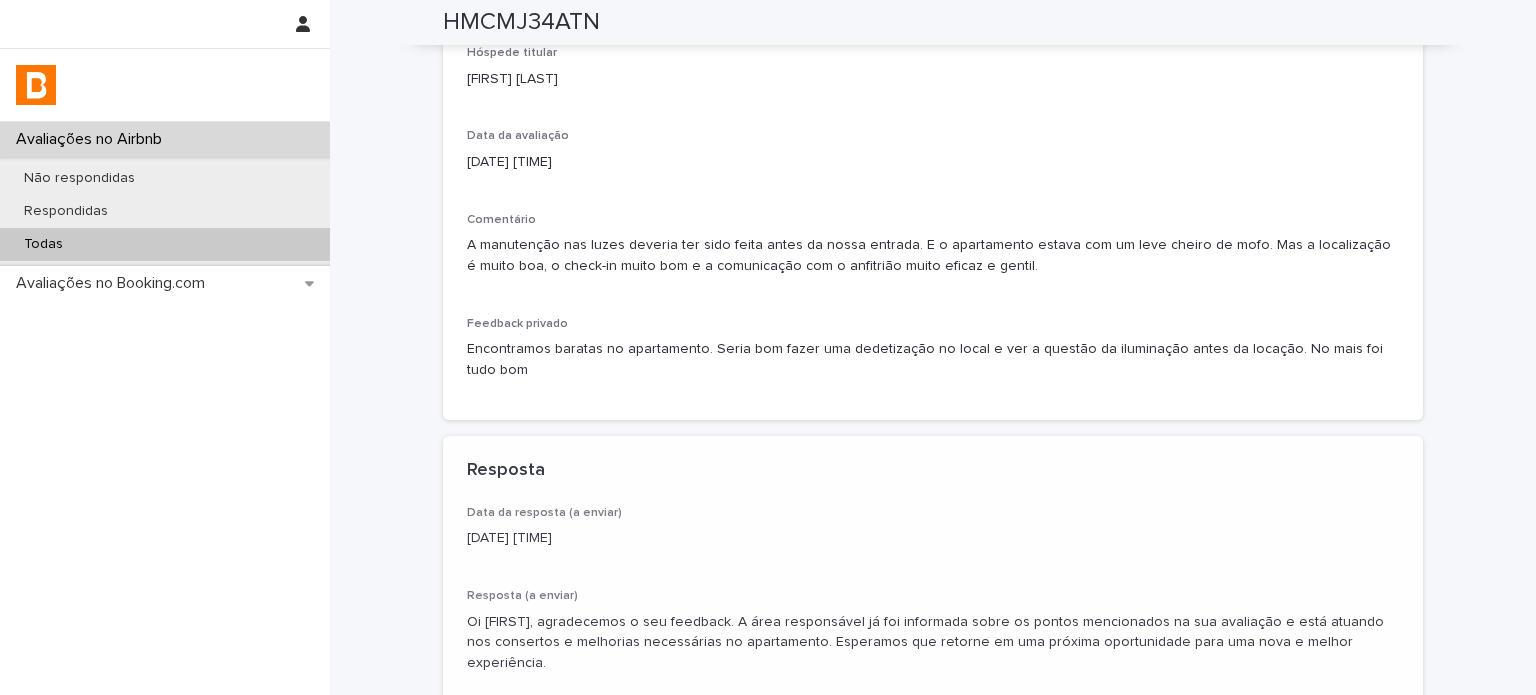 scroll, scrollTop: 477, scrollLeft: 0, axis: vertical 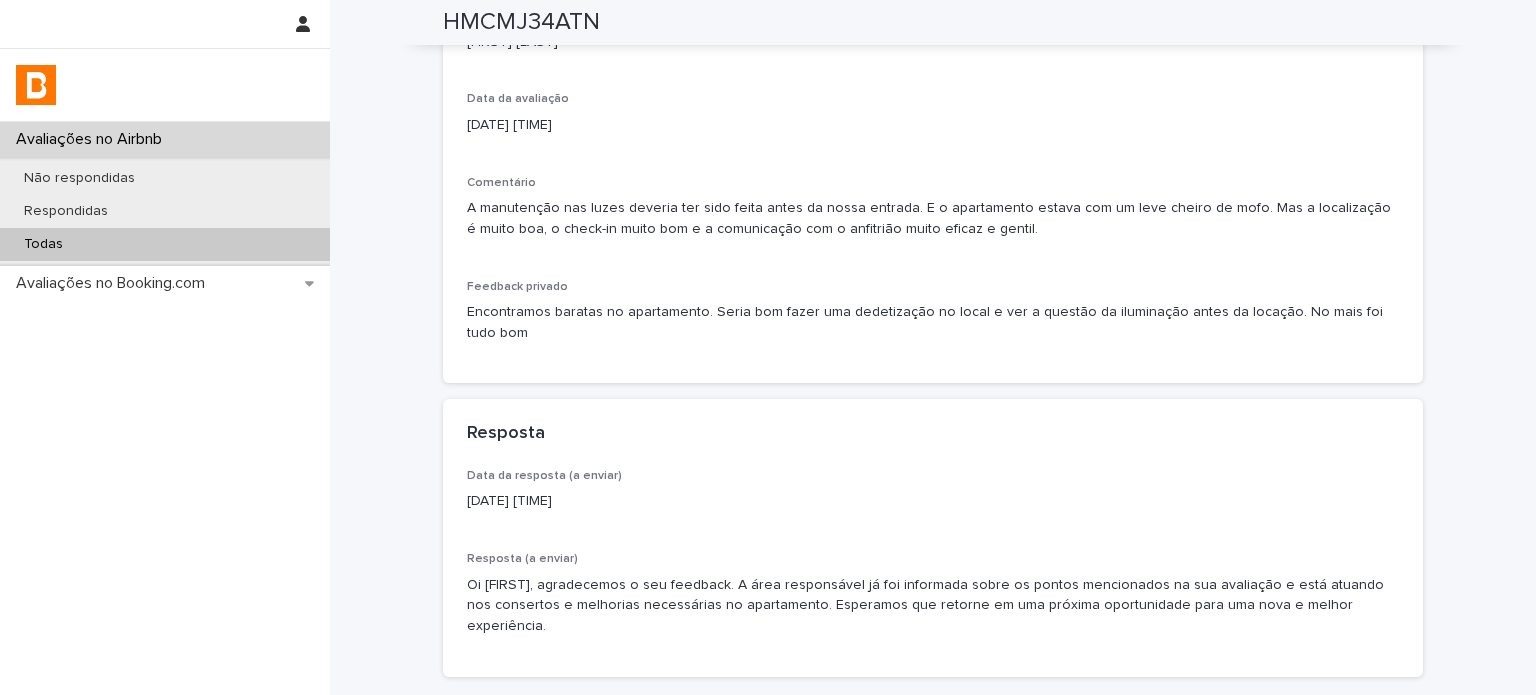 click on "Todas" at bounding box center (165, 244) 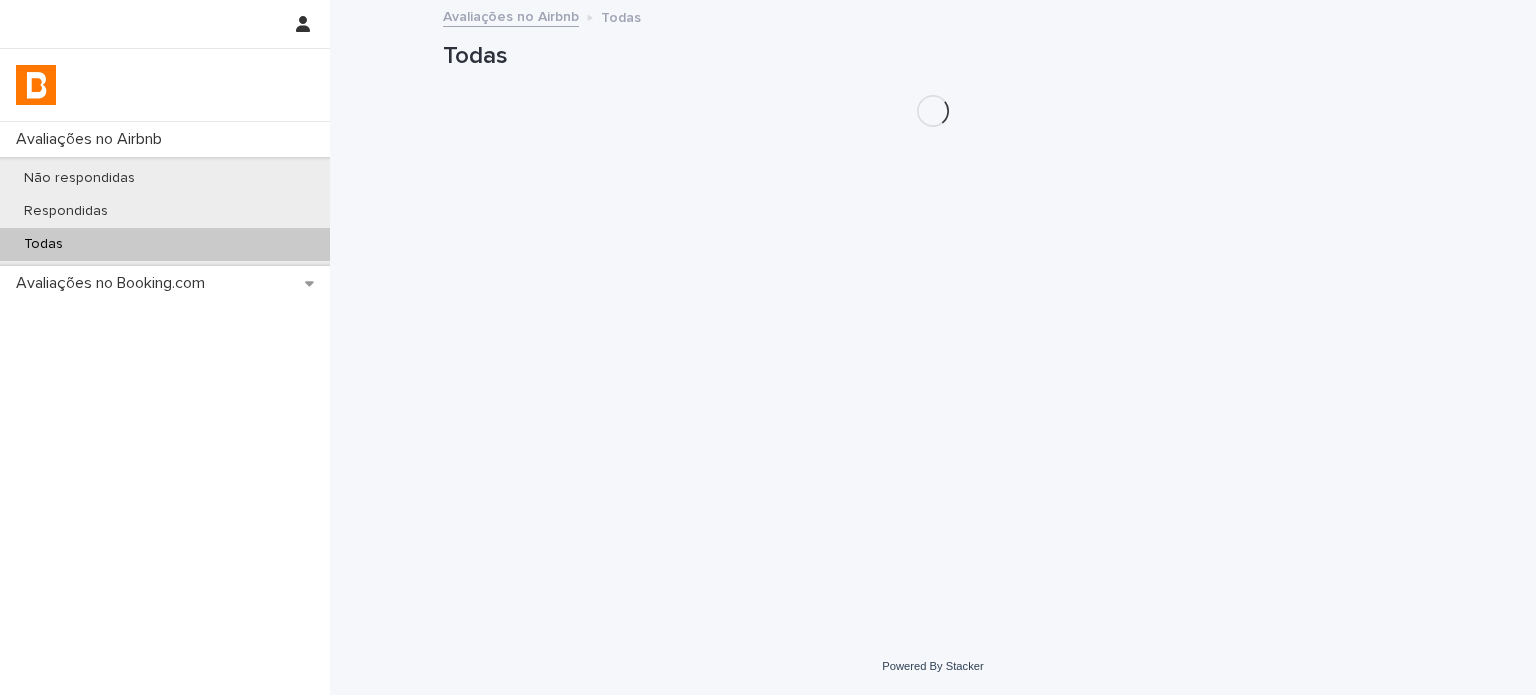 scroll, scrollTop: 0, scrollLeft: 0, axis: both 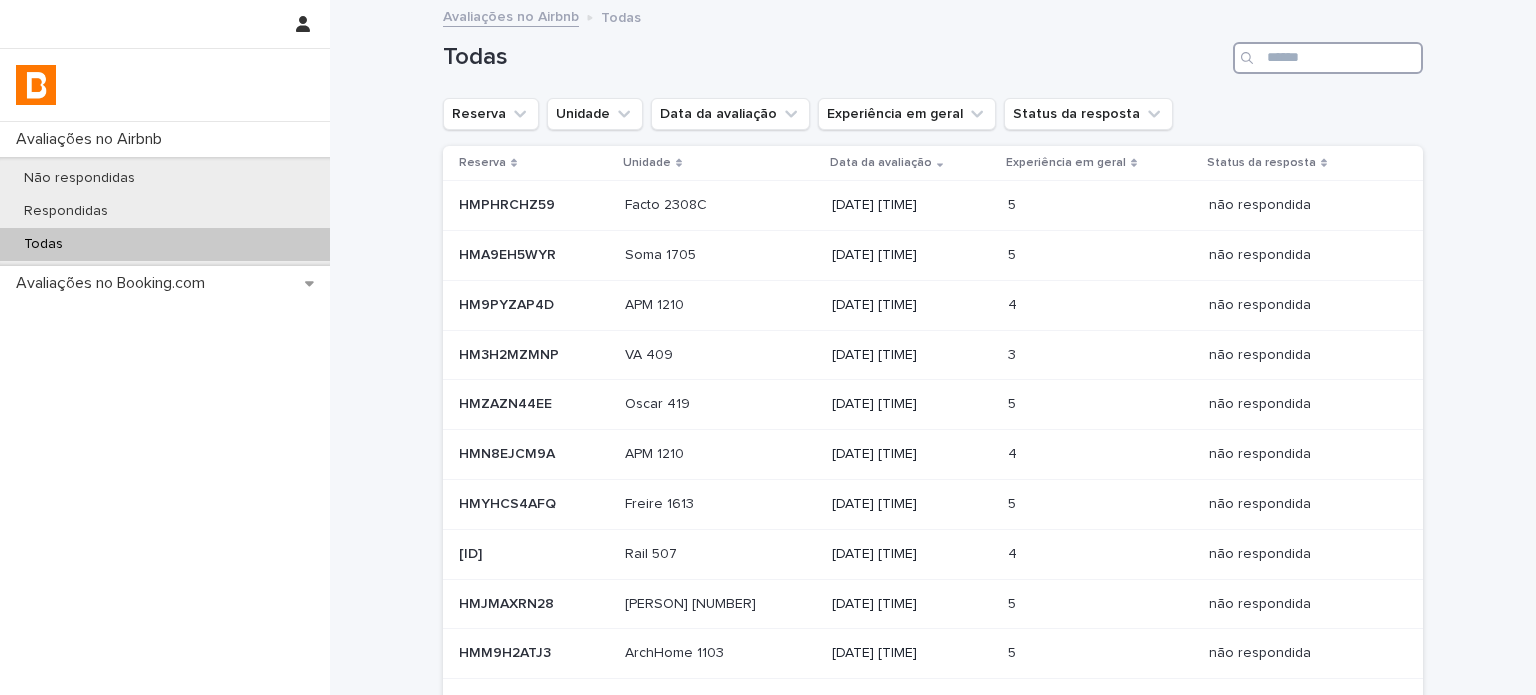 click at bounding box center (1328, 58) 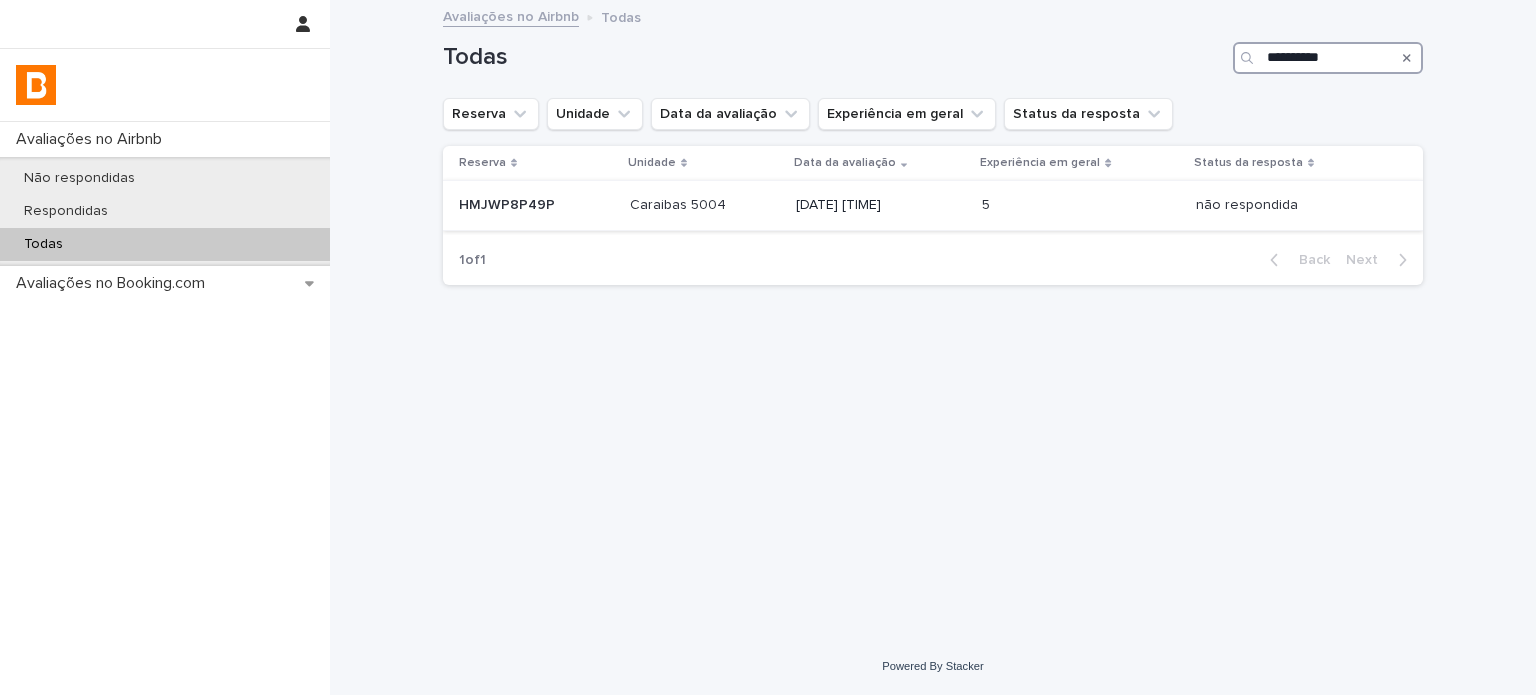 type on "**********" 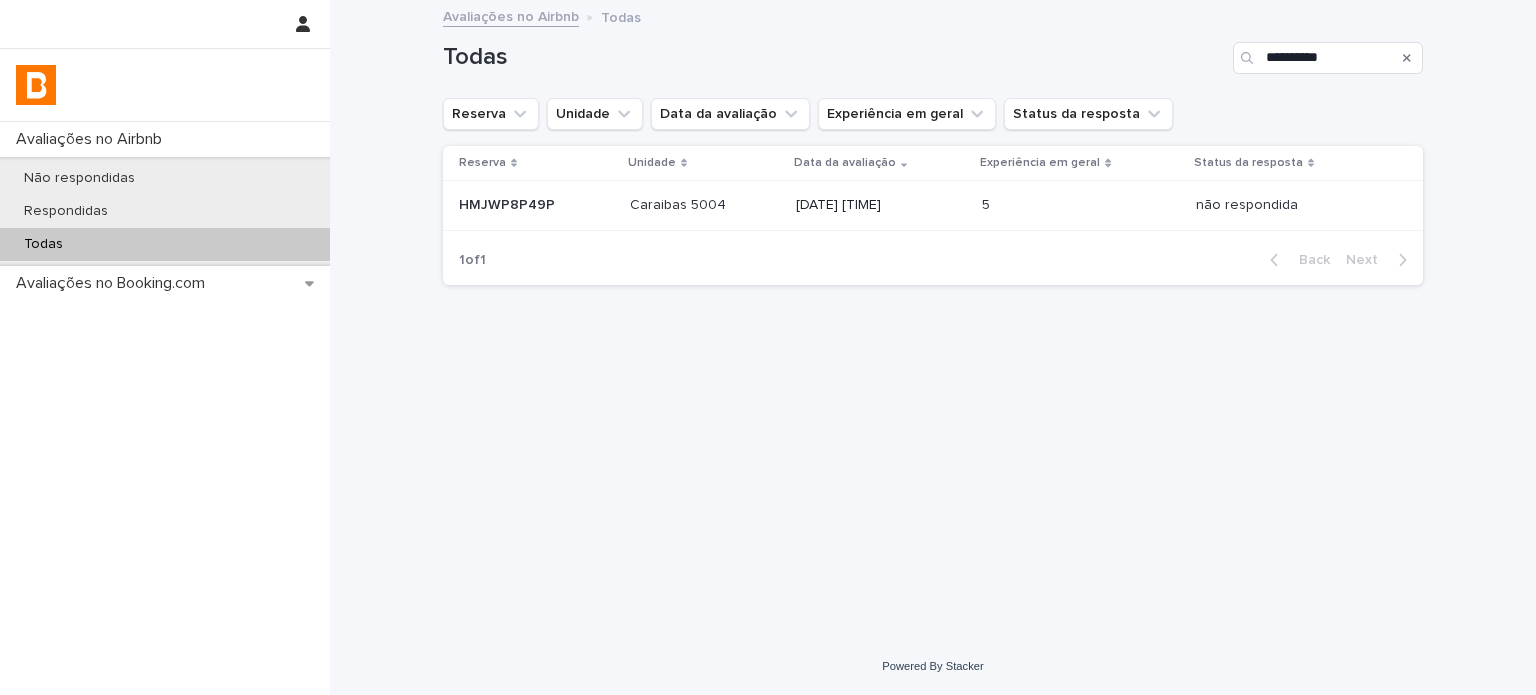 click at bounding box center (1032, 205) 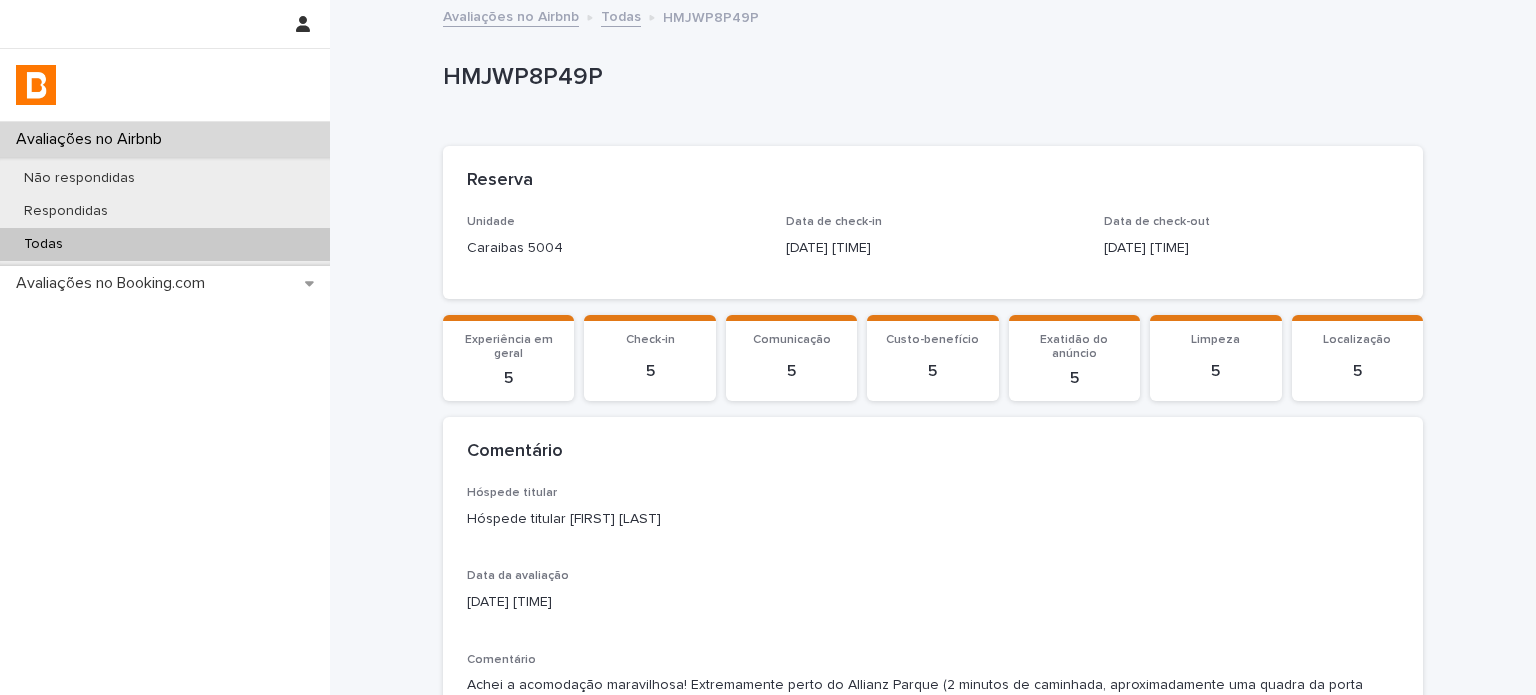 click on "Hóspede titular [FIRST] [LAST]" at bounding box center (933, 519) 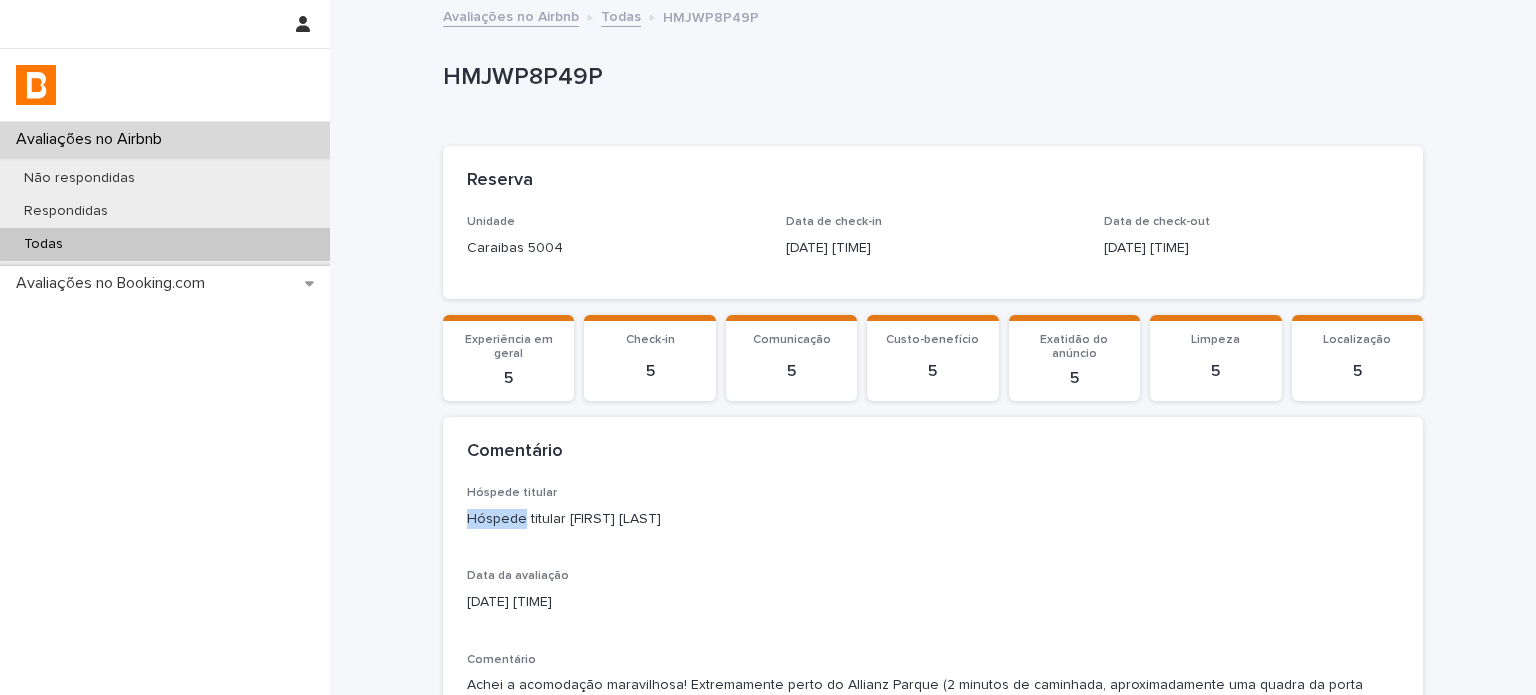drag, startPoint x: 512, startPoint y: 520, endPoint x: 440, endPoint y: 527, distance: 72.33948 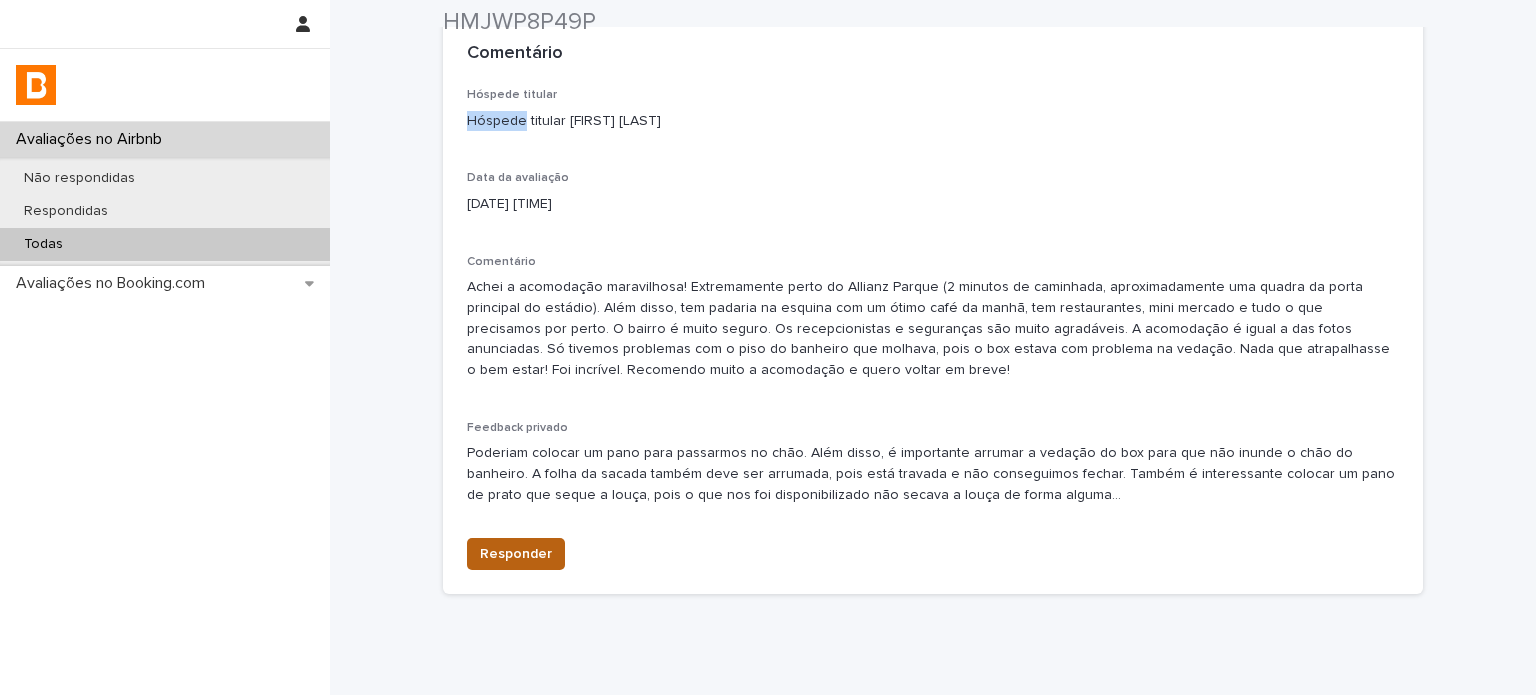 scroll, scrollTop: 400, scrollLeft: 0, axis: vertical 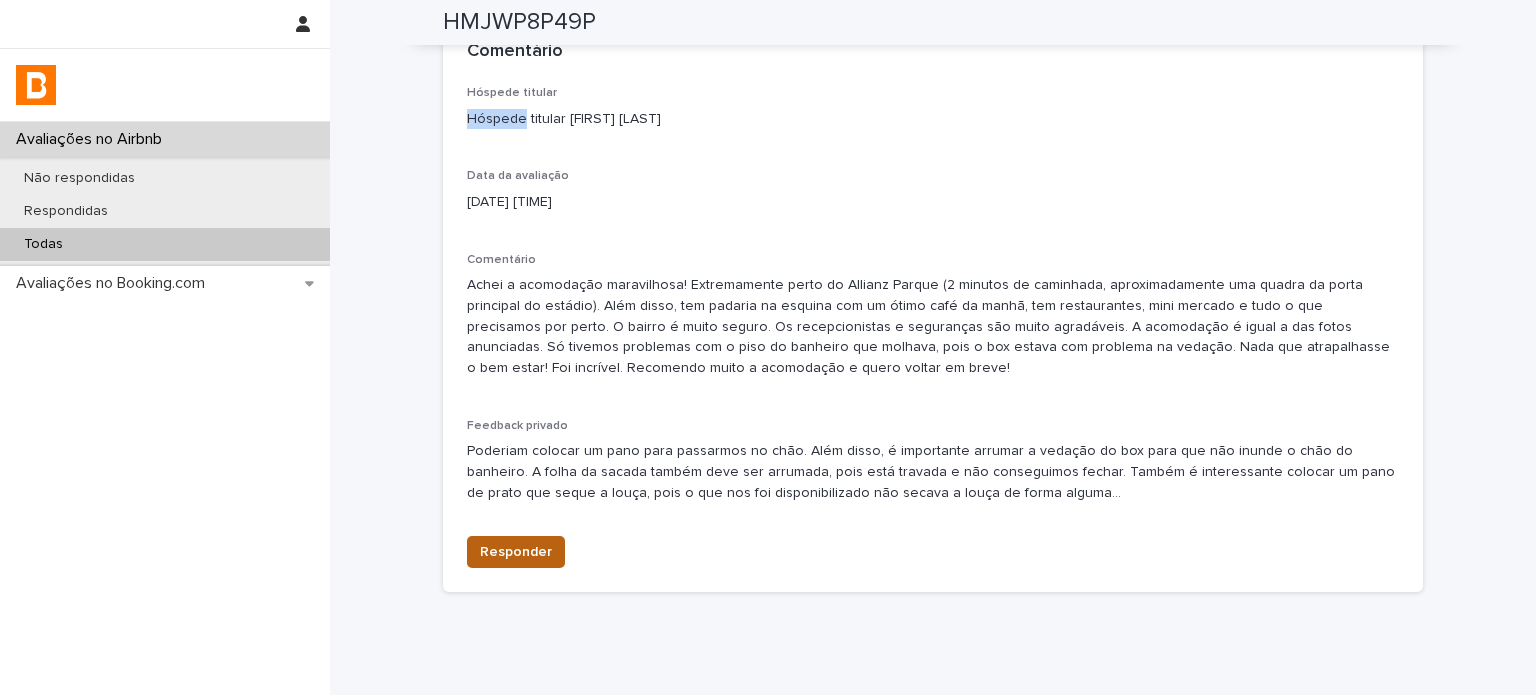 click on "Responder" at bounding box center (516, 552) 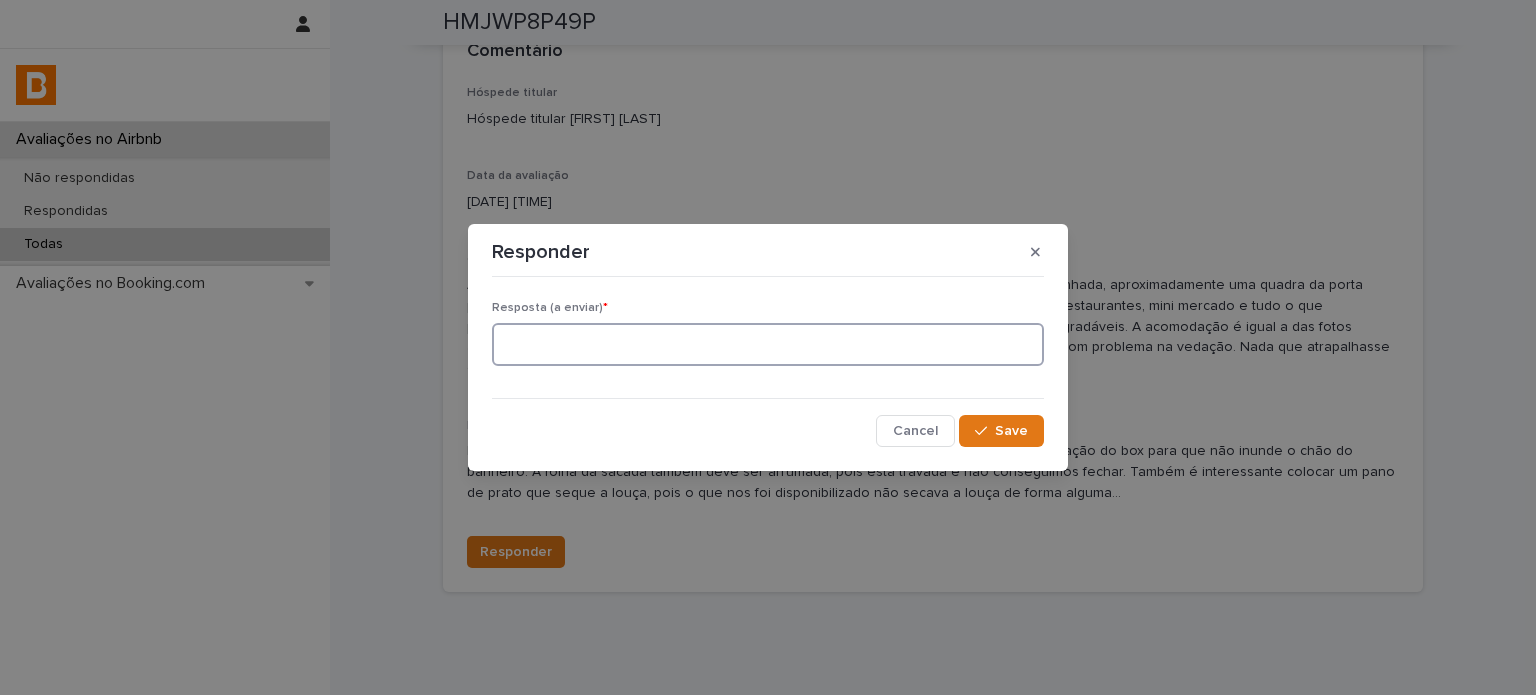 click at bounding box center (768, 344) 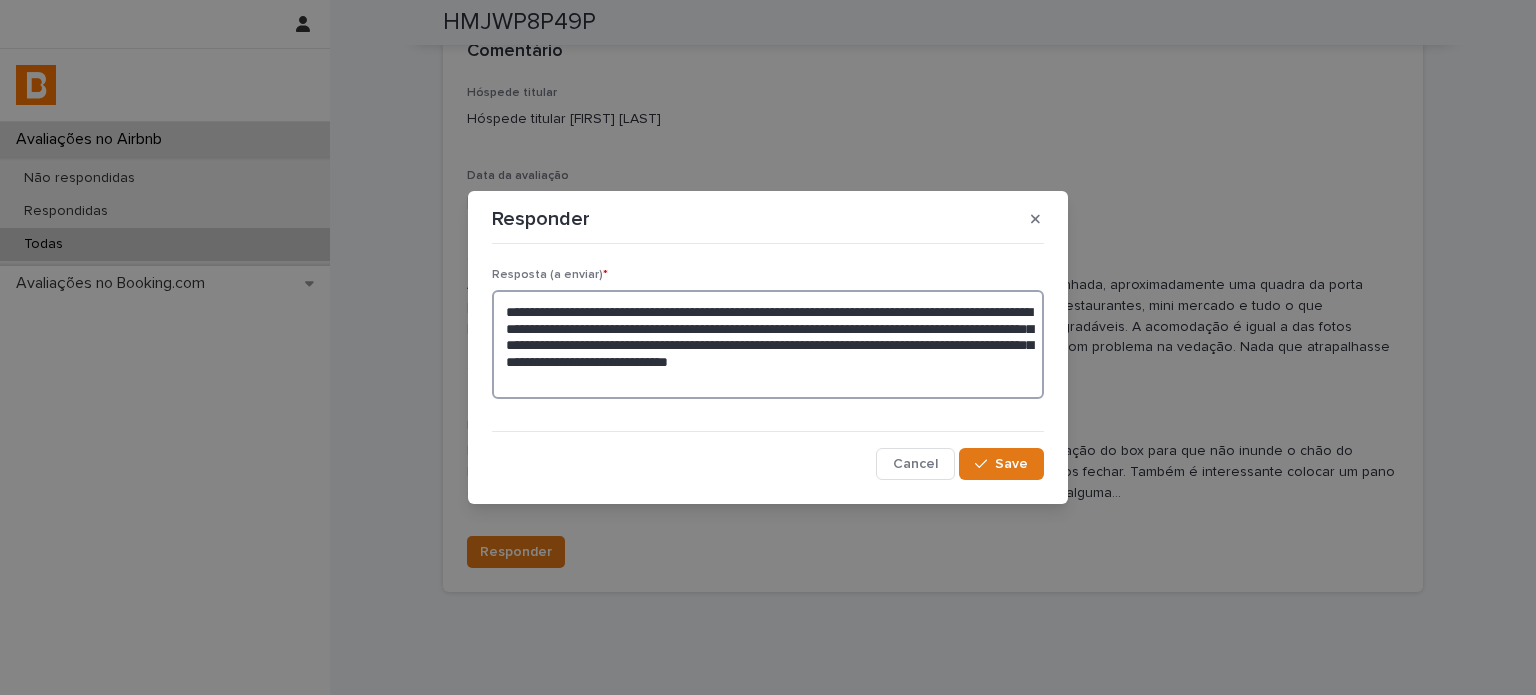 click on "**********" at bounding box center (768, 345) 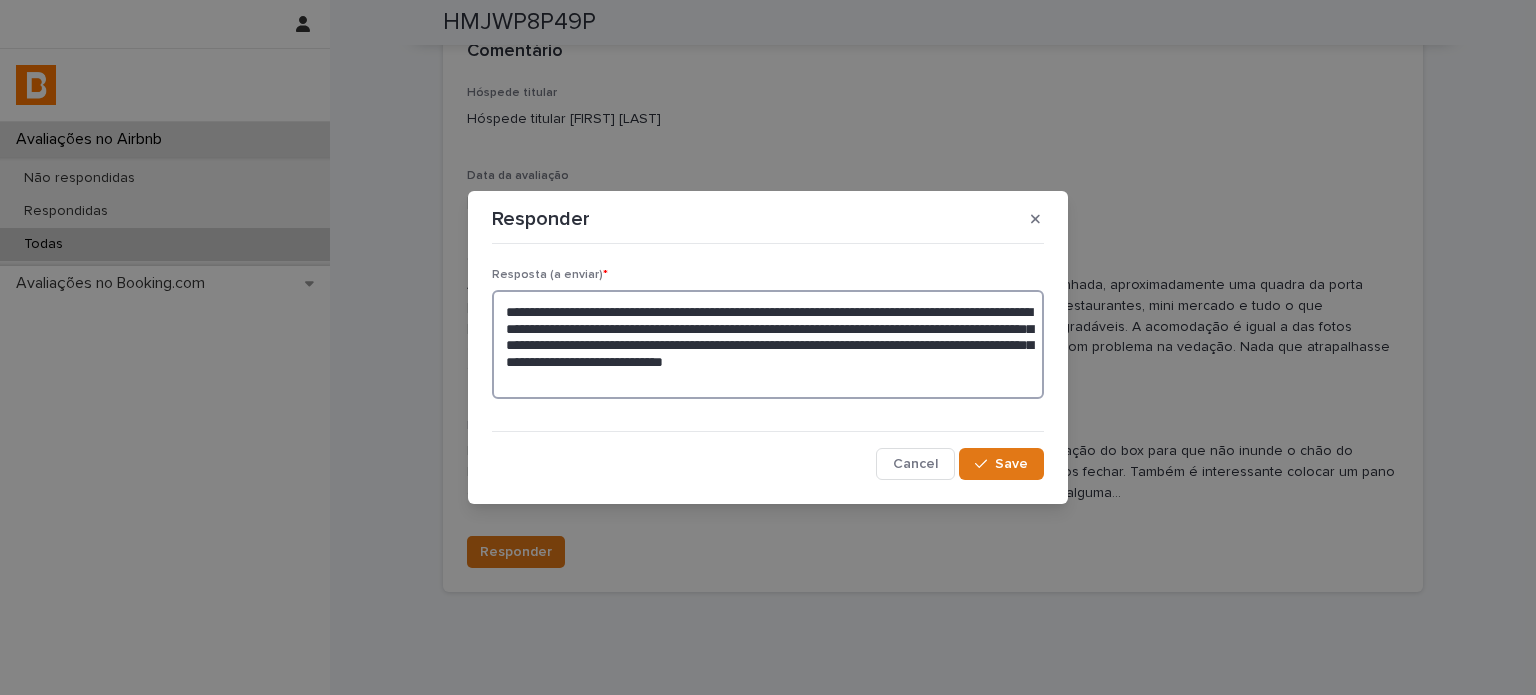 click on "**********" at bounding box center (768, 345) 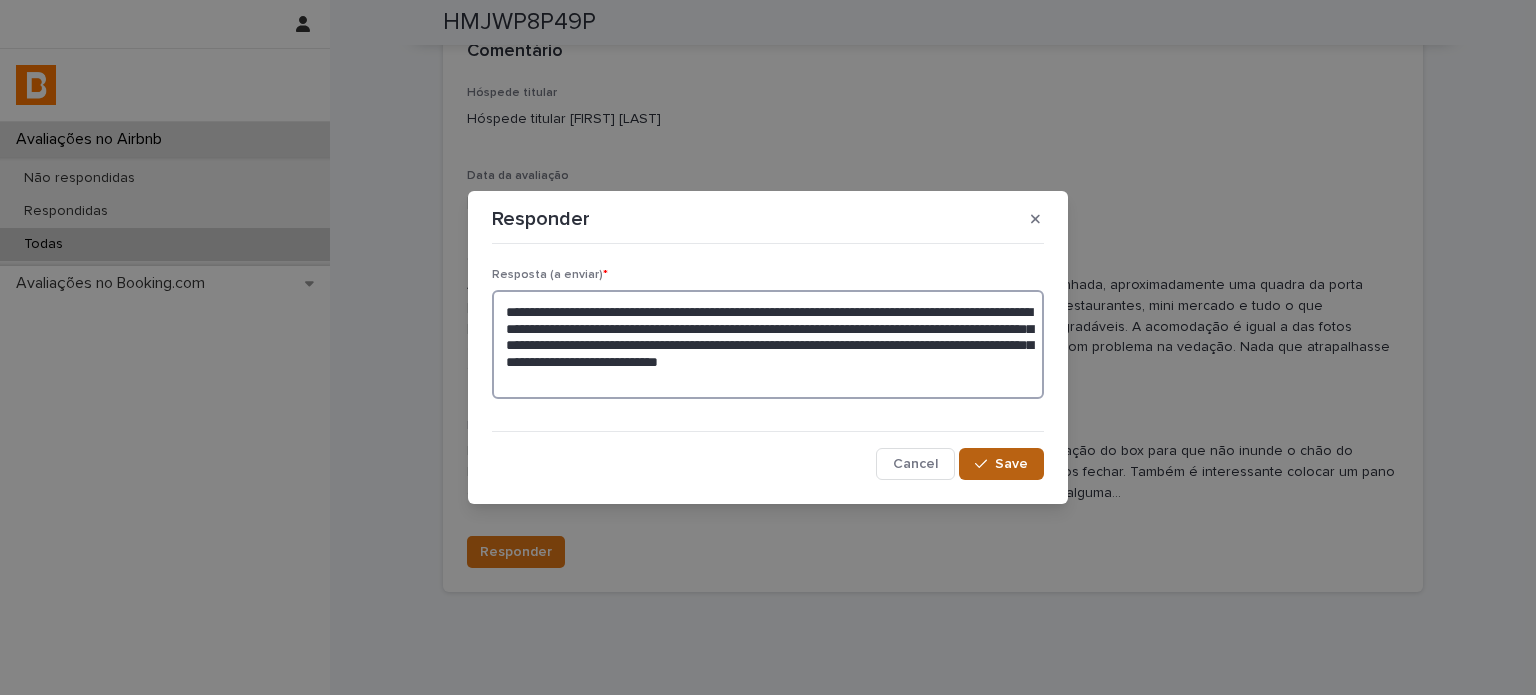 type on "**********" 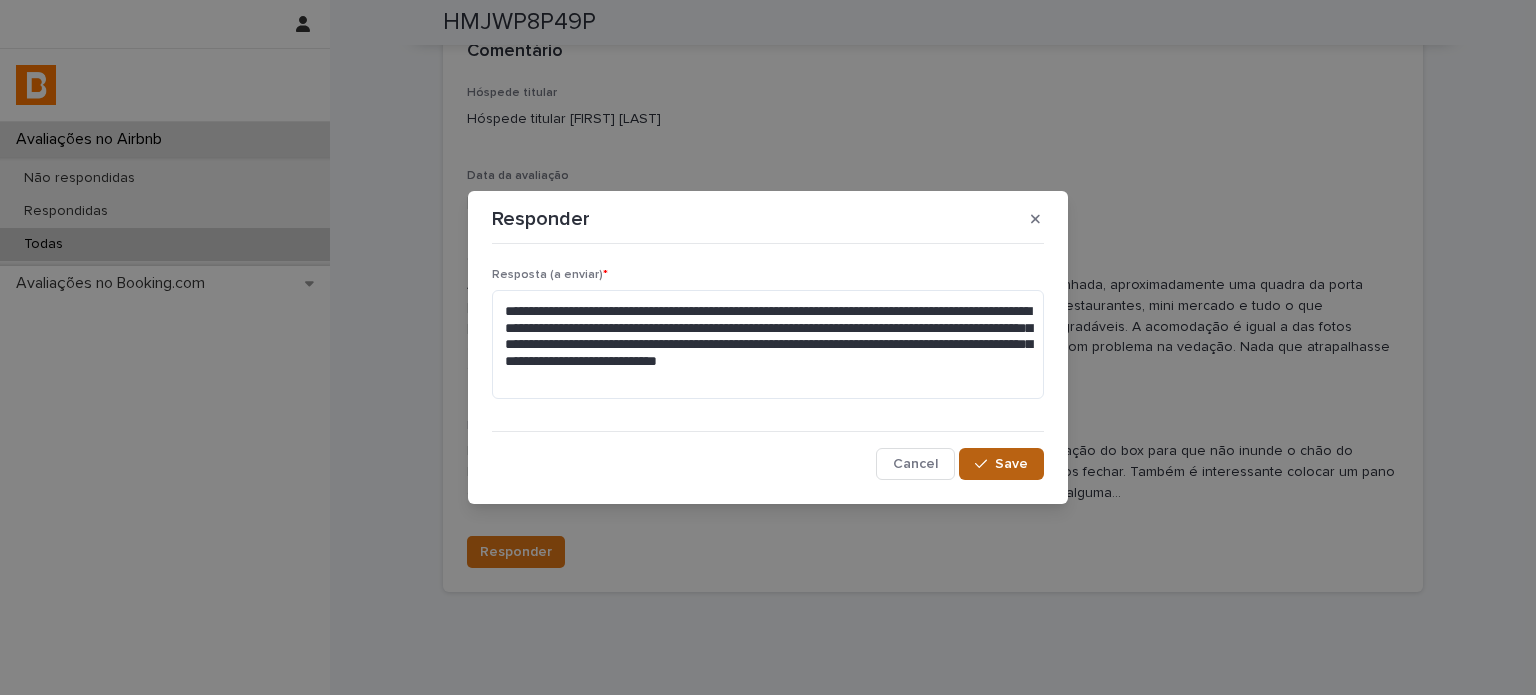 click on "Save" at bounding box center (1011, 464) 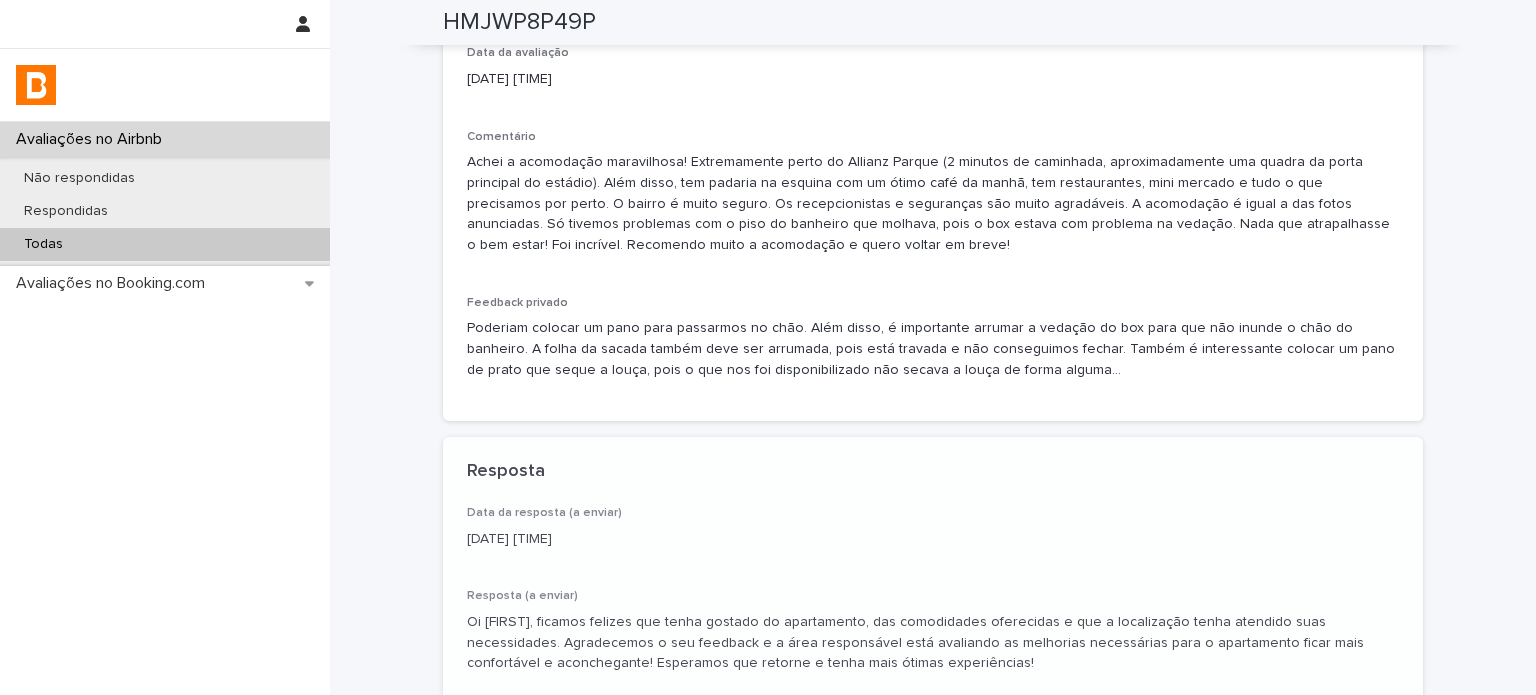 scroll, scrollTop: 523, scrollLeft: 0, axis: vertical 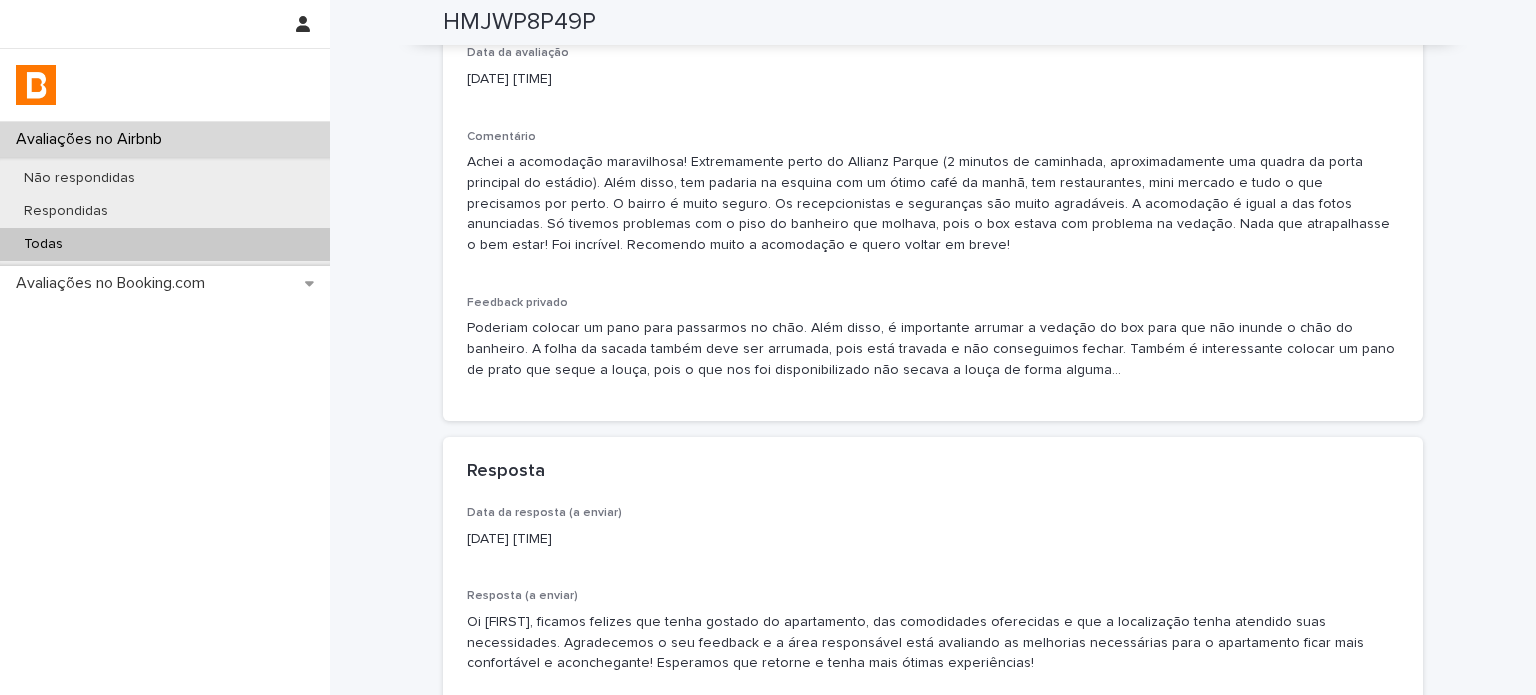 click on "Todas" at bounding box center (165, 244) 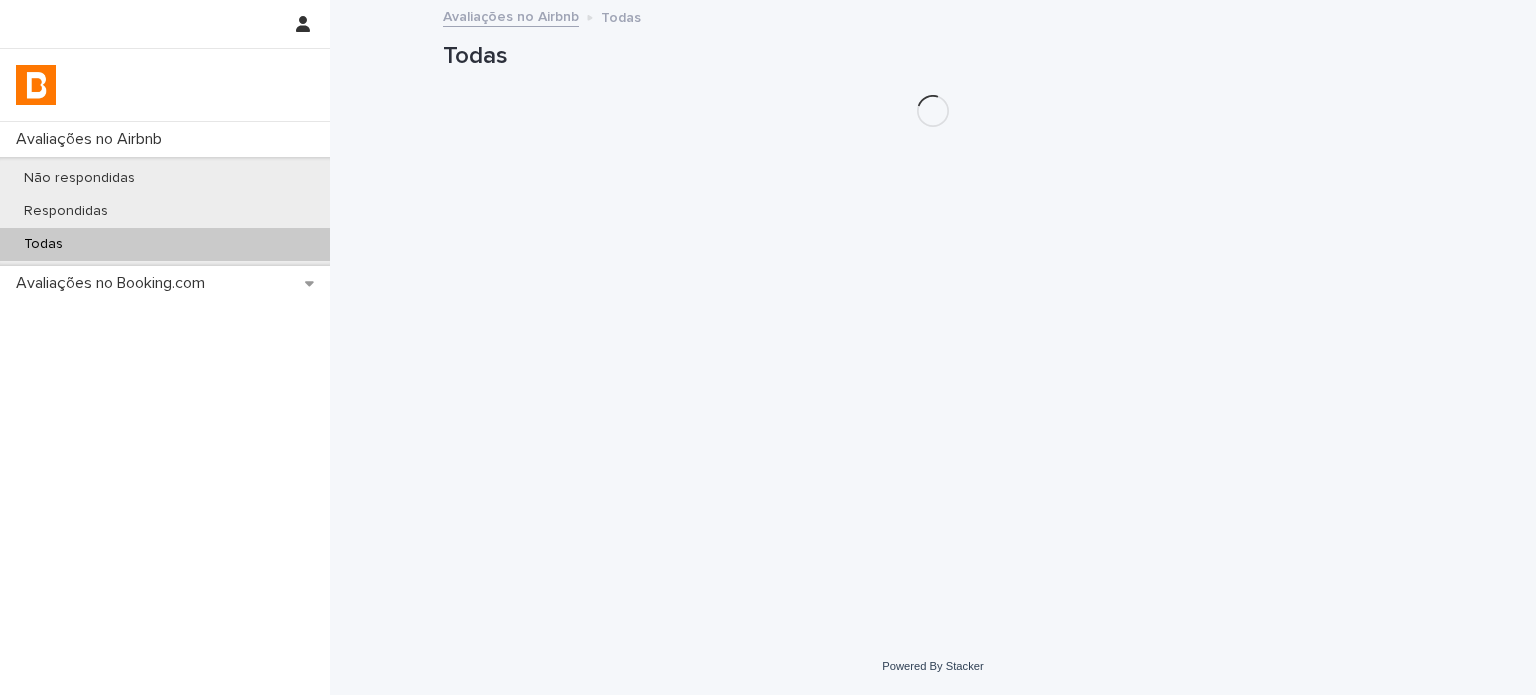 scroll, scrollTop: 0, scrollLeft: 0, axis: both 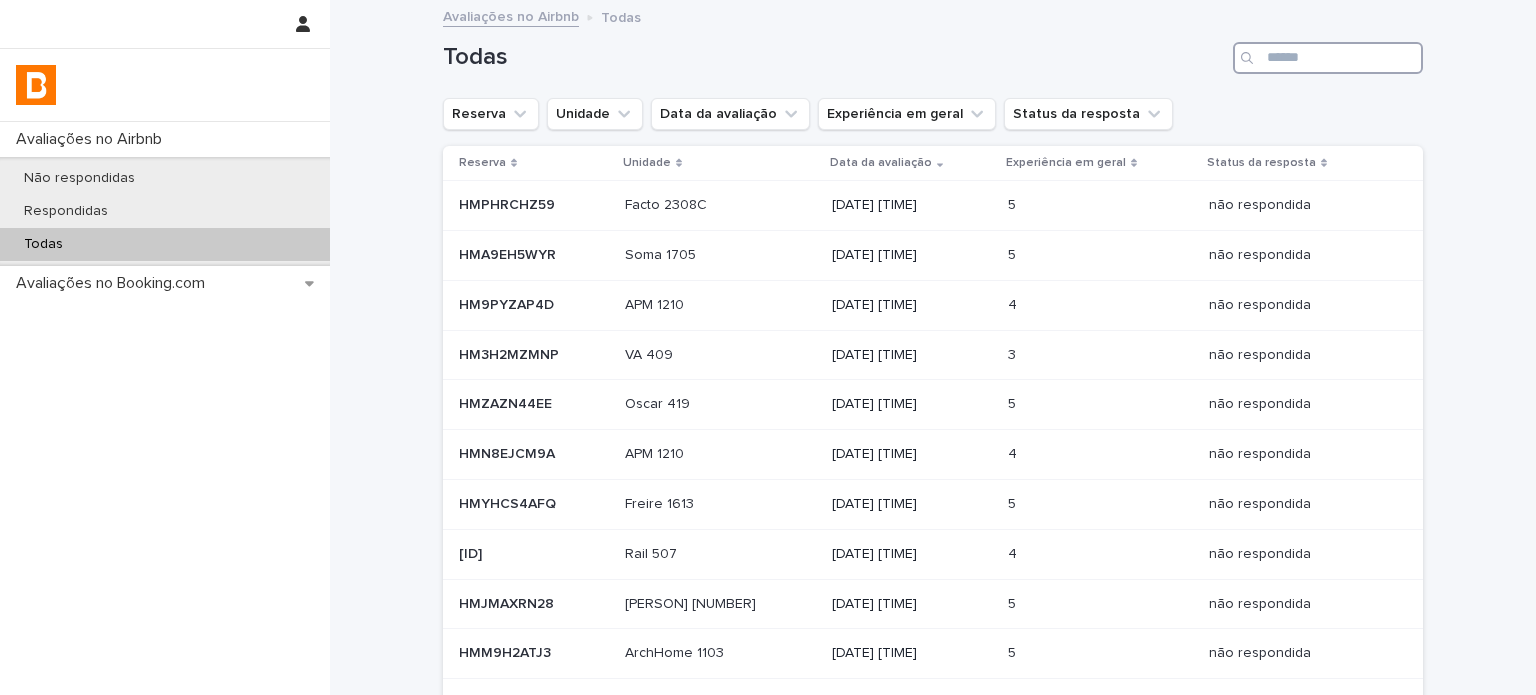 click at bounding box center (1328, 58) 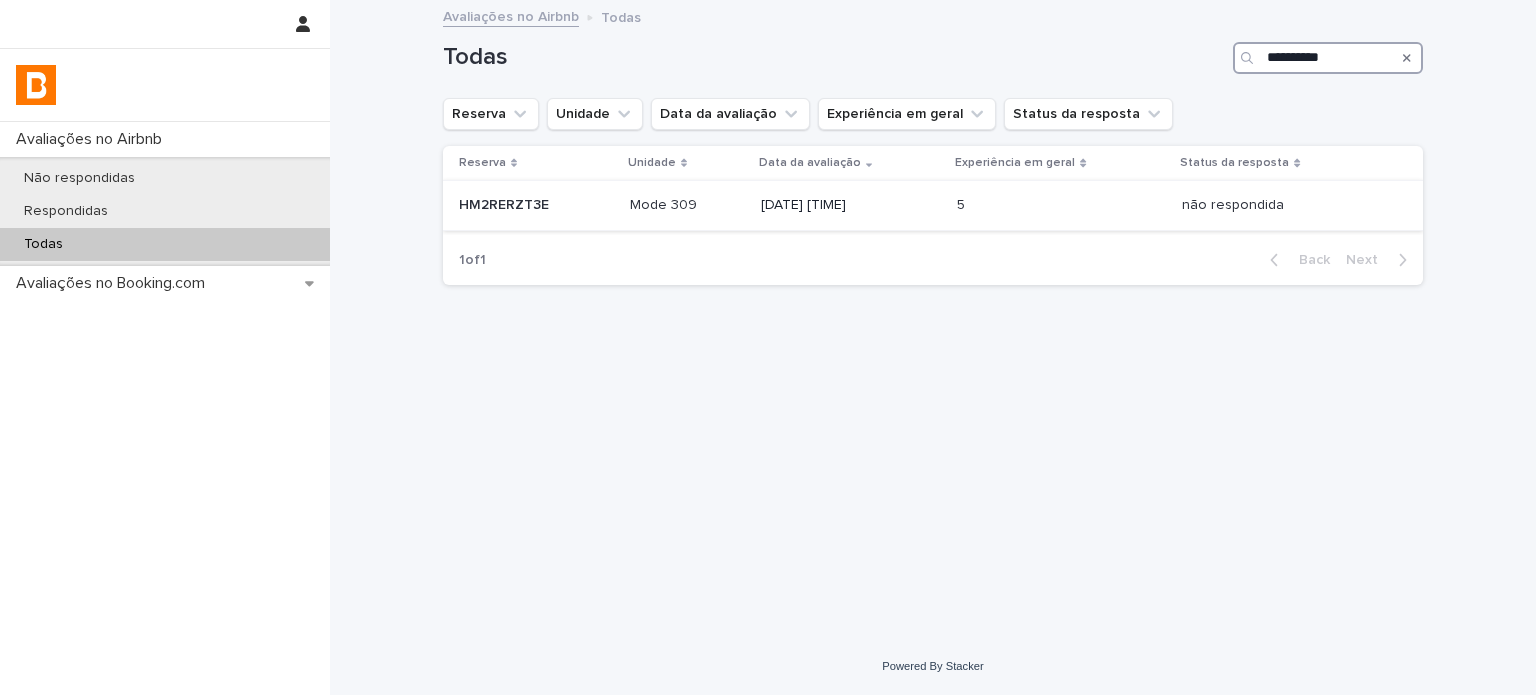 type on "**********" 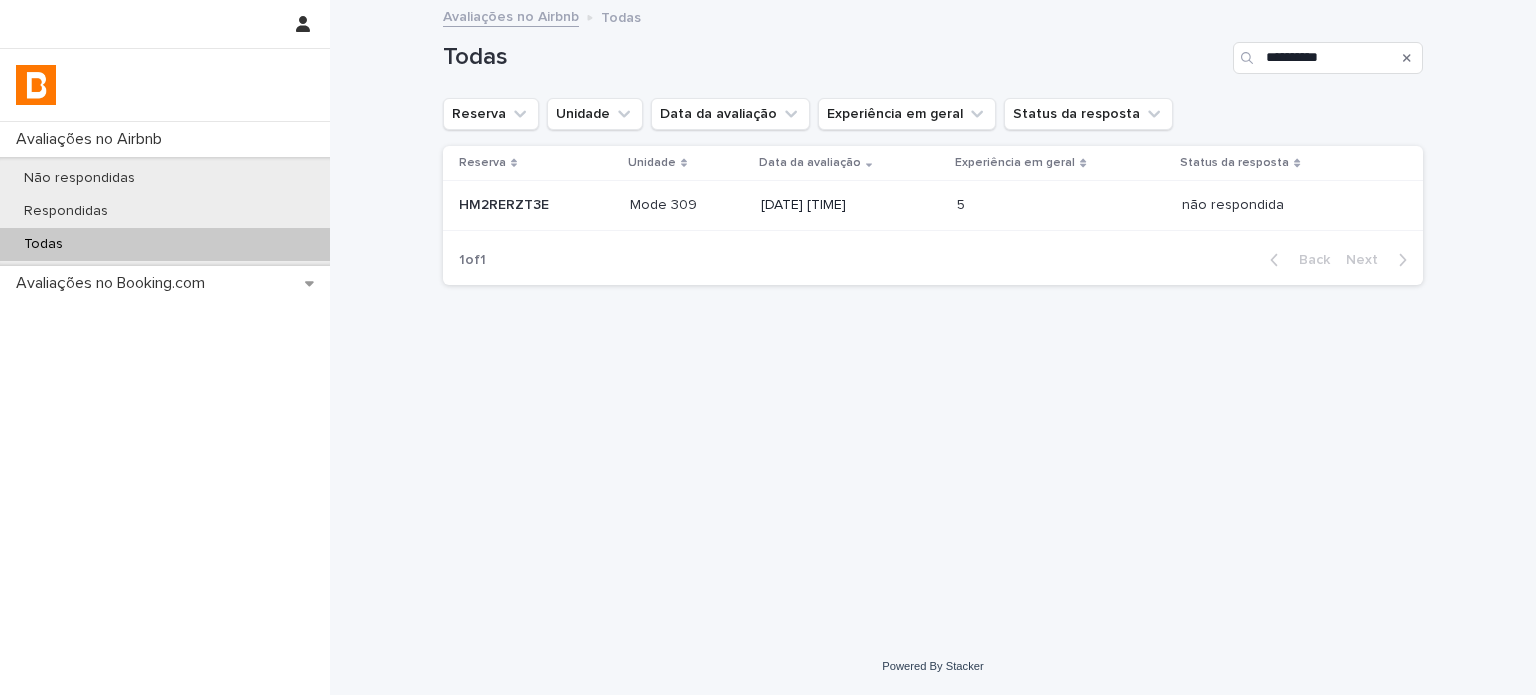 click on "[DATE] [TIME]" at bounding box center (851, 205) 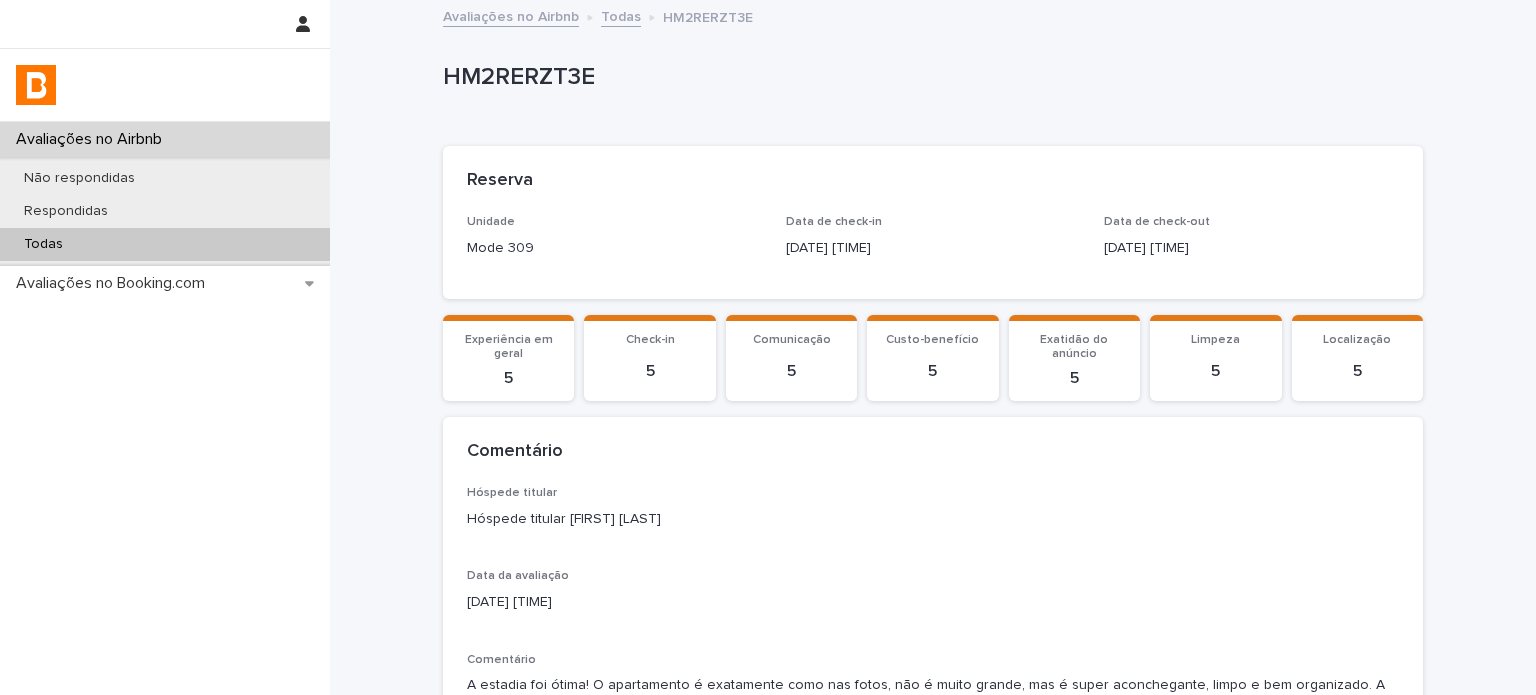 click on "Hóspede titular [FIRST] [LAST]" at bounding box center (933, 519) 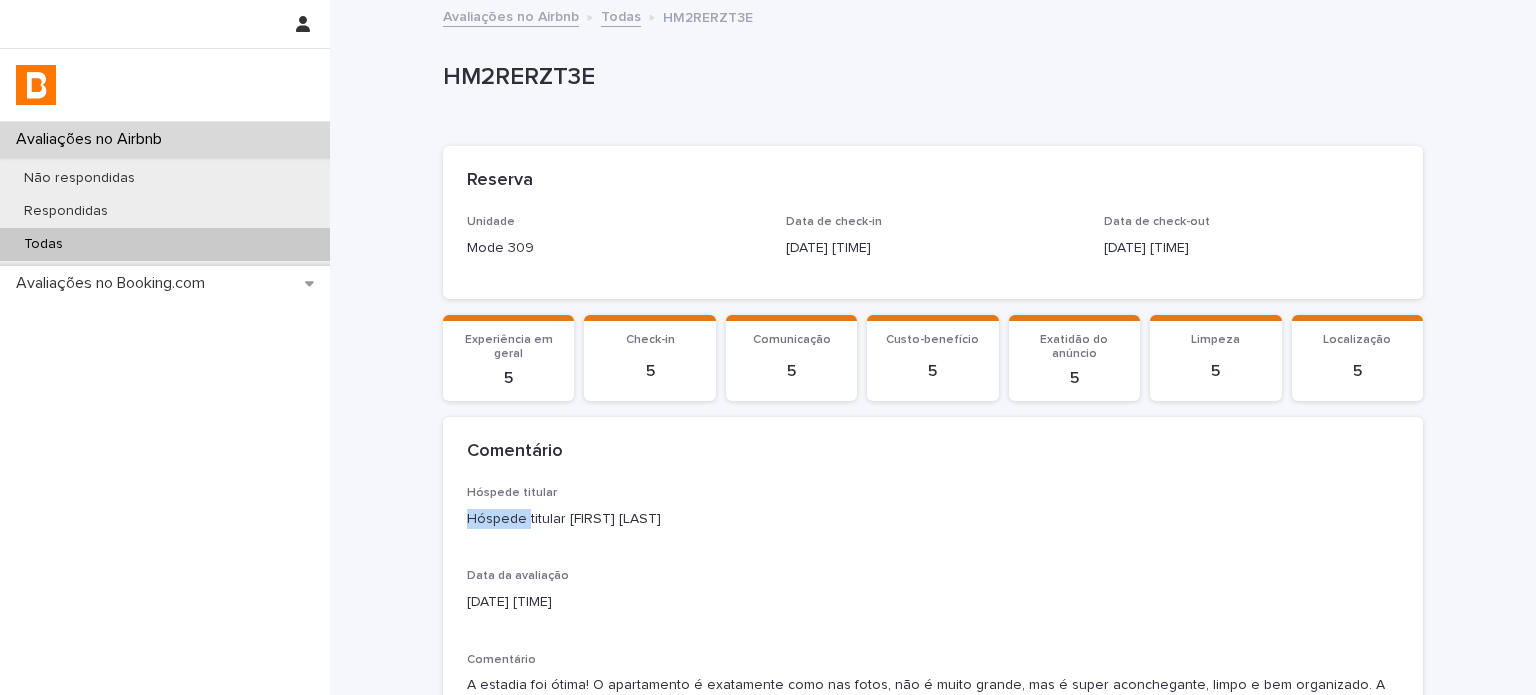 click on "Hóspede titular [FIRST] [LAST]" at bounding box center (933, 519) 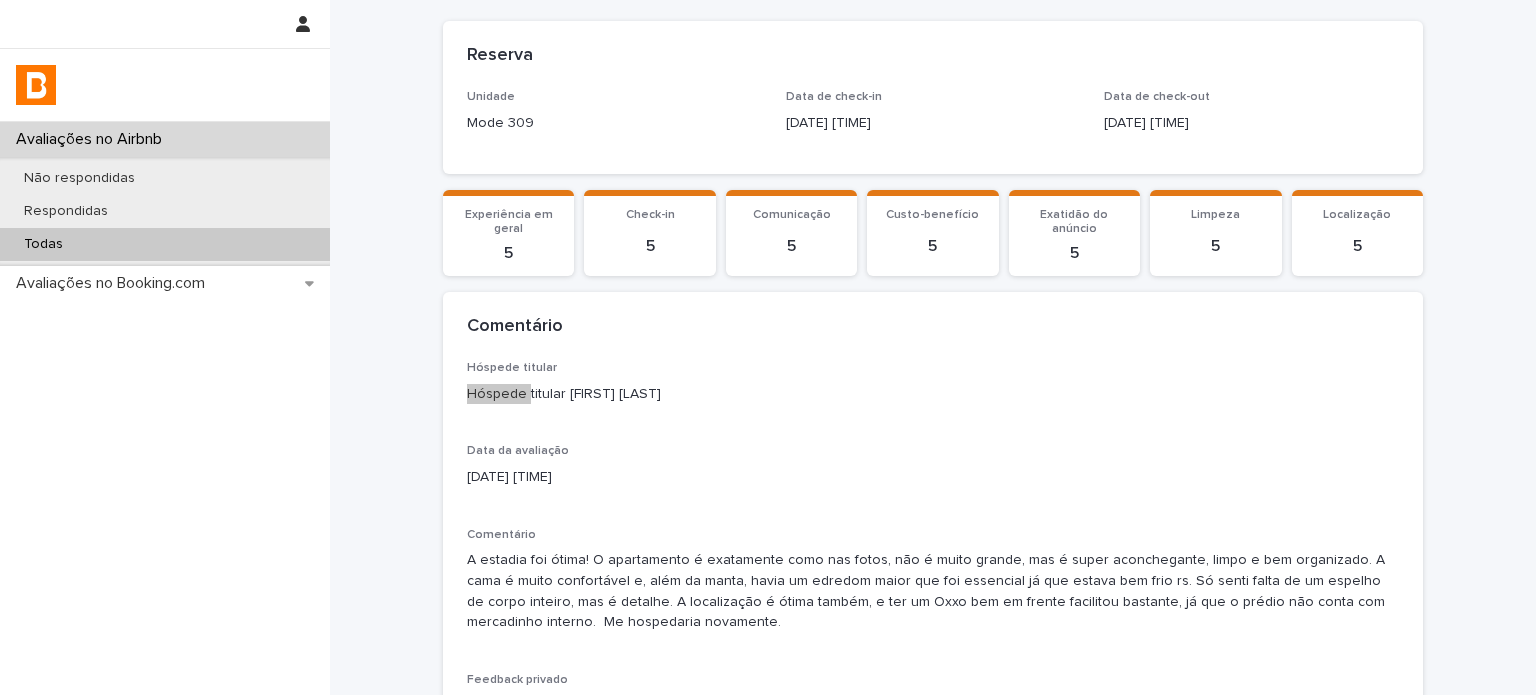 scroll, scrollTop: 300, scrollLeft: 0, axis: vertical 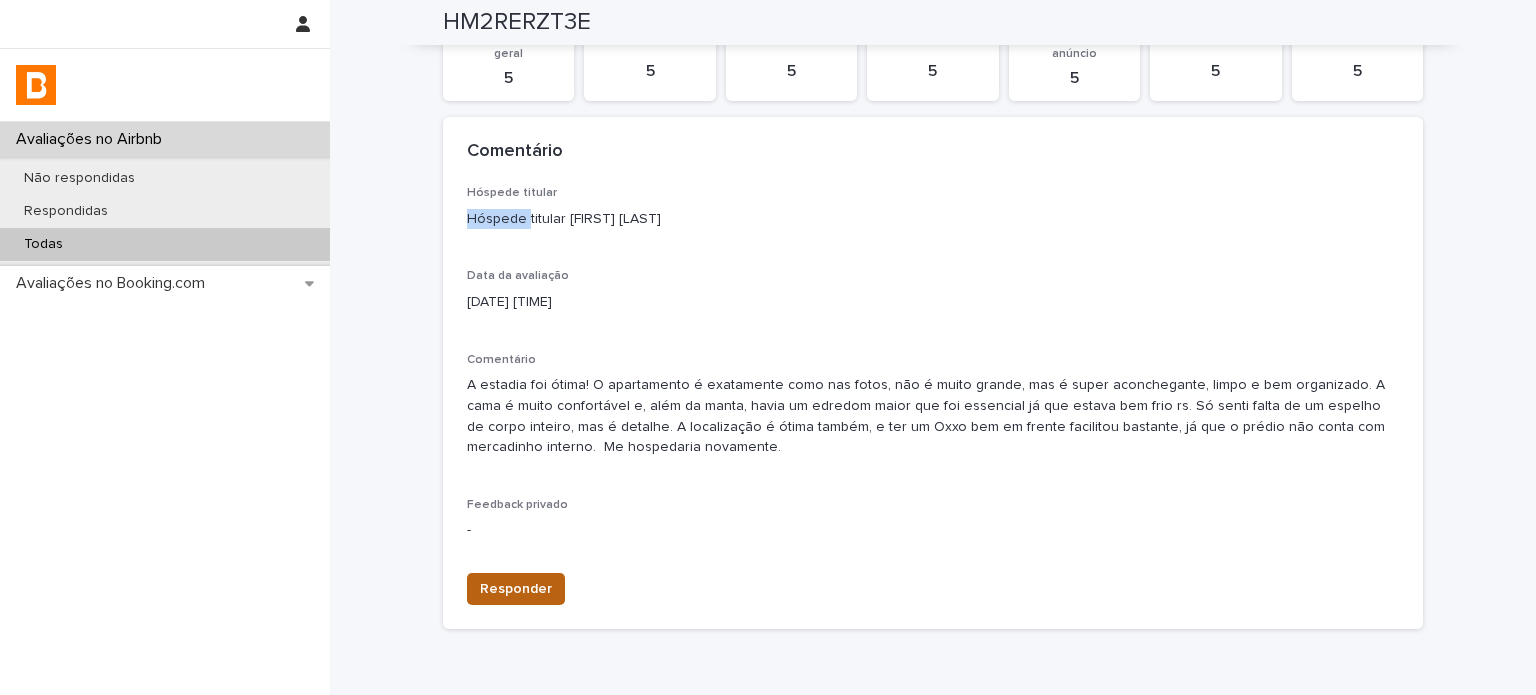 click on "Responder" at bounding box center (516, 589) 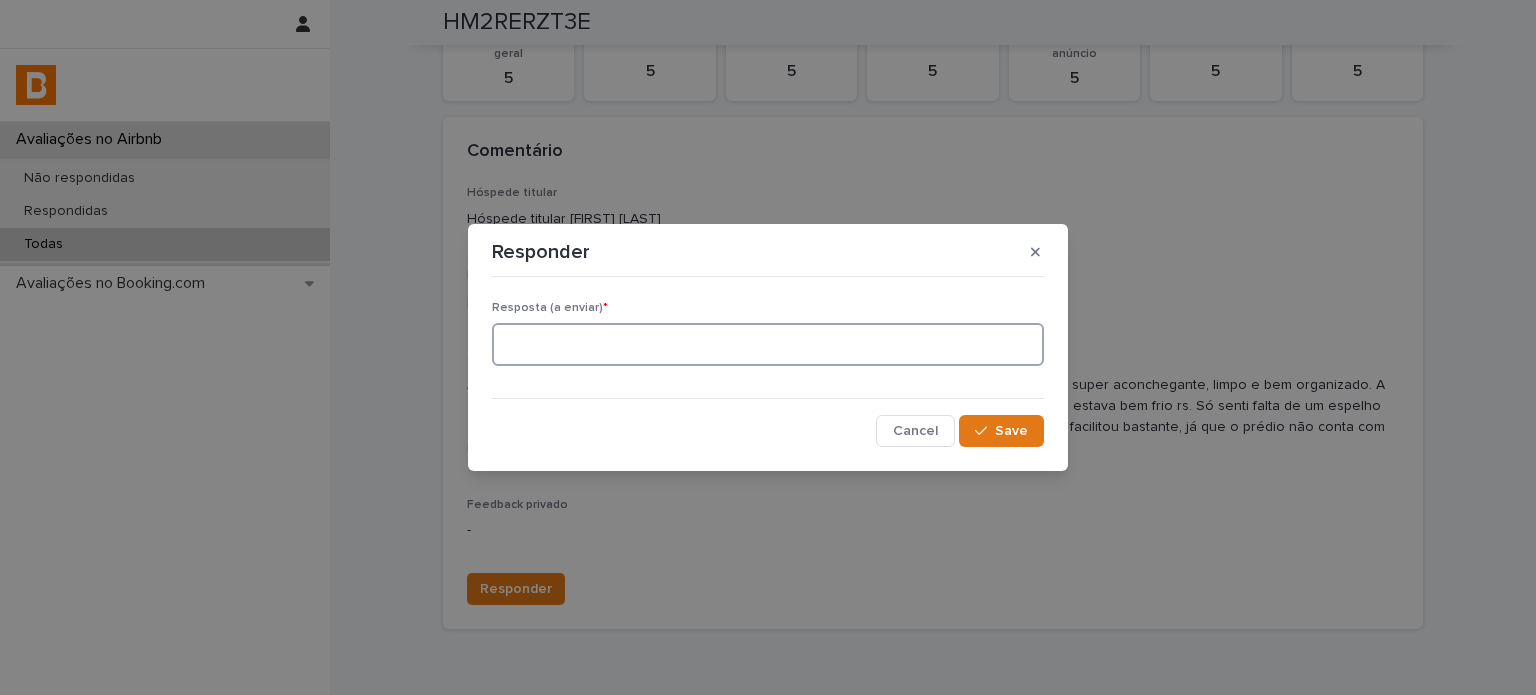 click at bounding box center [768, 344] 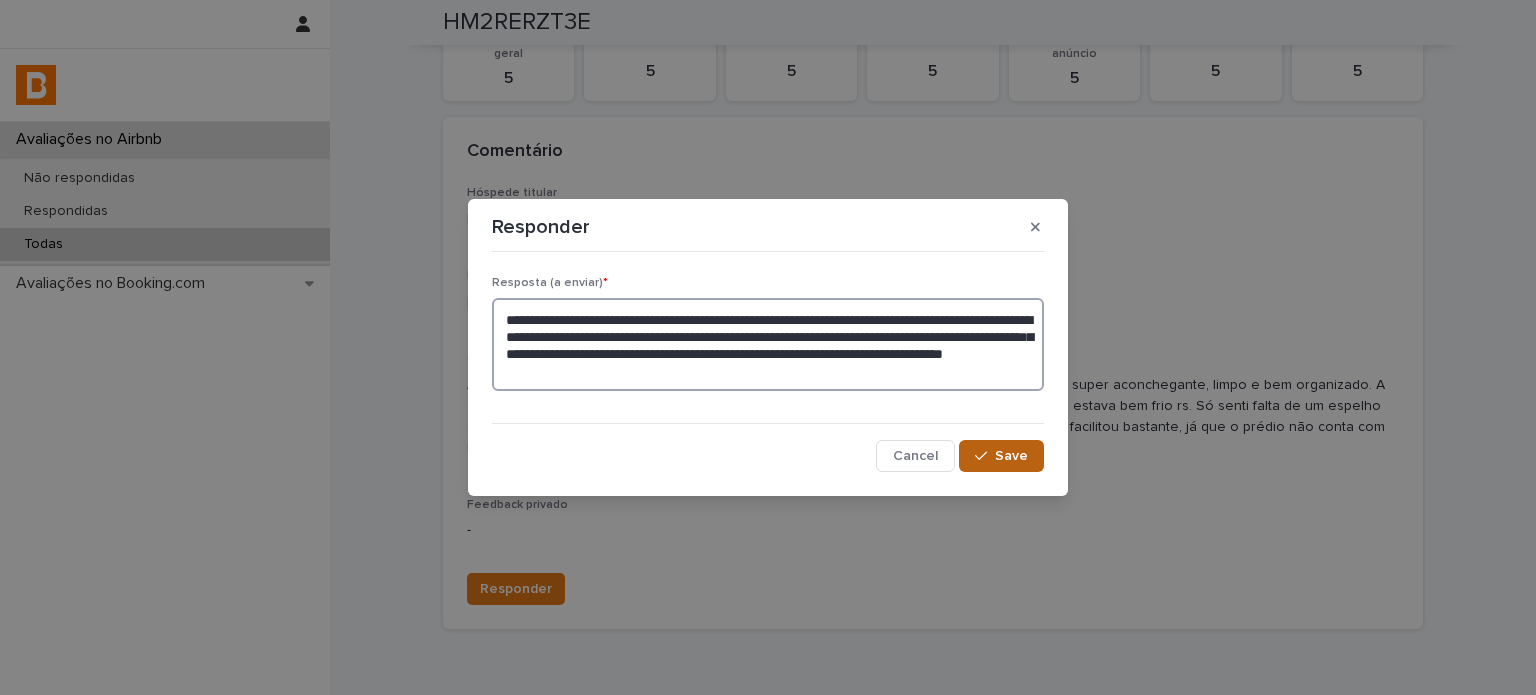 type on "**********" 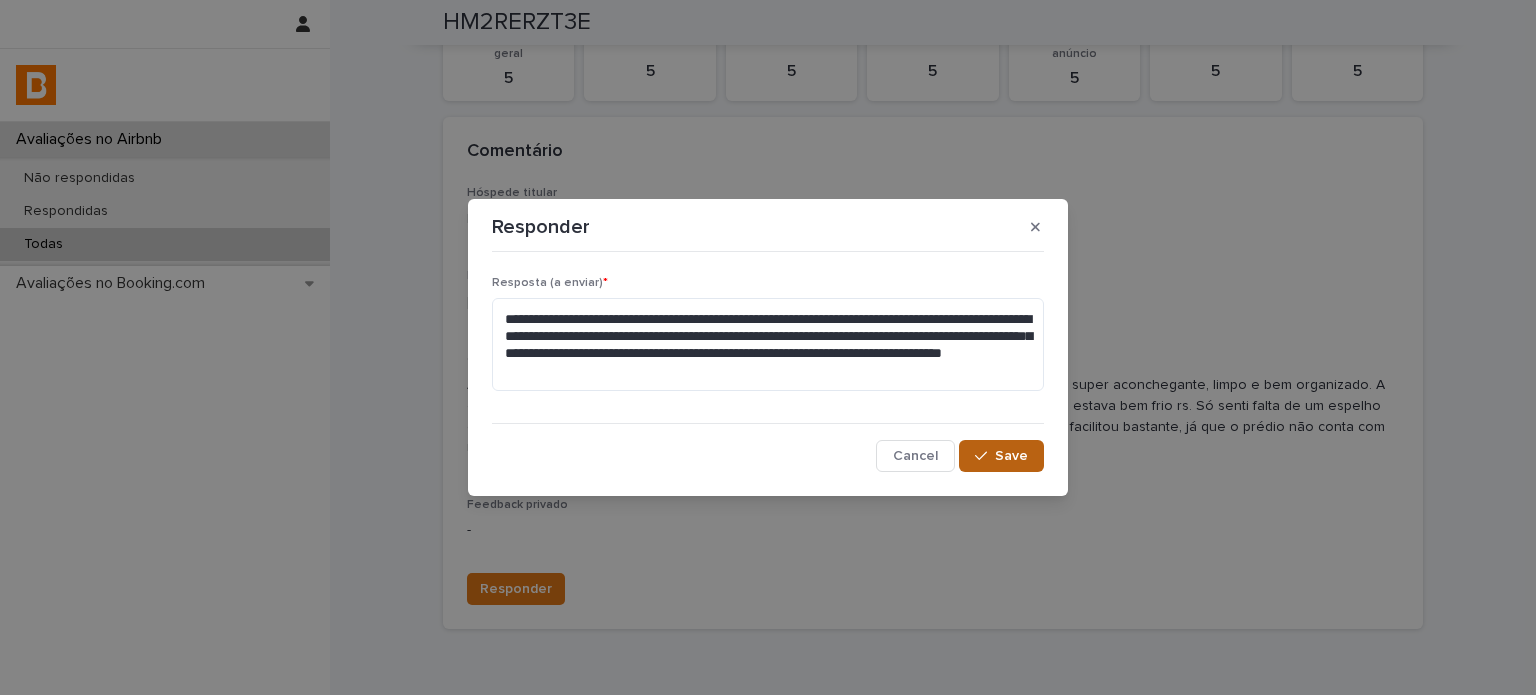 click on "Save" at bounding box center [1001, 456] 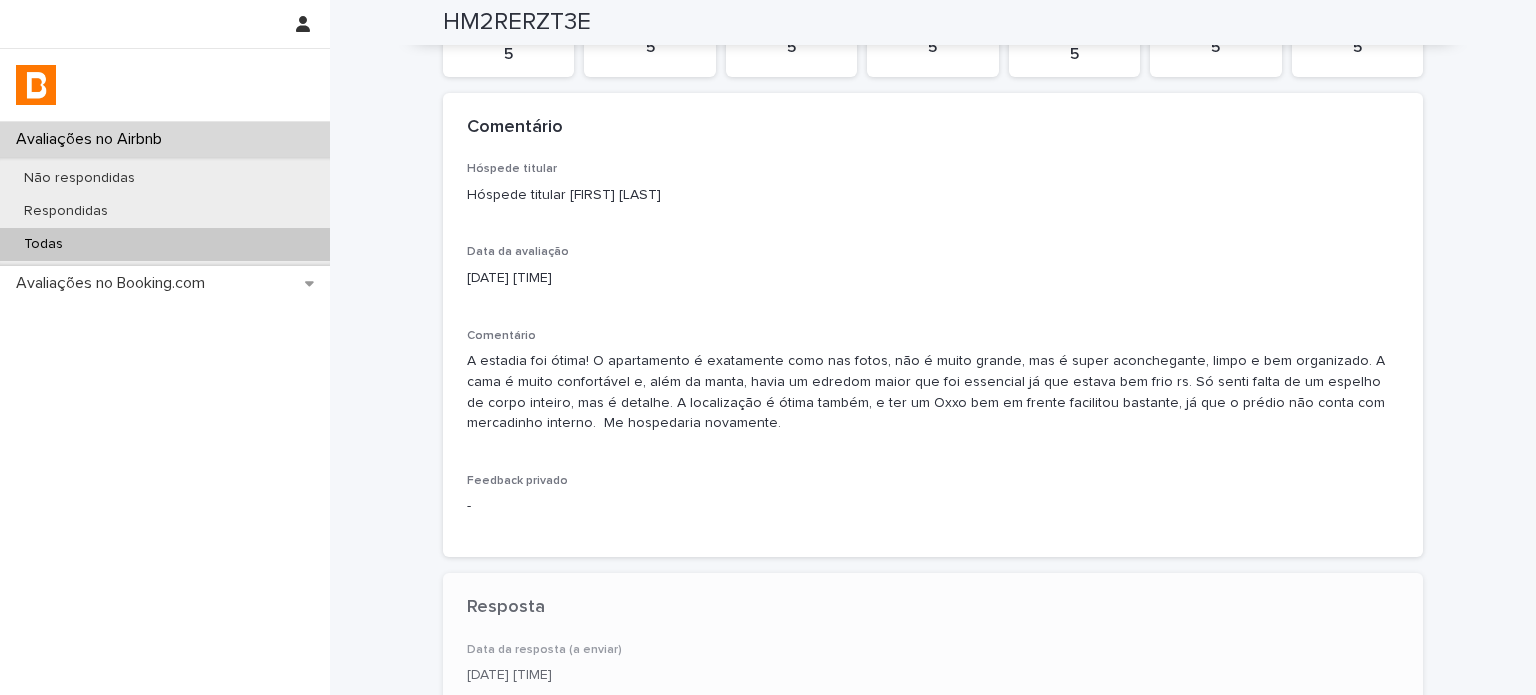 scroll, scrollTop: 423, scrollLeft: 0, axis: vertical 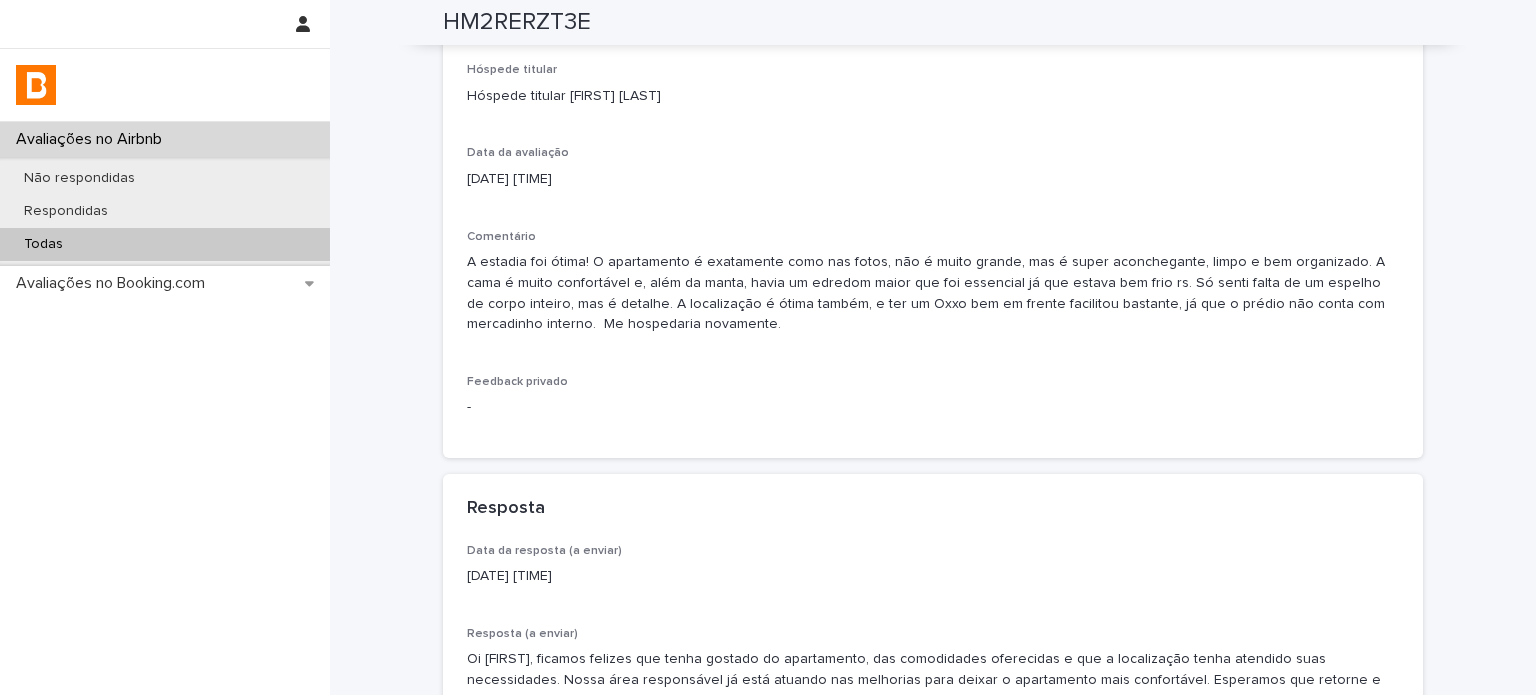 click on "Todas" at bounding box center [165, 244] 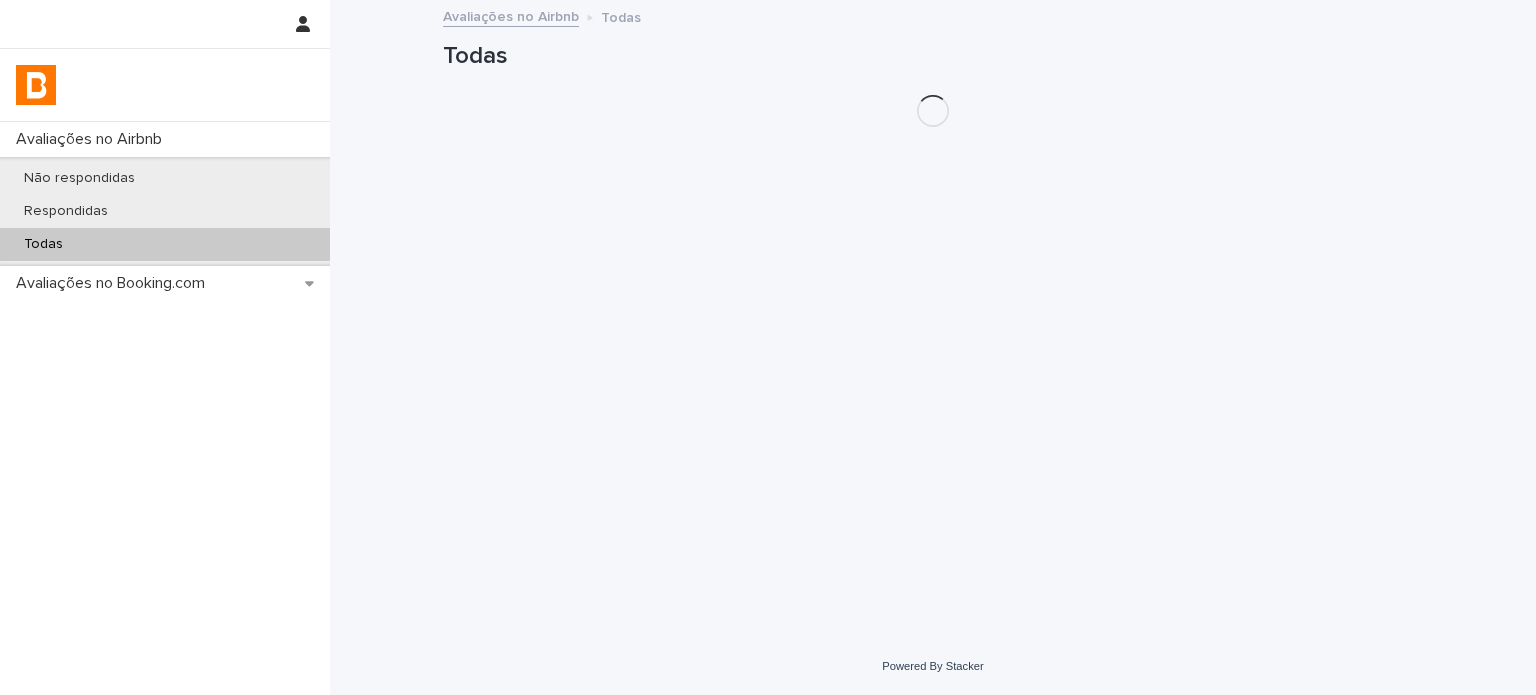 scroll, scrollTop: 0, scrollLeft: 0, axis: both 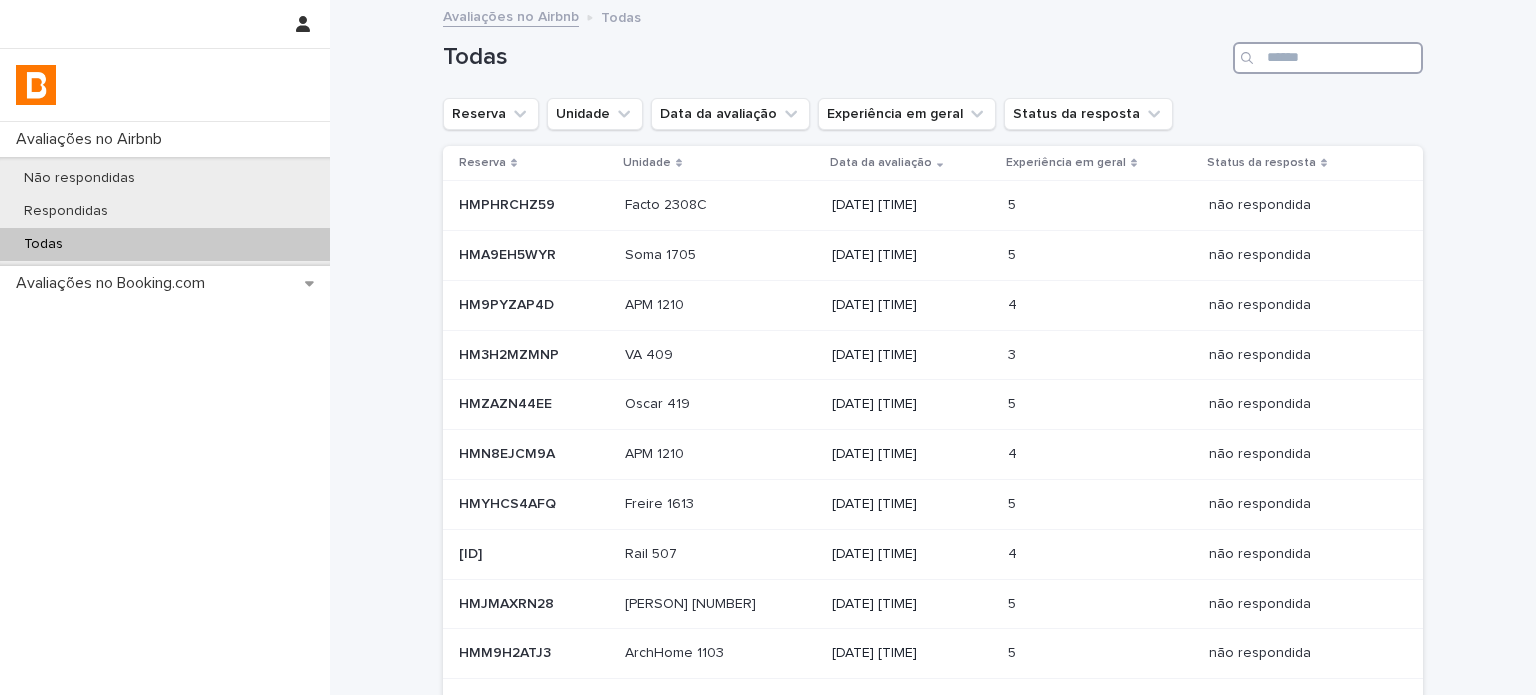 click at bounding box center (1328, 58) 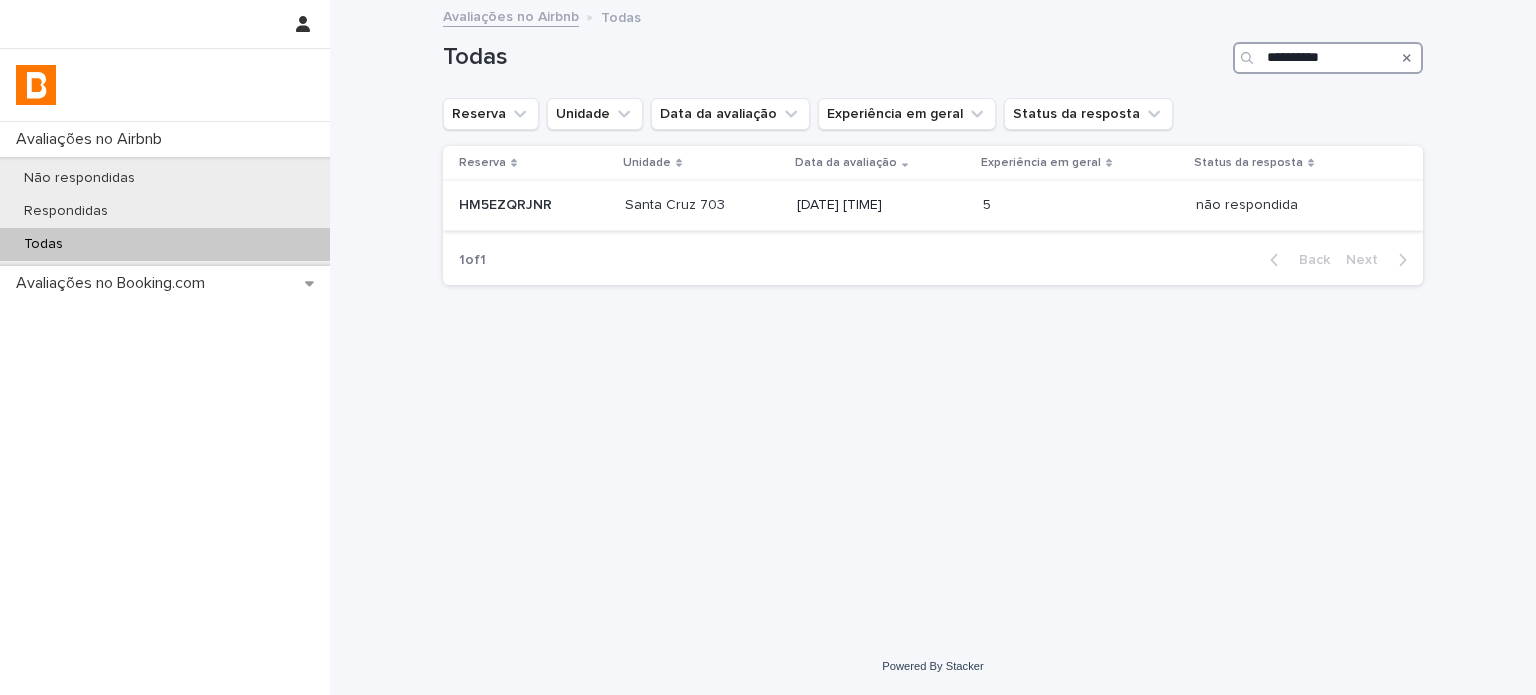 type on "**********" 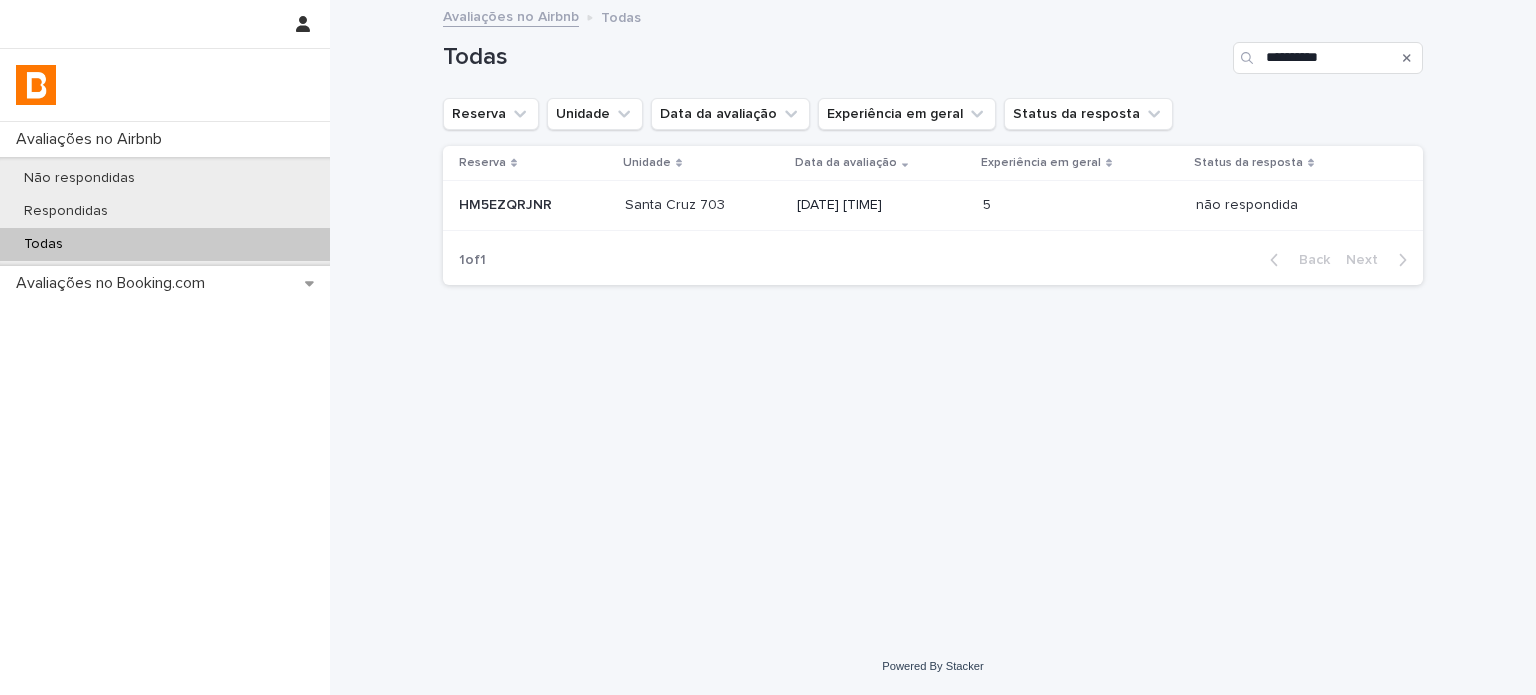 click at bounding box center [1033, 205] 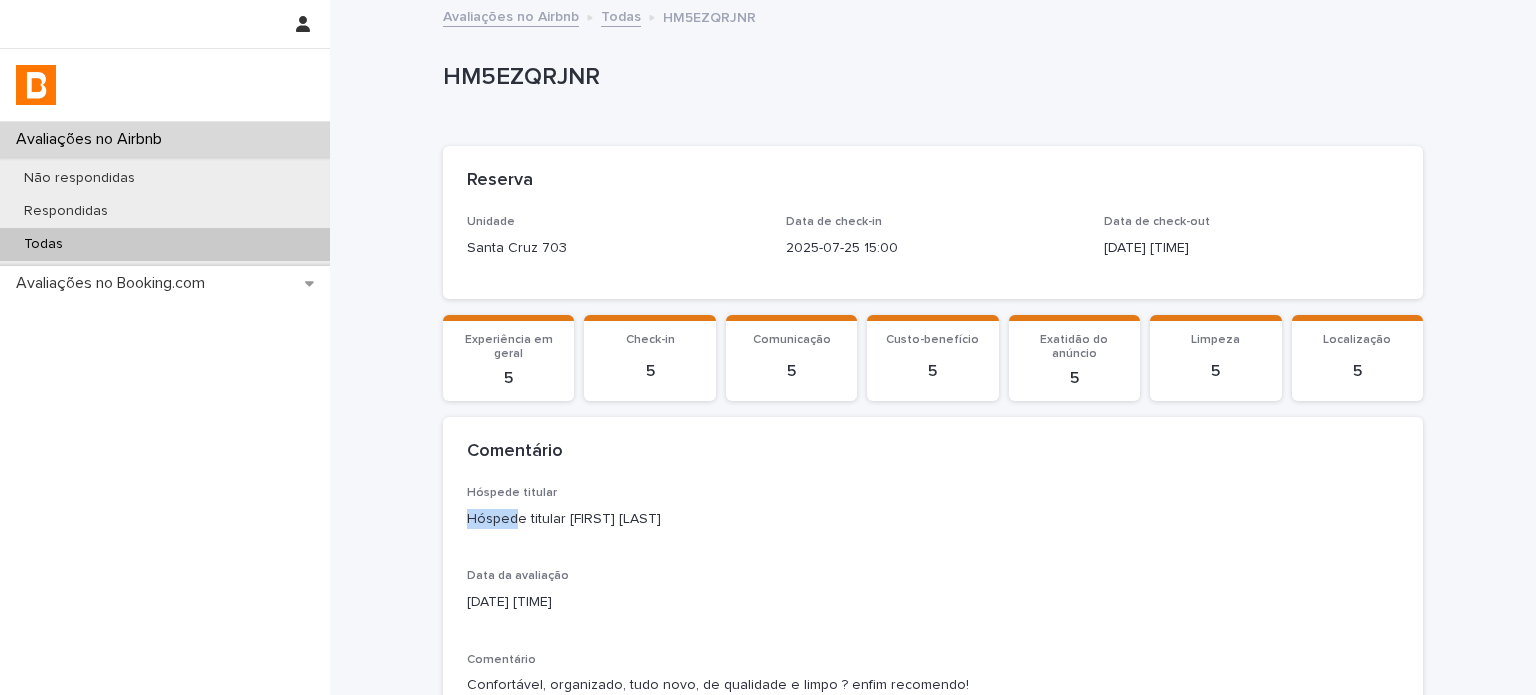 drag, startPoint x: 501, startPoint y: 520, endPoint x: 391, endPoint y: 519, distance: 110.00455 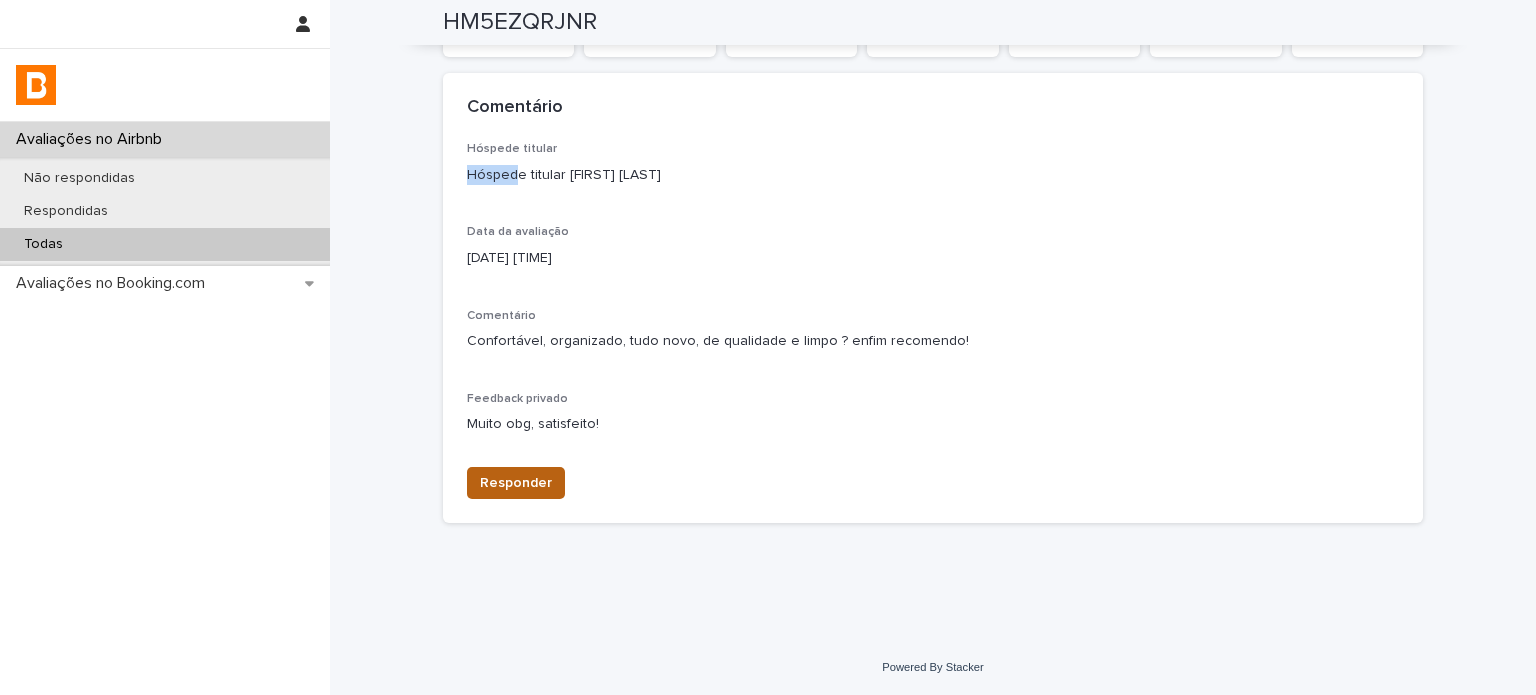 click on "Responder" at bounding box center (516, 483) 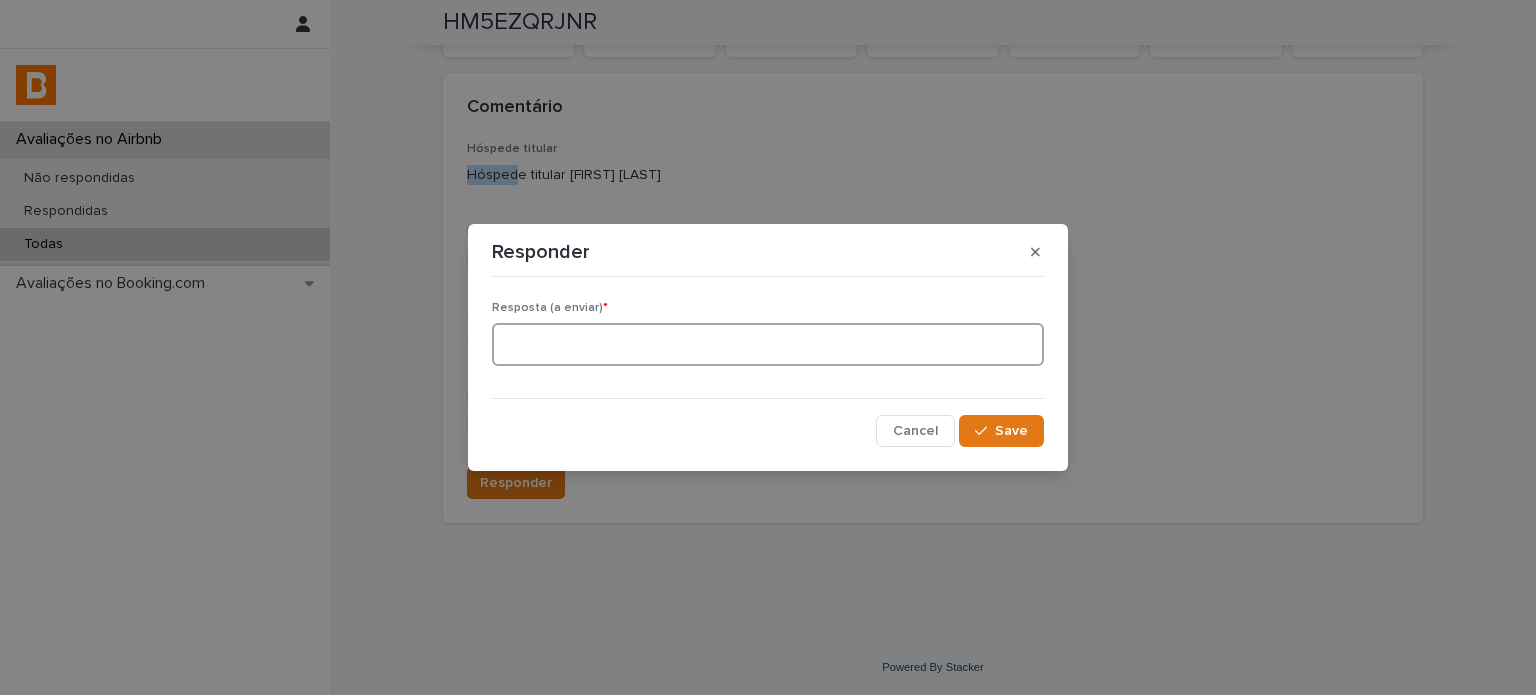 click at bounding box center [768, 344] 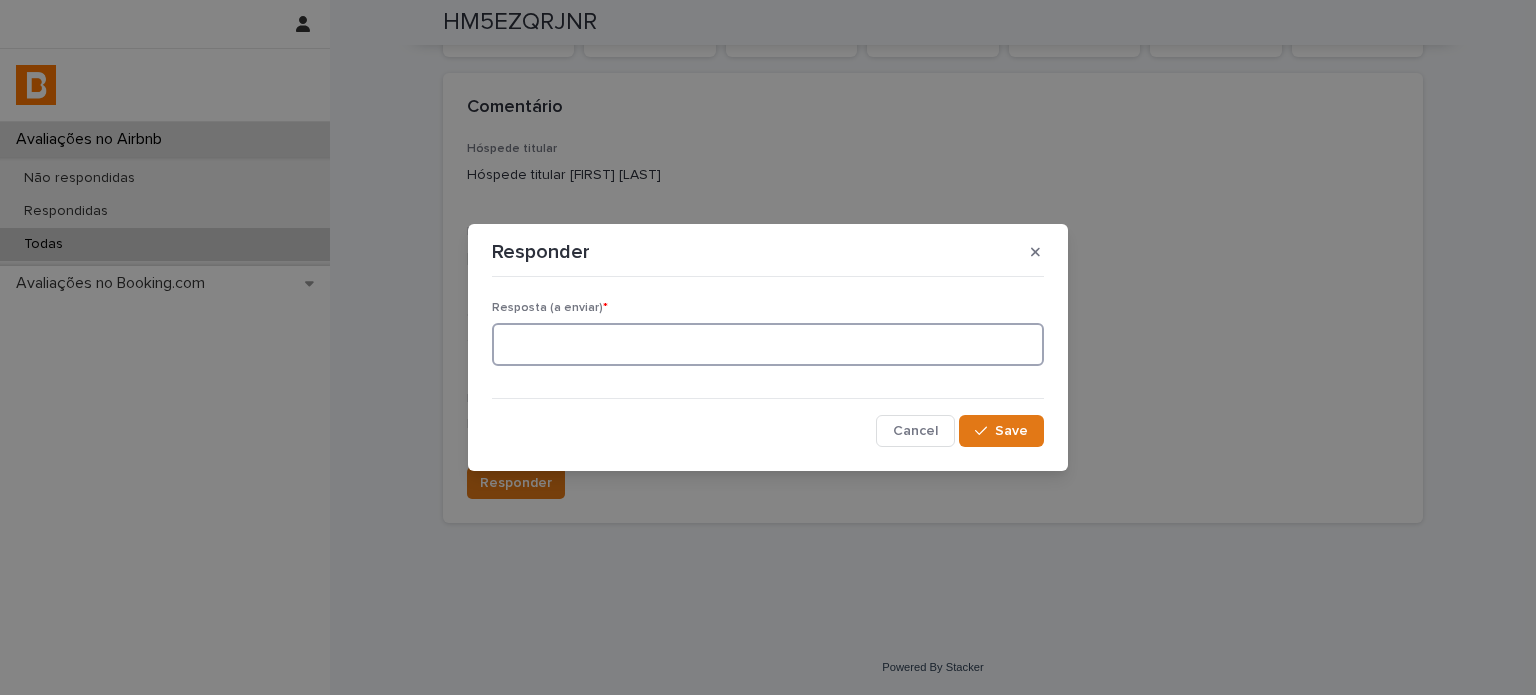 paste on "**********" 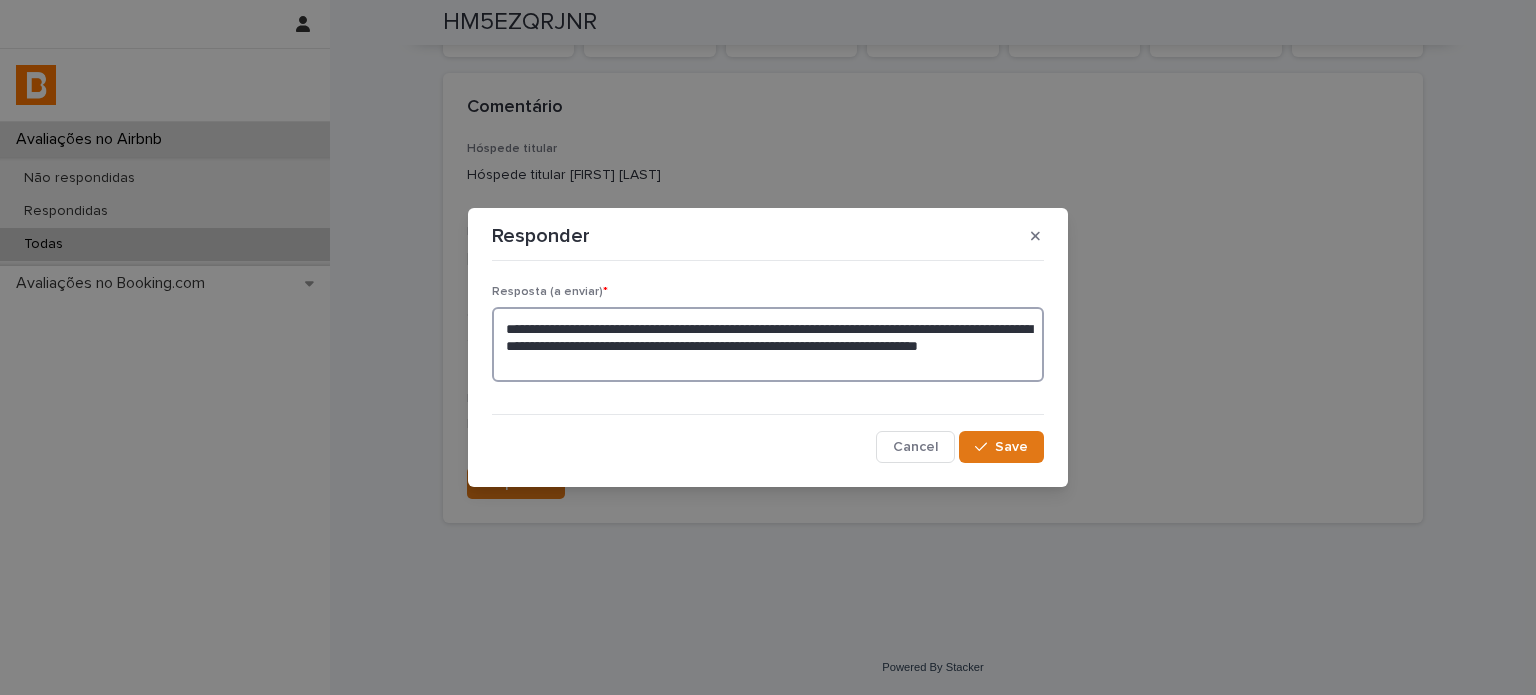 type on "**********" 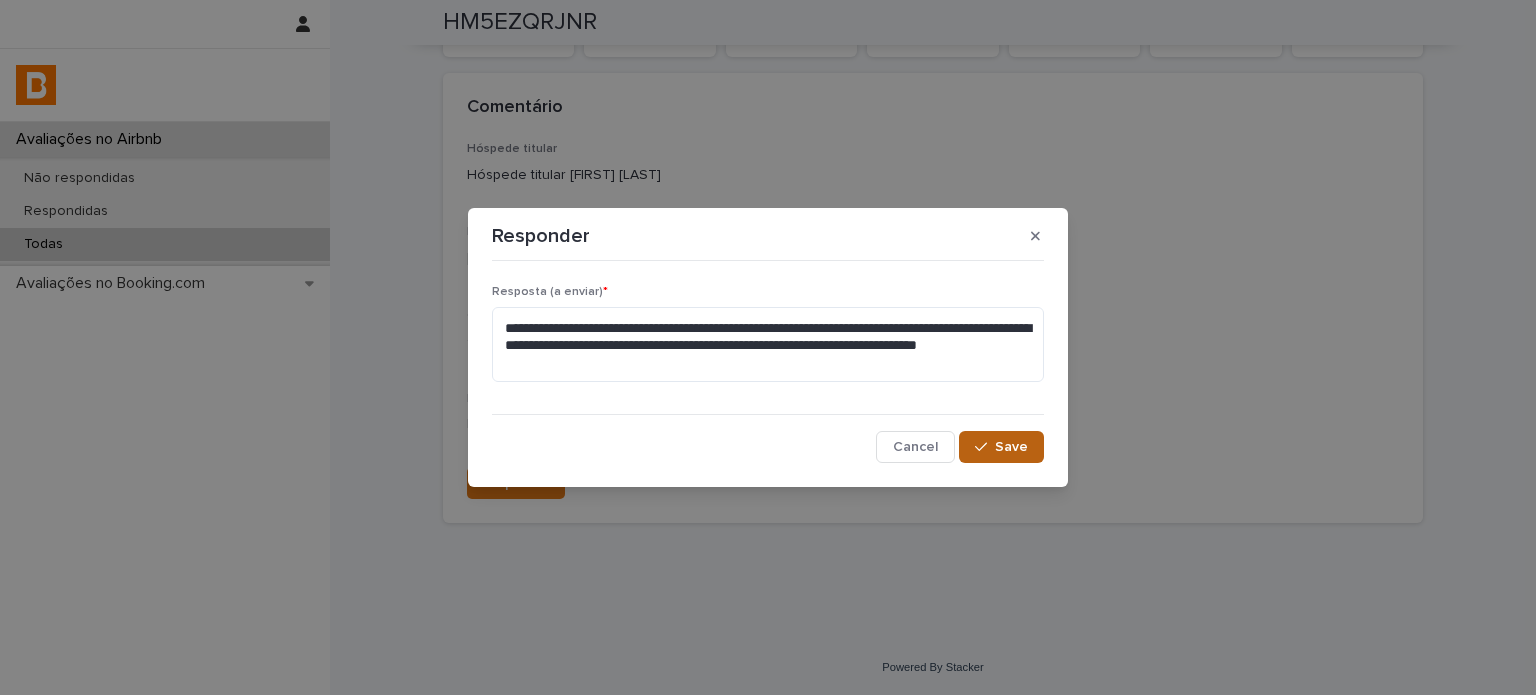 click on "Save" at bounding box center [1011, 447] 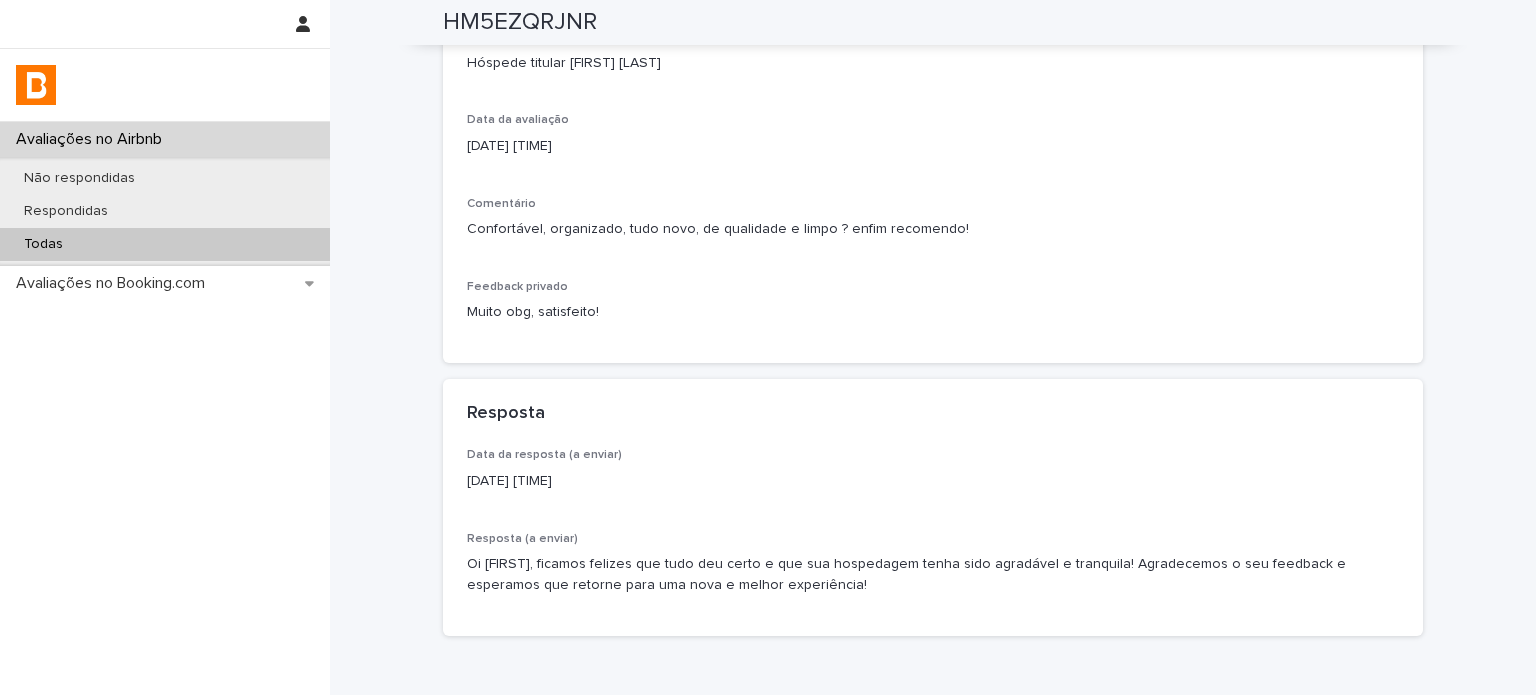 scroll, scrollTop: 456, scrollLeft: 0, axis: vertical 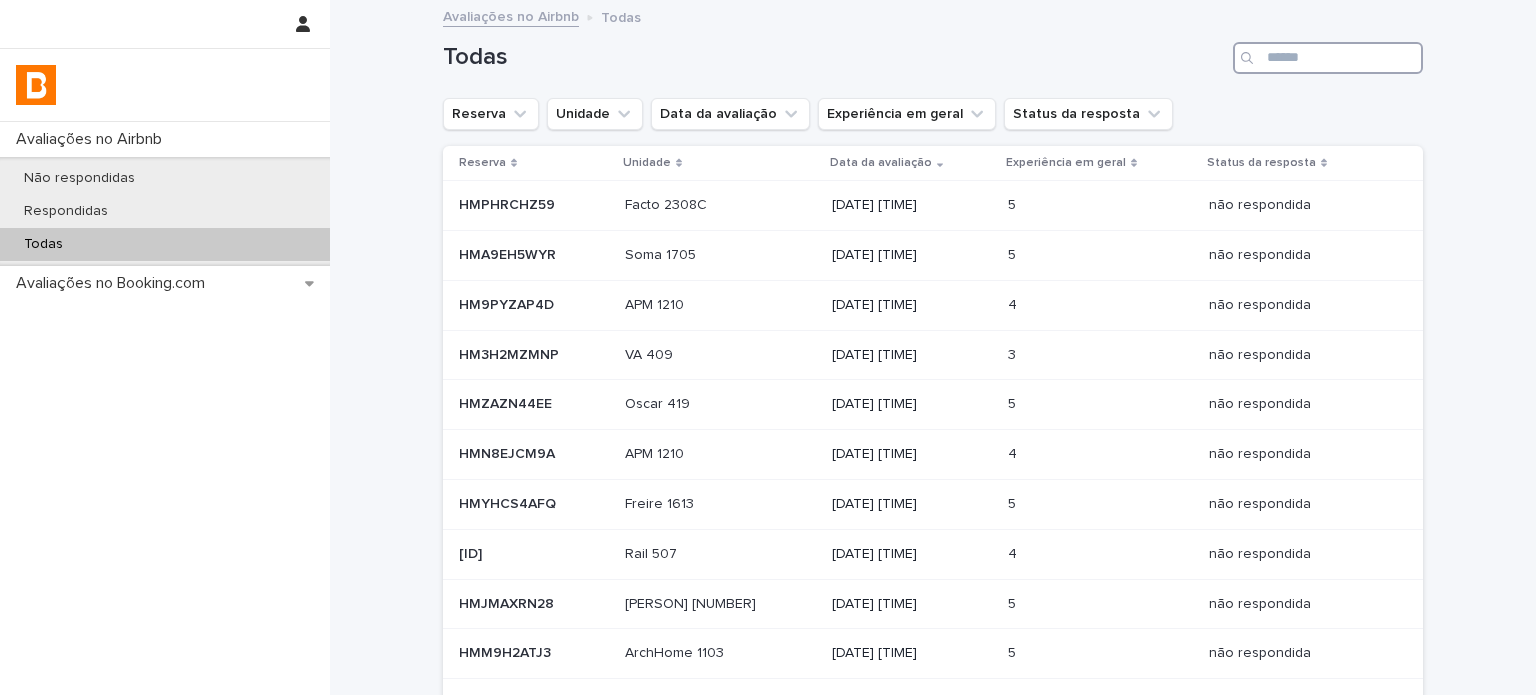 click at bounding box center (1328, 58) 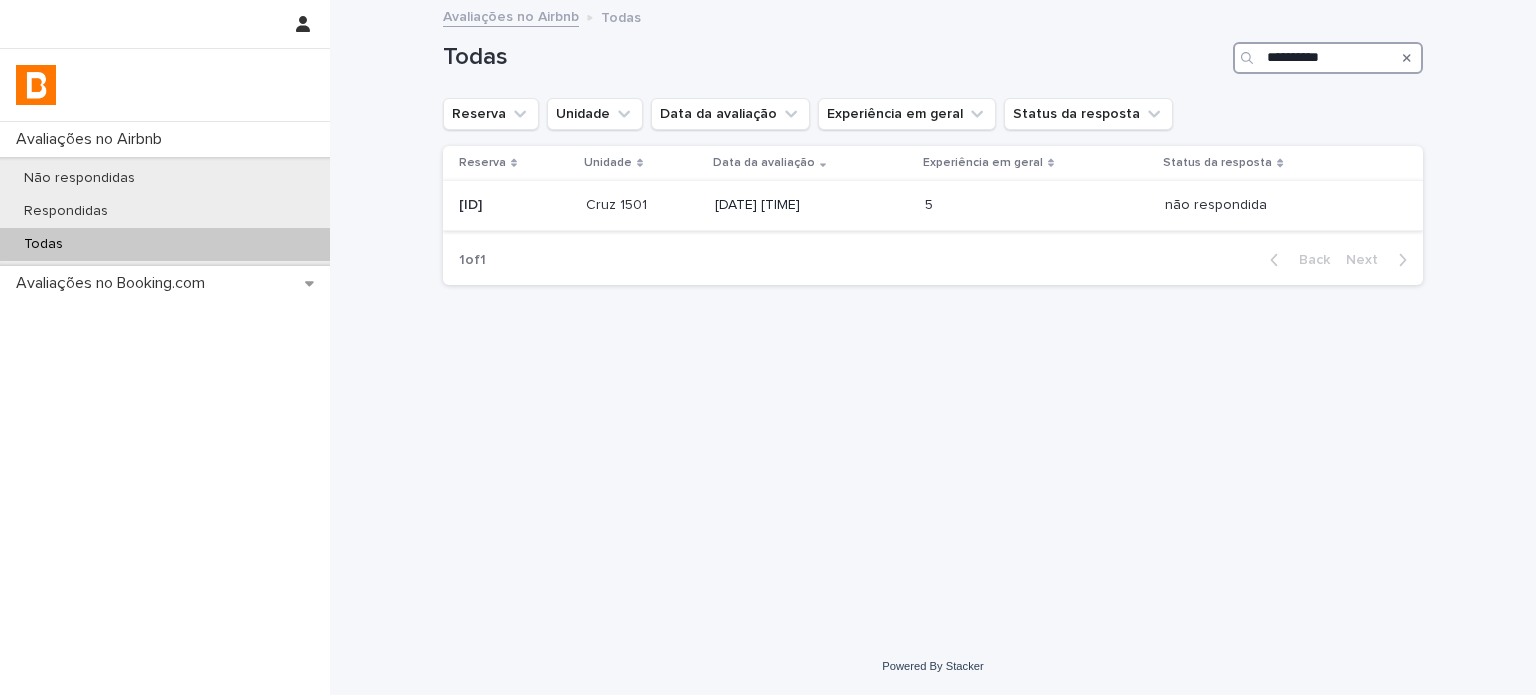 type on "**********" 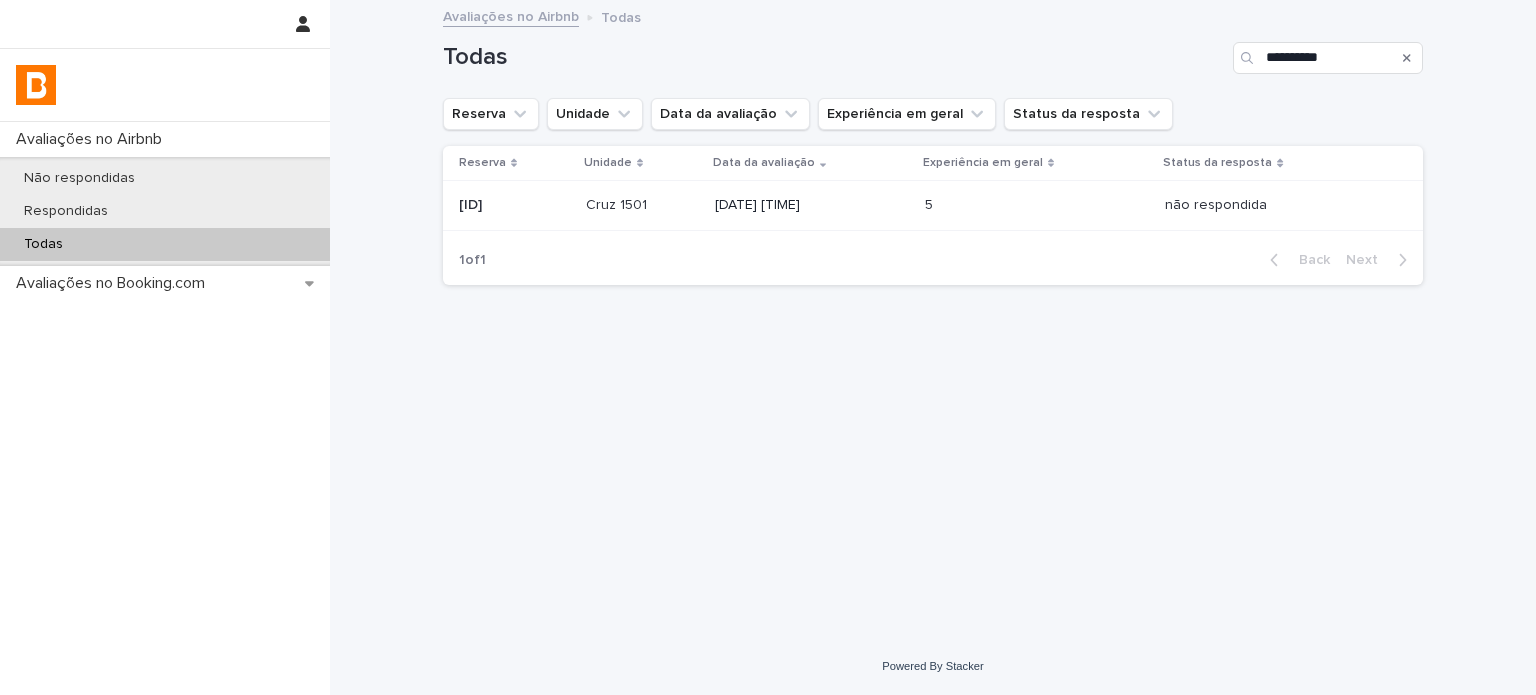 click on "5 5" at bounding box center (1037, 205) 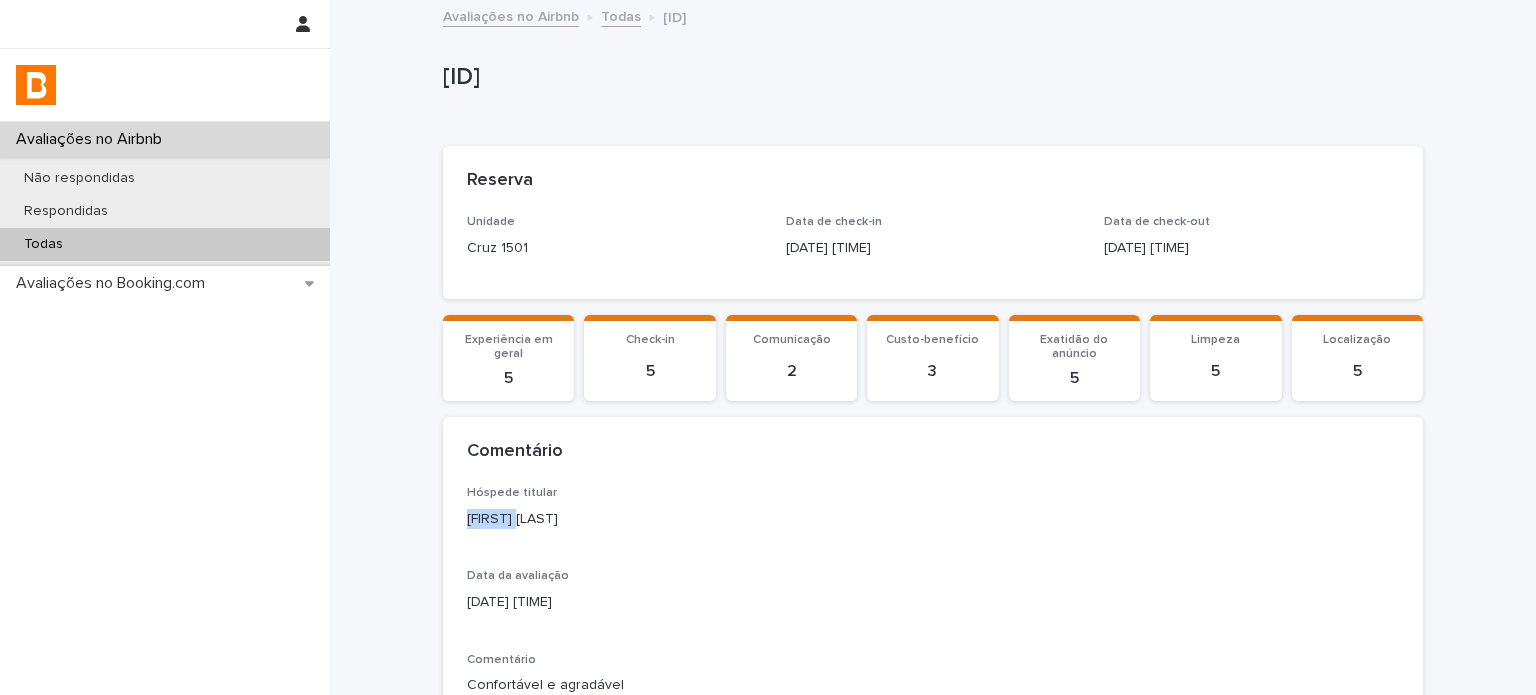 drag, startPoint x: 514, startPoint y: 520, endPoint x: 362, endPoint y: 525, distance: 152.08221 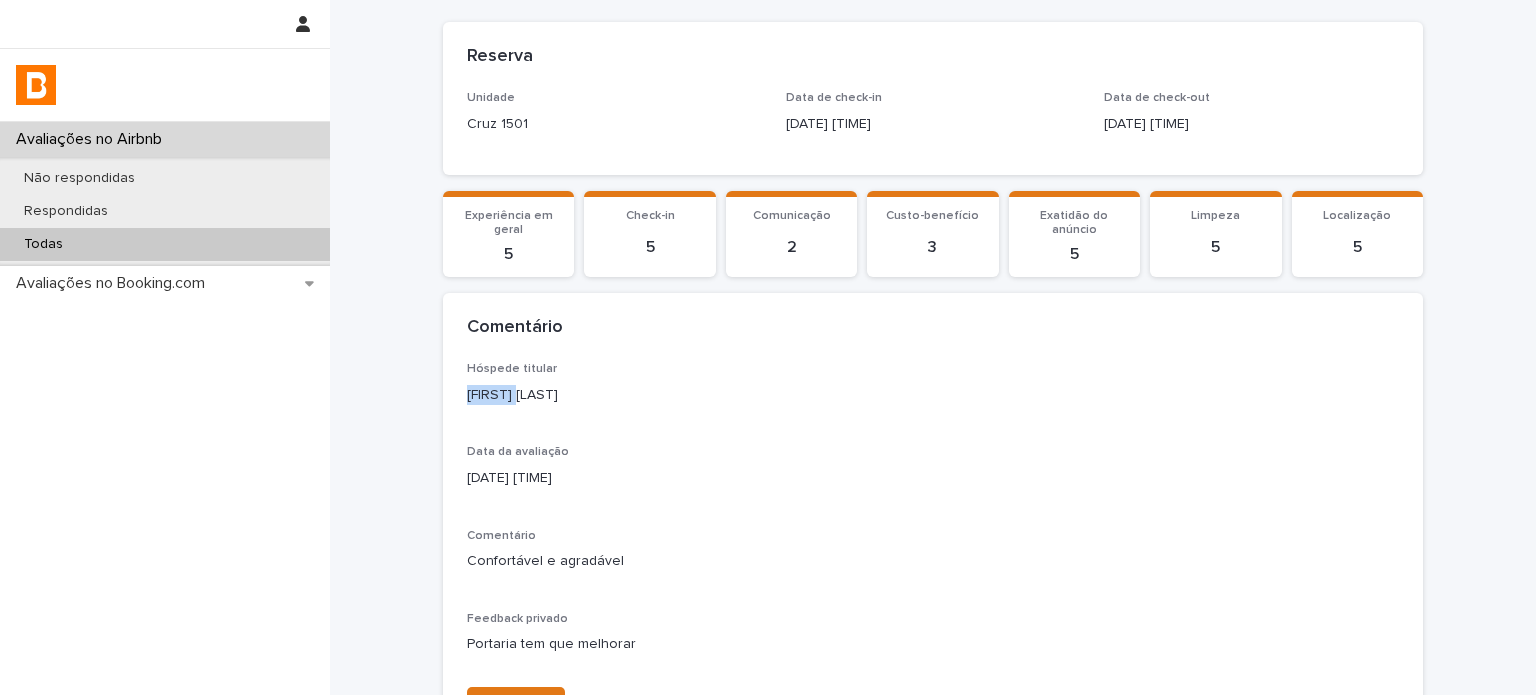 scroll, scrollTop: 344, scrollLeft: 0, axis: vertical 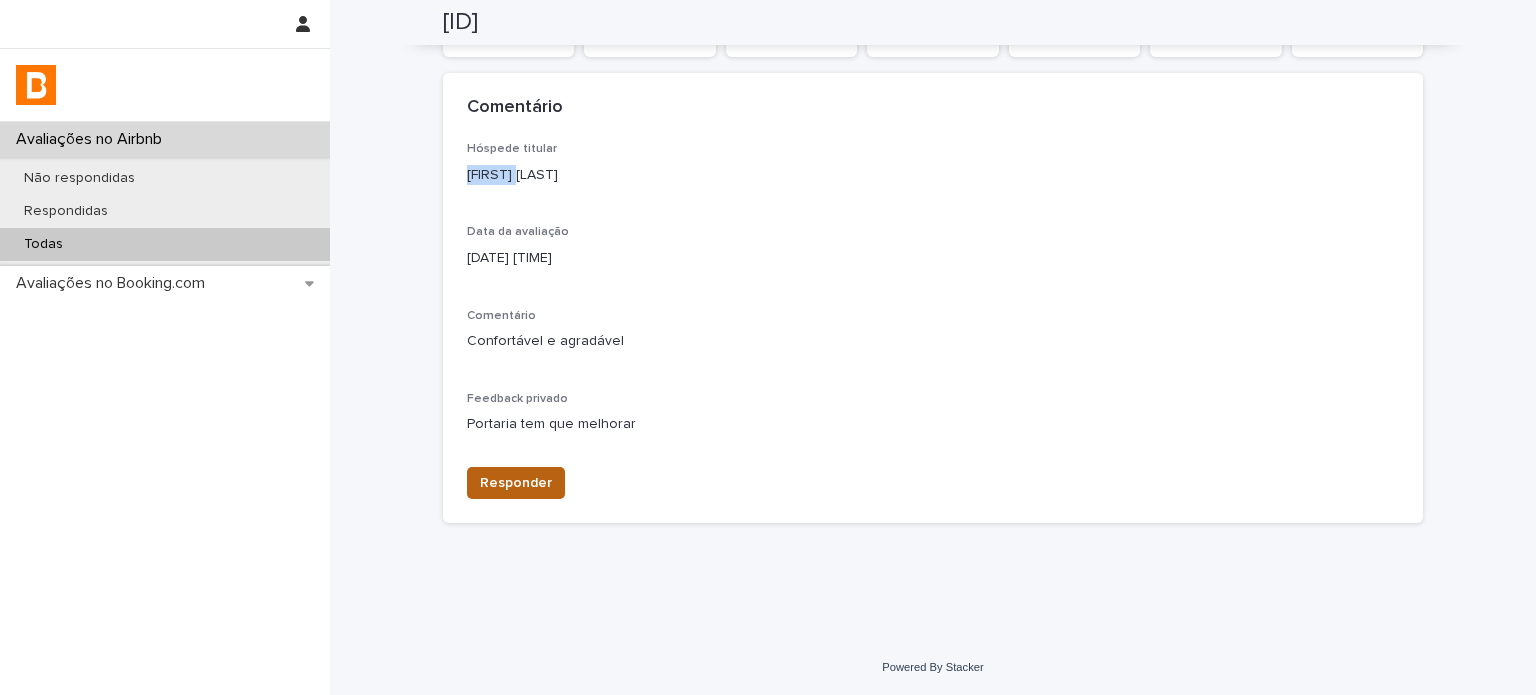 click on "Responder" at bounding box center [516, 483] 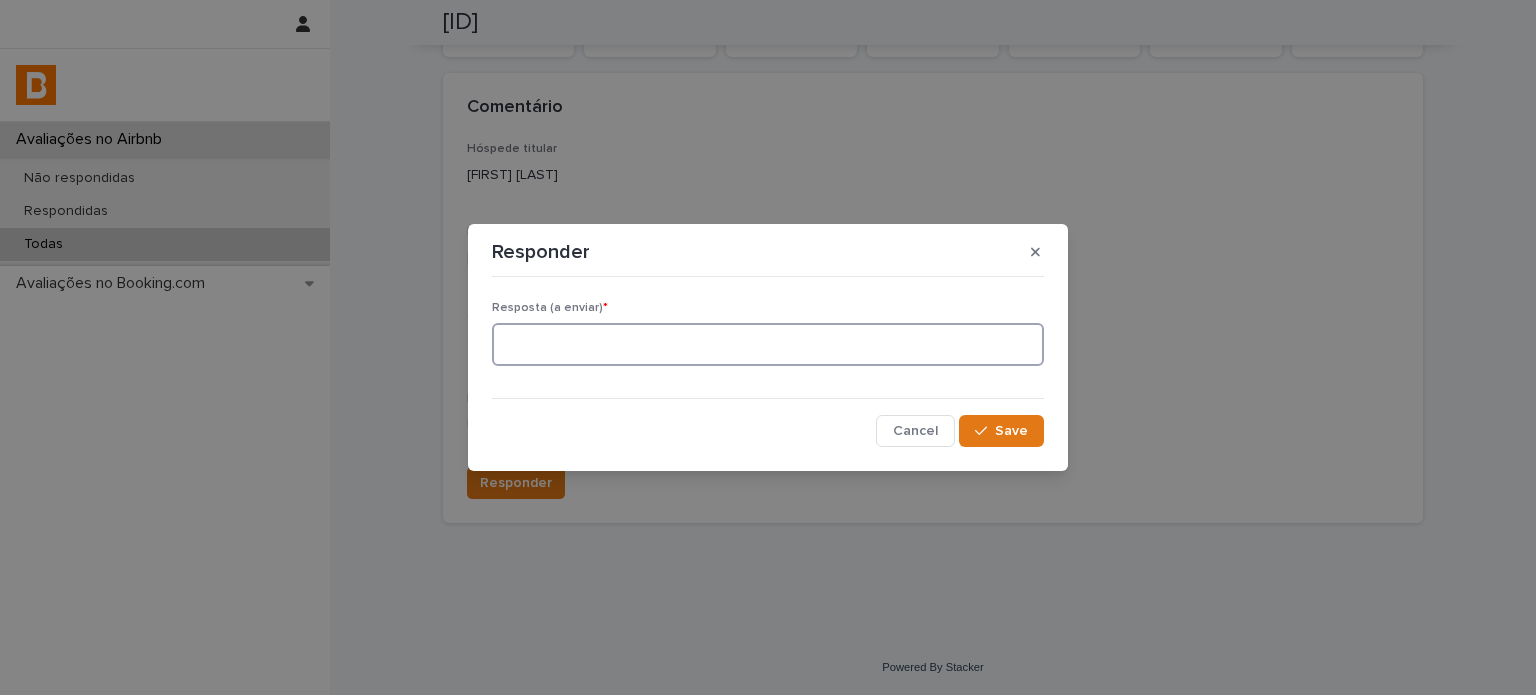 click at bounding box center [768, 344] 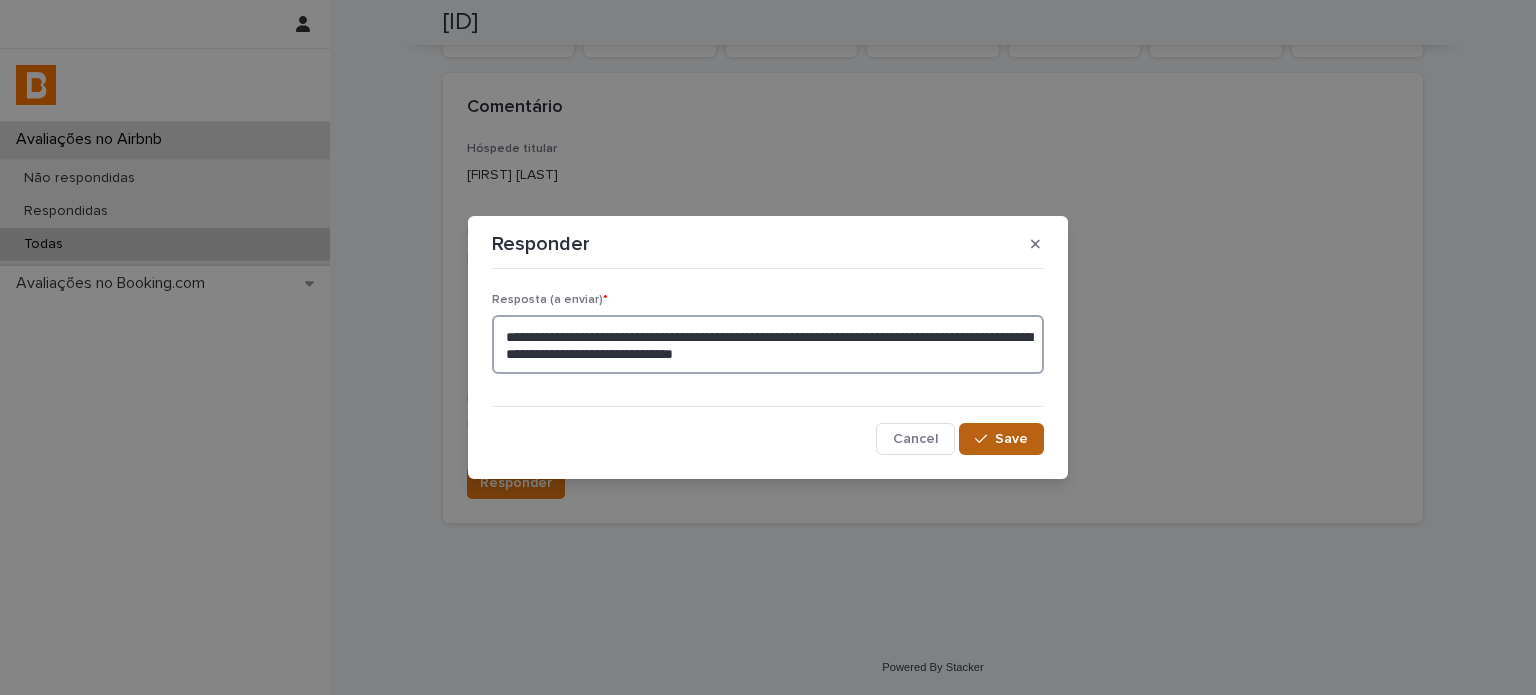 type on "**********" 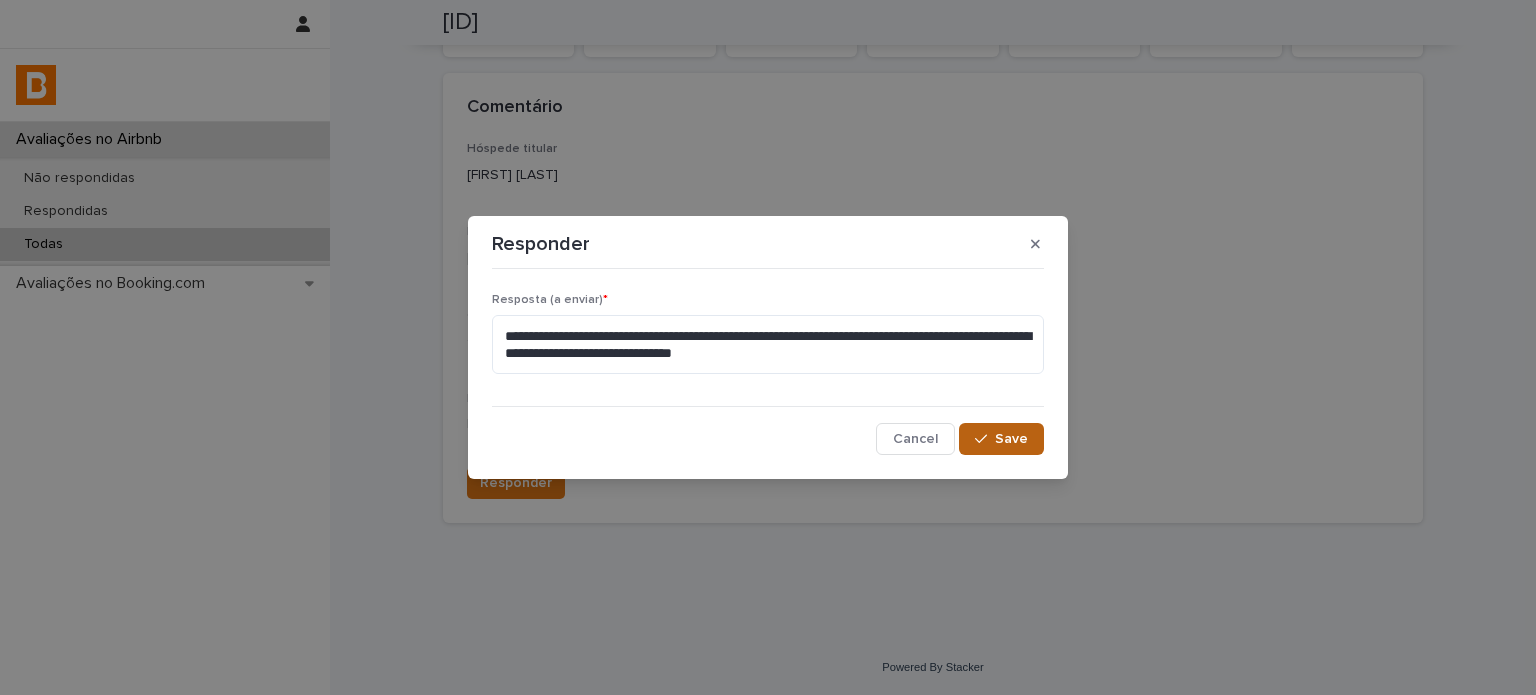click on "Save" at bounding box center (1011, 439) 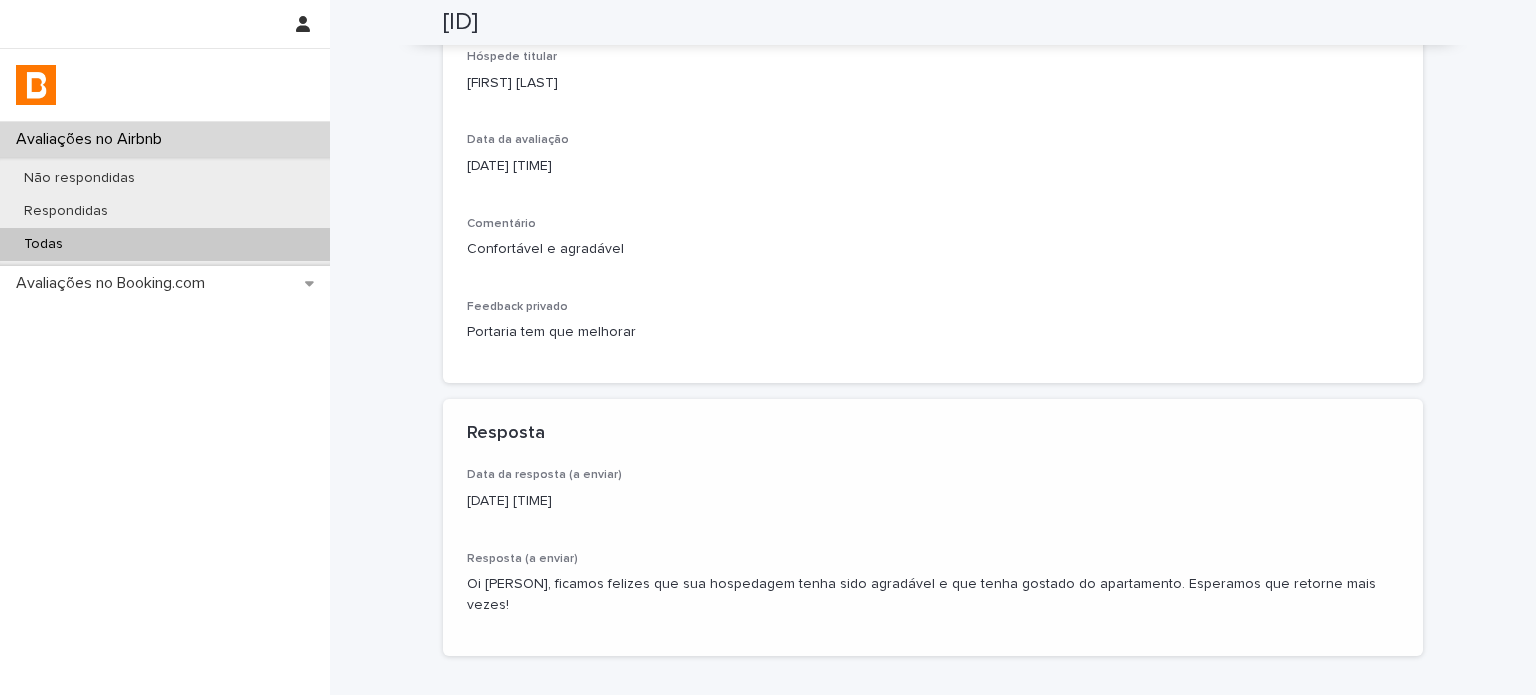 scroll, scrollTop: 446, scrollLeft: 0, axis: vertical 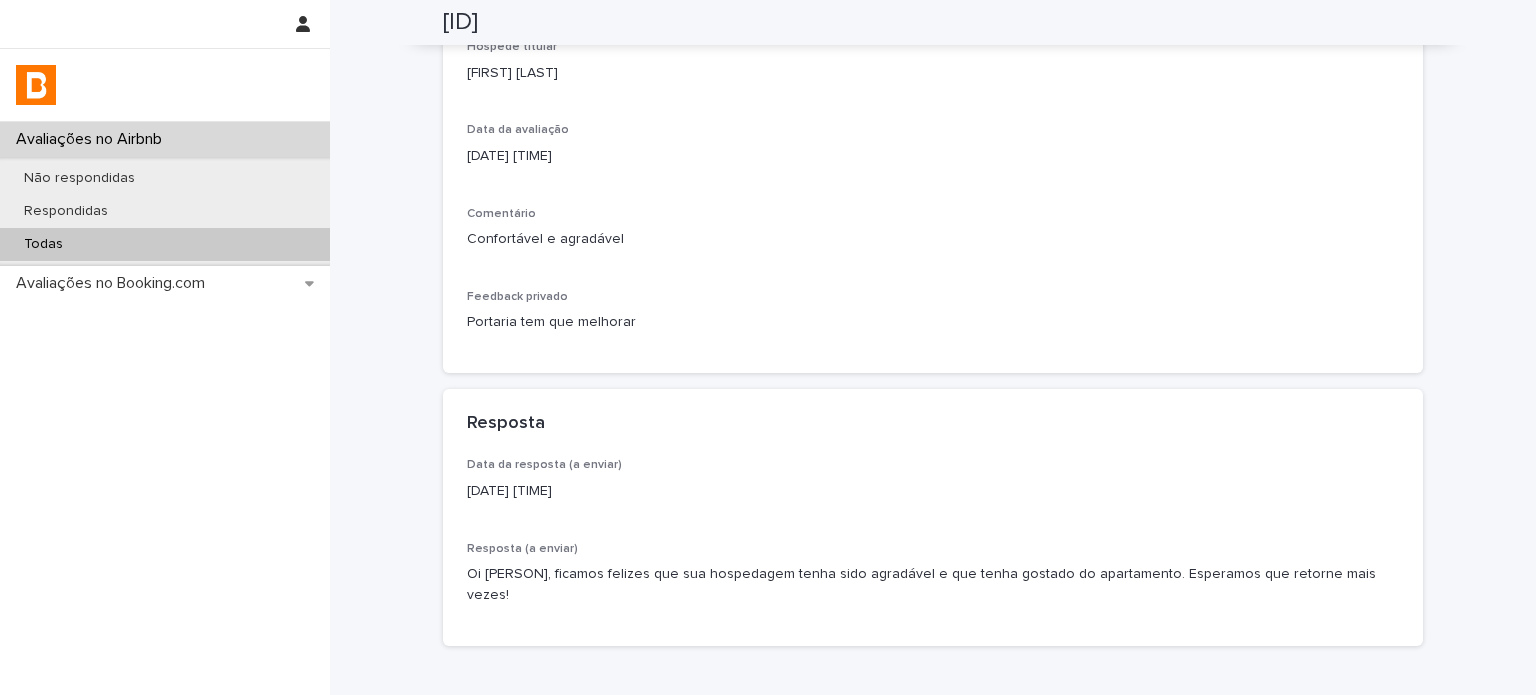 click on "Todas" at bounding box center [165, 244] 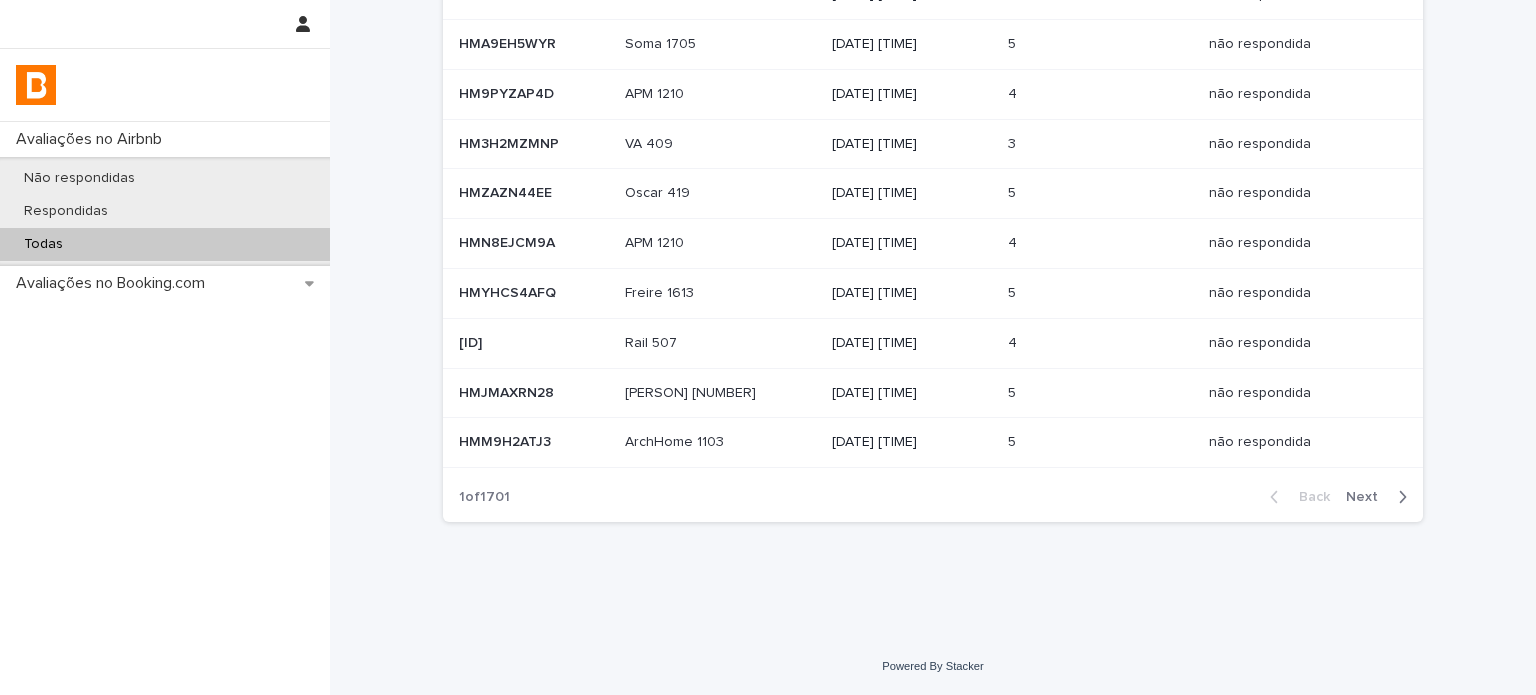 scroll, scrollTop: 0, scrollLeft: 0, axis: both 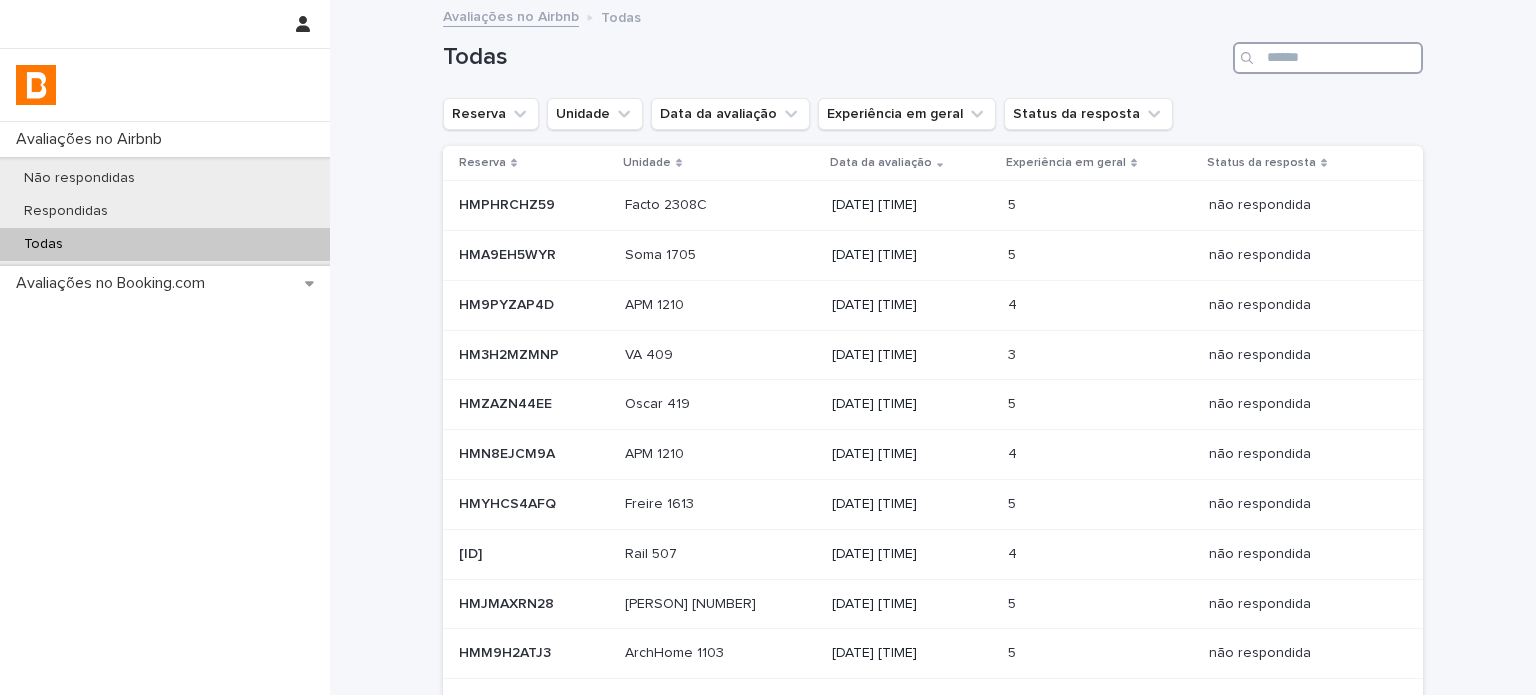 click at bounding box center (1328, 58) 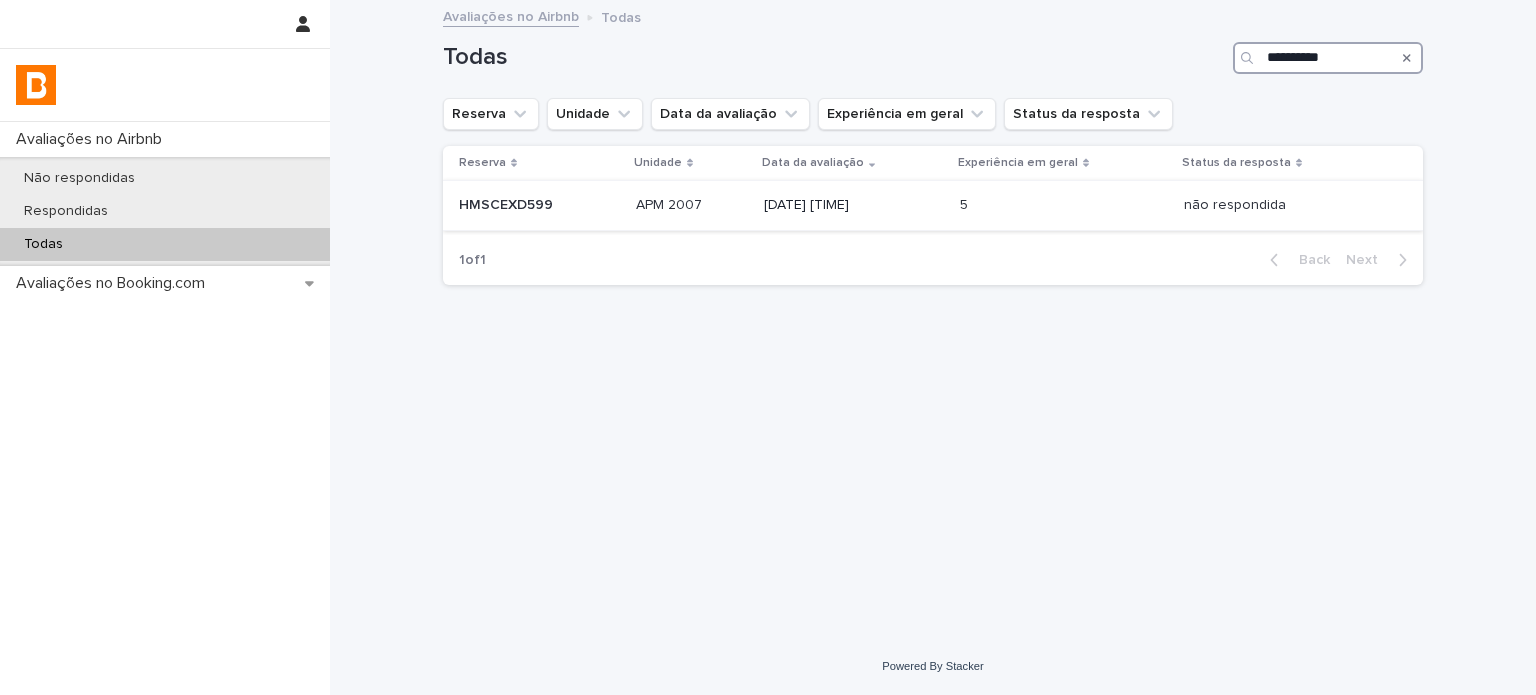 type on "**********" 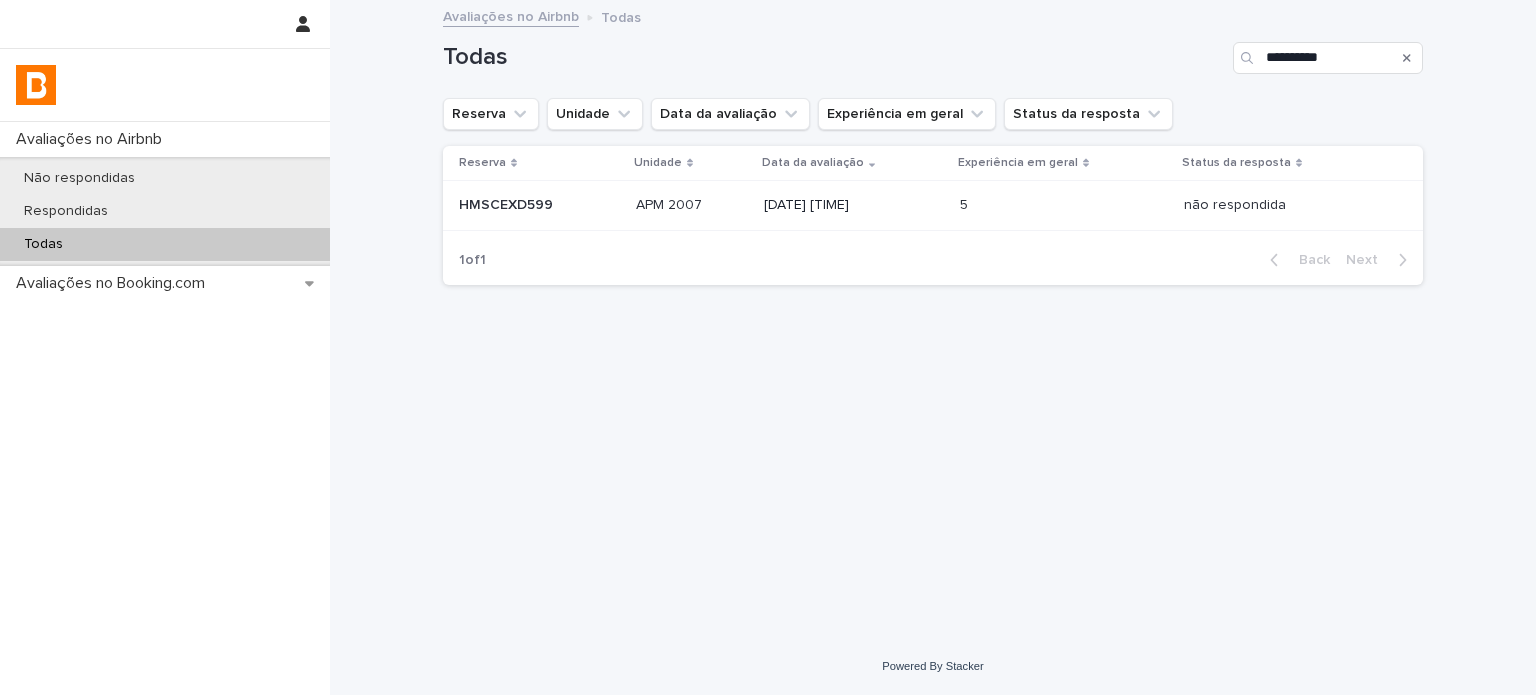 click on "APM 2007 APM 2007" at bounding box center [692, 206] 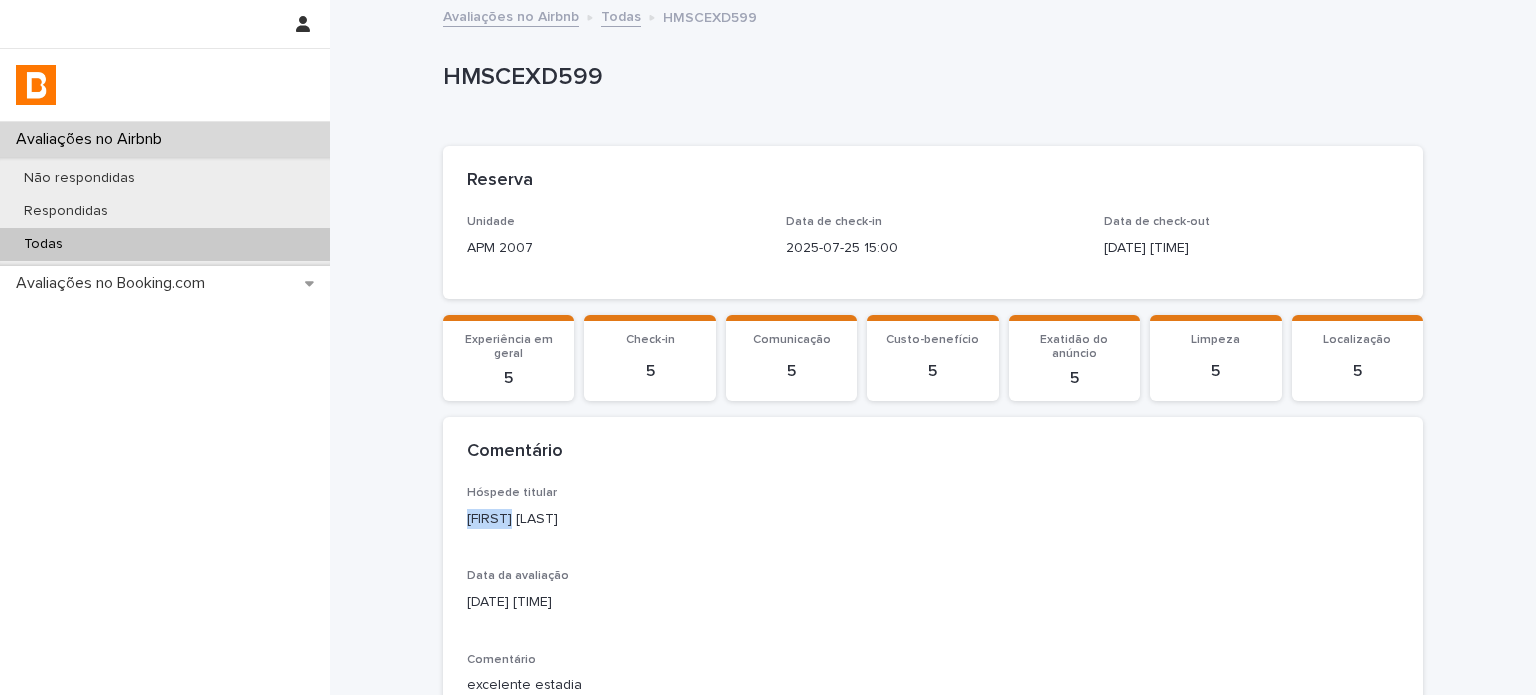 drag, startPoint x: 500, startPoint y: 518, endPoint x: 360, endPoint y: 519, distance: 140.00357 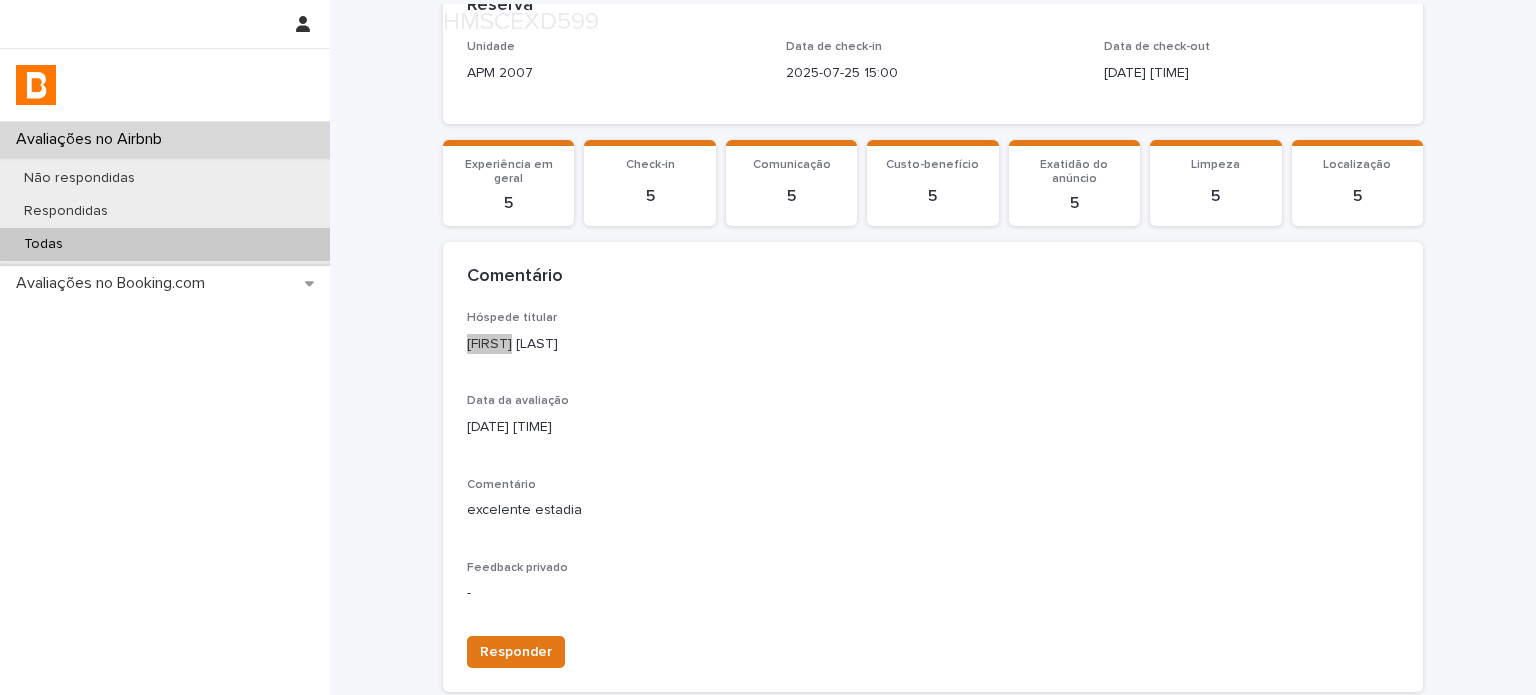 scroll, scrollTop: 344, scrollLeft: 0, axis: vertical 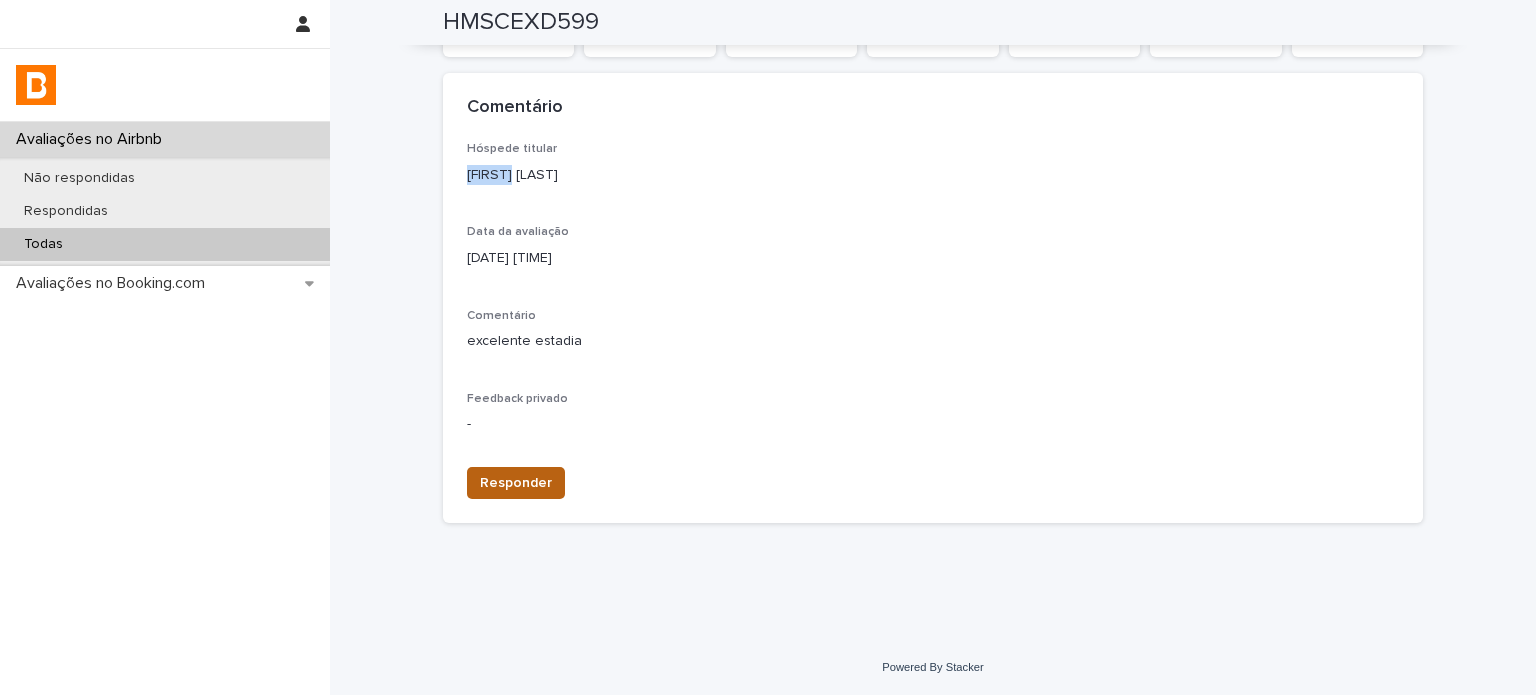 click on "Responder" at bounding box center (516, 483) 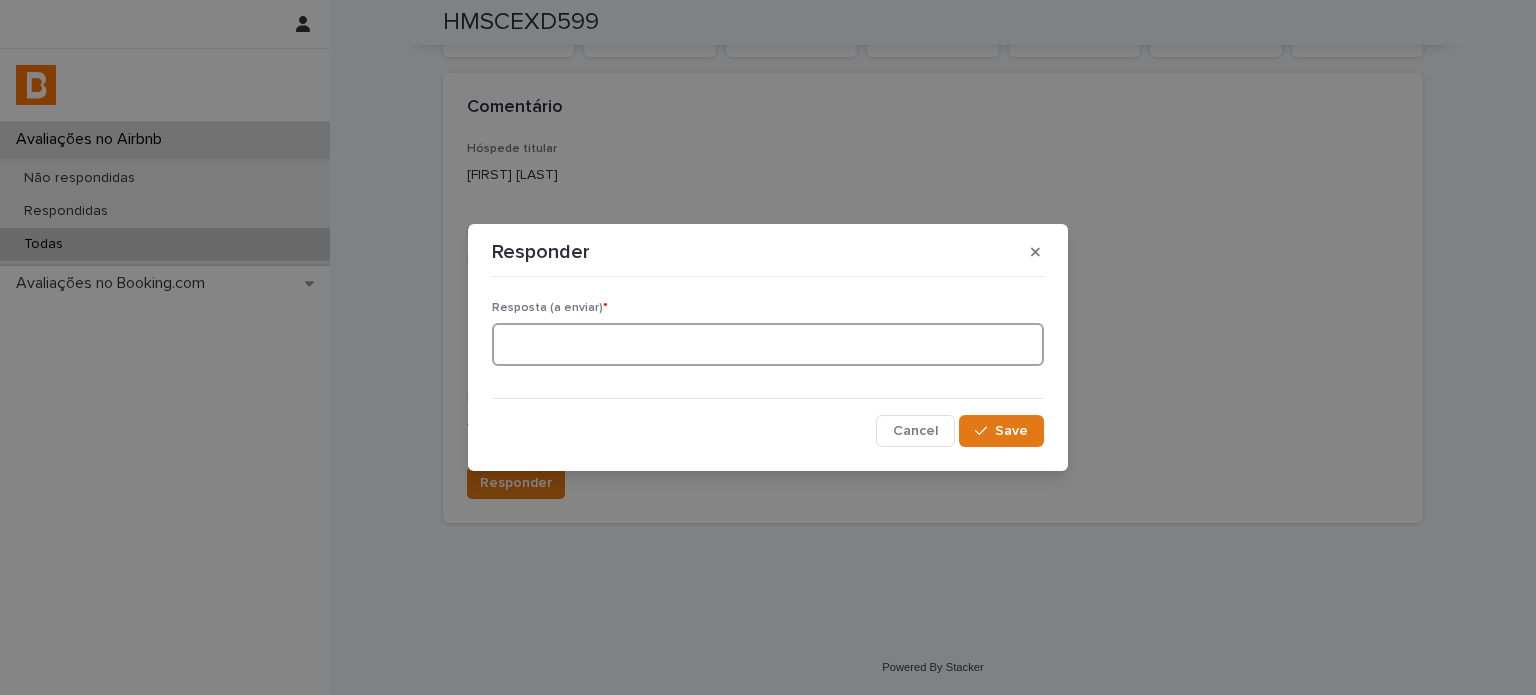 click at bounding box center (768, 344) 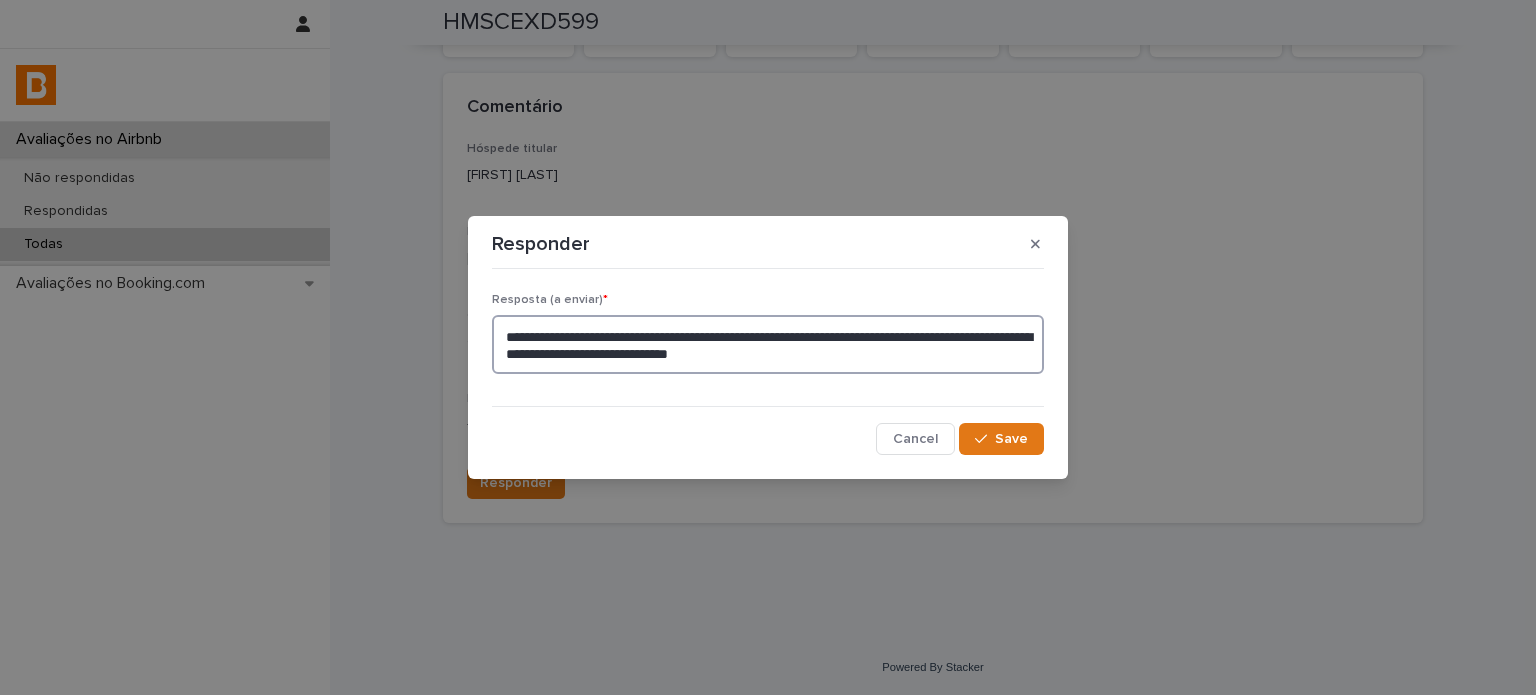type on "**********" 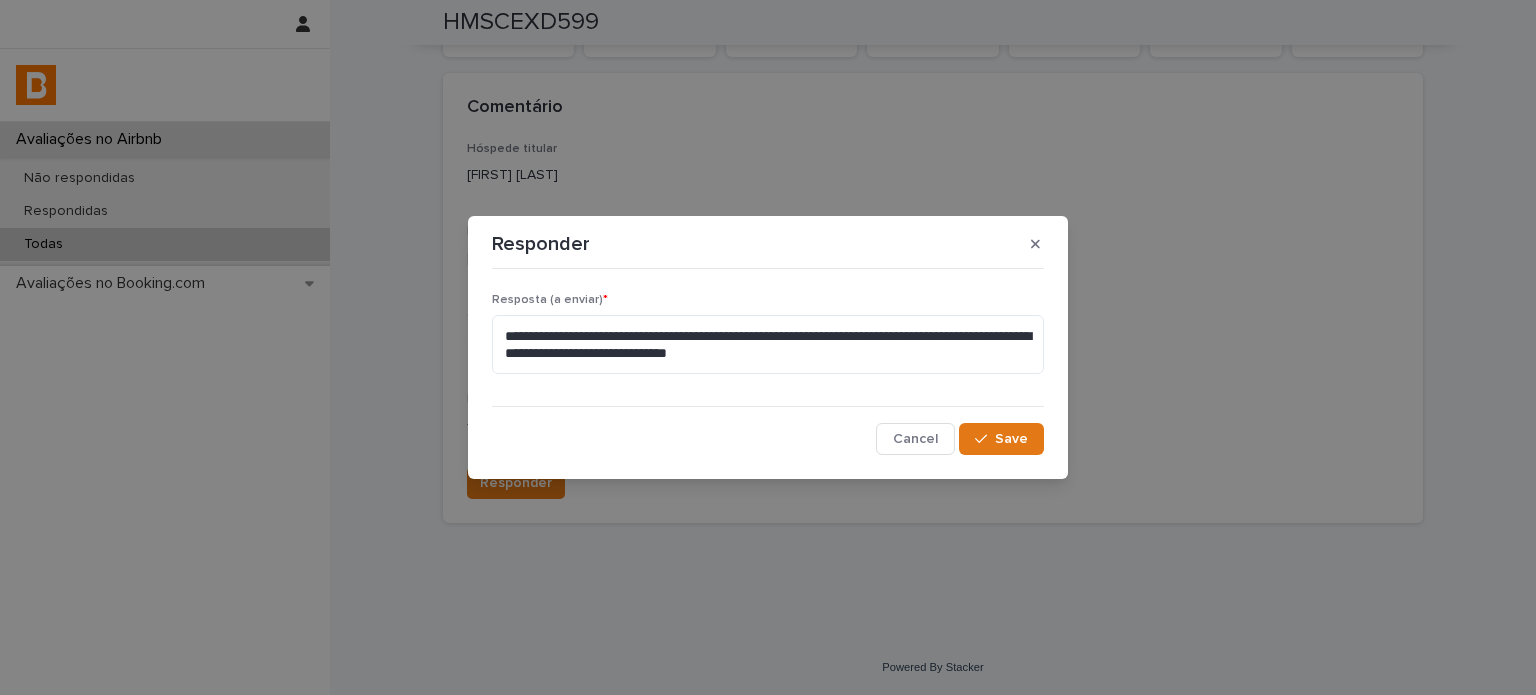 click at bounding box center (985, 439) 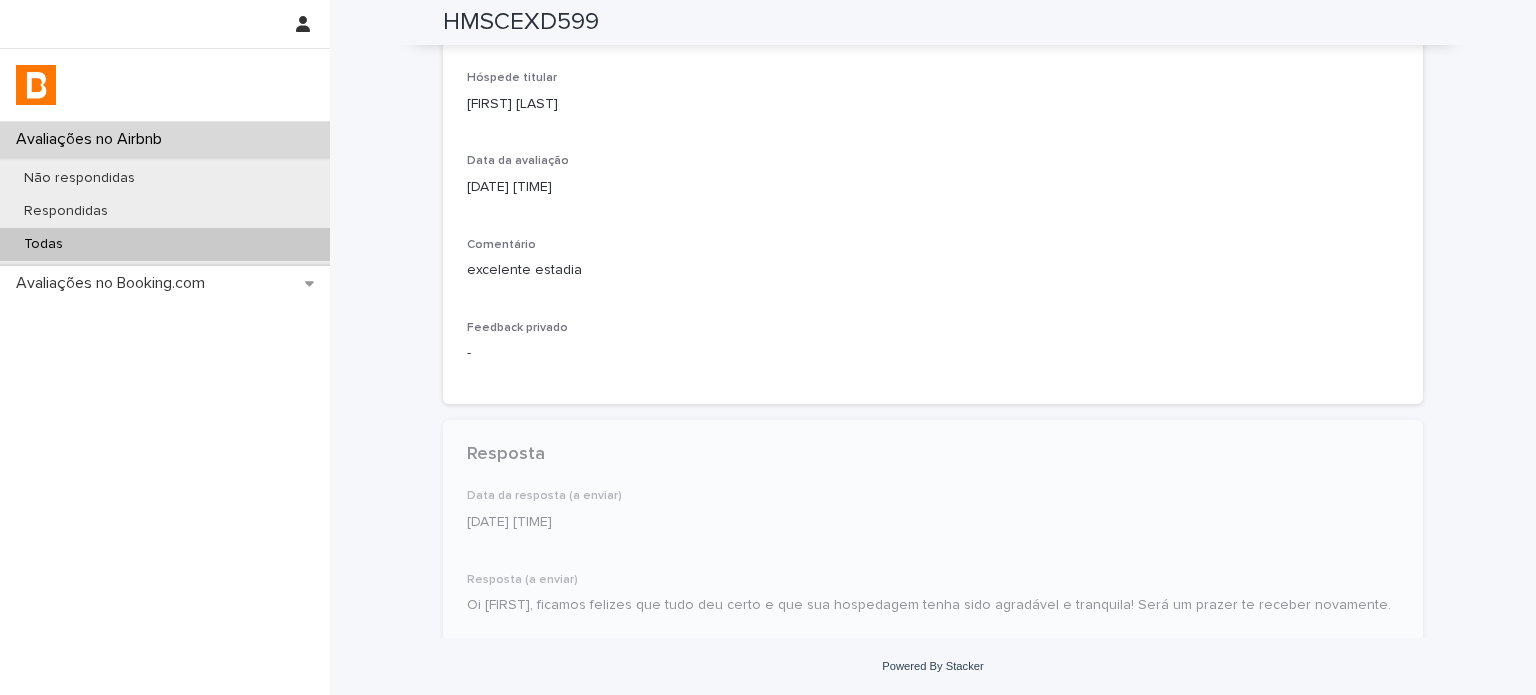 scroll, scrollTop: 446, scrollLeft: 0, axis: vertical 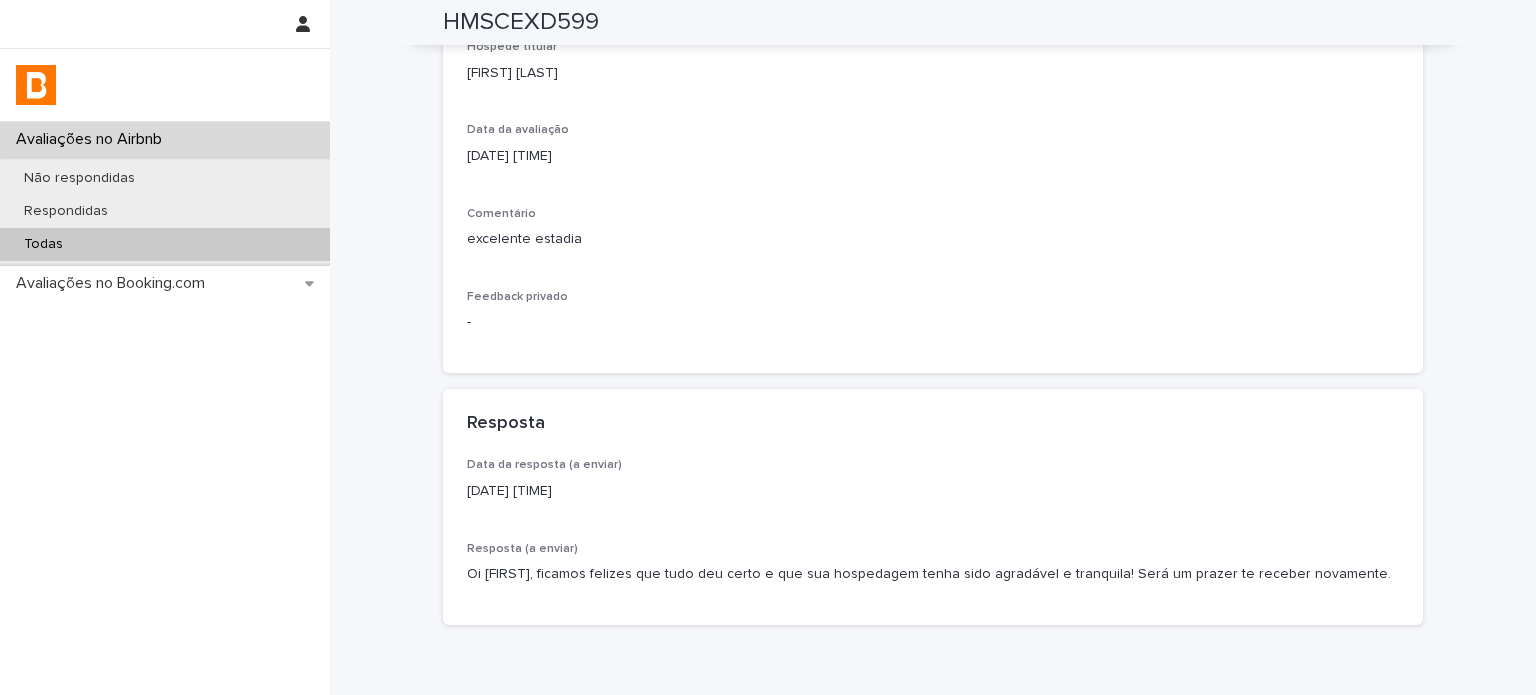click on "Todas" at bounding box center (165, 244) 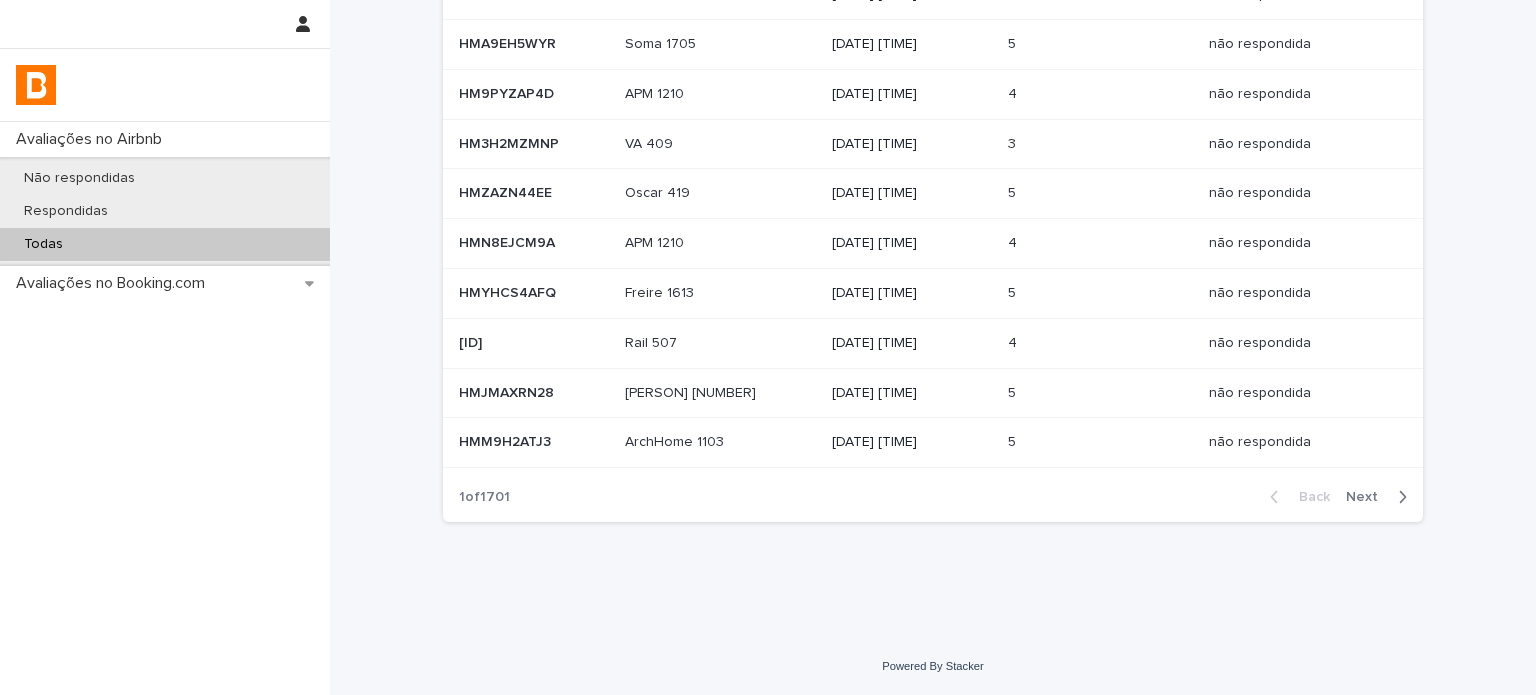 scroll, scrollTop: 0, scrollLeft: 0, axis: both 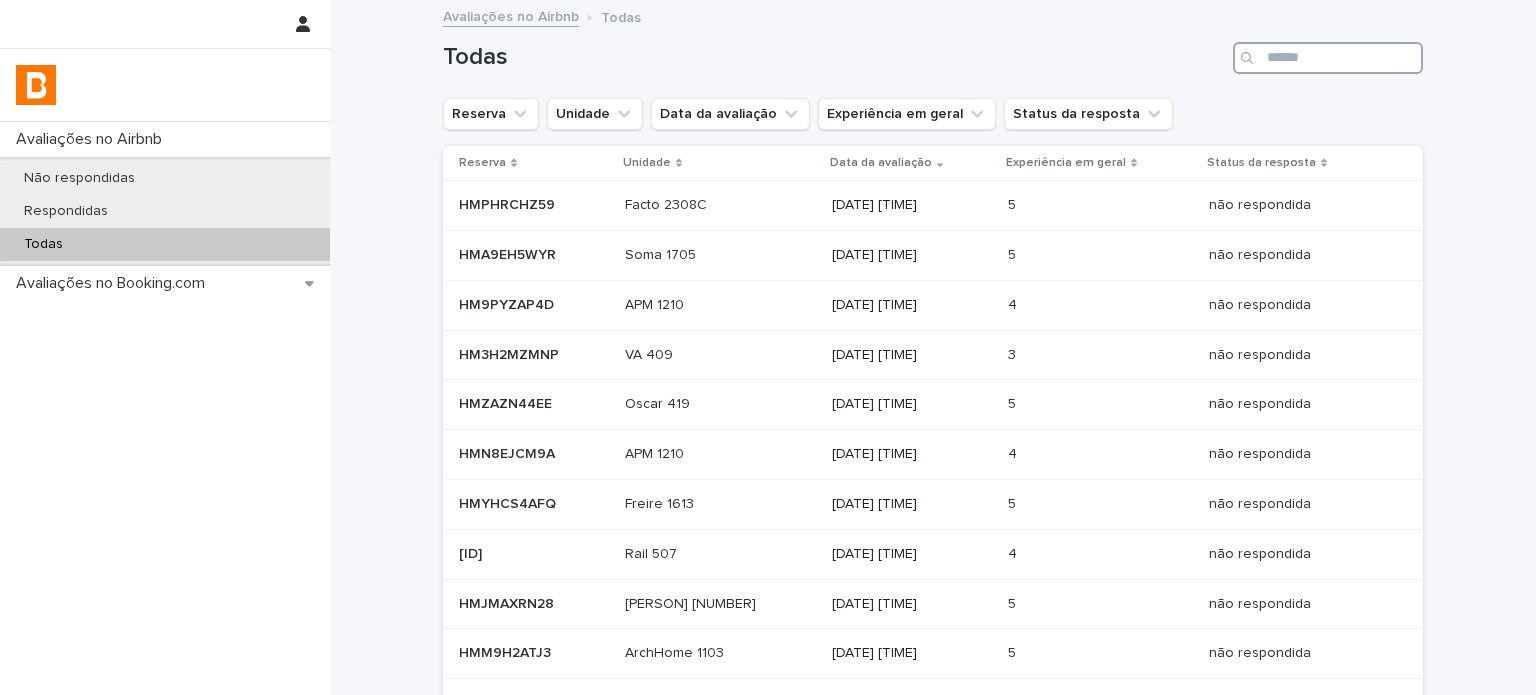 click at bounding box center (1328, 58) 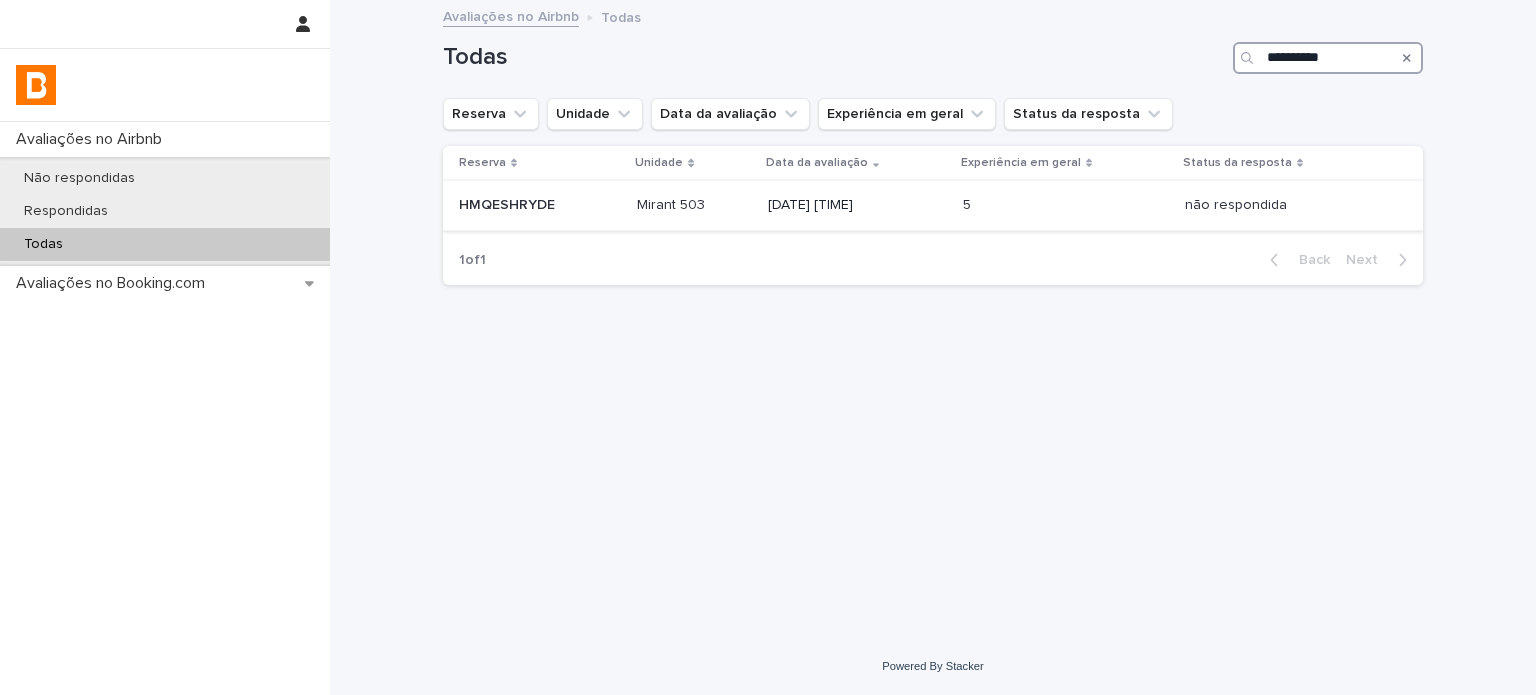 type on "**********" 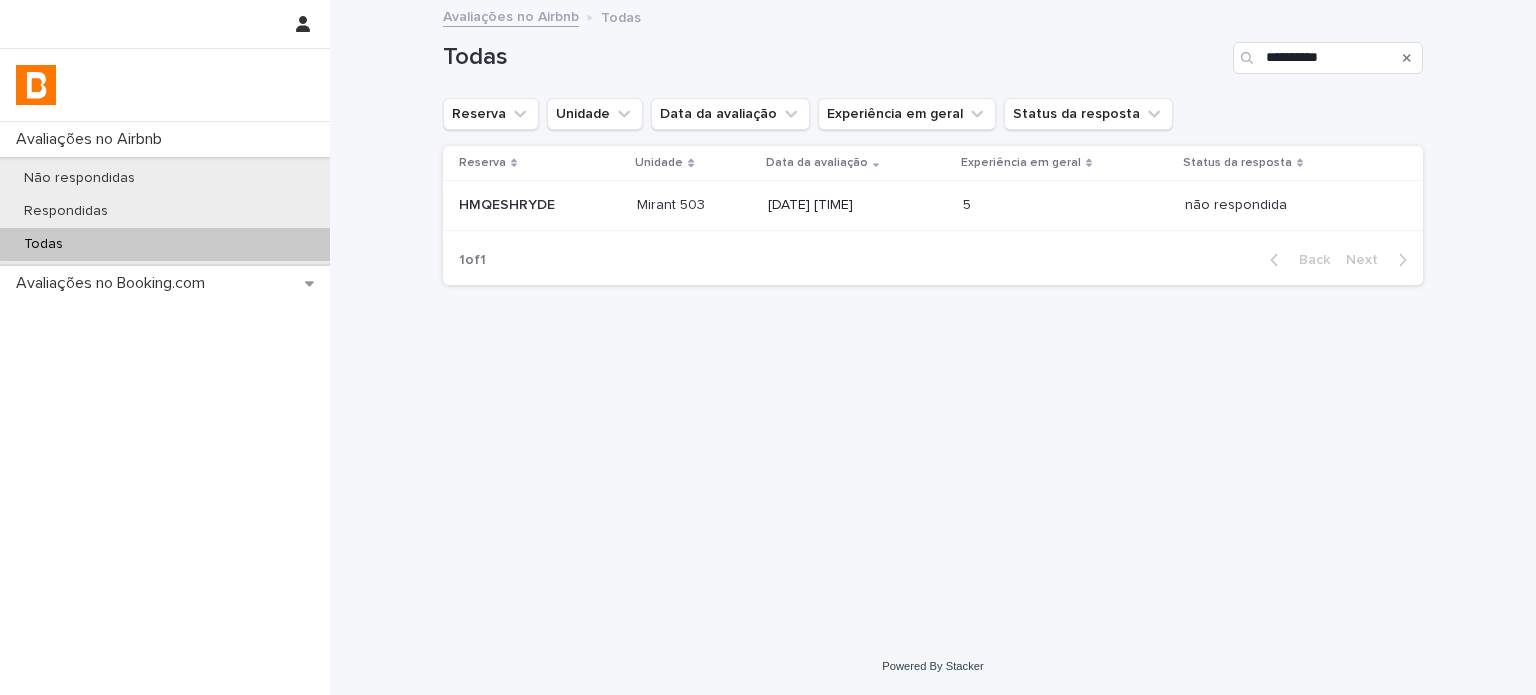 click on "[DATE] [TIME]" at bounding box center [857, 206] 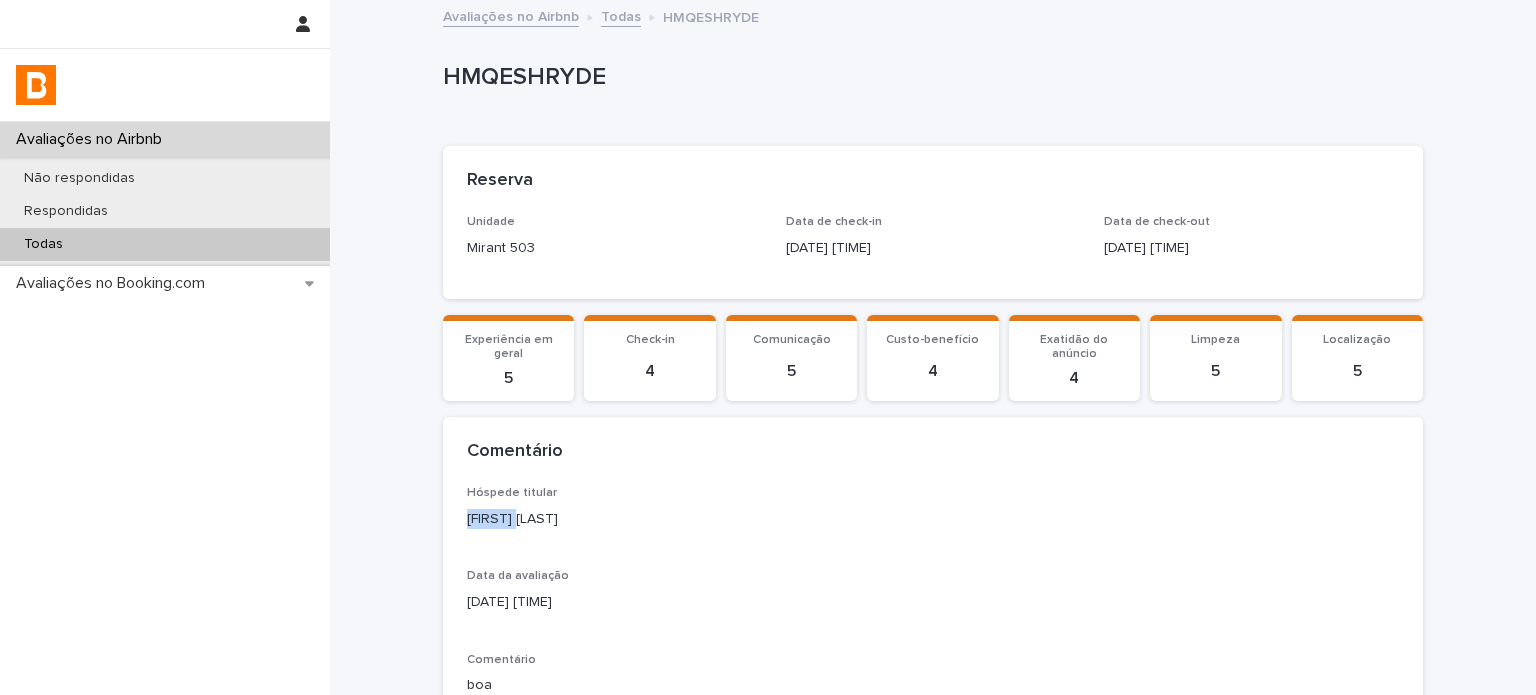 drag, startPoint x: 504, startPoint y: 519, endPoint x: 383, endPoint y: 516, distance: 121.037186 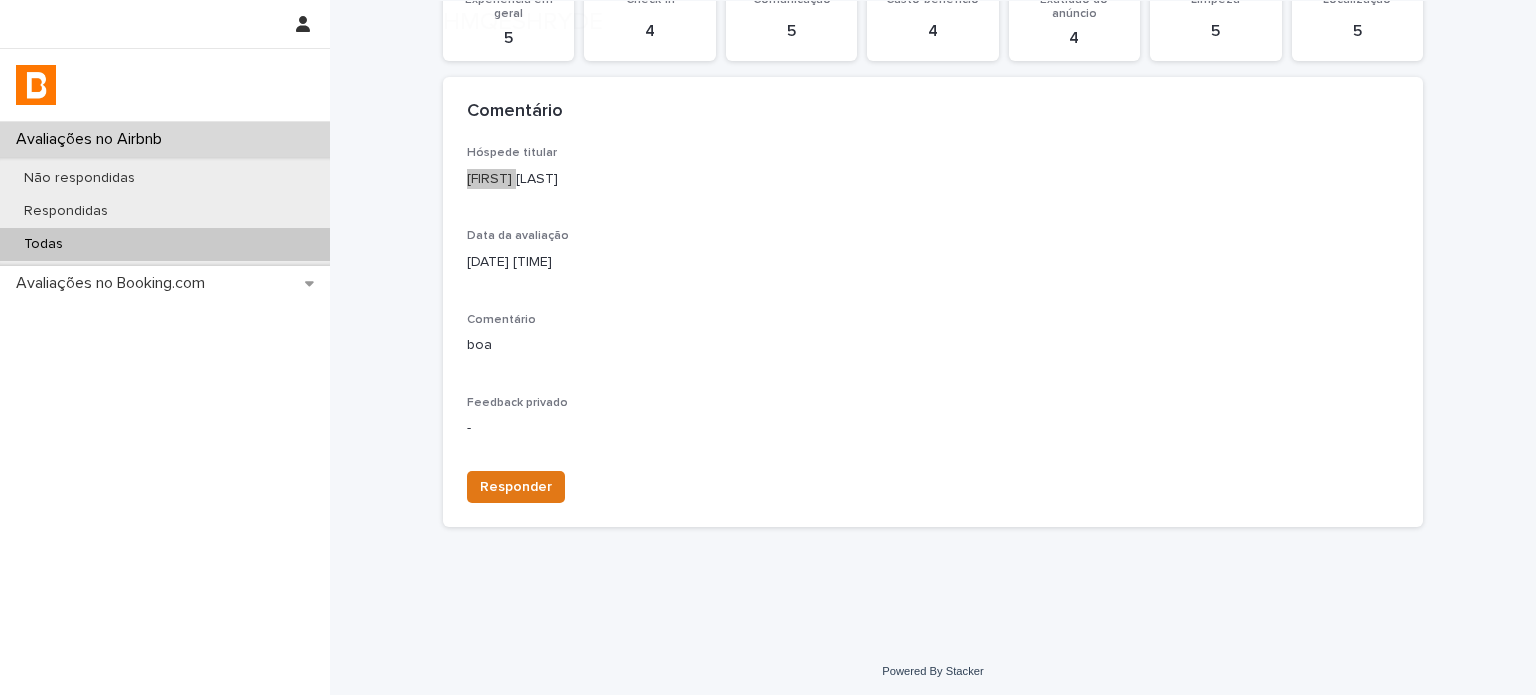 scroll, scrollTop: 344, scrollLeft: 0, axis: vertical 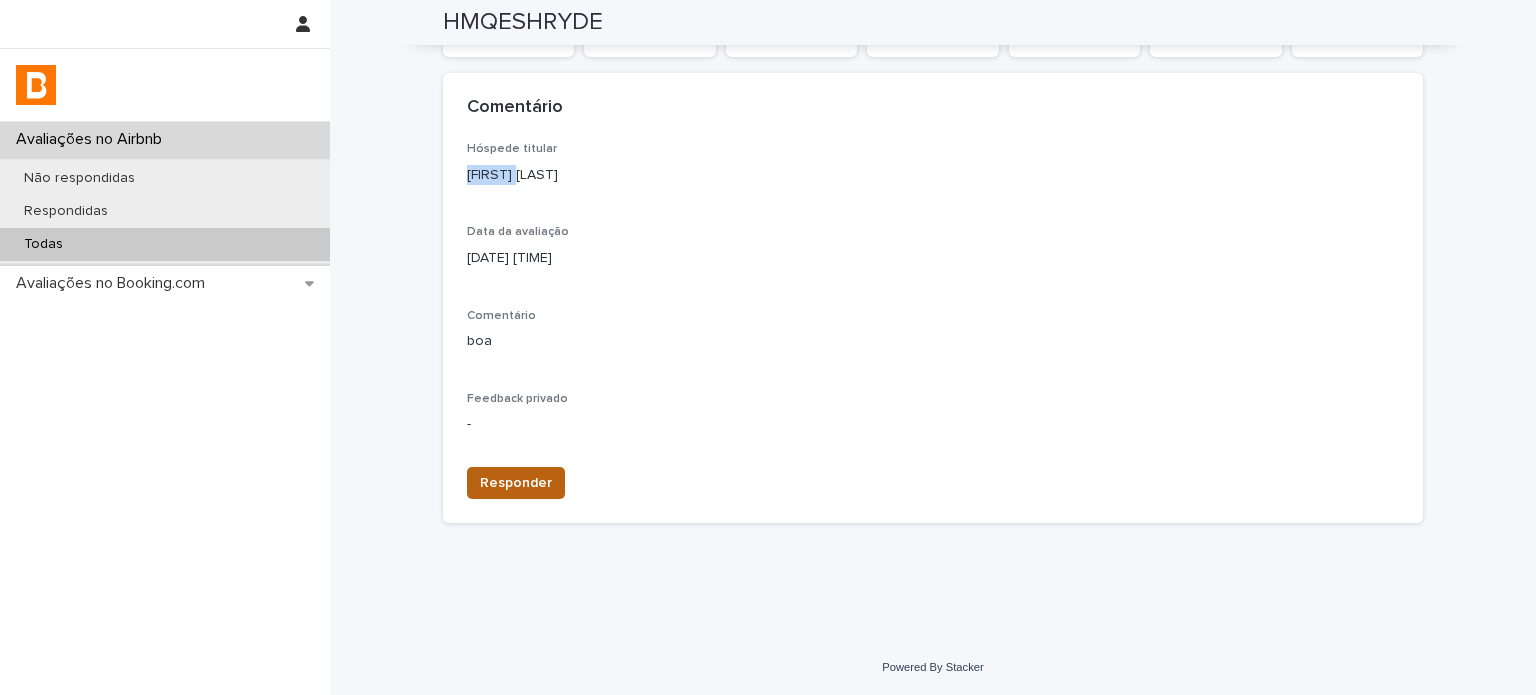 click on "Responder" at bounding box center (516, 483) 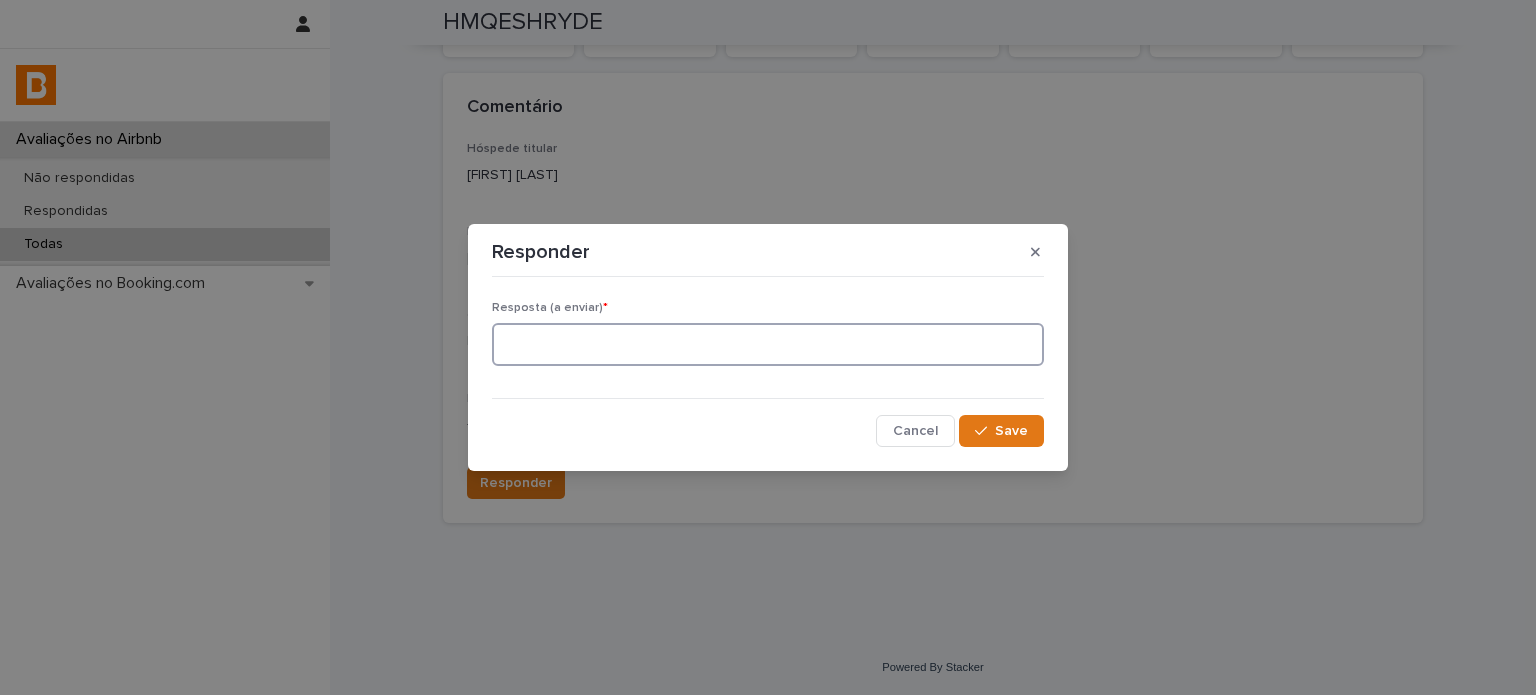 click at bounding box center (768, 344) 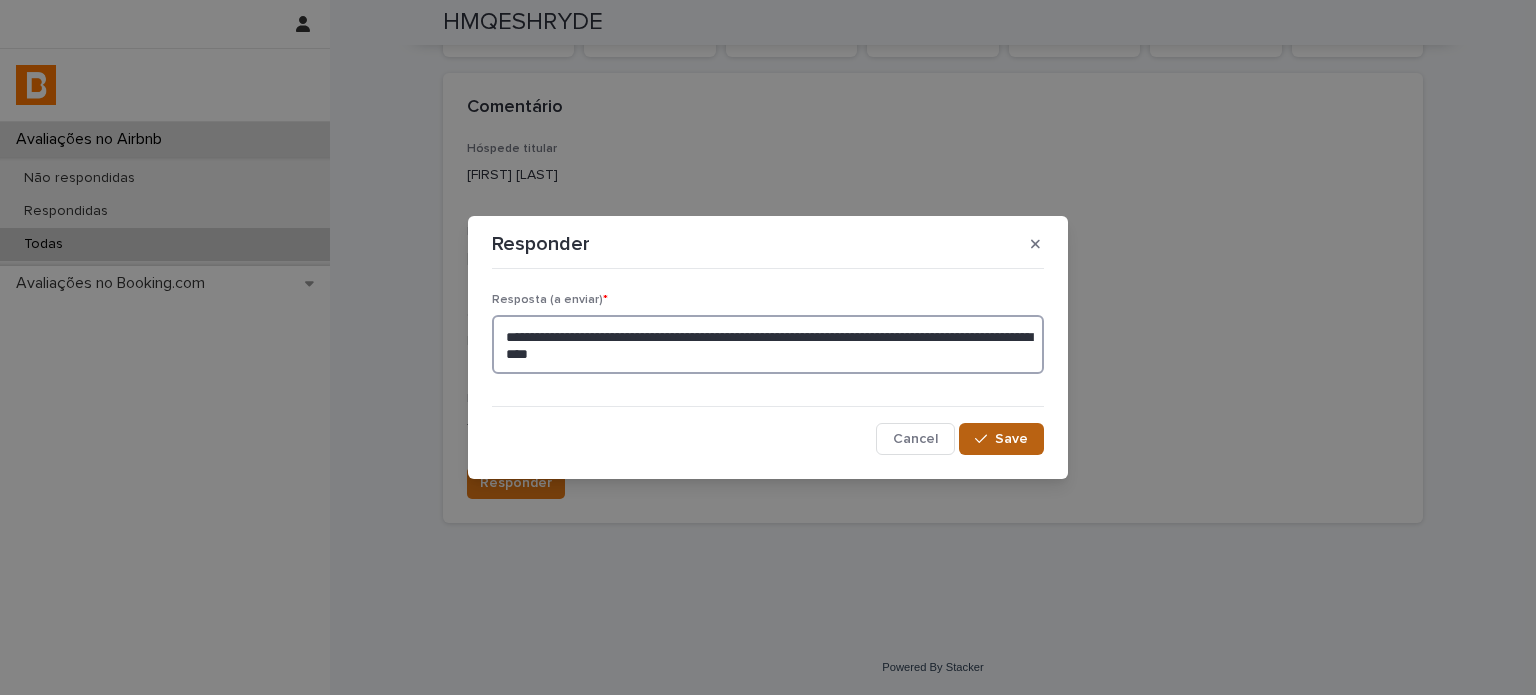 type on "**********" 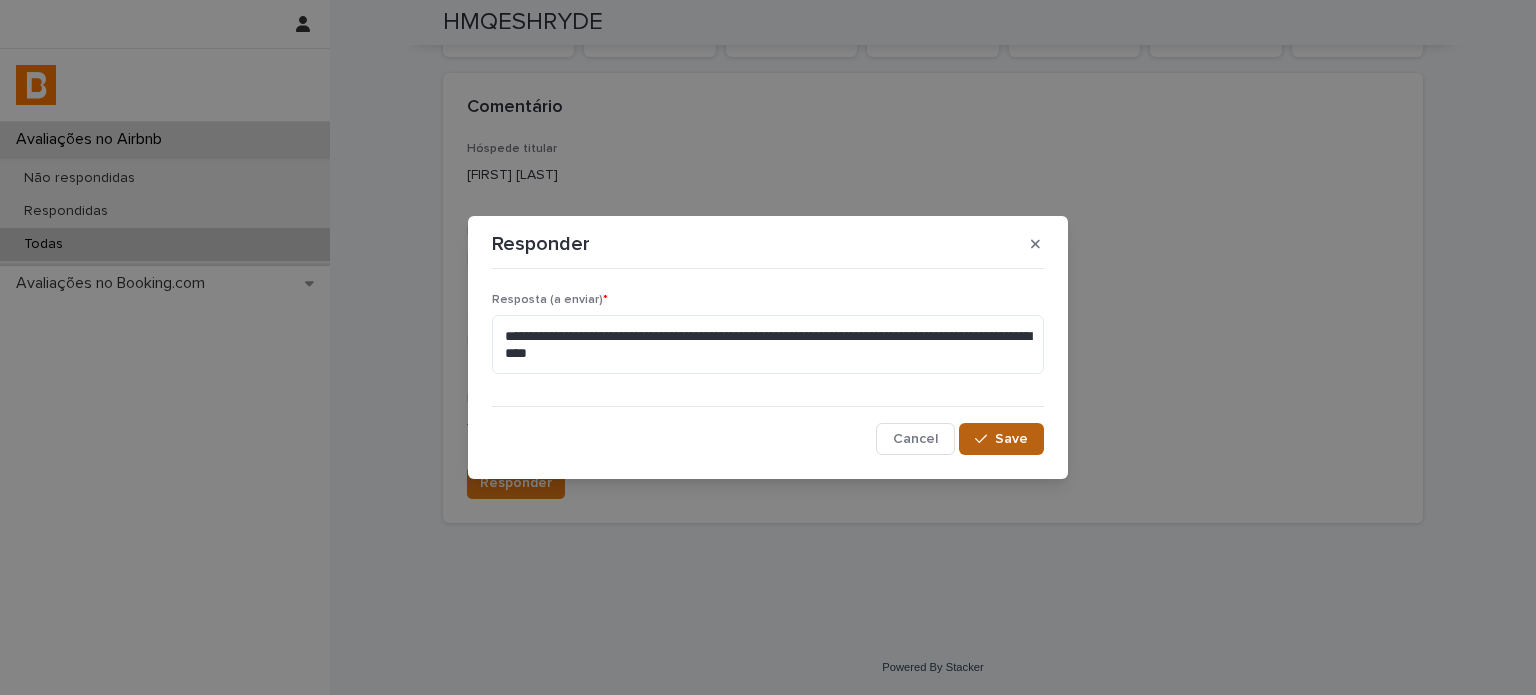 drag, startPoint x: 984, startPoint y: 445, endPoint x: 1473, endPoint y: 443, distance: 489.0041 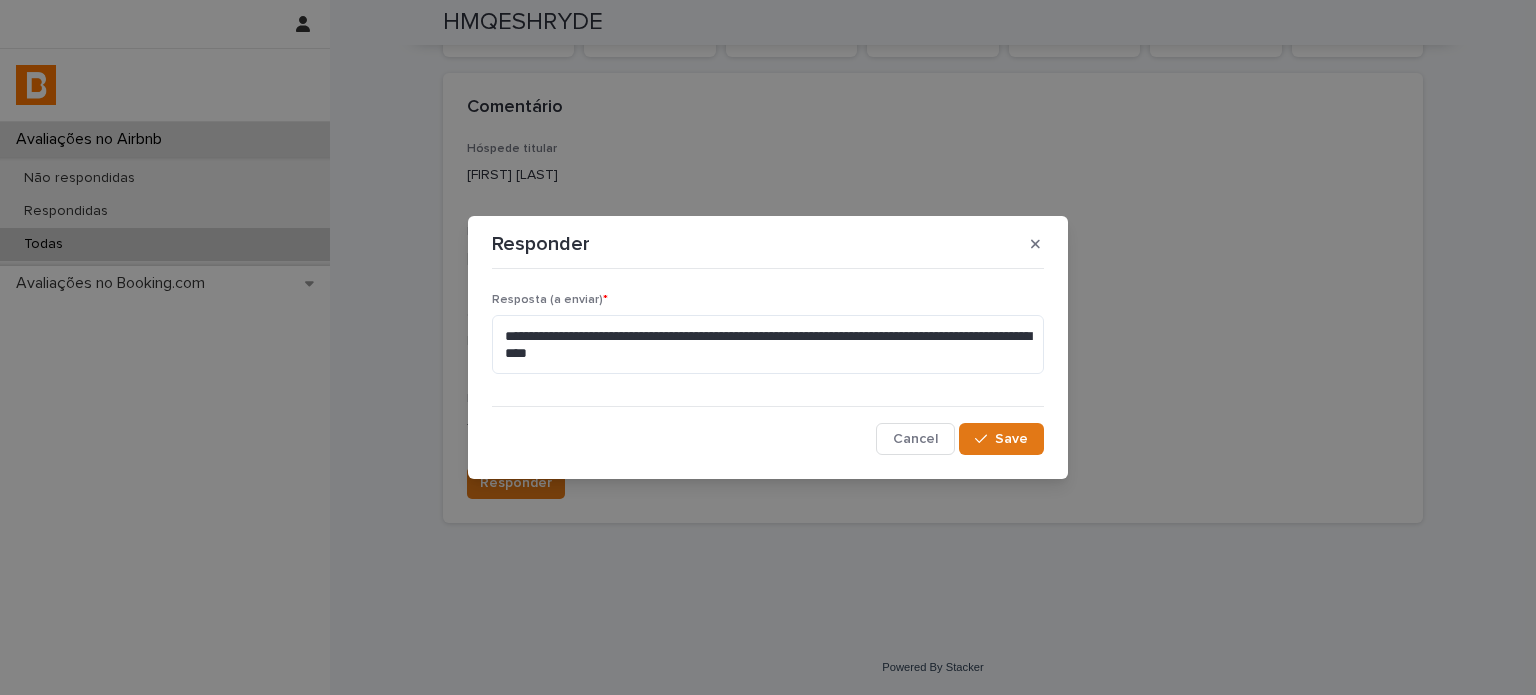click 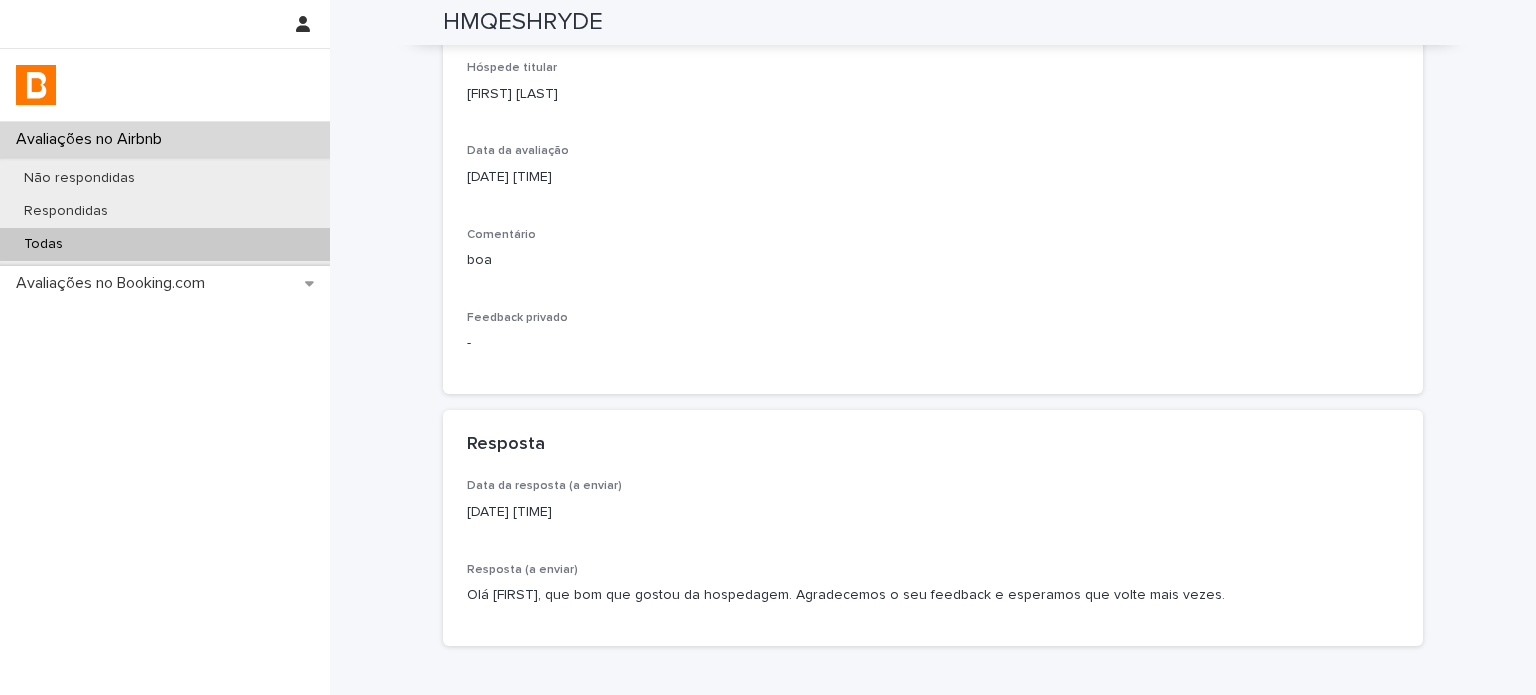 scroll, scrollTop: 446, scrollLeft: 0, axis: vertical 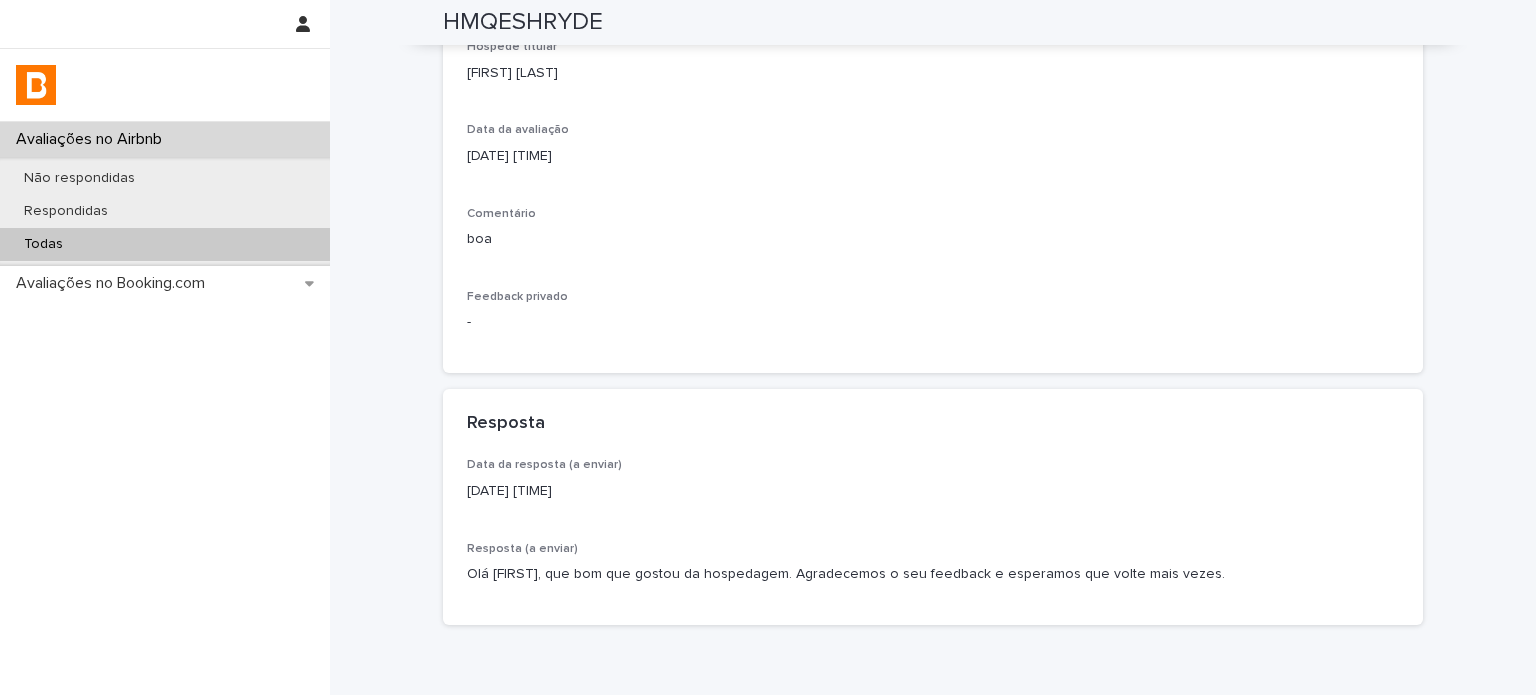 click on "Todas" at bounding box center [165, 244] 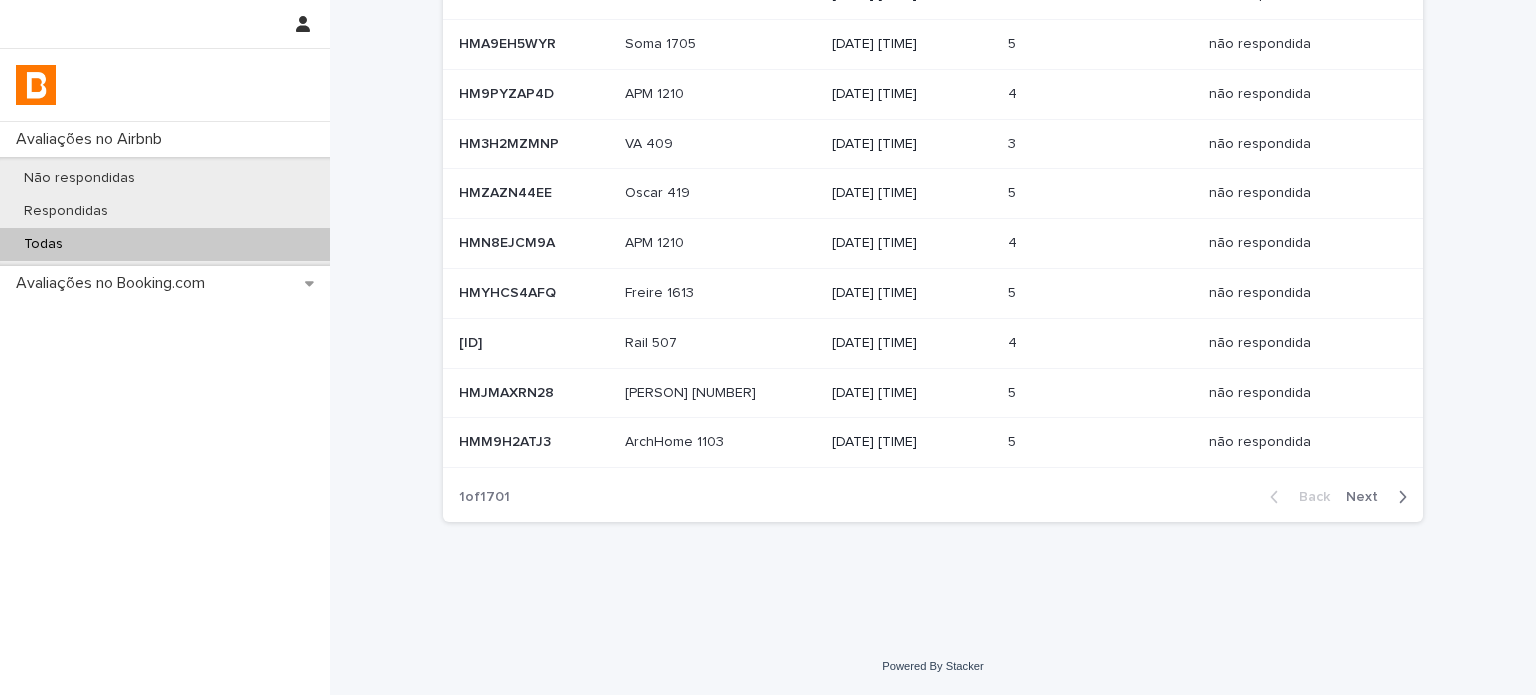 scroll, scrollTop: 0, scrollLeft: 0, axis: both 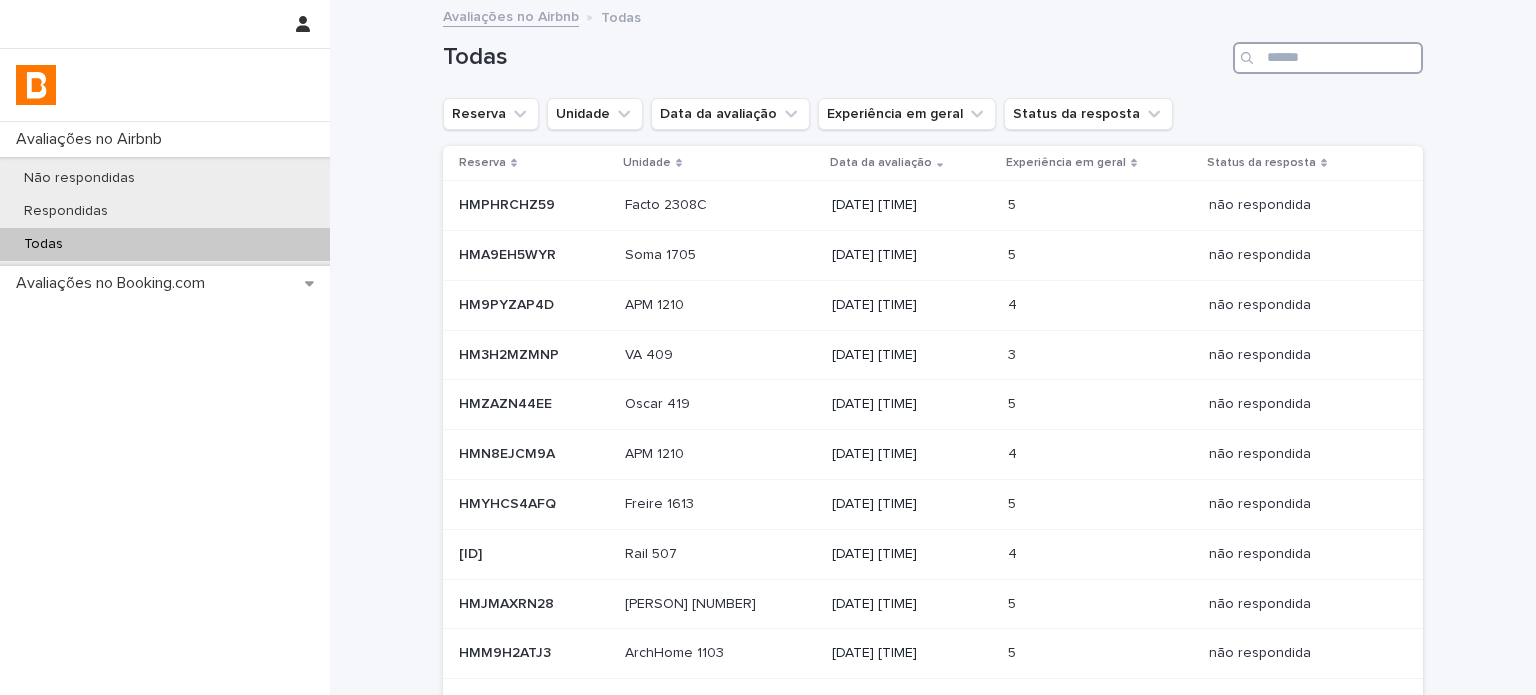 click at bounding box center [1328, 58] 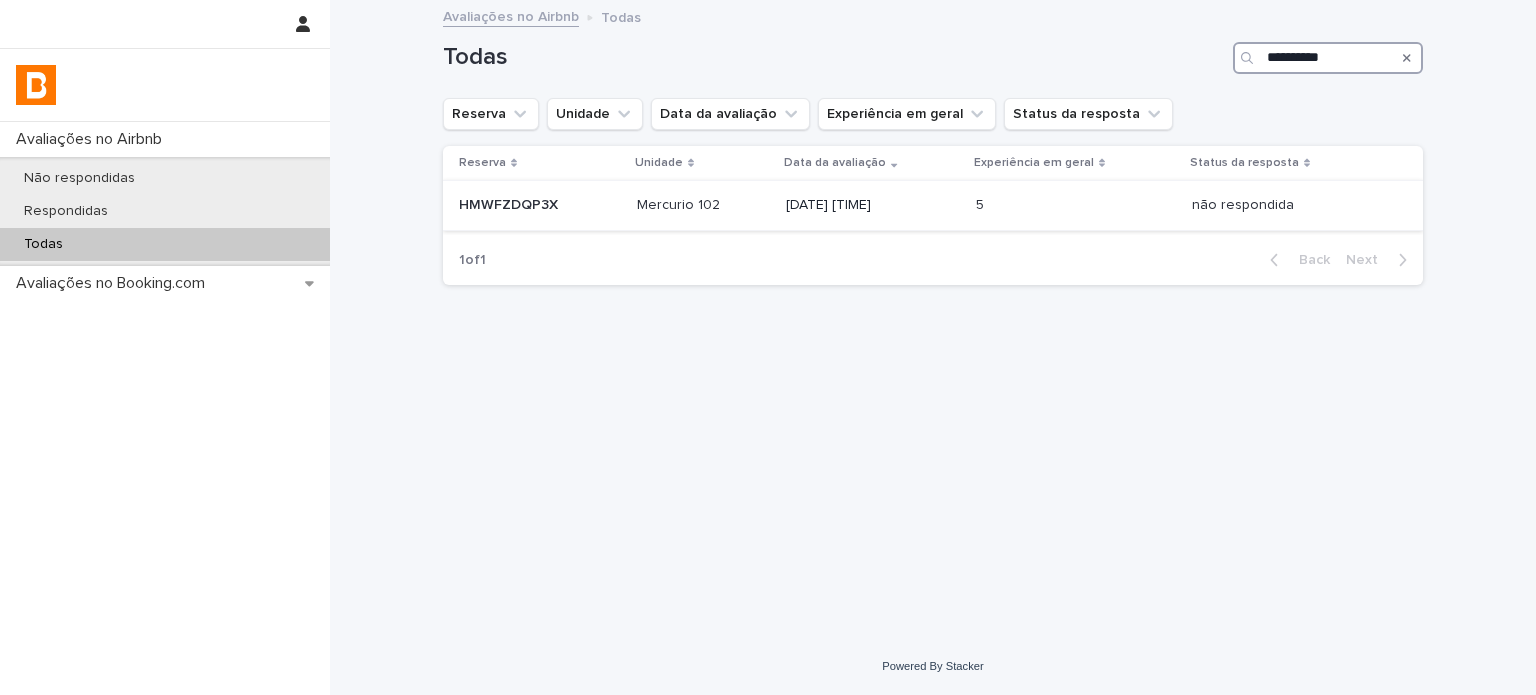 type on "**********" 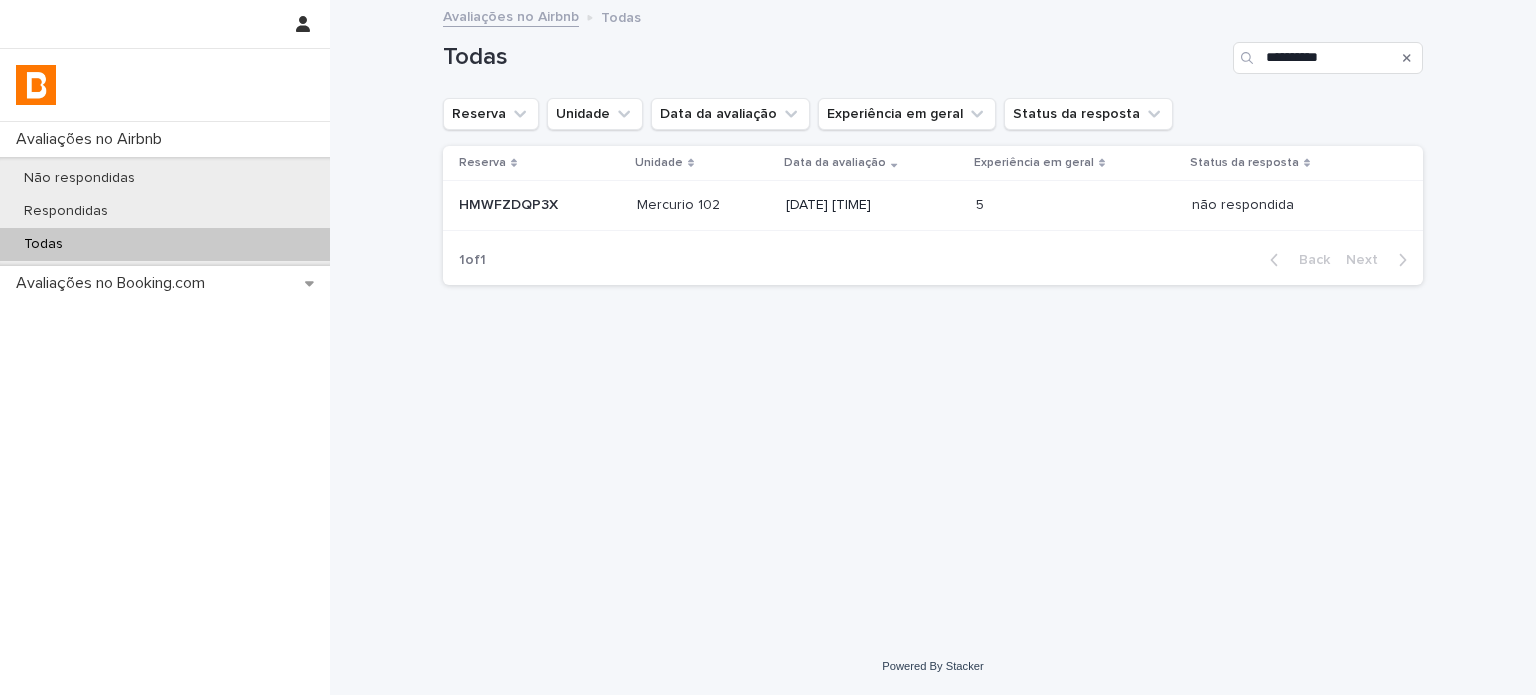 click on "[DATE] [TIME]" at bounding box center (872, 205) 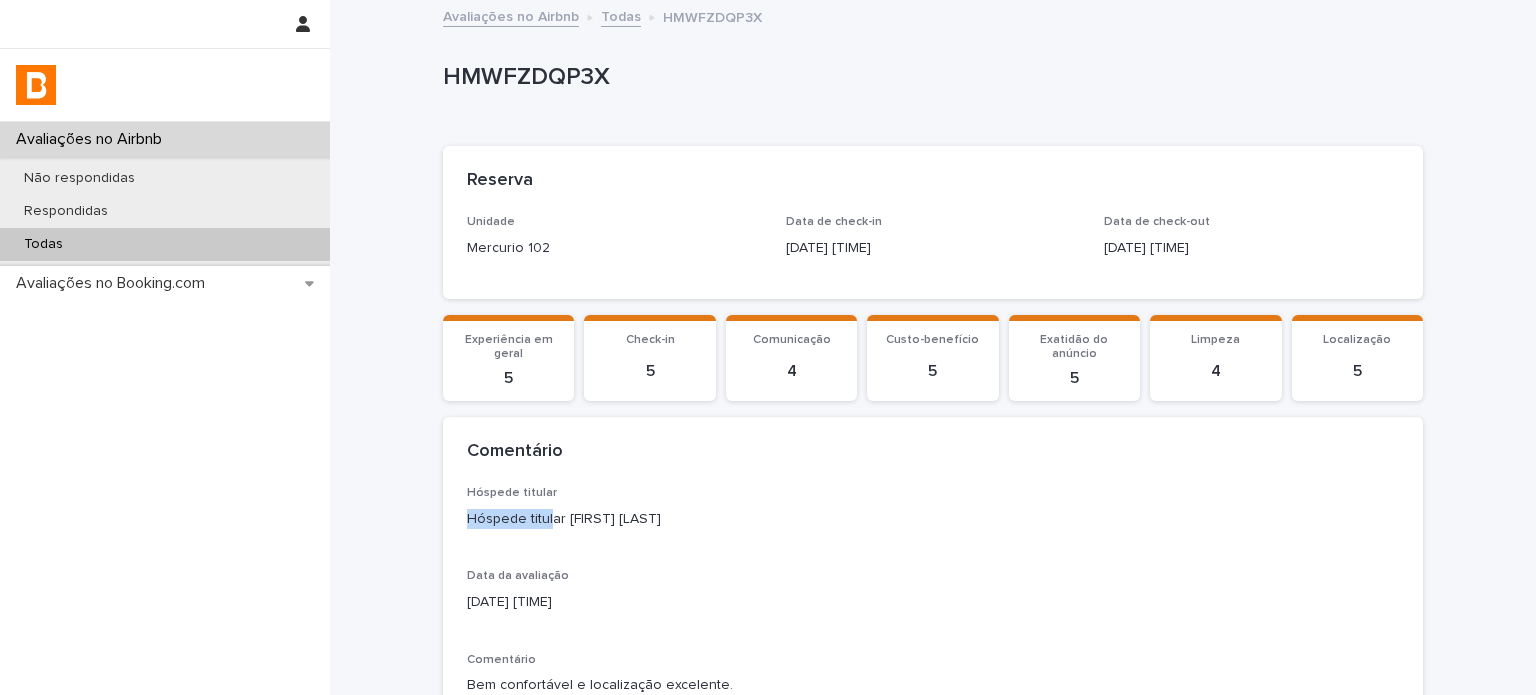 drag, startPoint x: 542, startPoint y: 518, endPoint x: 372, endPoint y: 523, distance: 170.07352 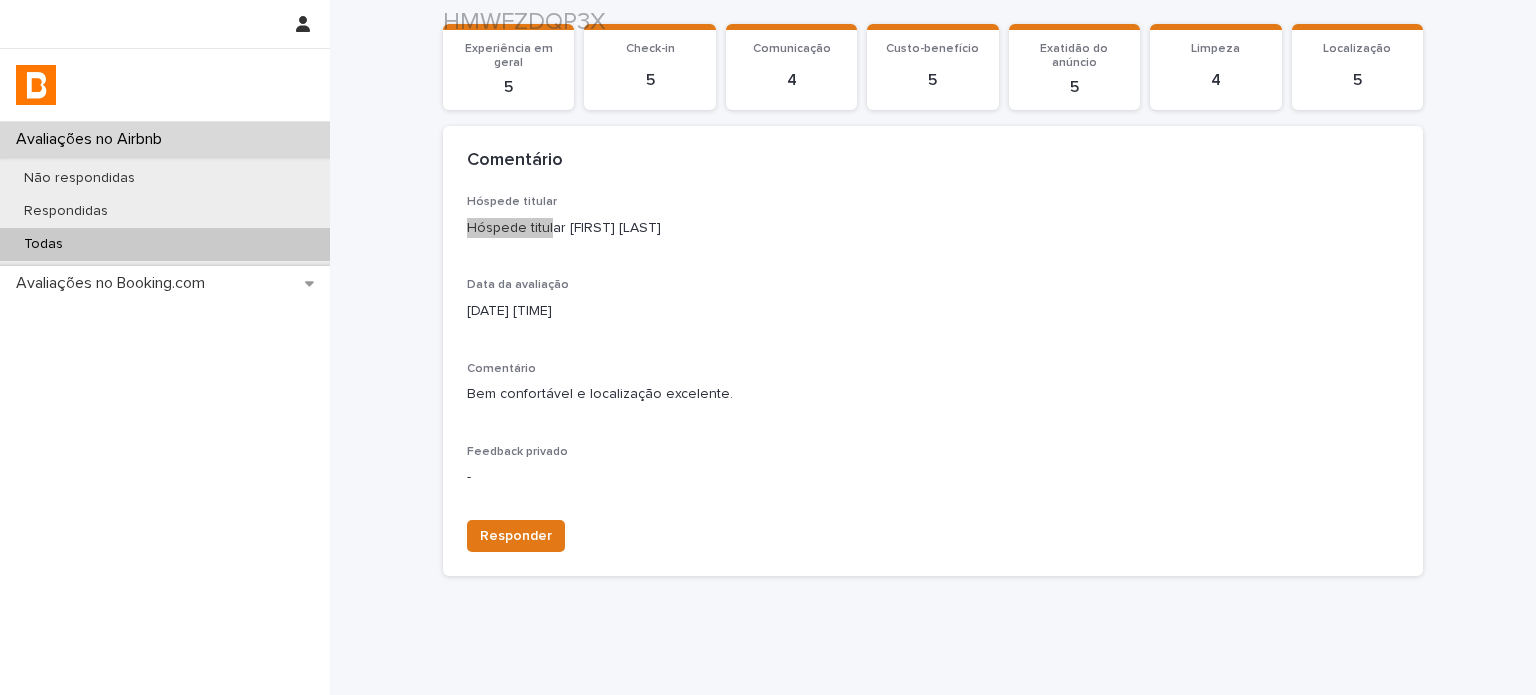 scroll, scrollTop: 344, scrollLeft: 0, axis: vertical 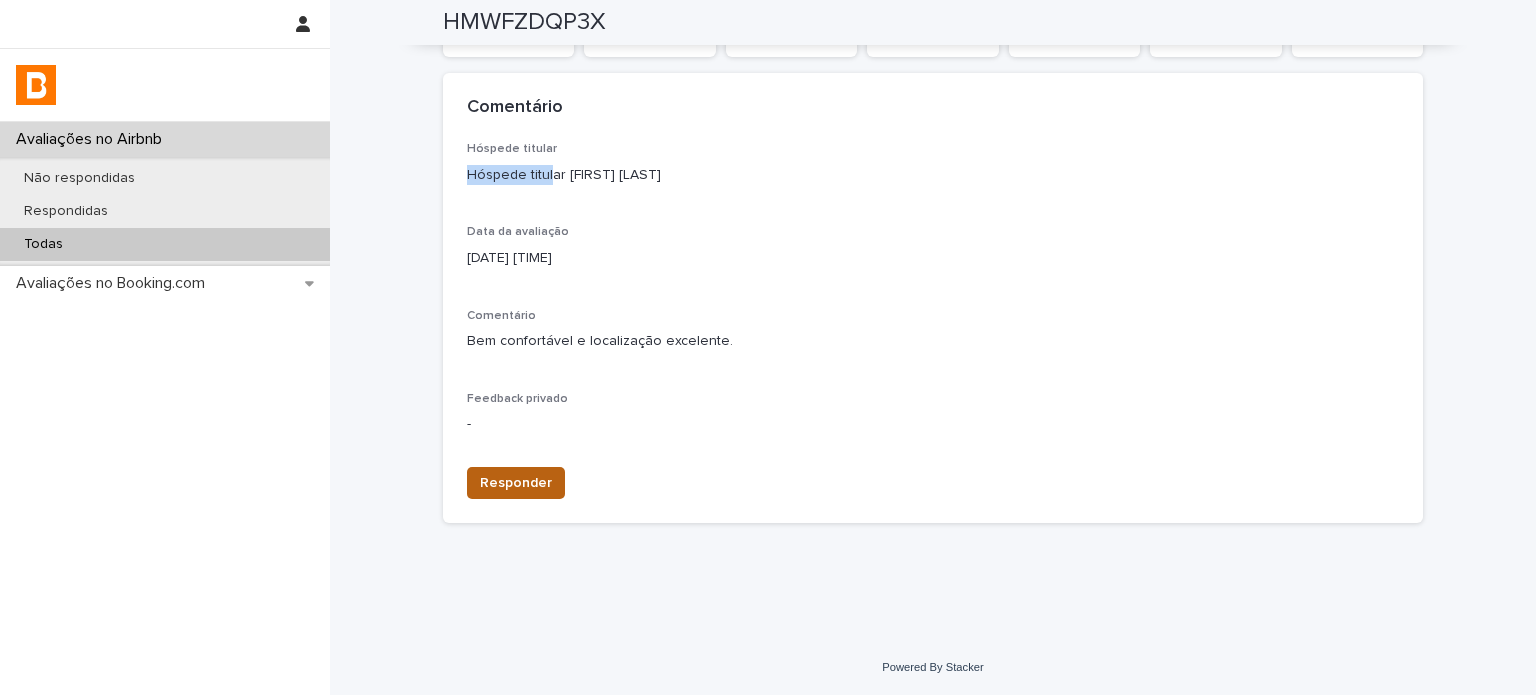 click on "Responder" at bounding box center (516, 483) 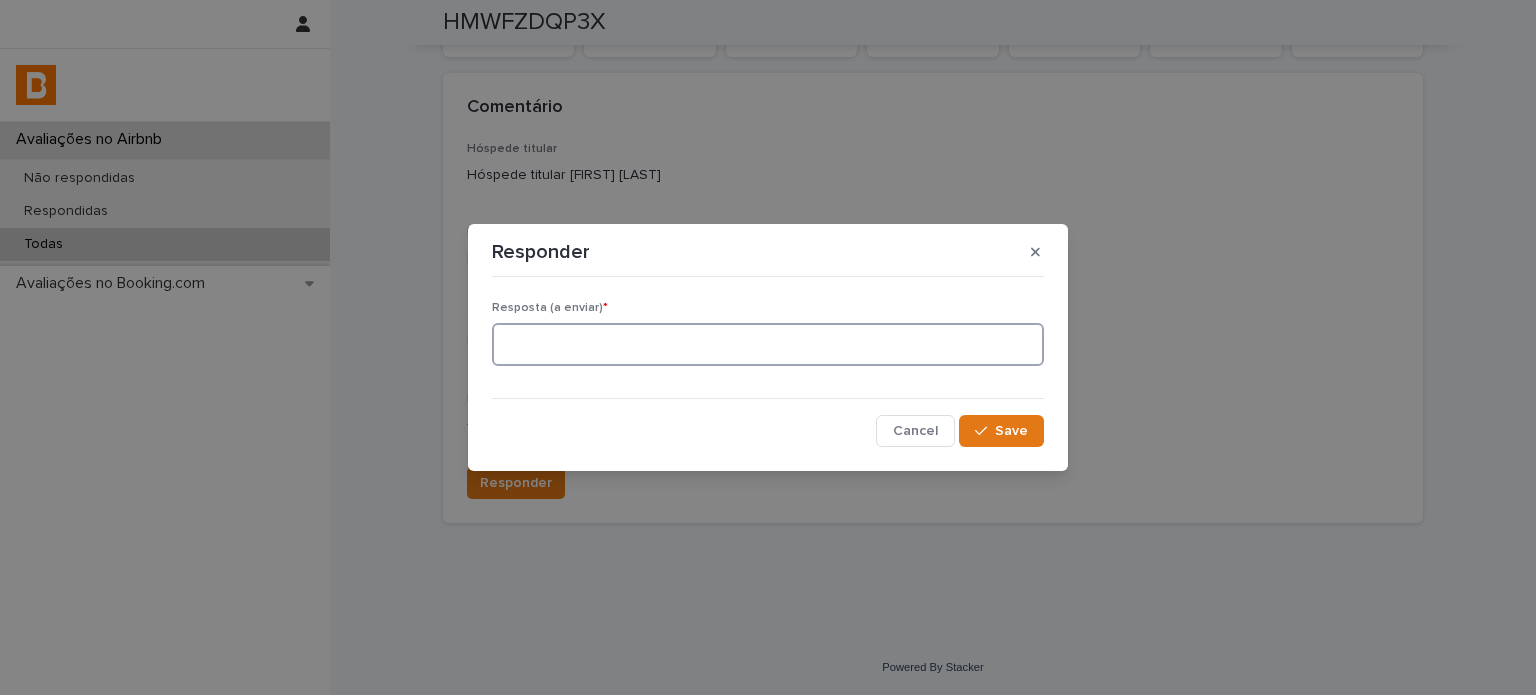 click at bounding box center [768, 344] 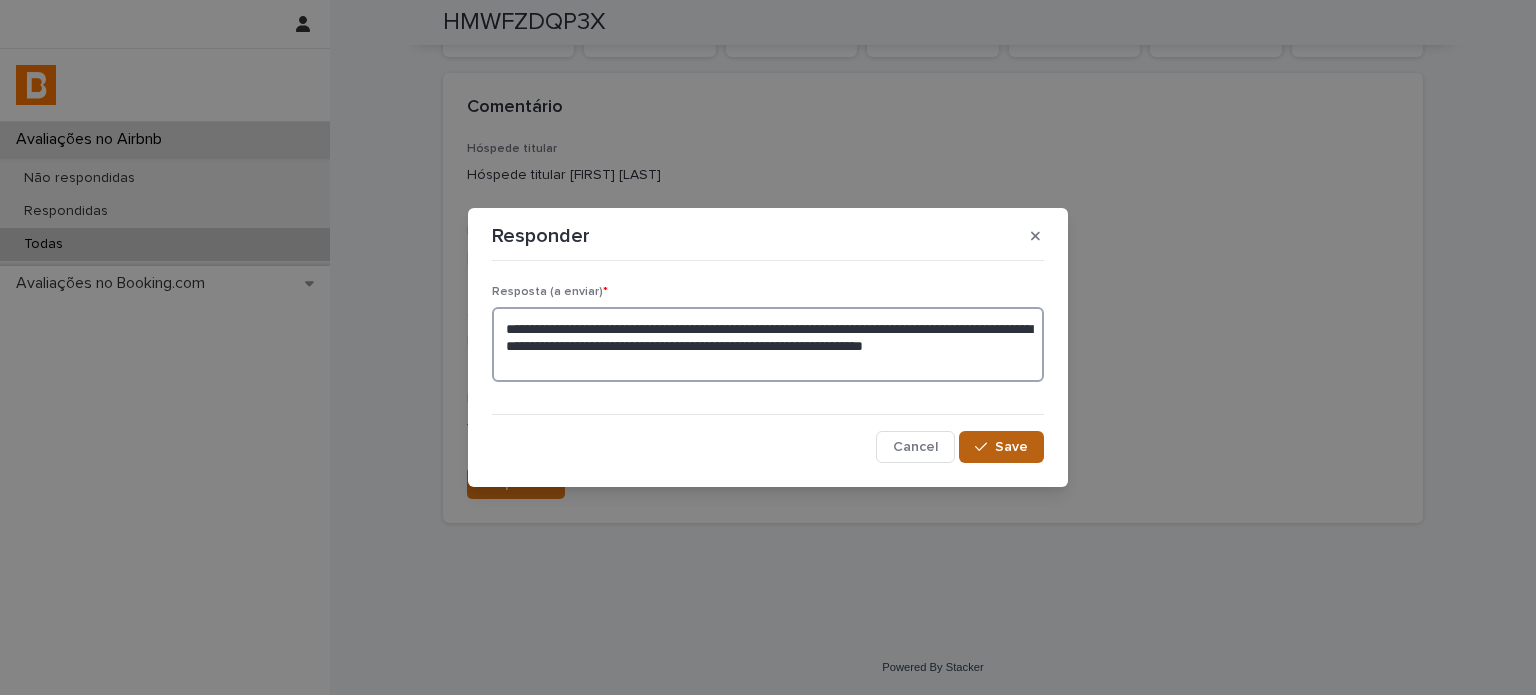 type on "**********" 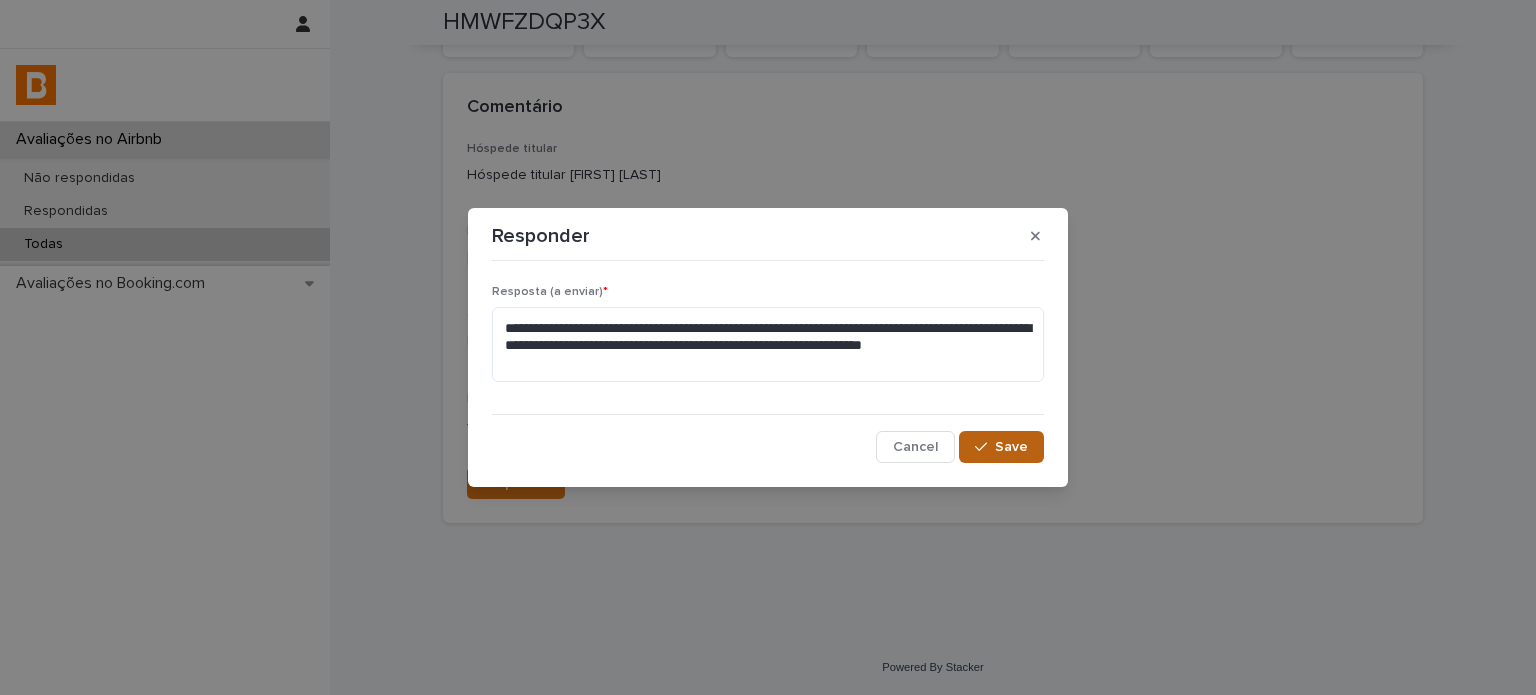 drag, startPoint x: 1002, startPoint y: 444, endPoint x: 997, endPoint y: 434, distance: 11.18034 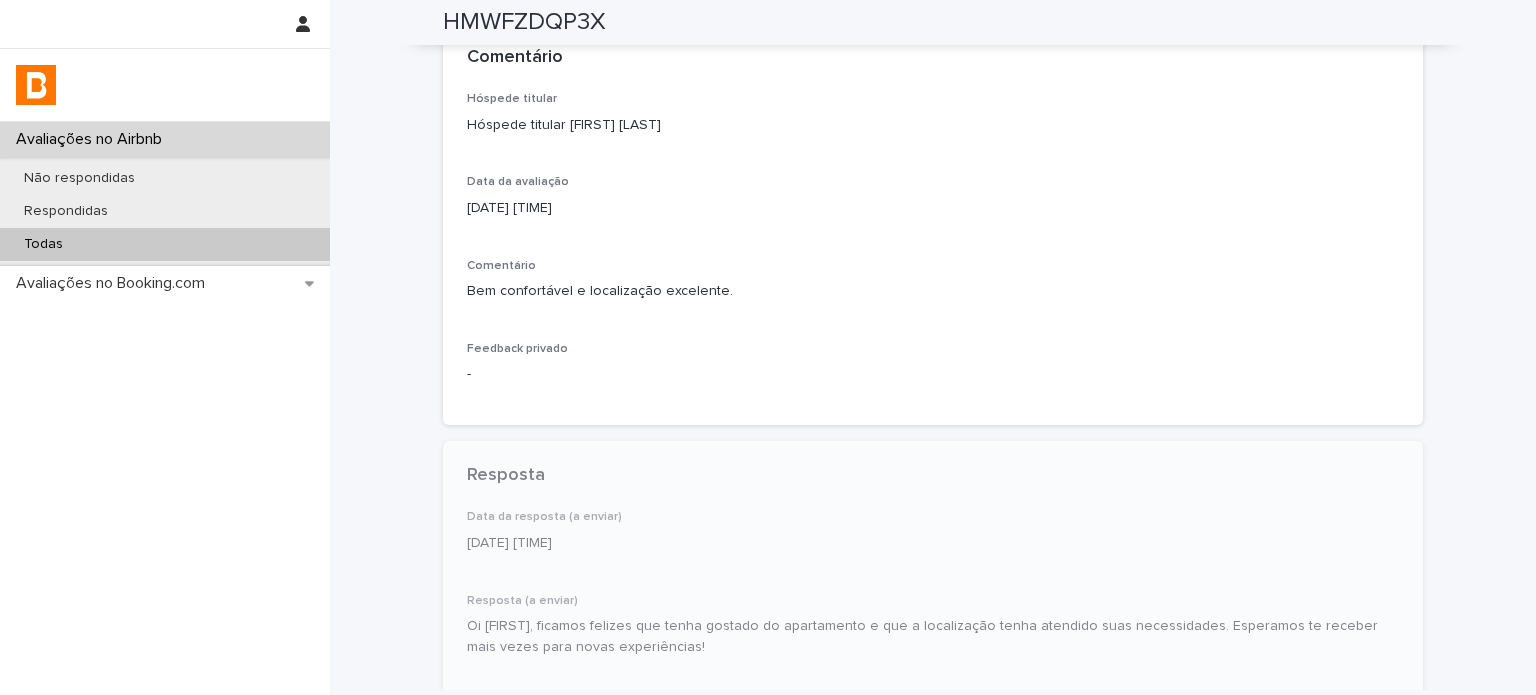 scroll, scrollTop: 456, scrollLeft: 0, axis: vertical 